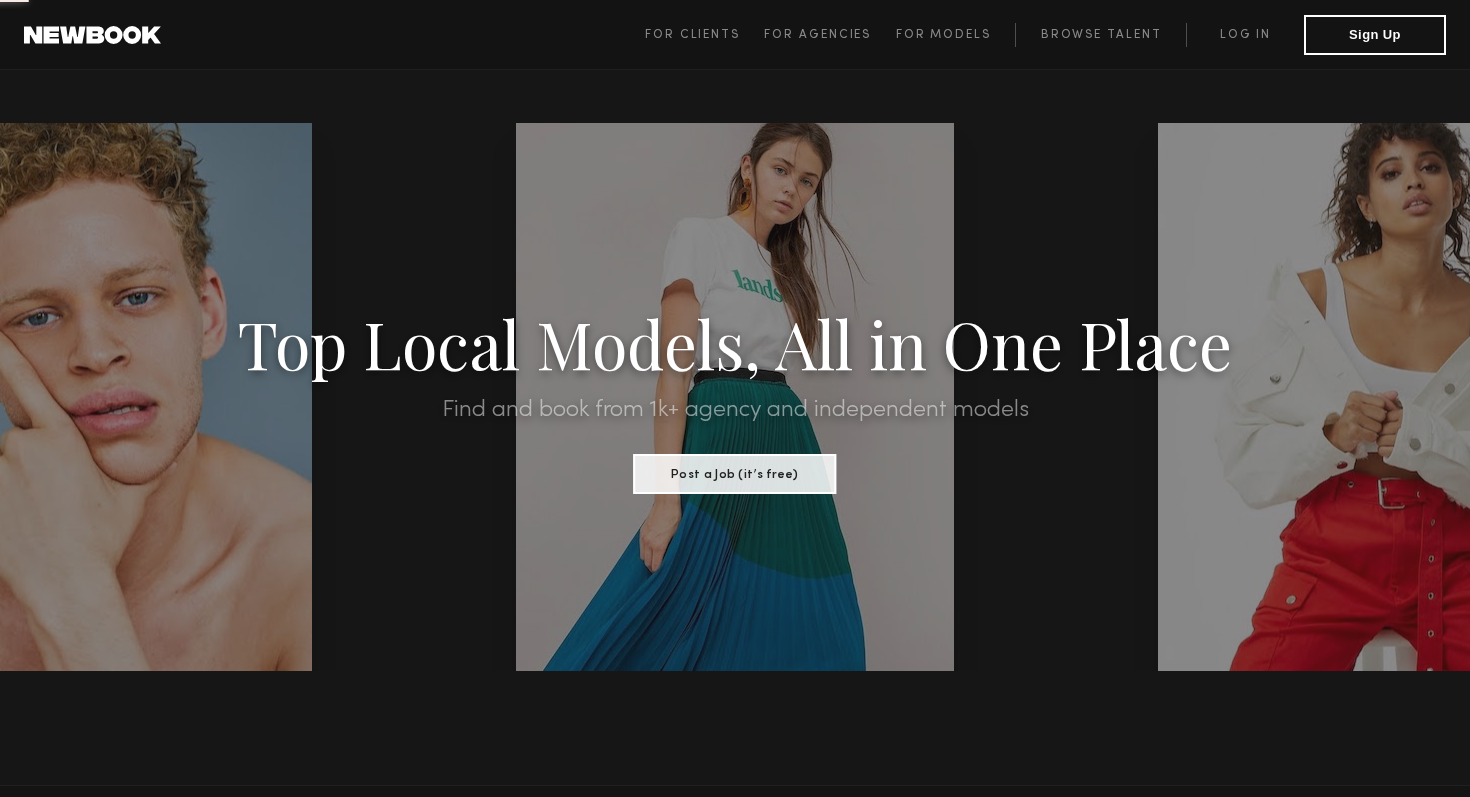 scroll, scrollTop: 0, scrollLeft: 0, axis: both 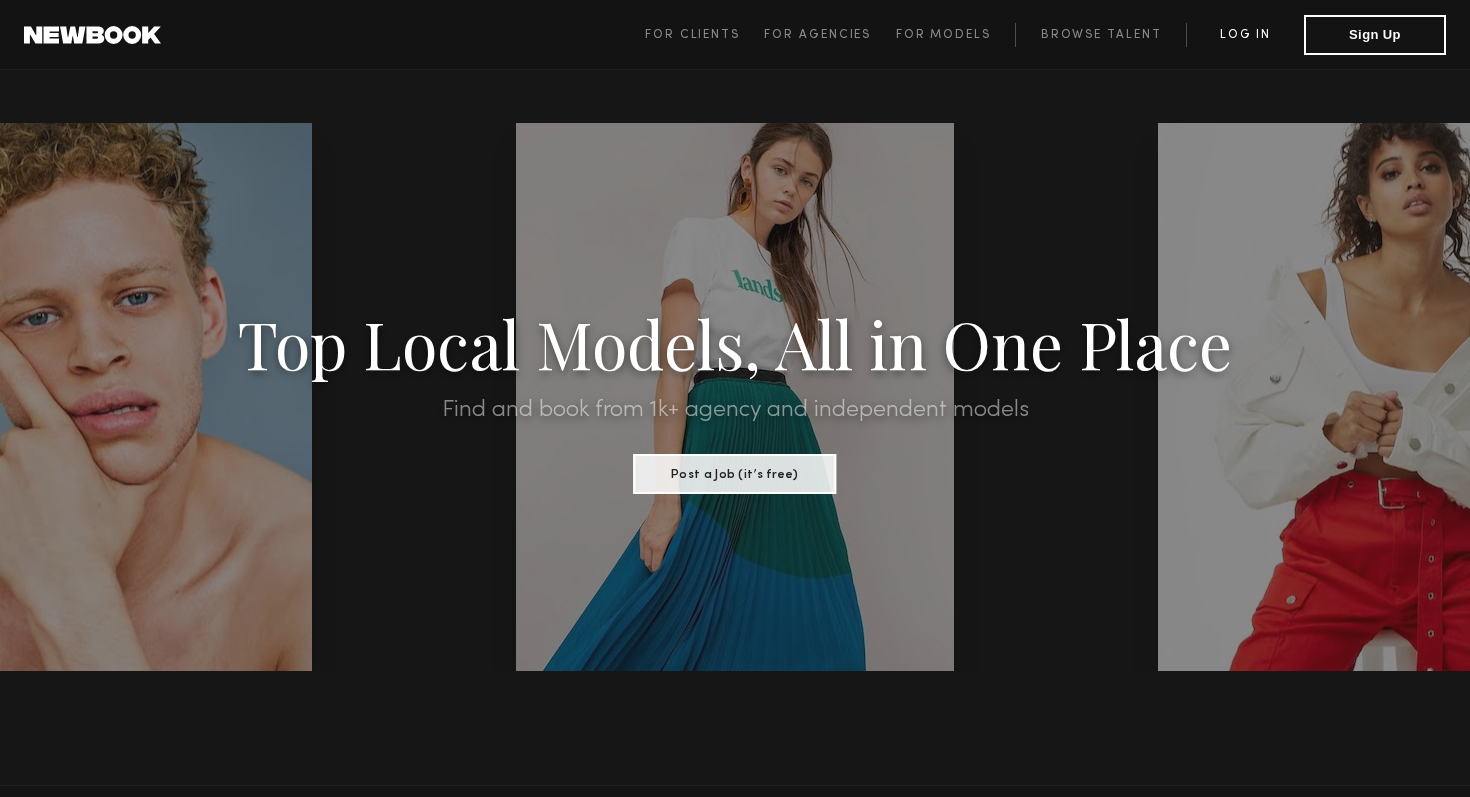click on "Log in" 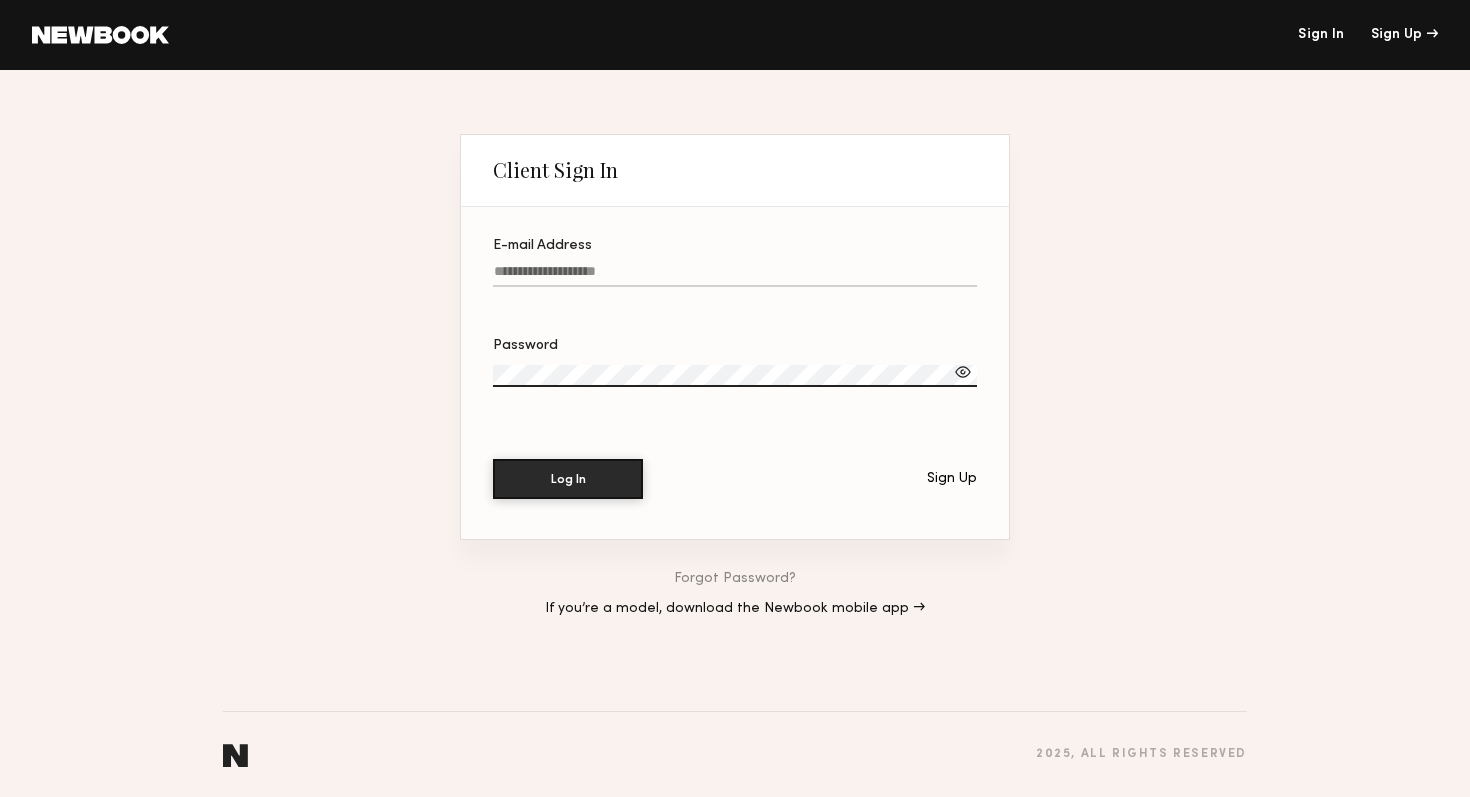 click on "E-mail Address" 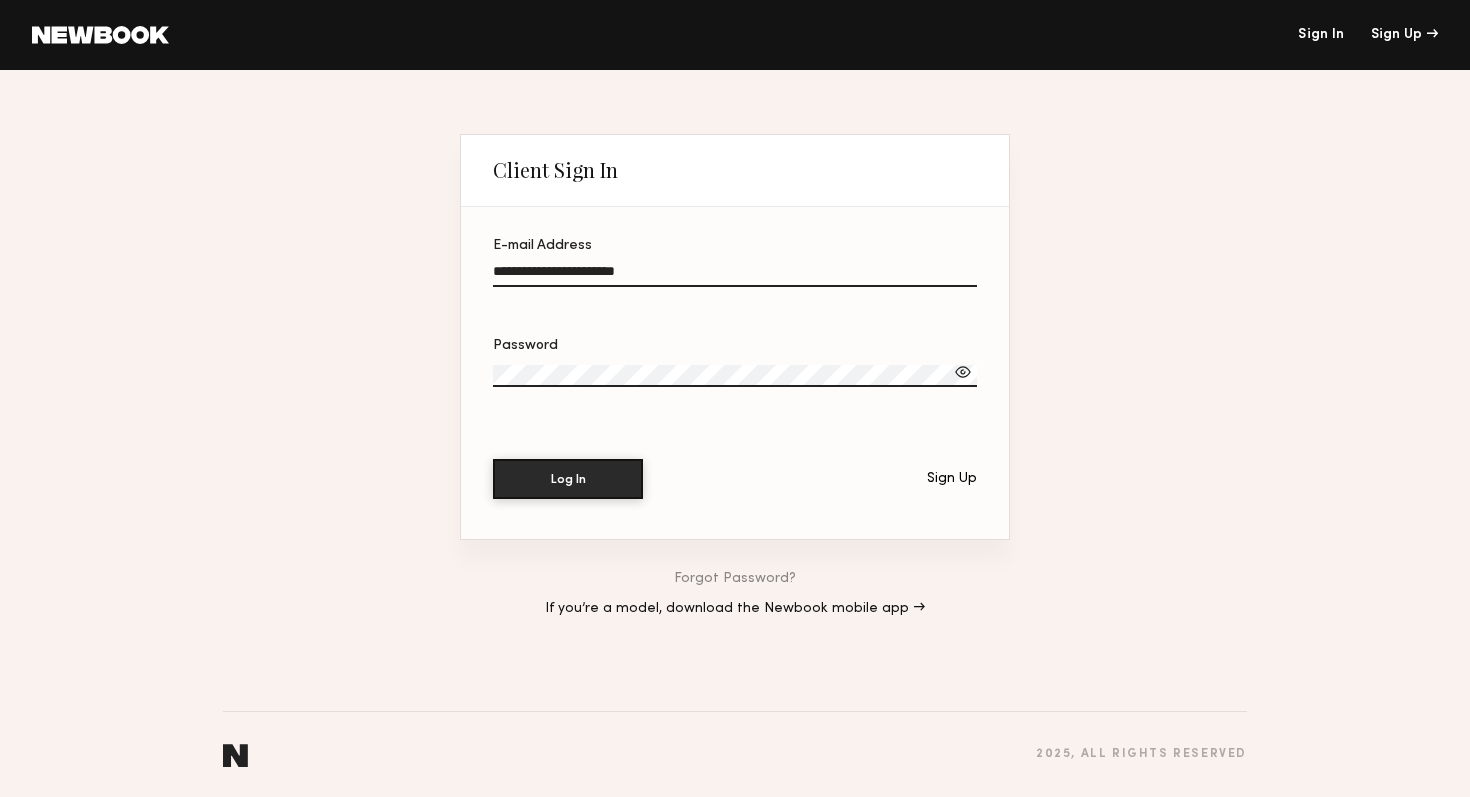 click on "Password" 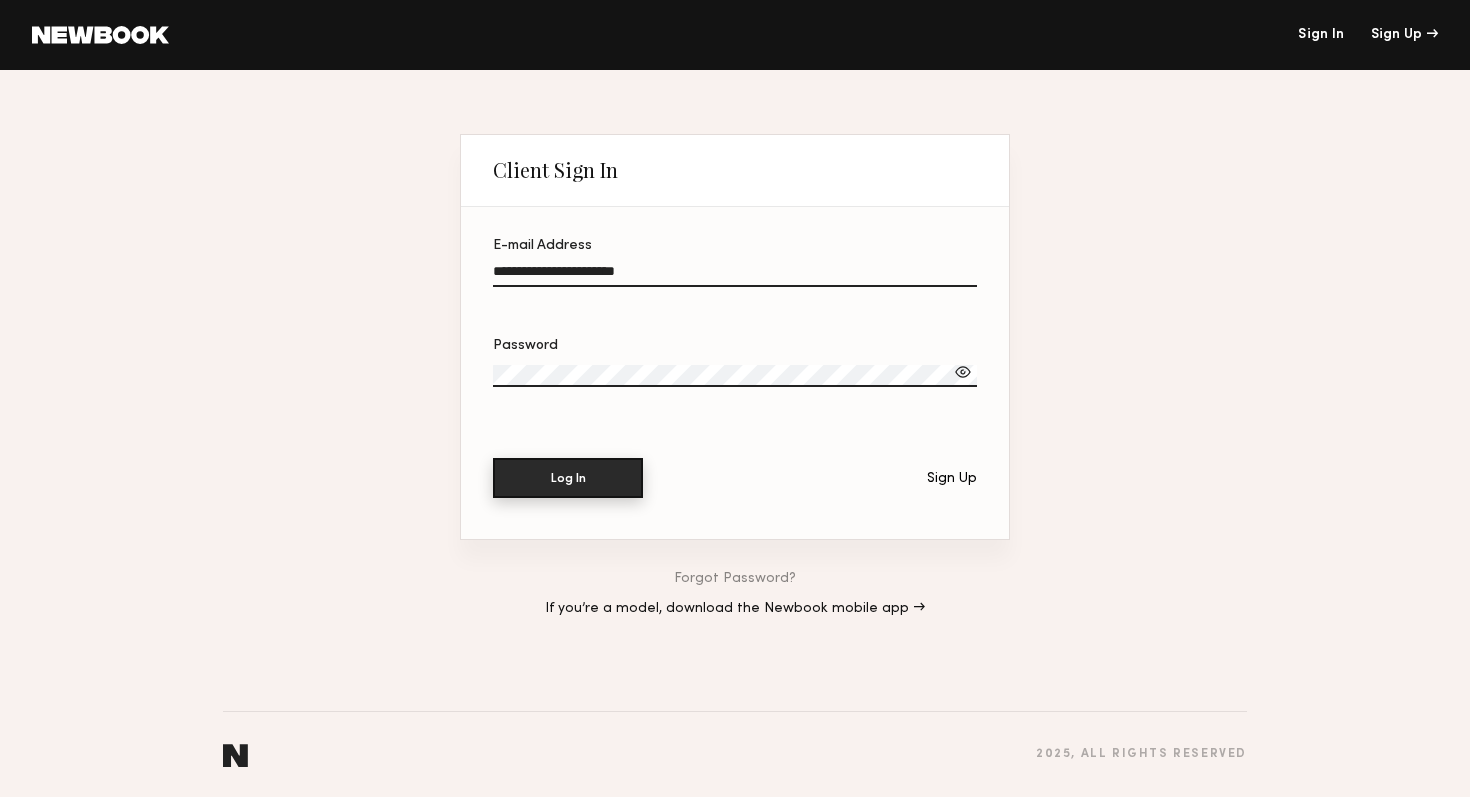click on "Log In" 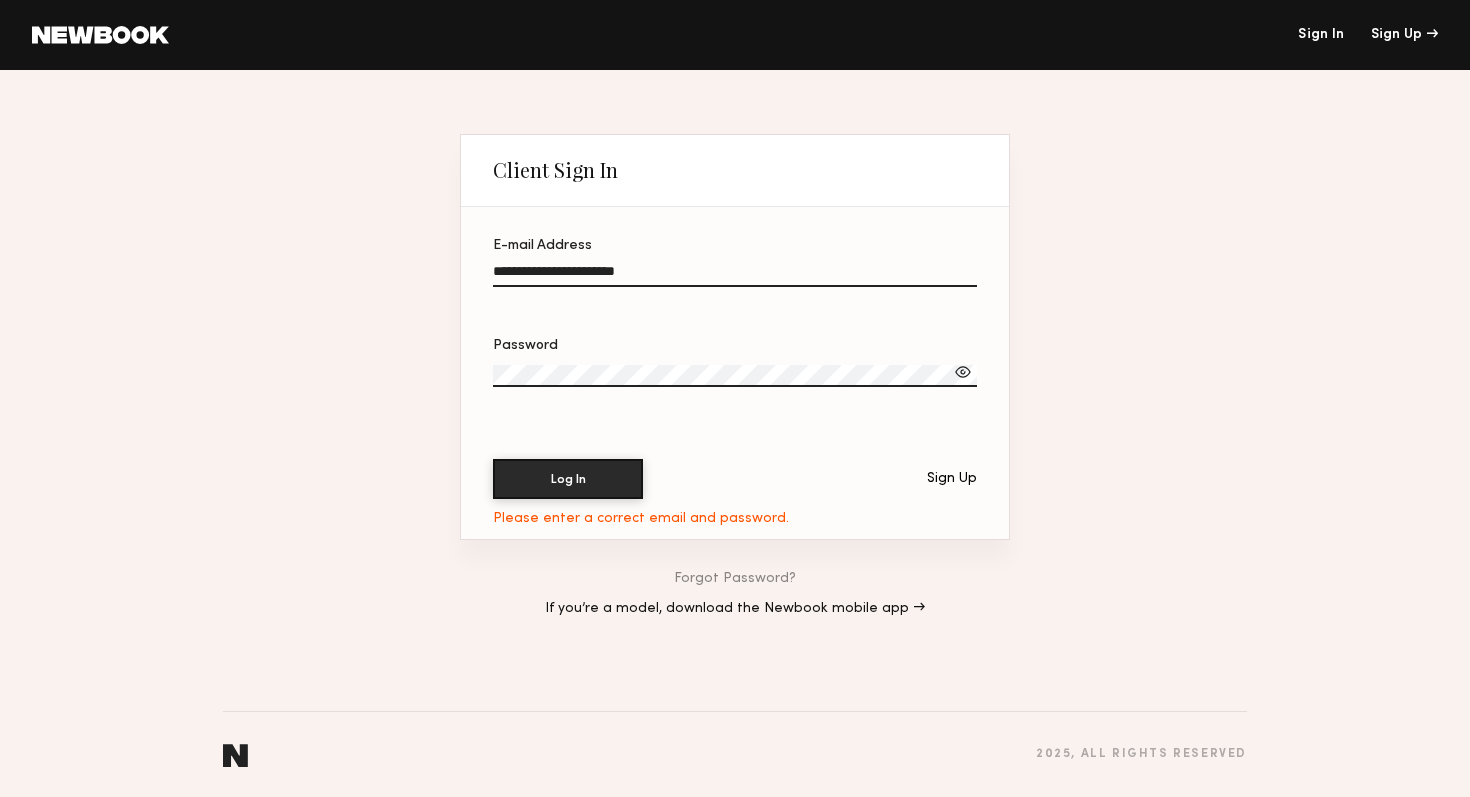 click on "Forgot Password?" 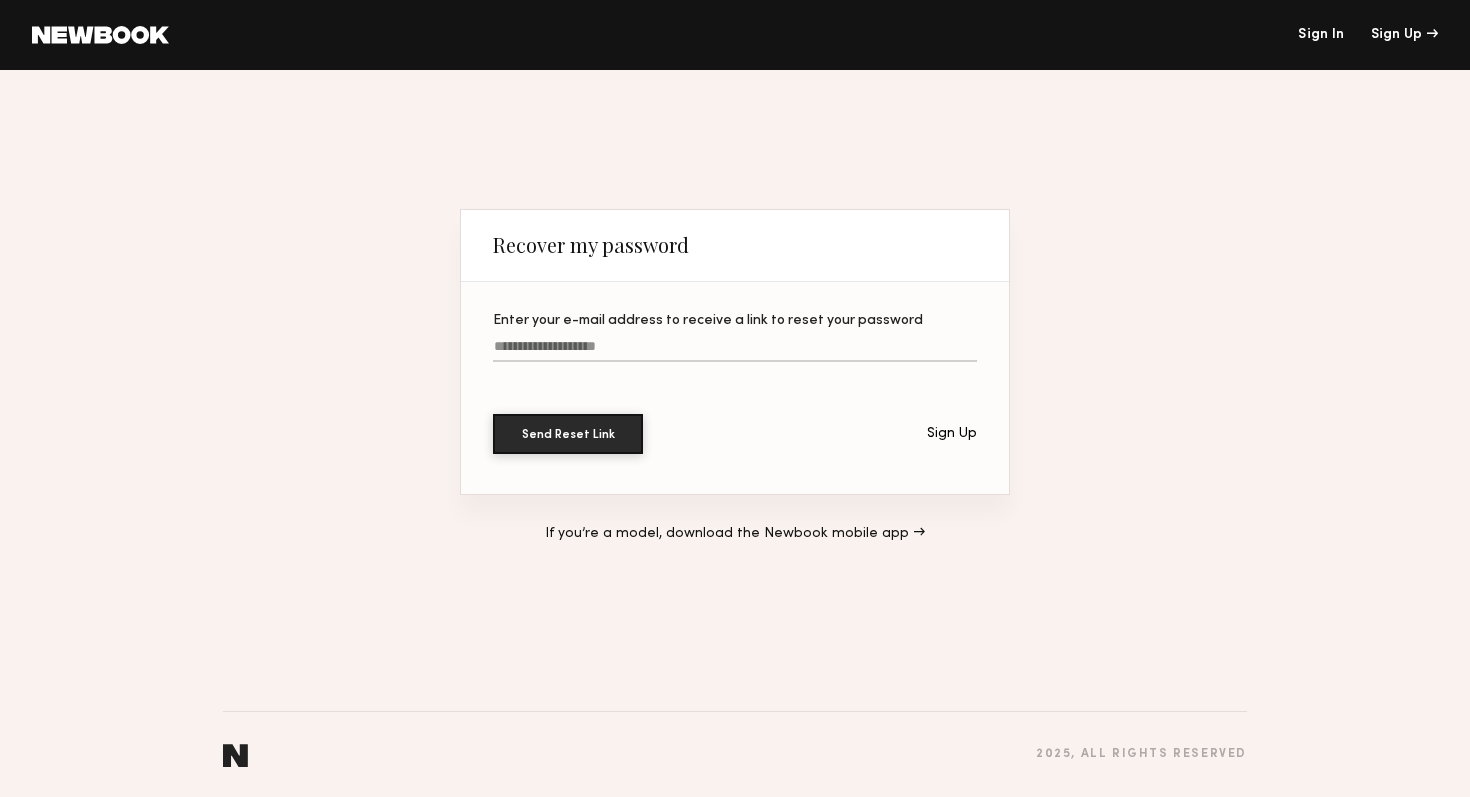 click on "Enter your e-mail address to receive a link to reset your password" 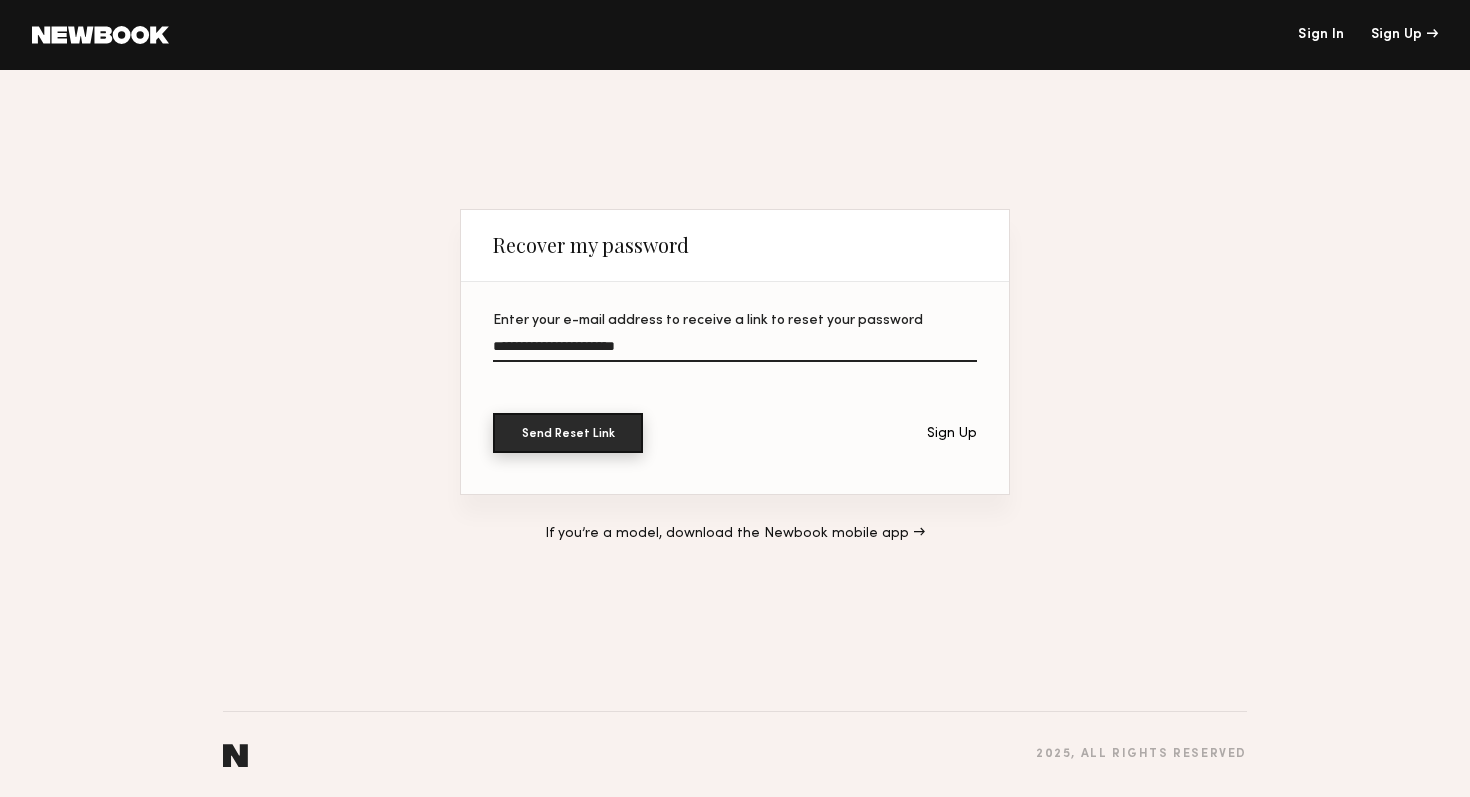 type on "**********" 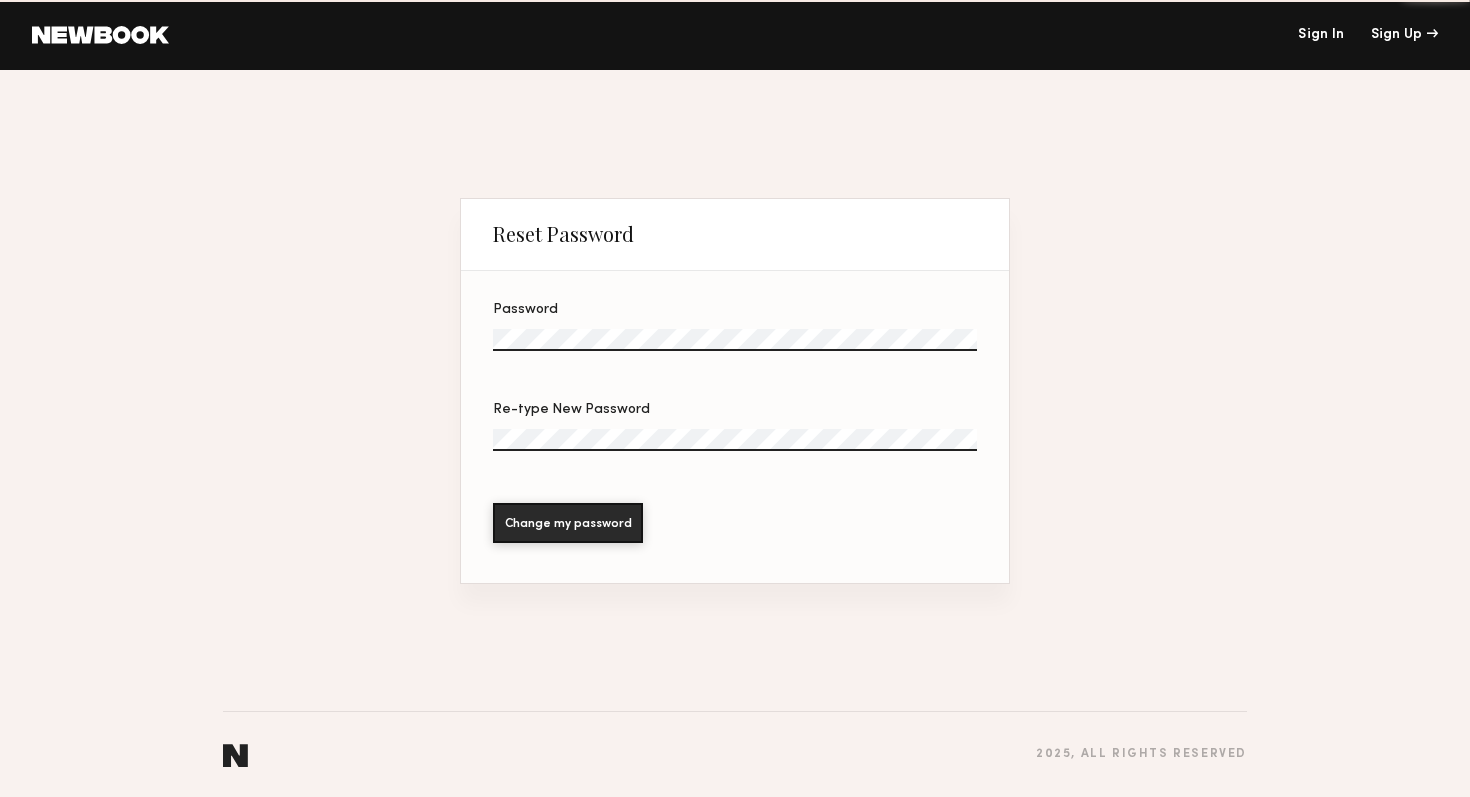 scroll, scrollTop: 0, scrollLeft: 0, axis: both 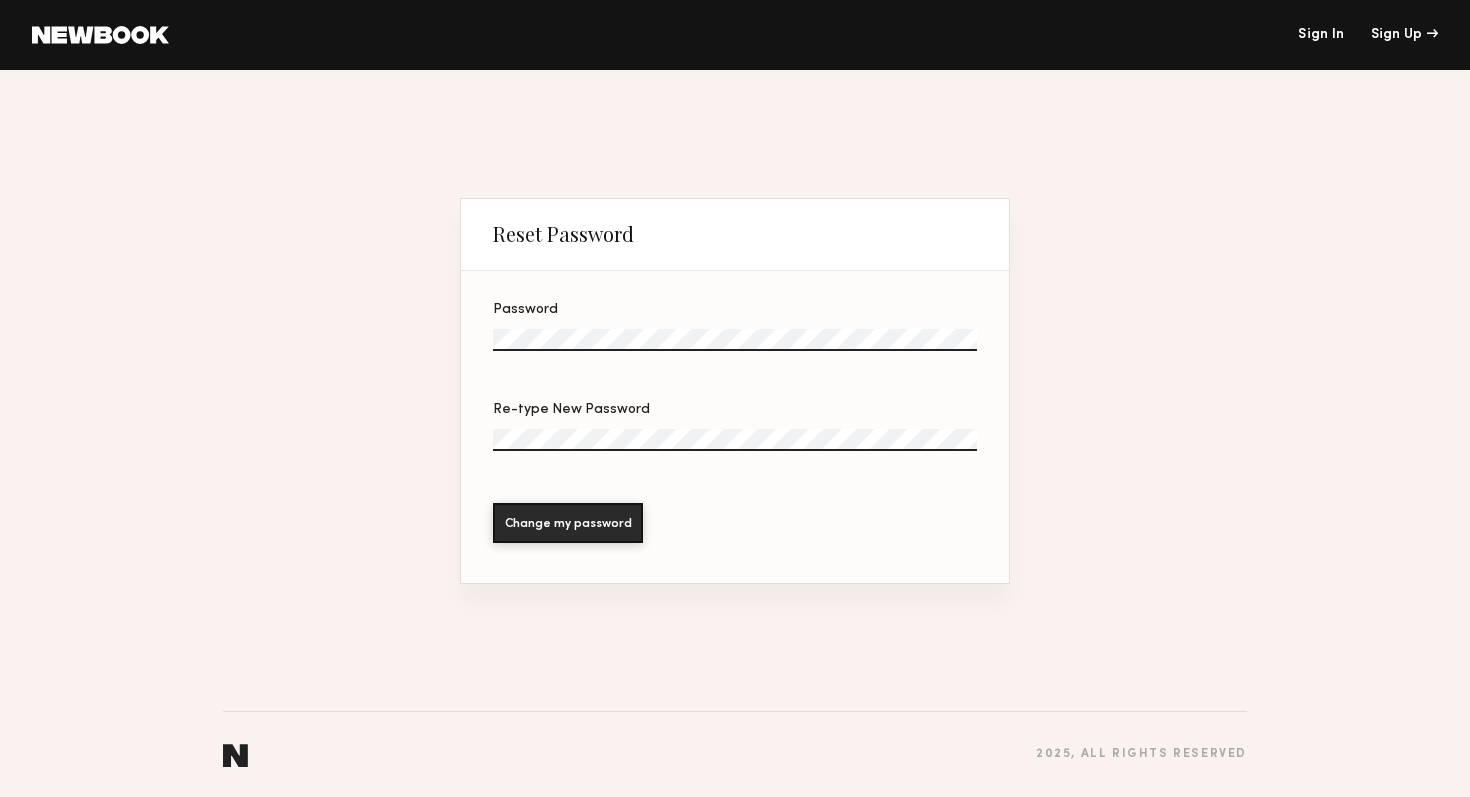click on "Password" 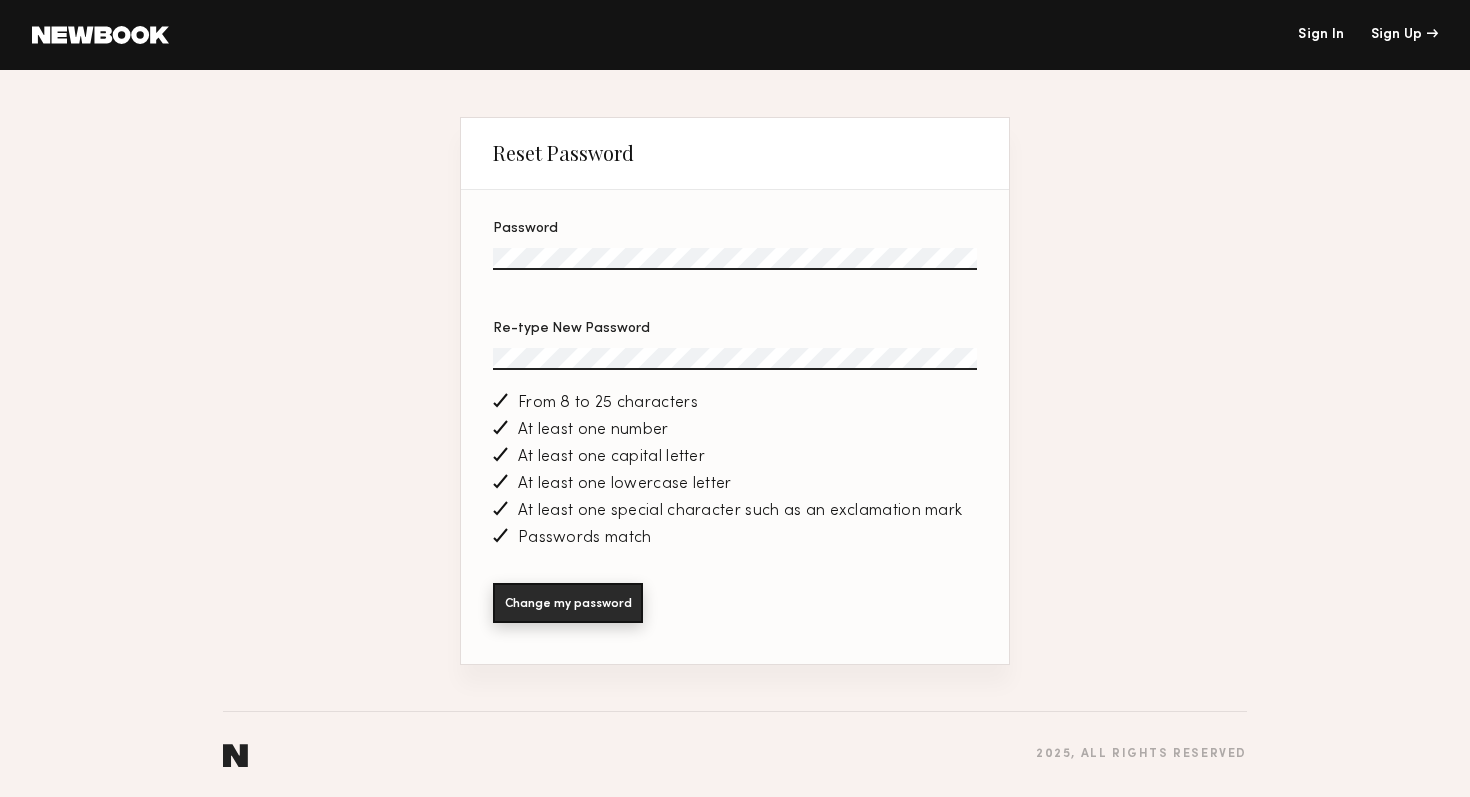 click on "Change my password" 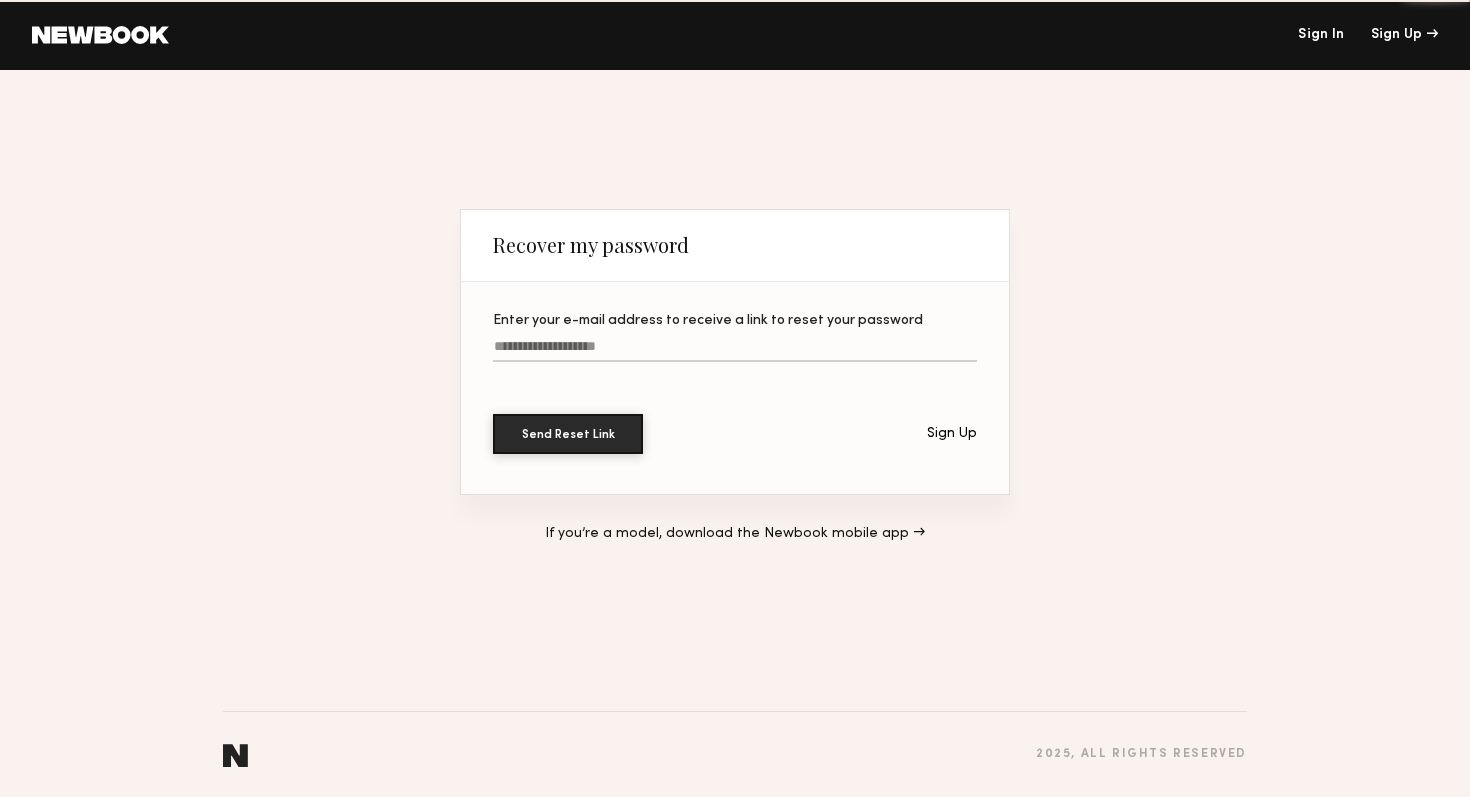 scroll, scrollTop: 0, scrollLeft: 0, axis: both 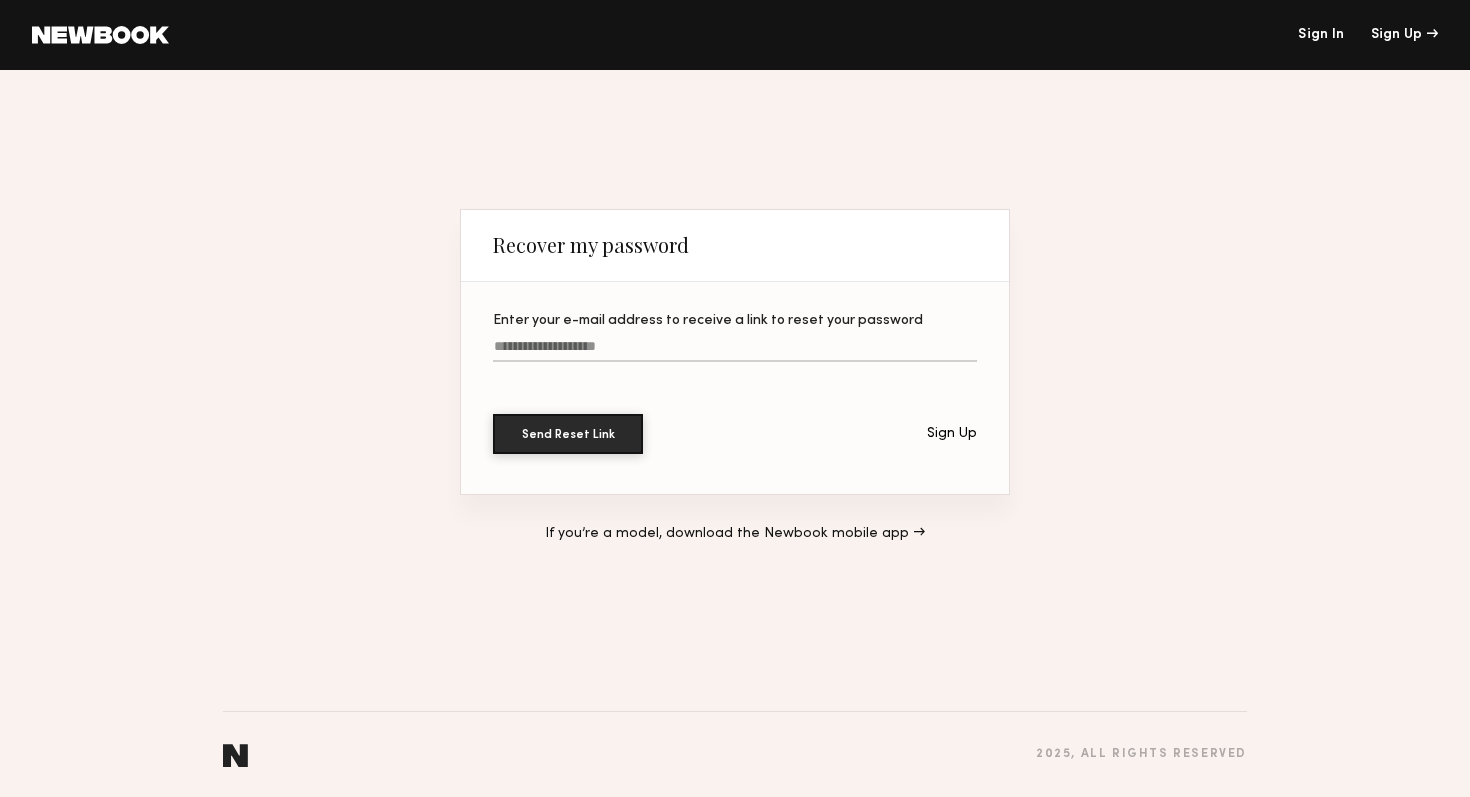 click on "Sign In" 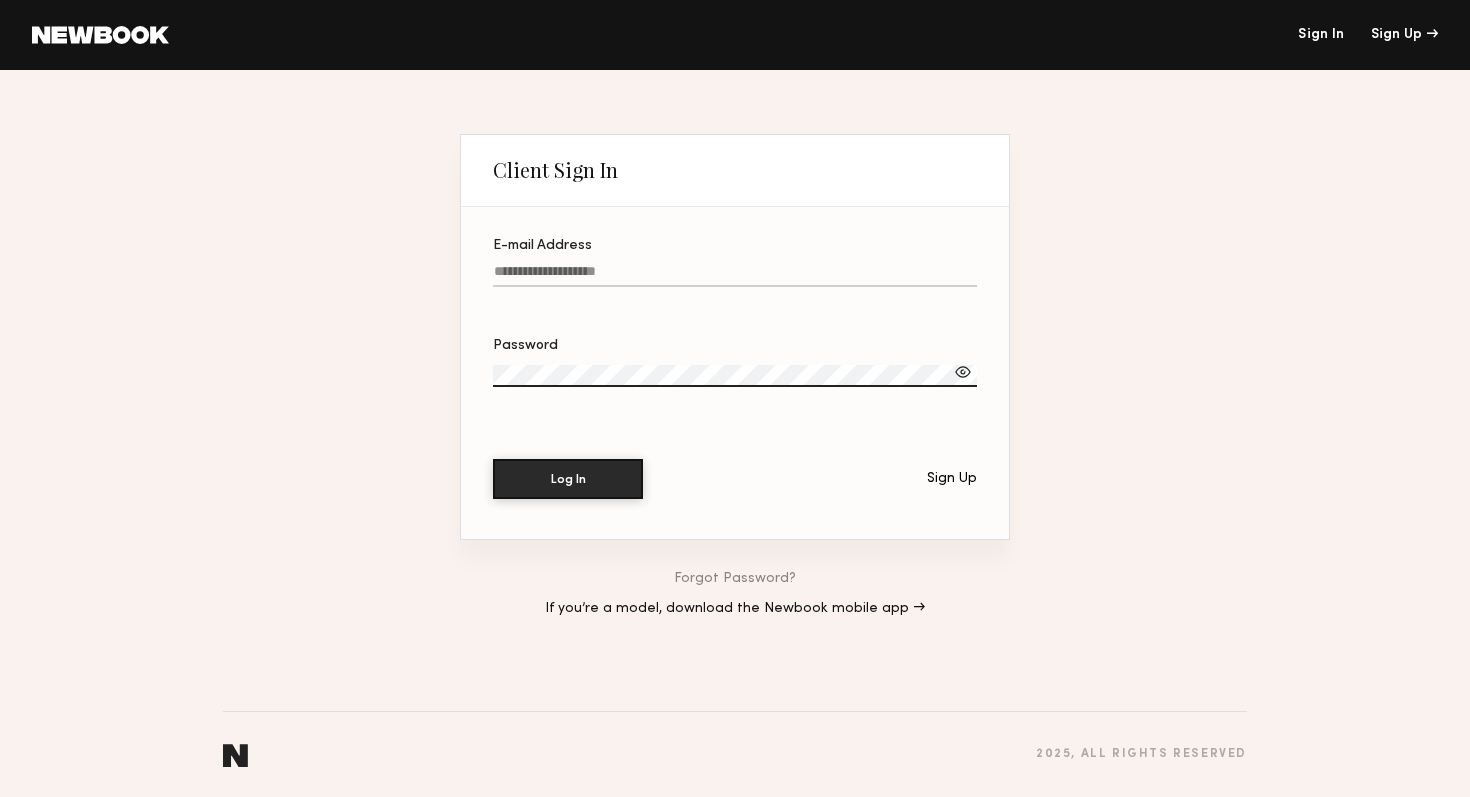 click on "E-mail Address" 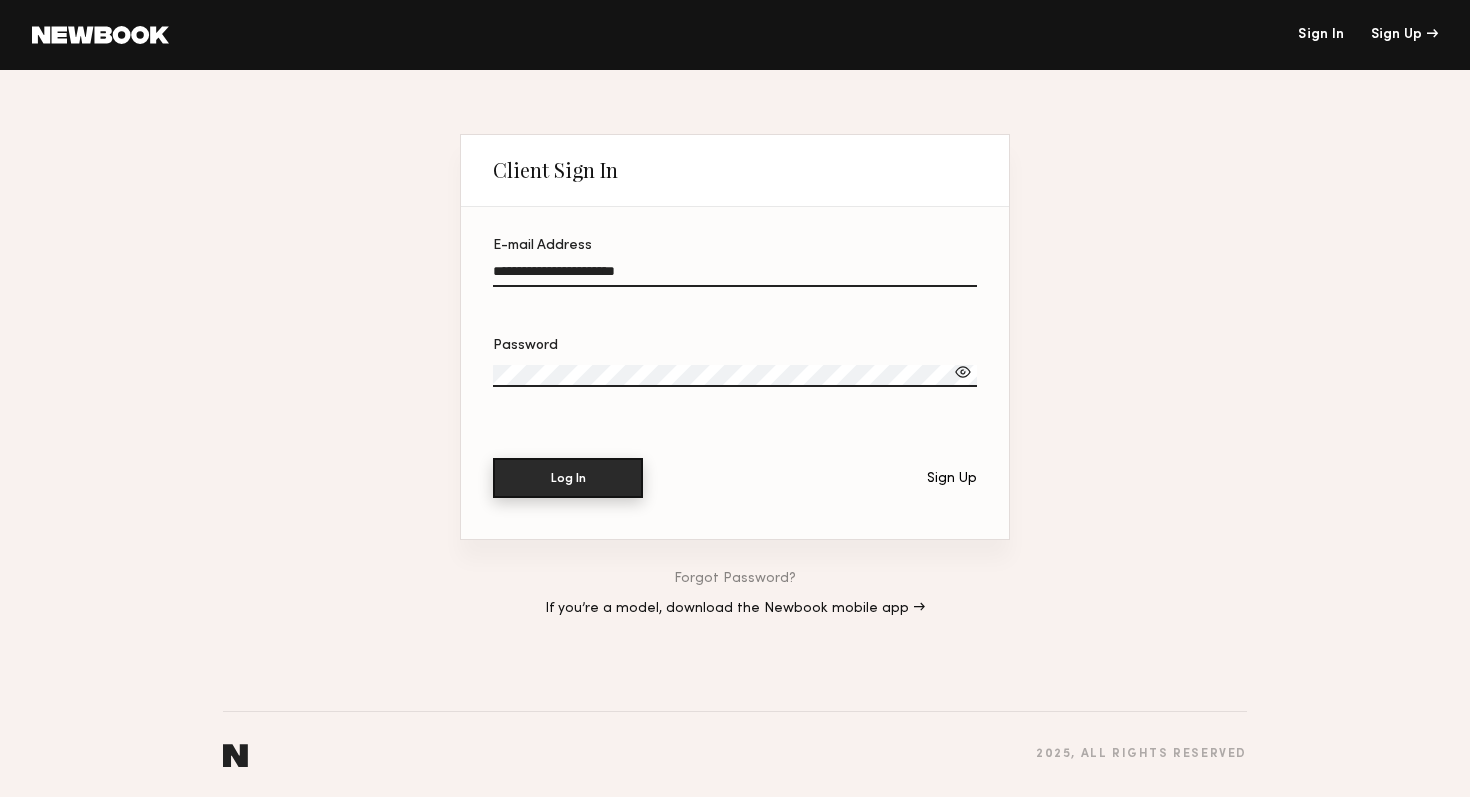 click on "Log In" 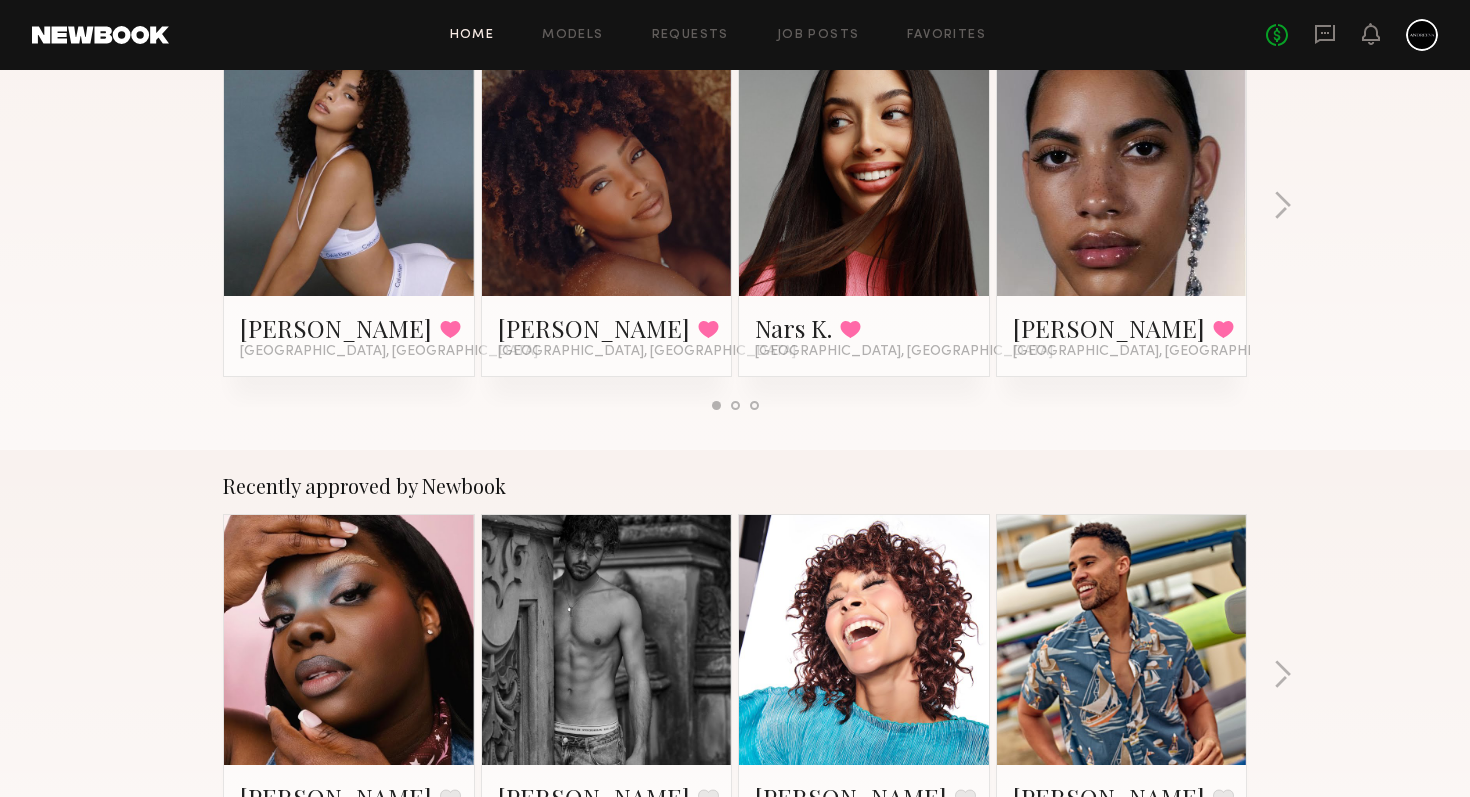 scroll, scrollTop: 0, scrollLeft: 0, axis: both 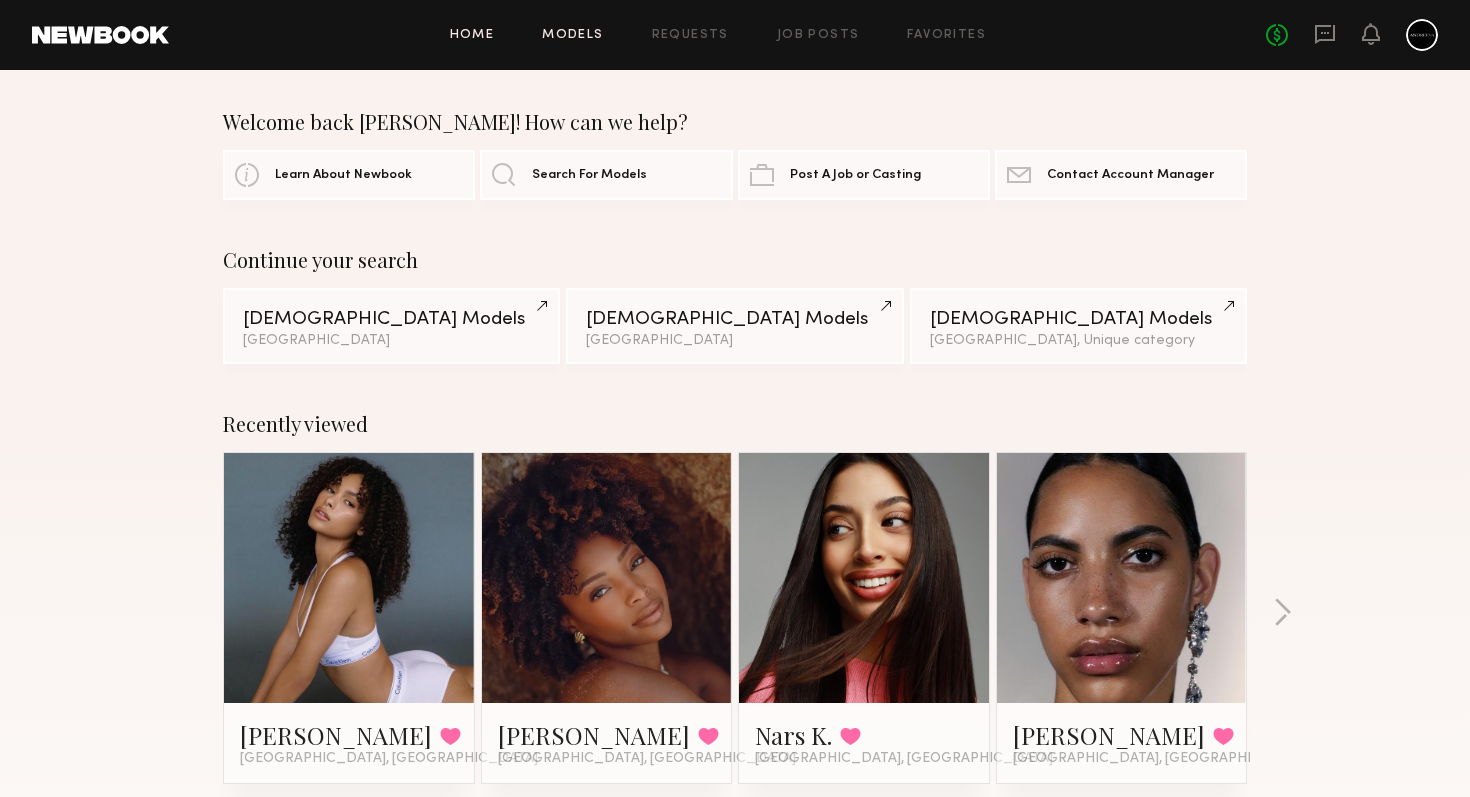 click on "Models" 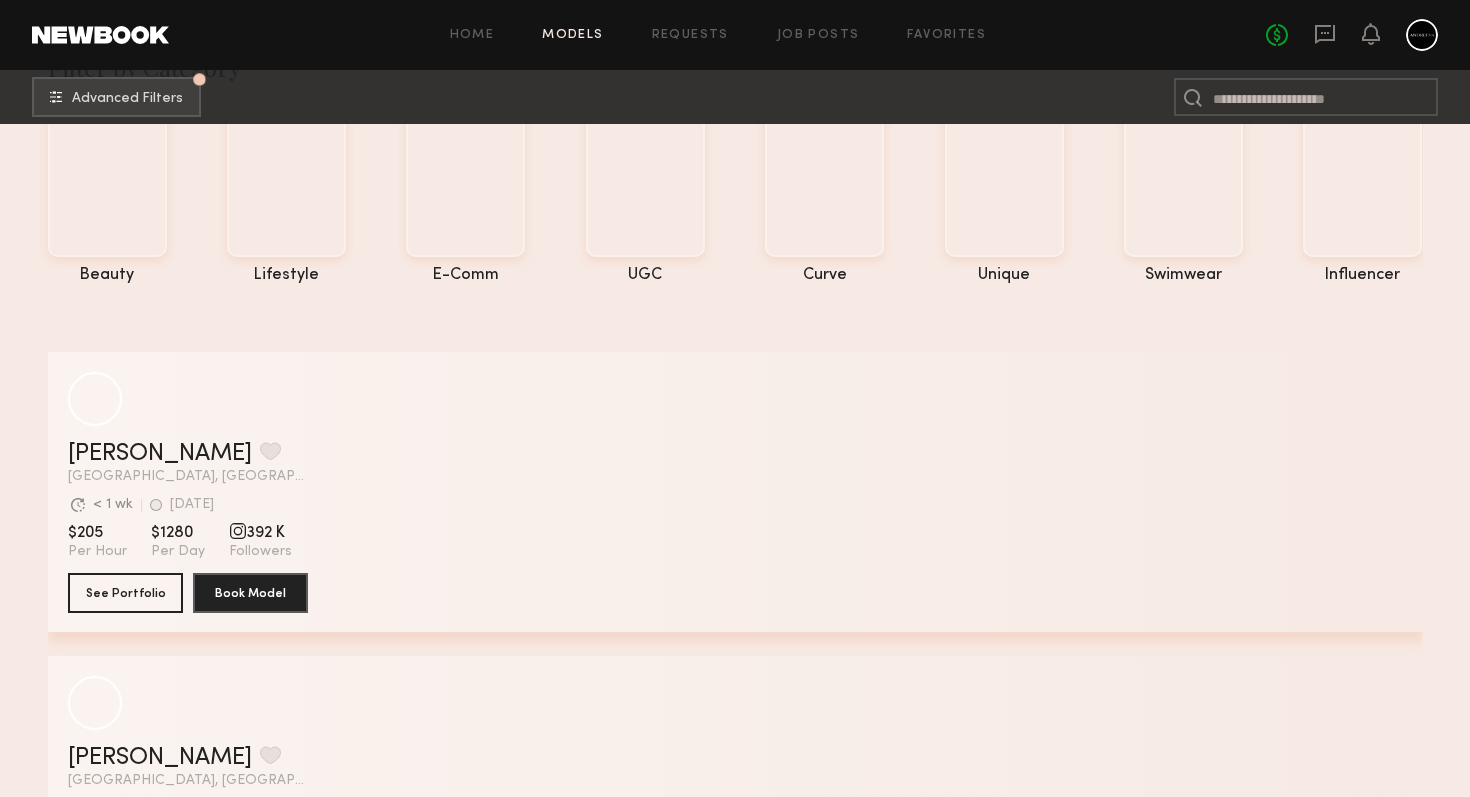scroll, scrollTop: 0, scrollLeft: 0, axis: both 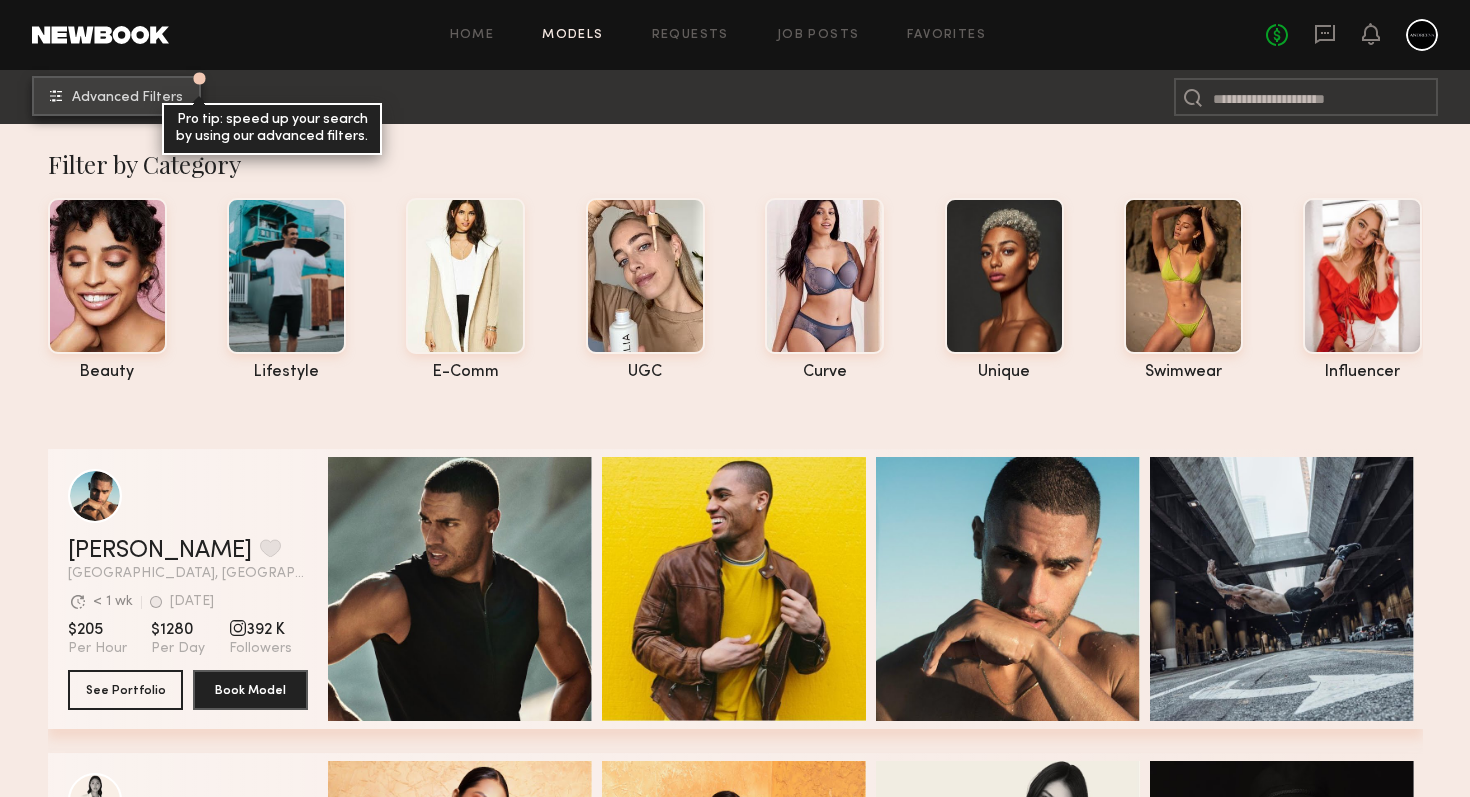 click on "Advanced Filters" 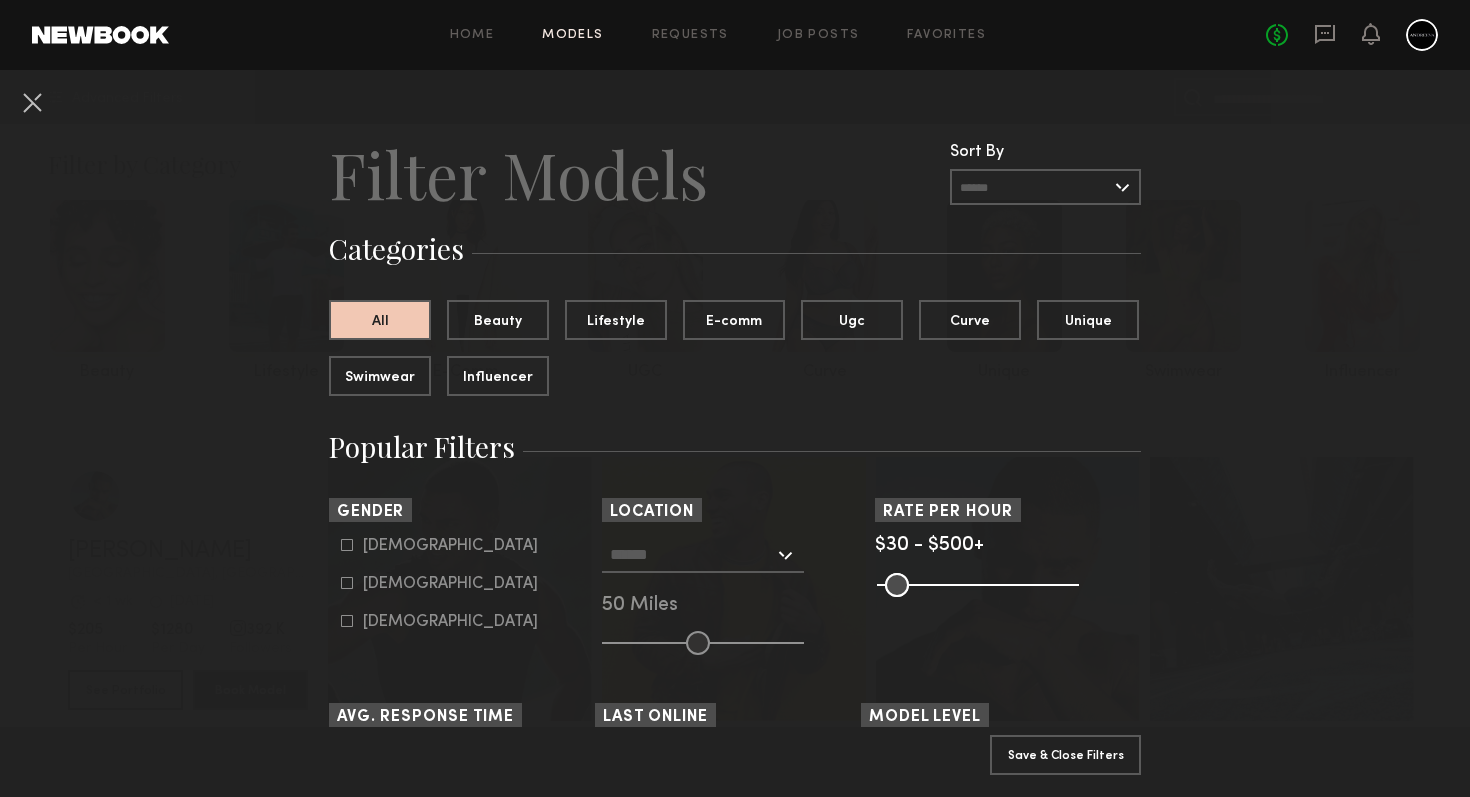 click 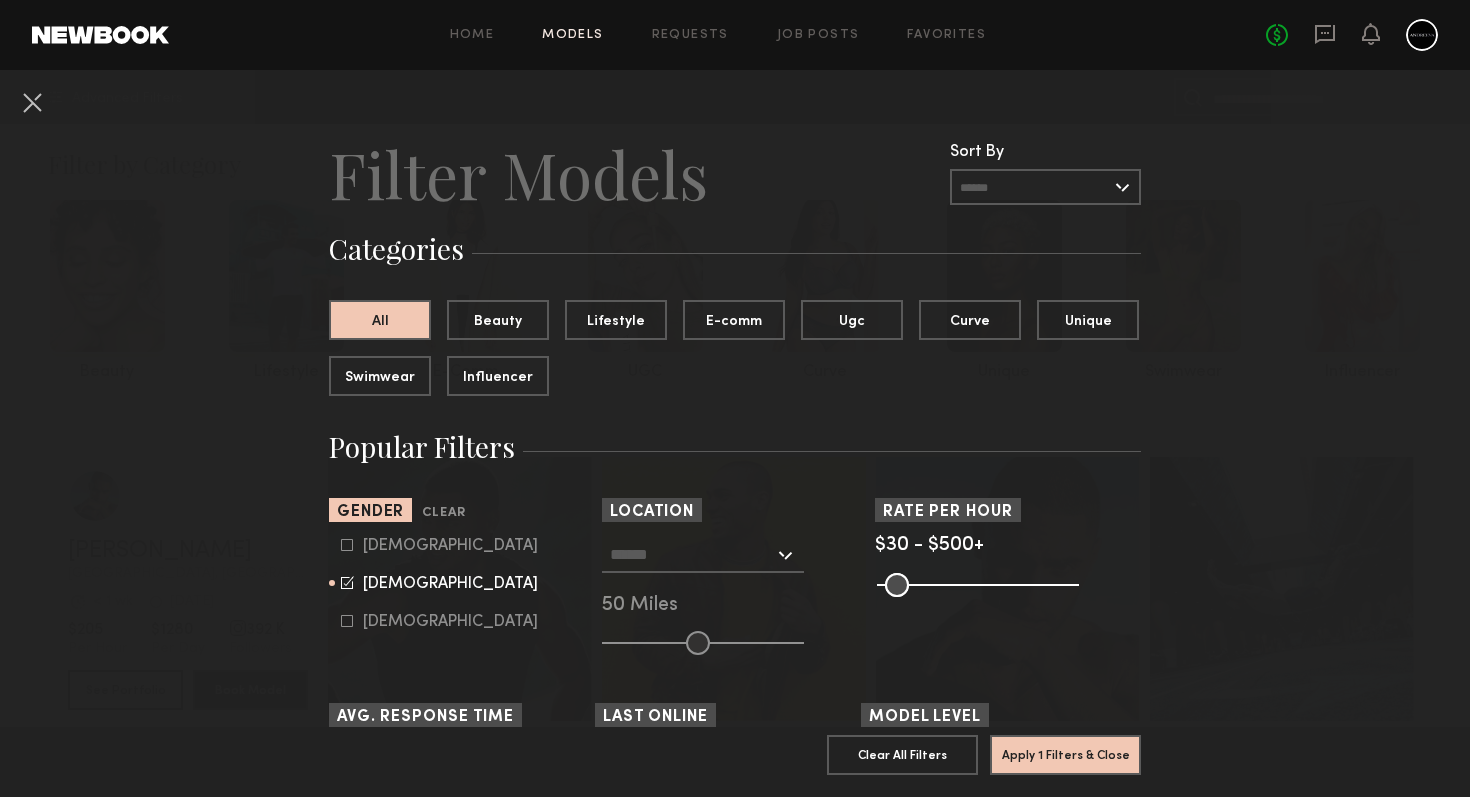 click 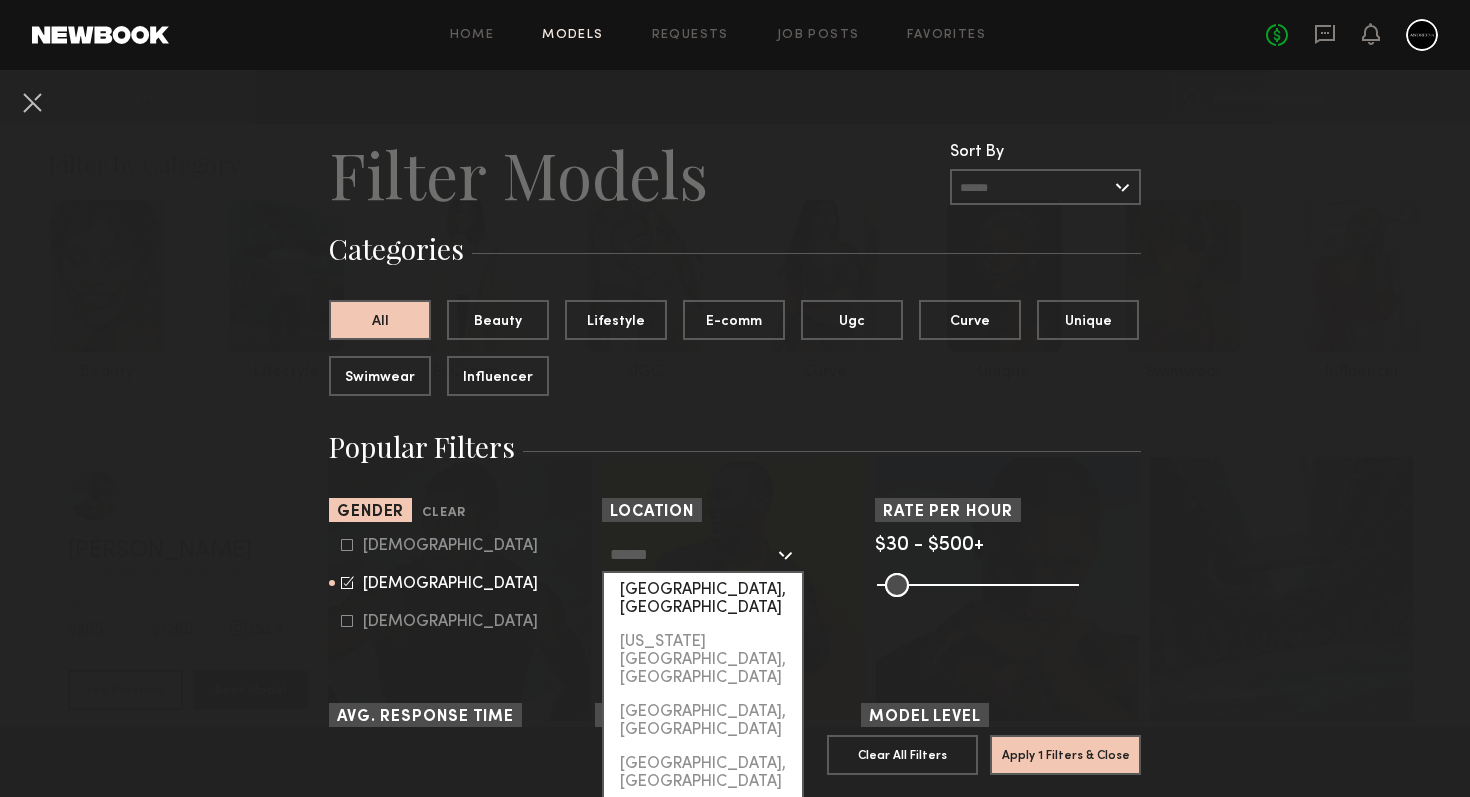 click on "[GEOGRAPHIC_DATA], [GEOGRAPHIC_DATA]" 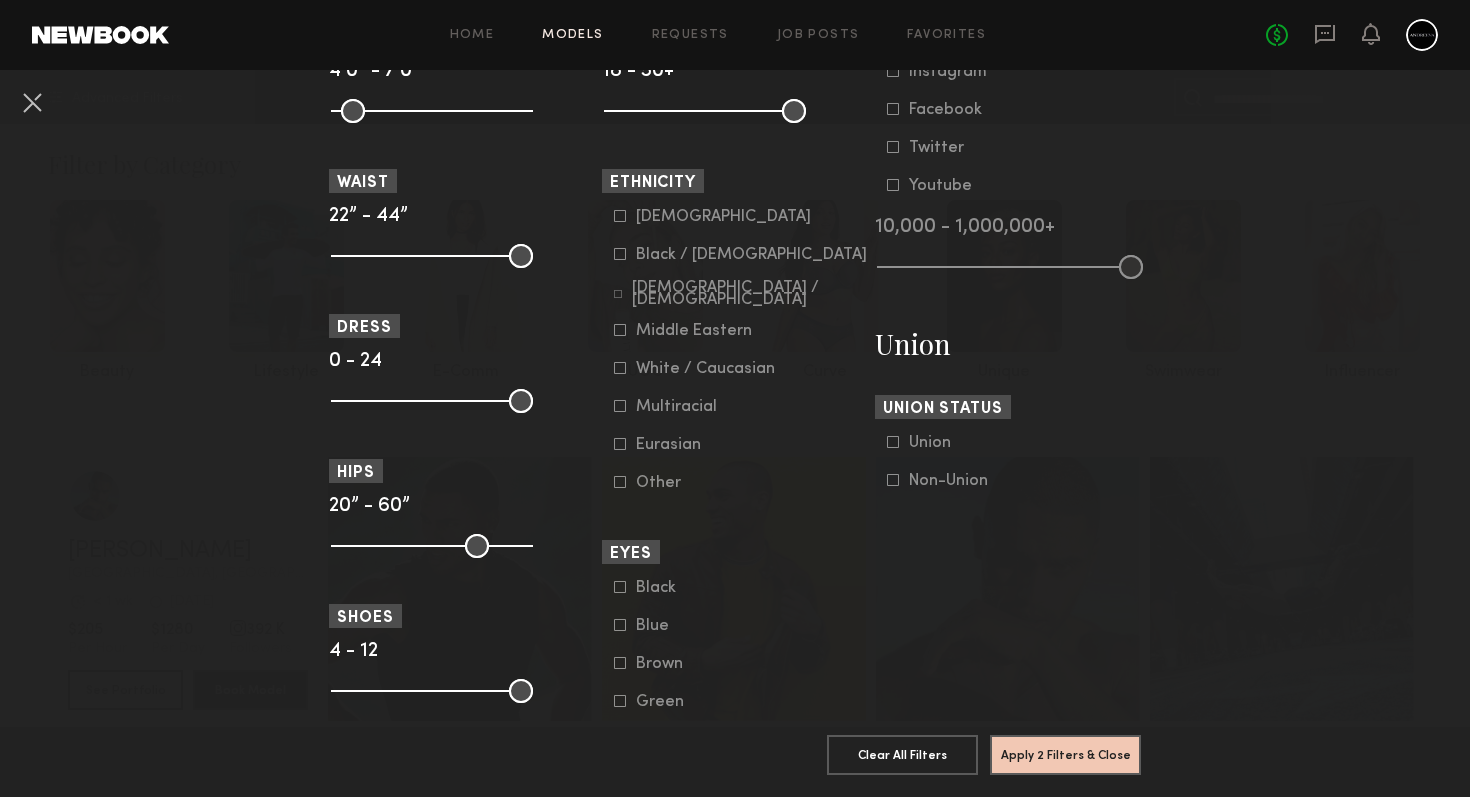 scroll, scrollTop: 922, scrollLeft: 0, axis: vertical 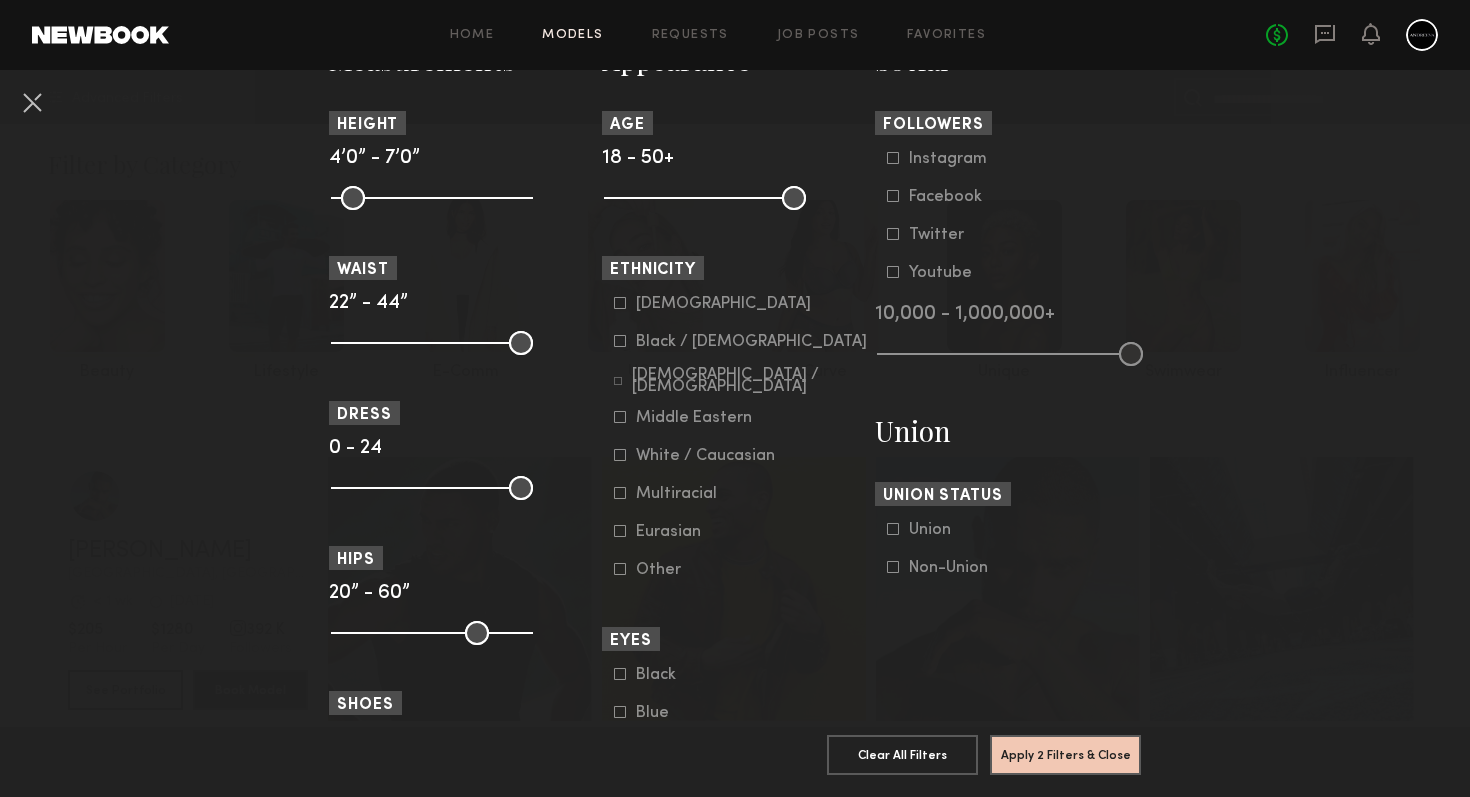 click 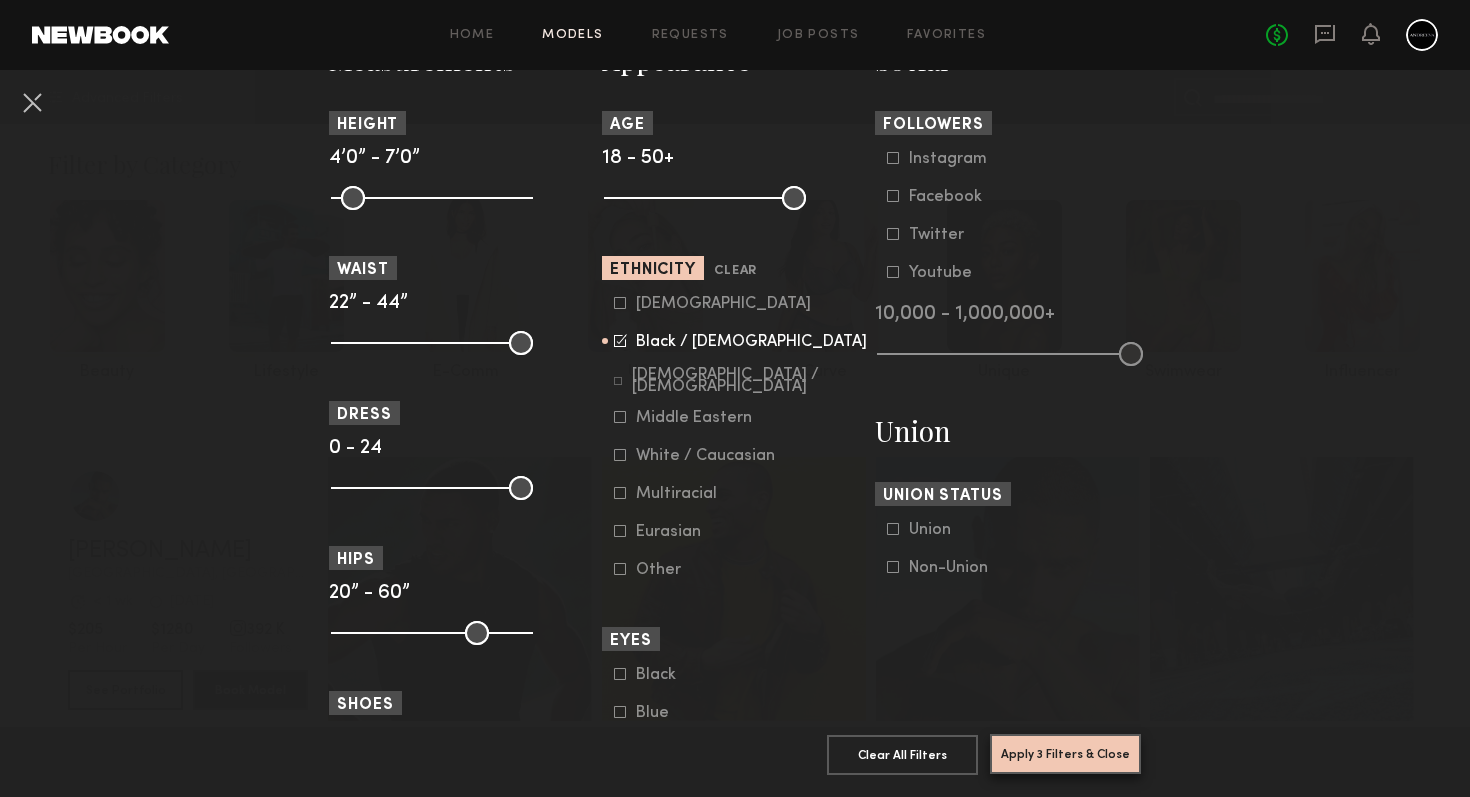 click on "Apply 3 Filters & Close" 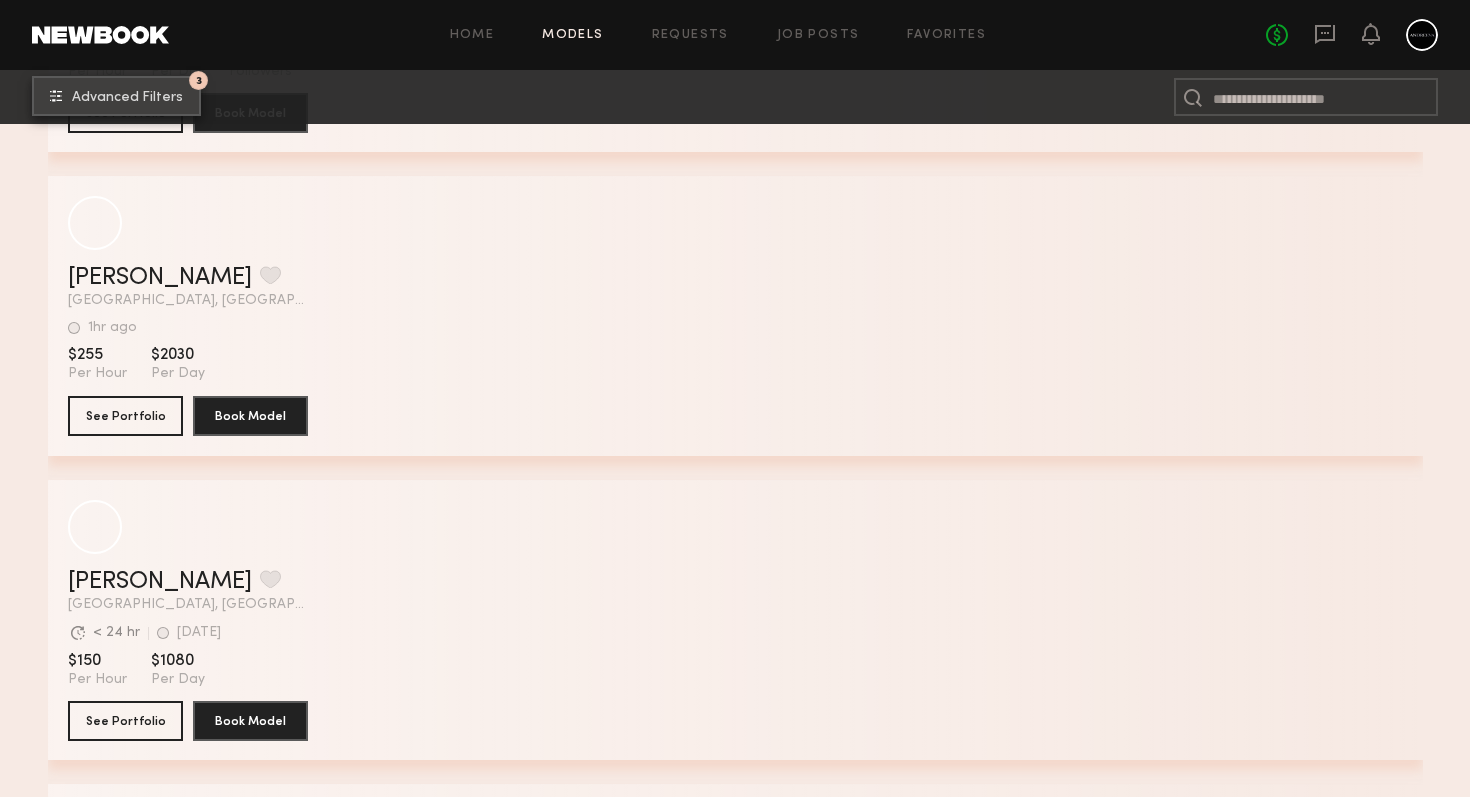 scroll, scrollTop: 1166, scrollLeft: 0, axis: vertical 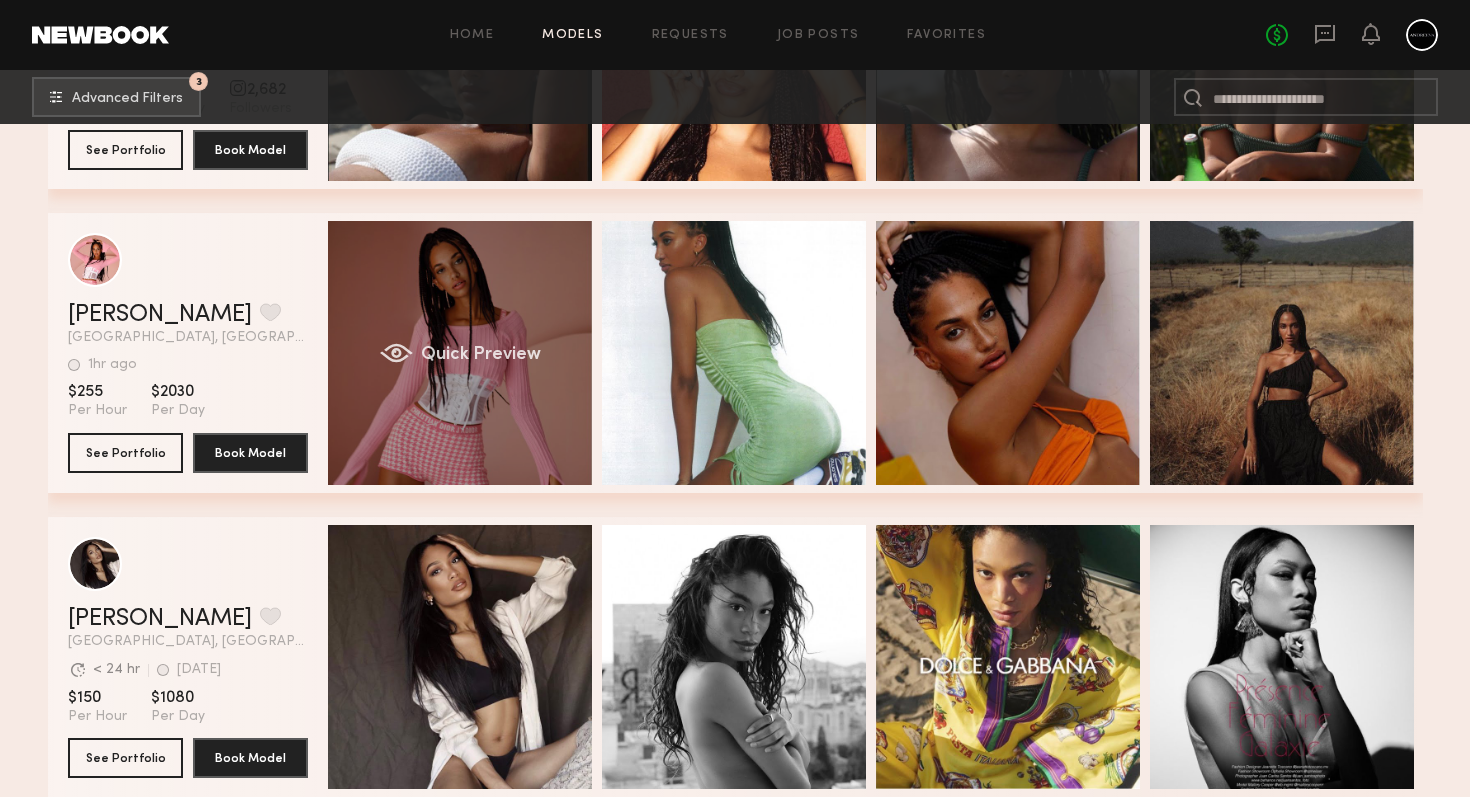click on "Quick Preview" 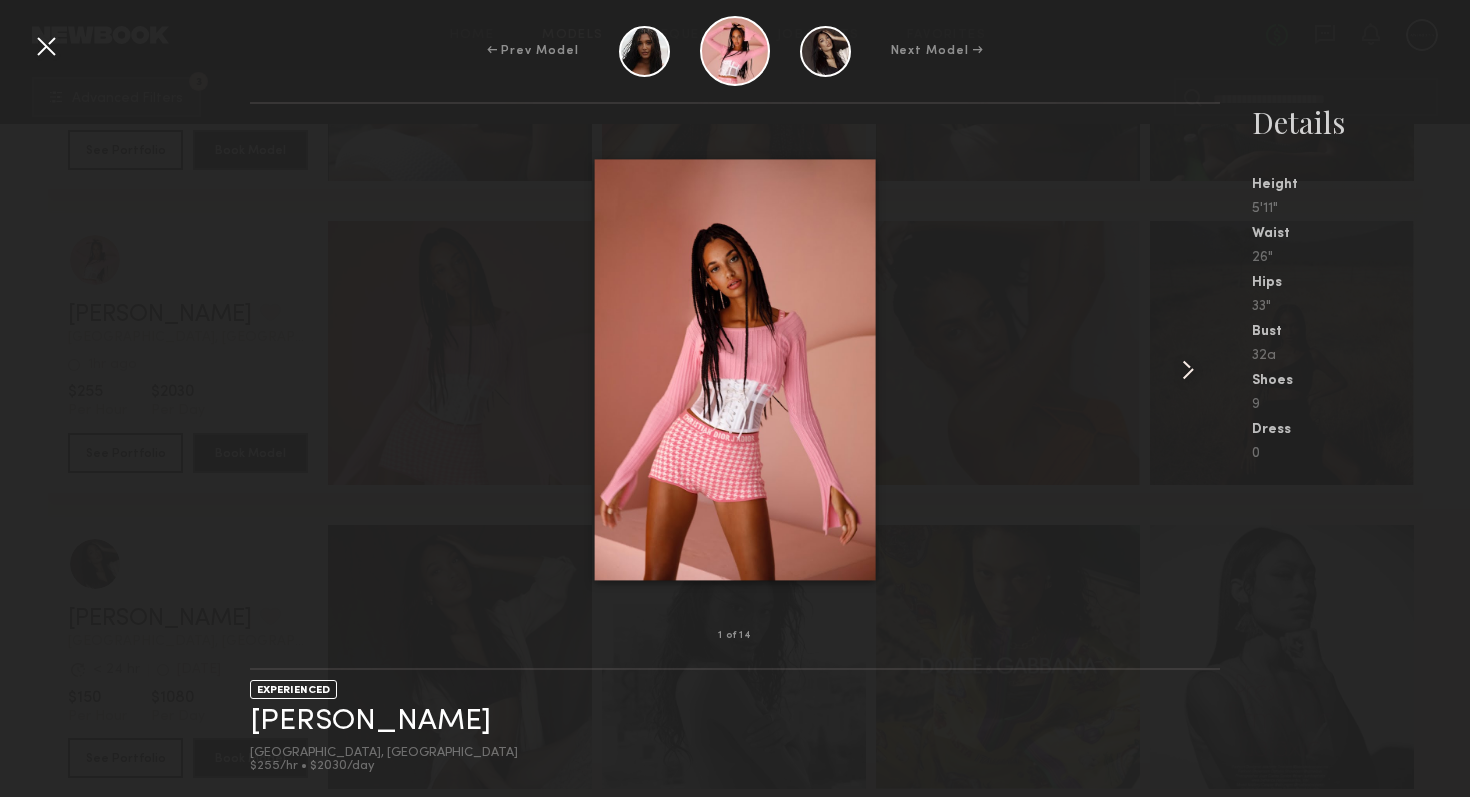 click at bounding box center [1188, 370] 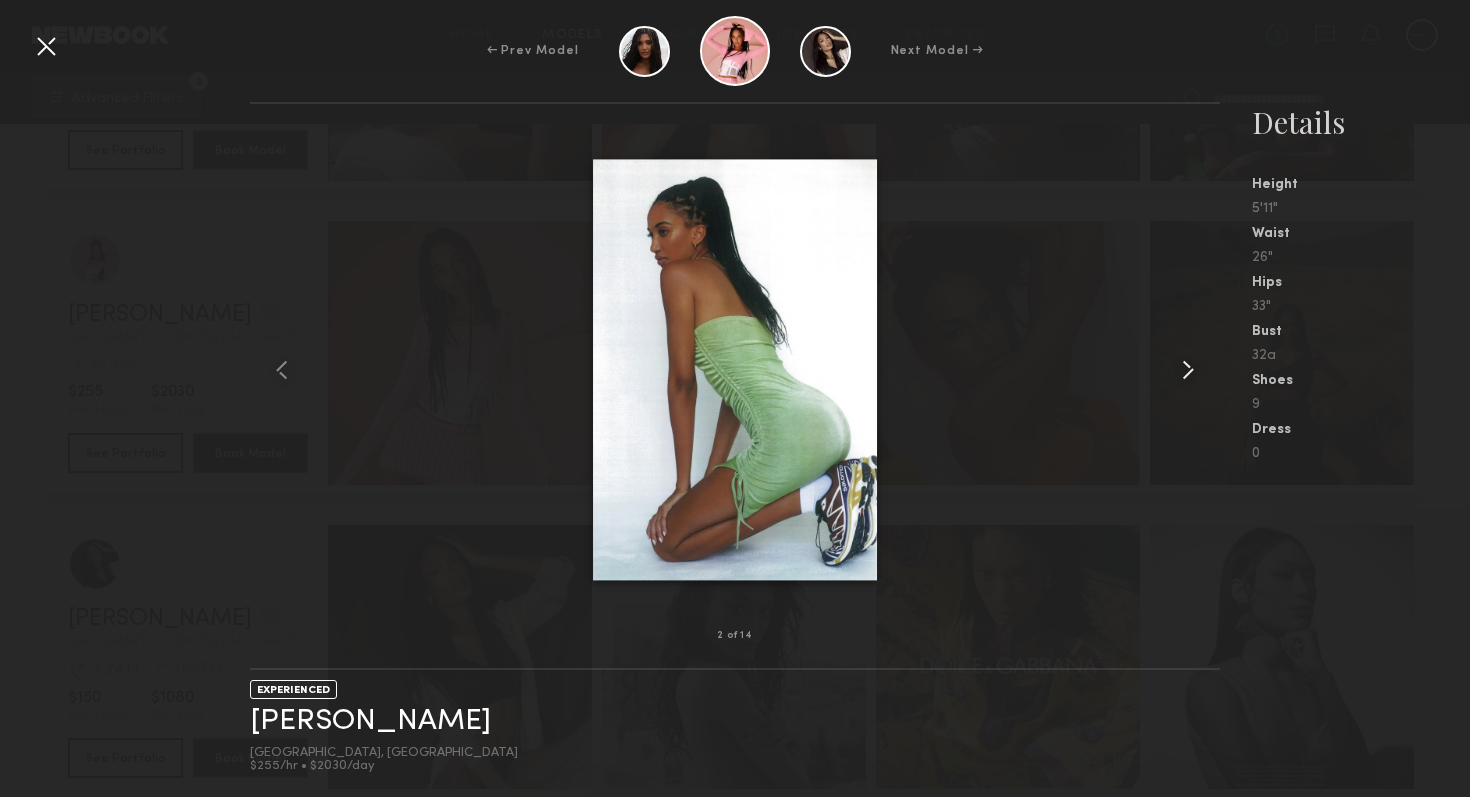 click at bounding box center [1188, 370] 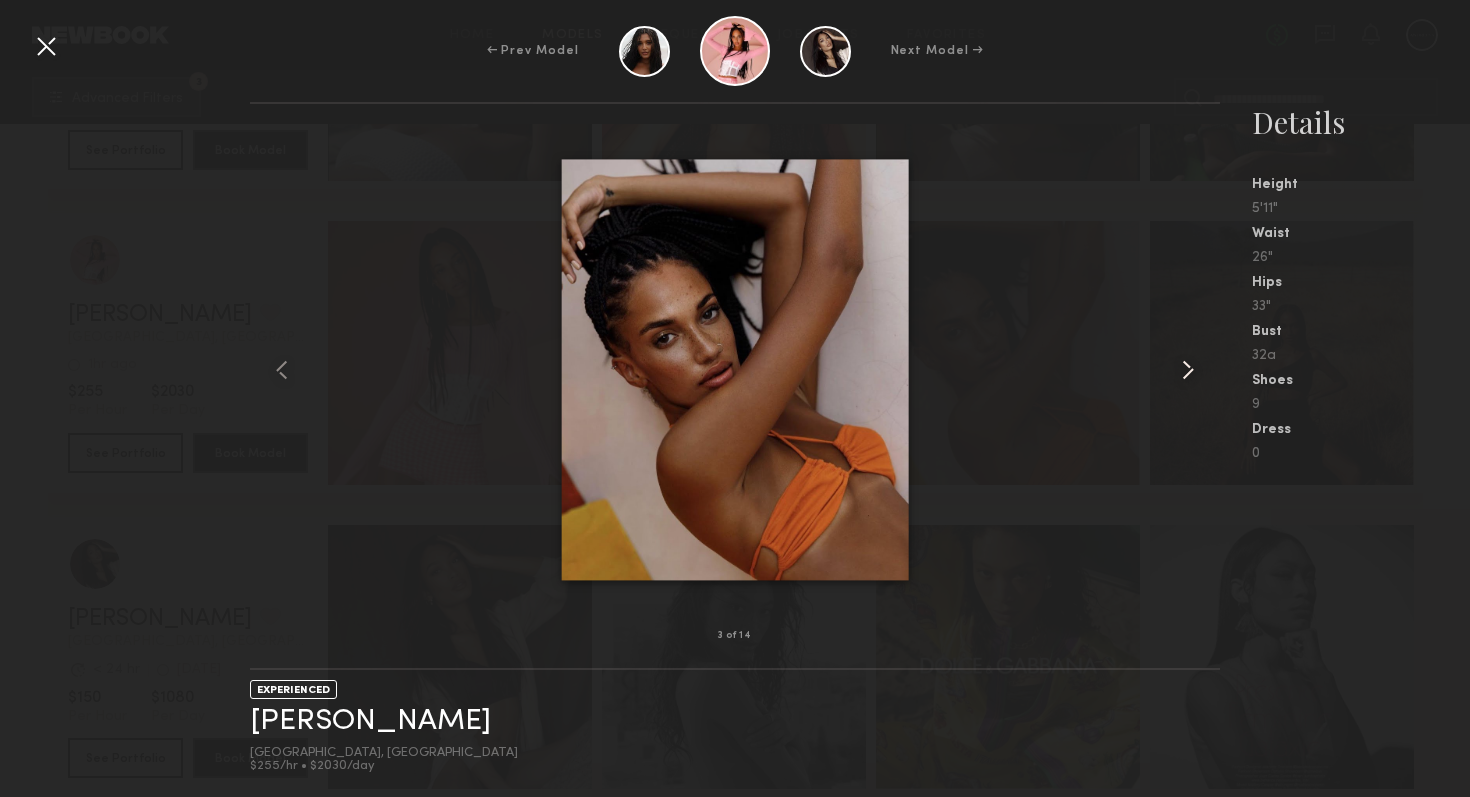 click at bounding box center [1188, 370] 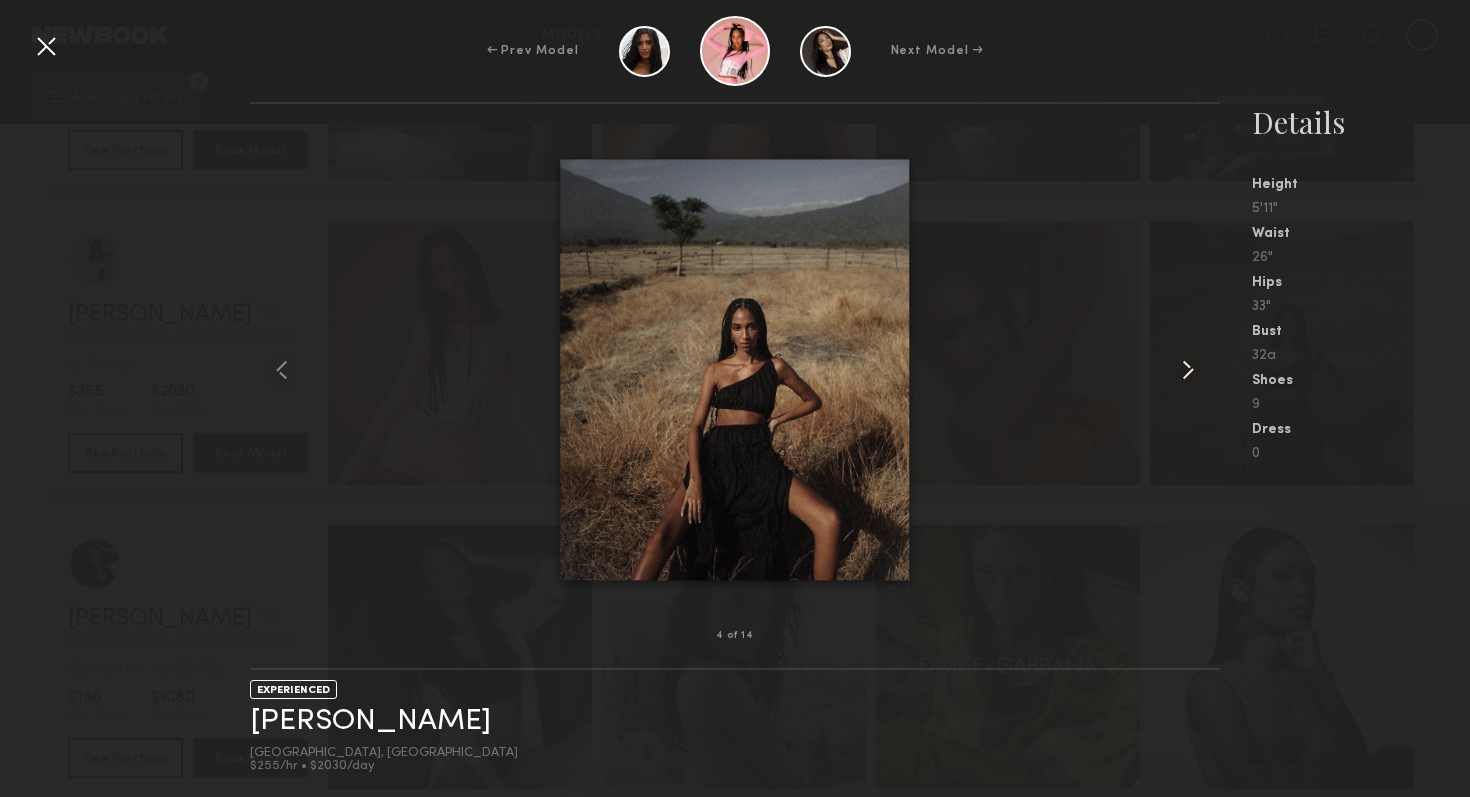 click at bounding box center (1188, 370) 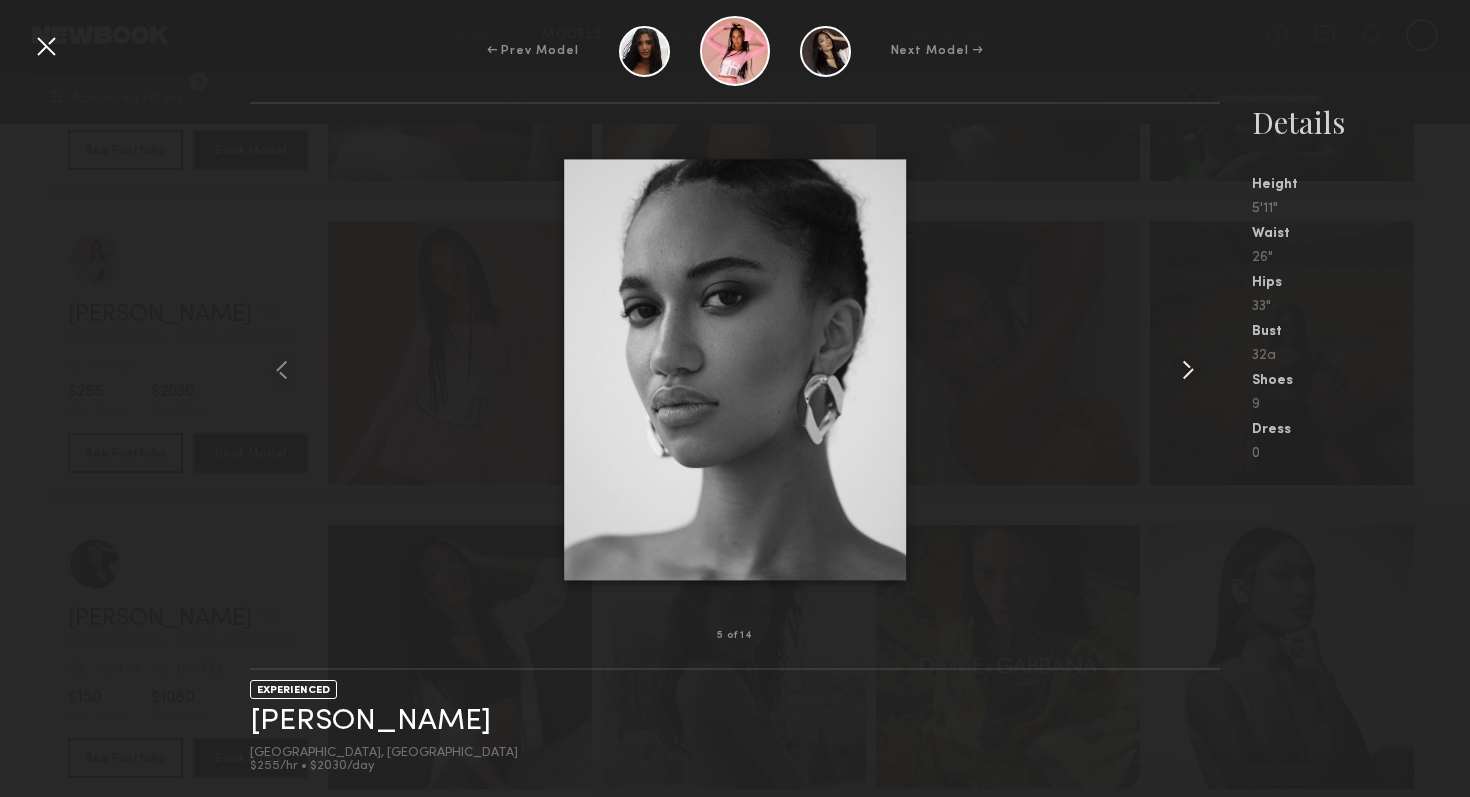 click at bounding box center [1188, 370] 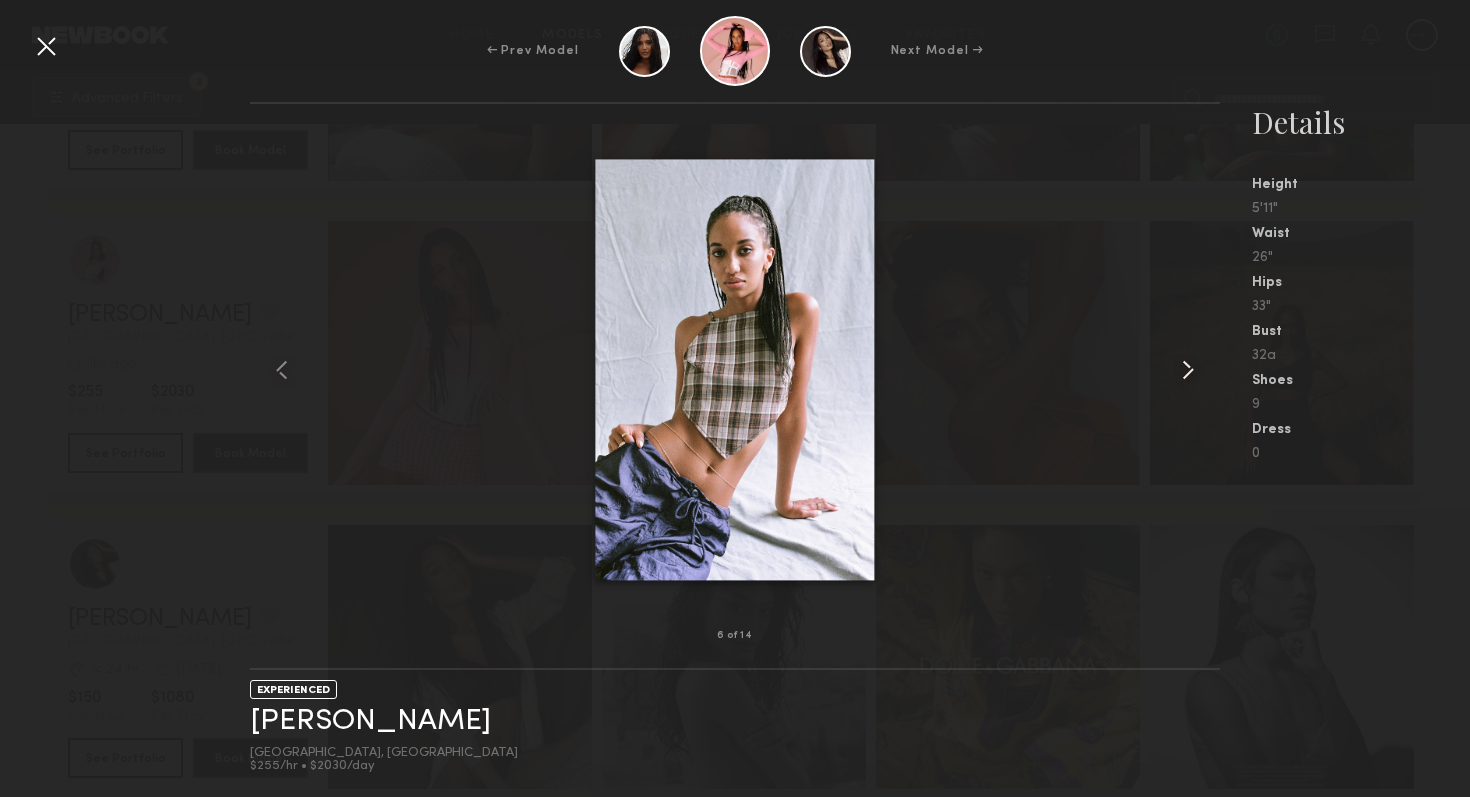 click at bounding box center [1188, 370] 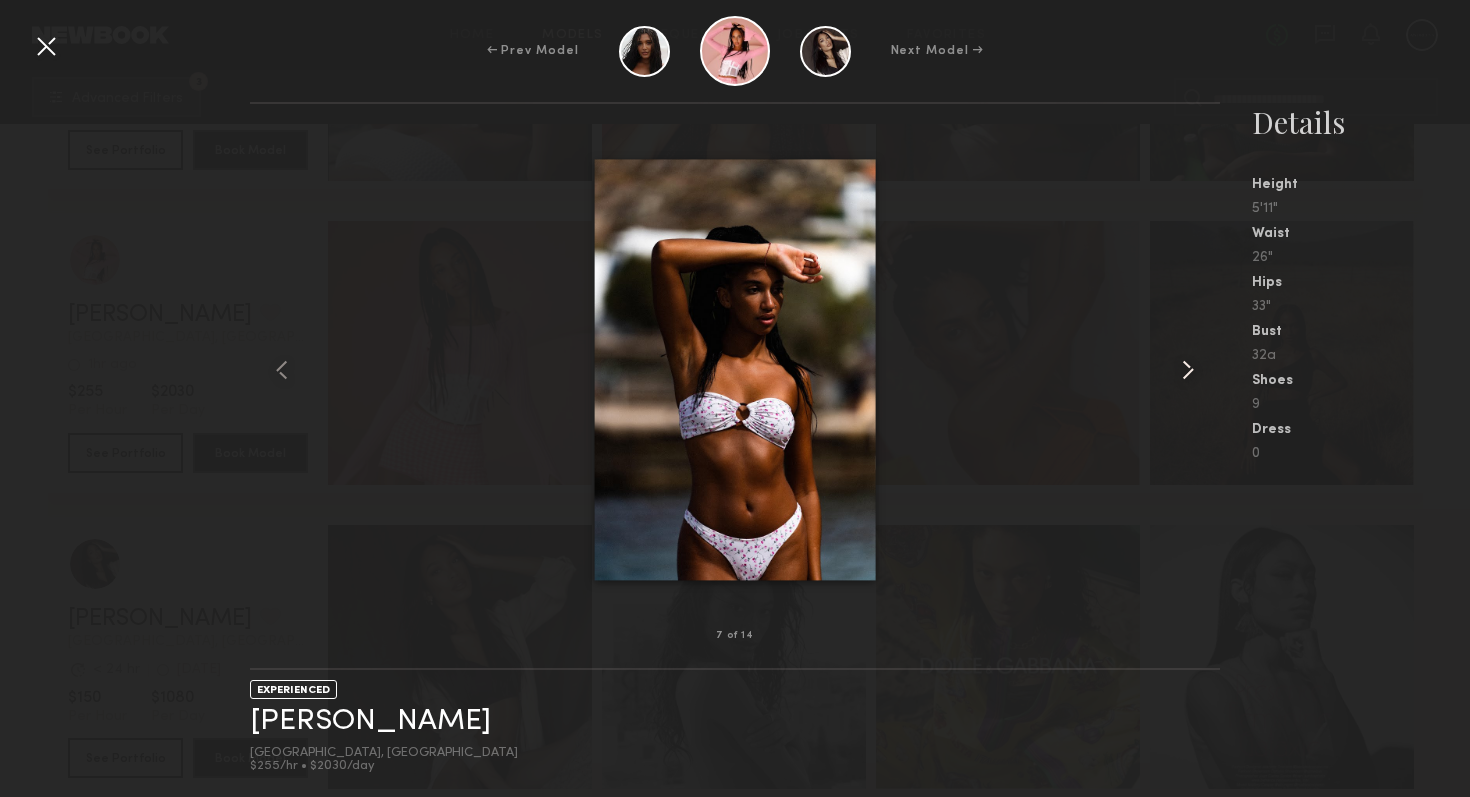 click at bounding box center [1188, 370] 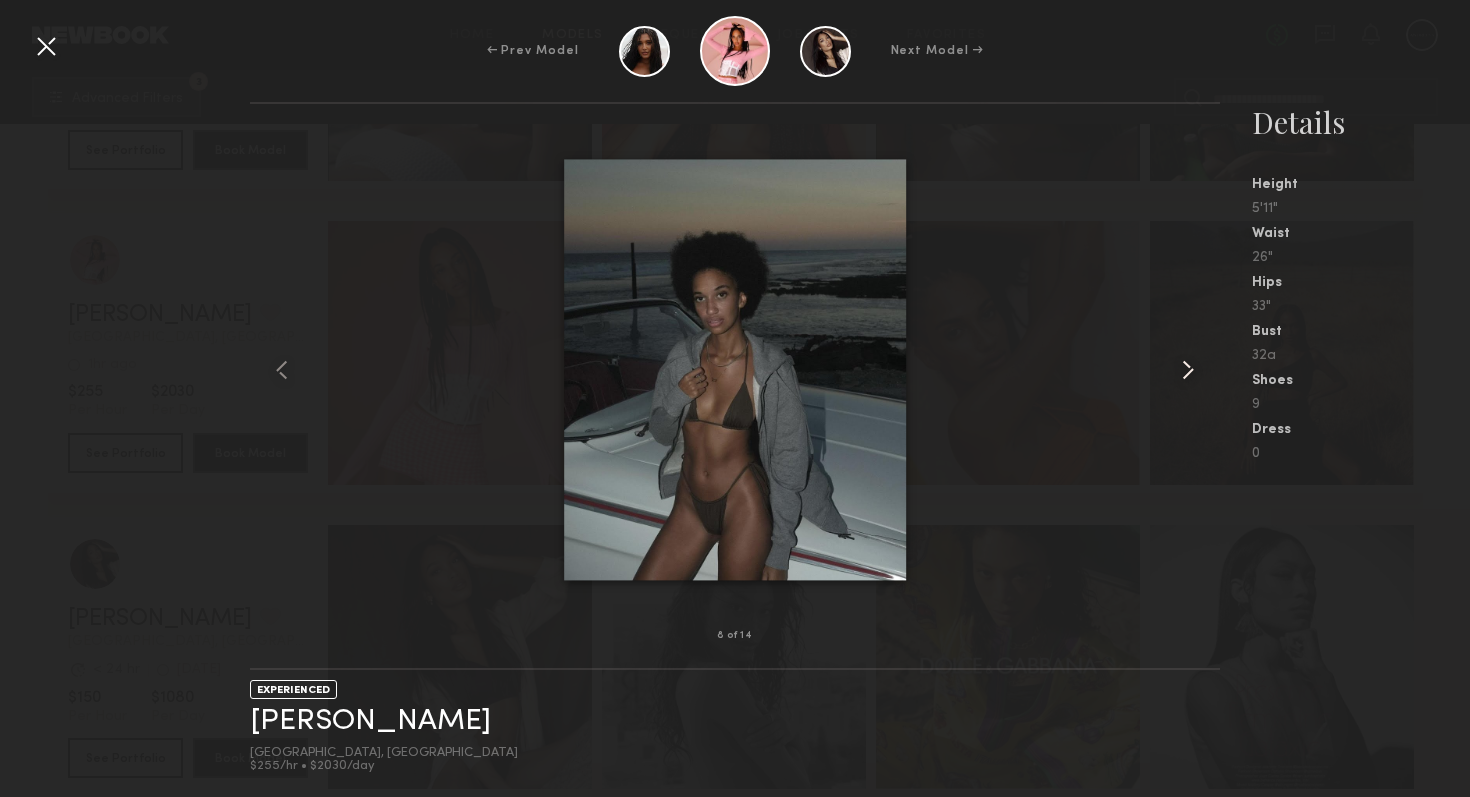 click at bounding box center [1188, 370] 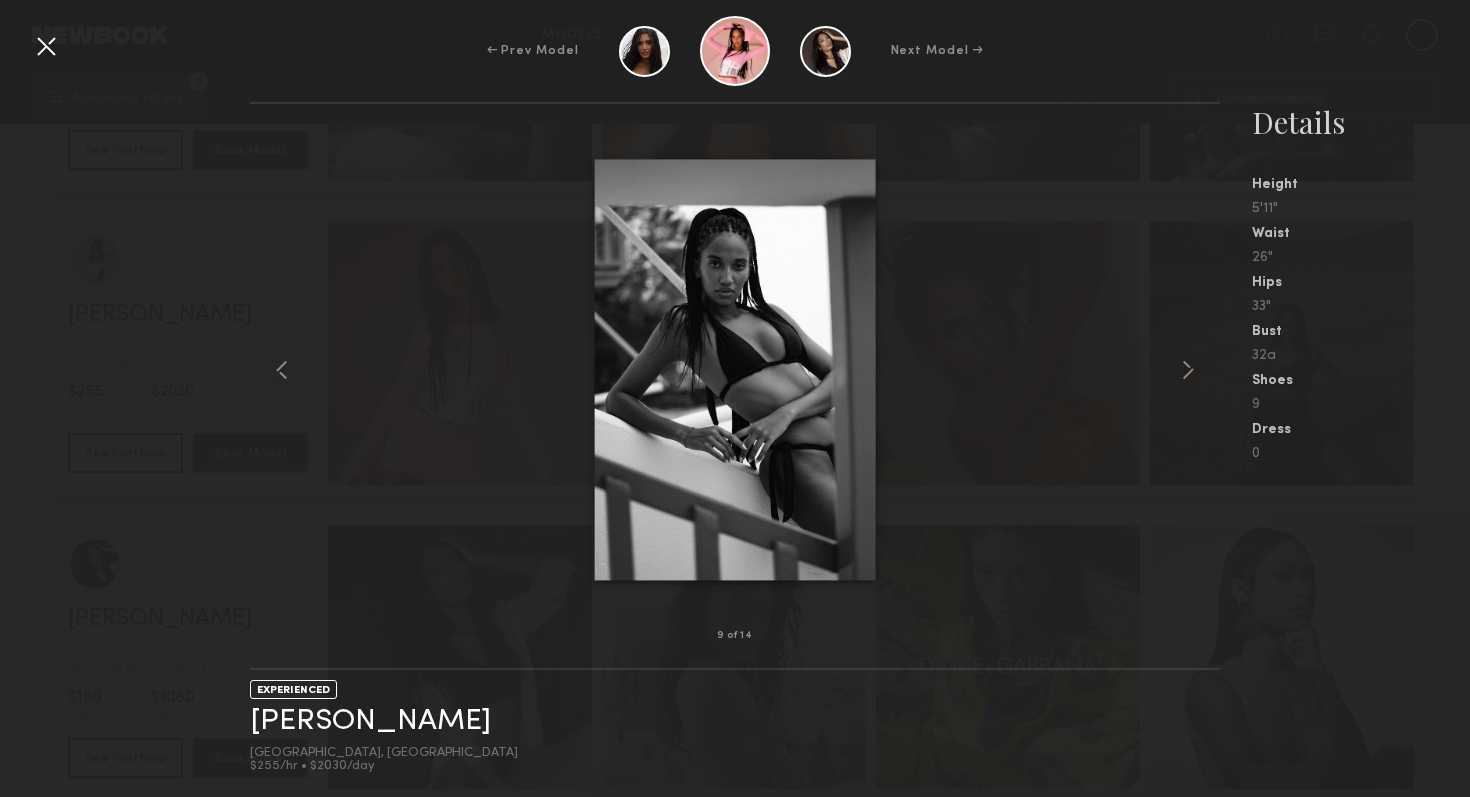 click at bounding box center (46, 46) 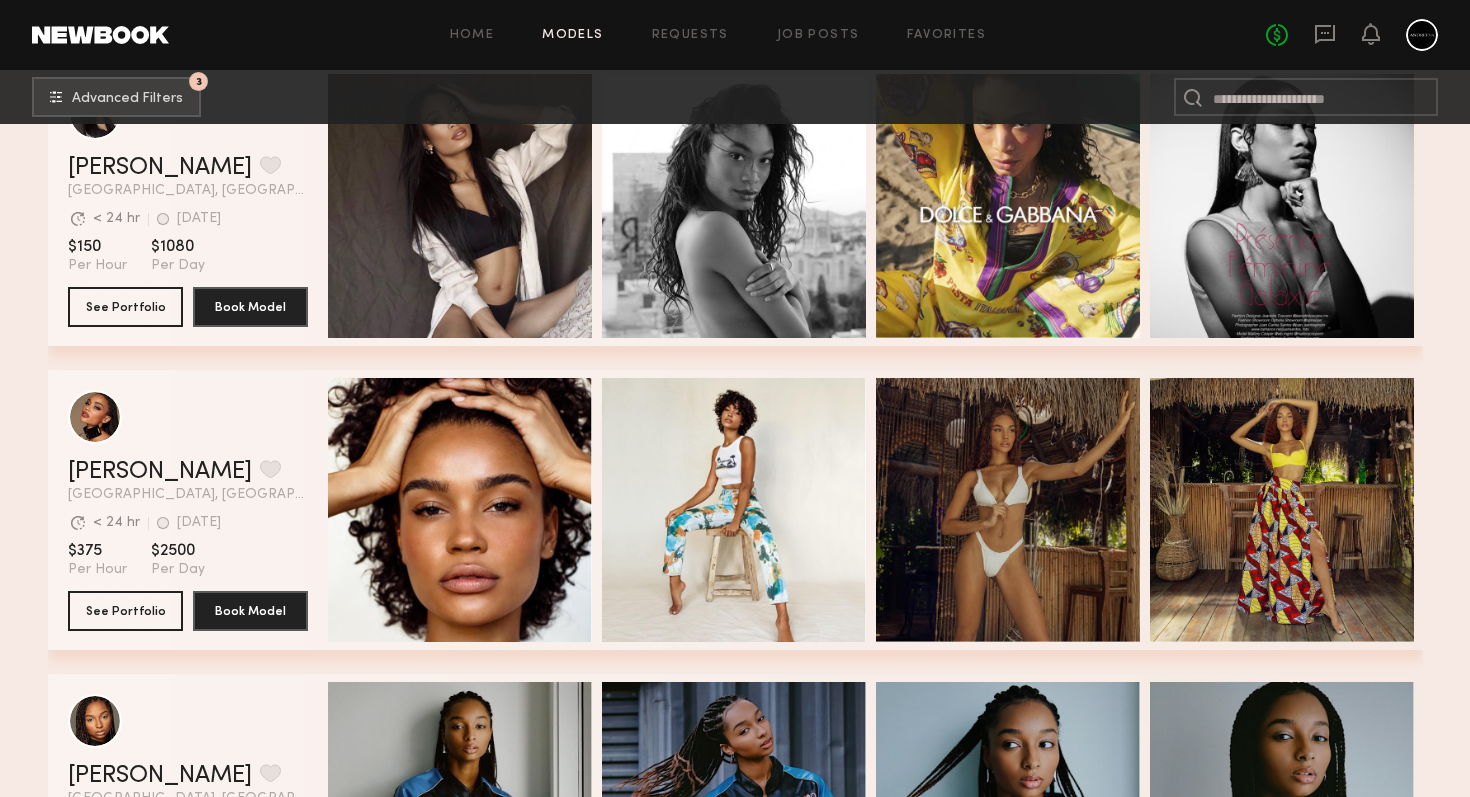 scroll, scrollTop: 1668, scrollLeft: 0, axis: vertical 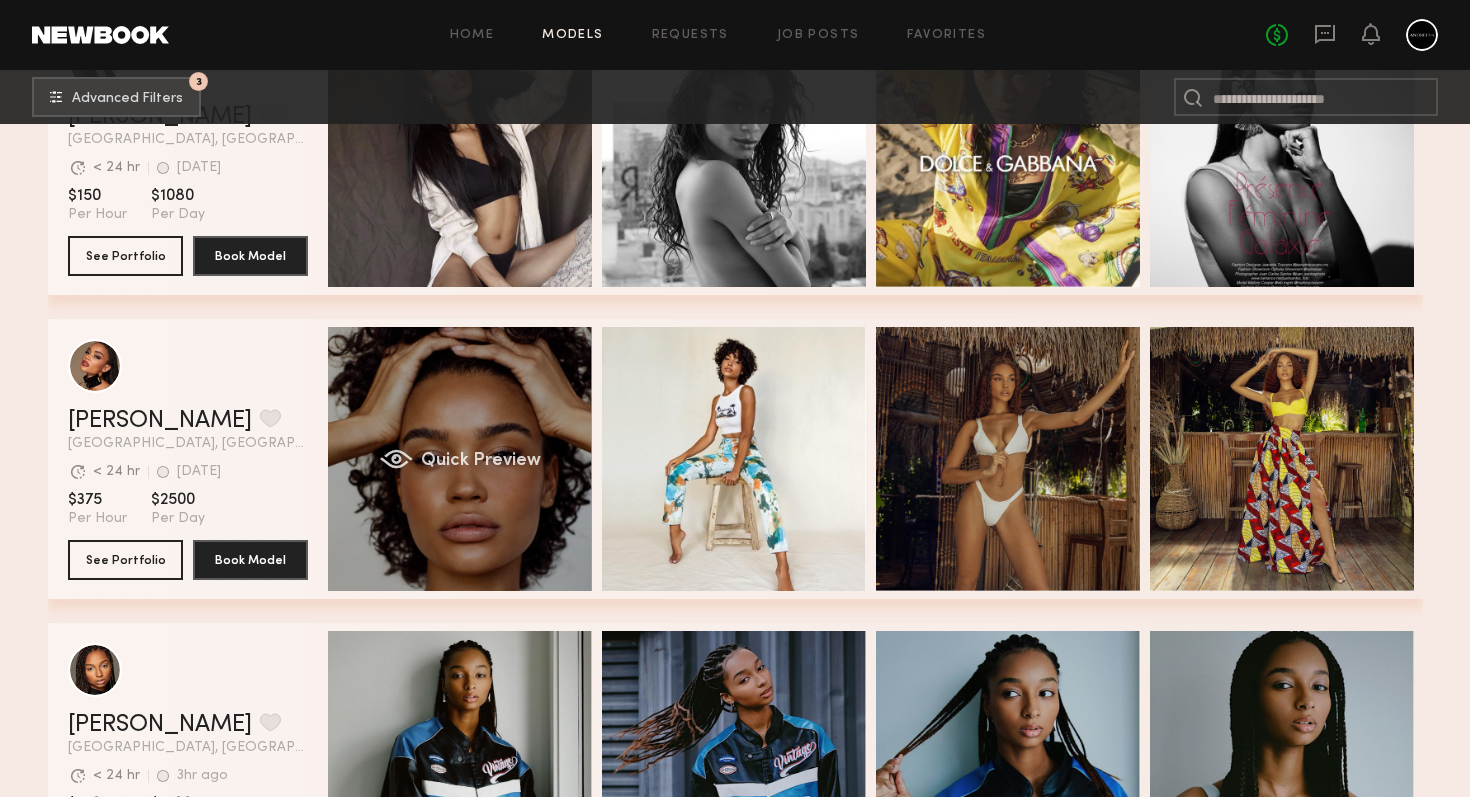 click on "Quick Preview" 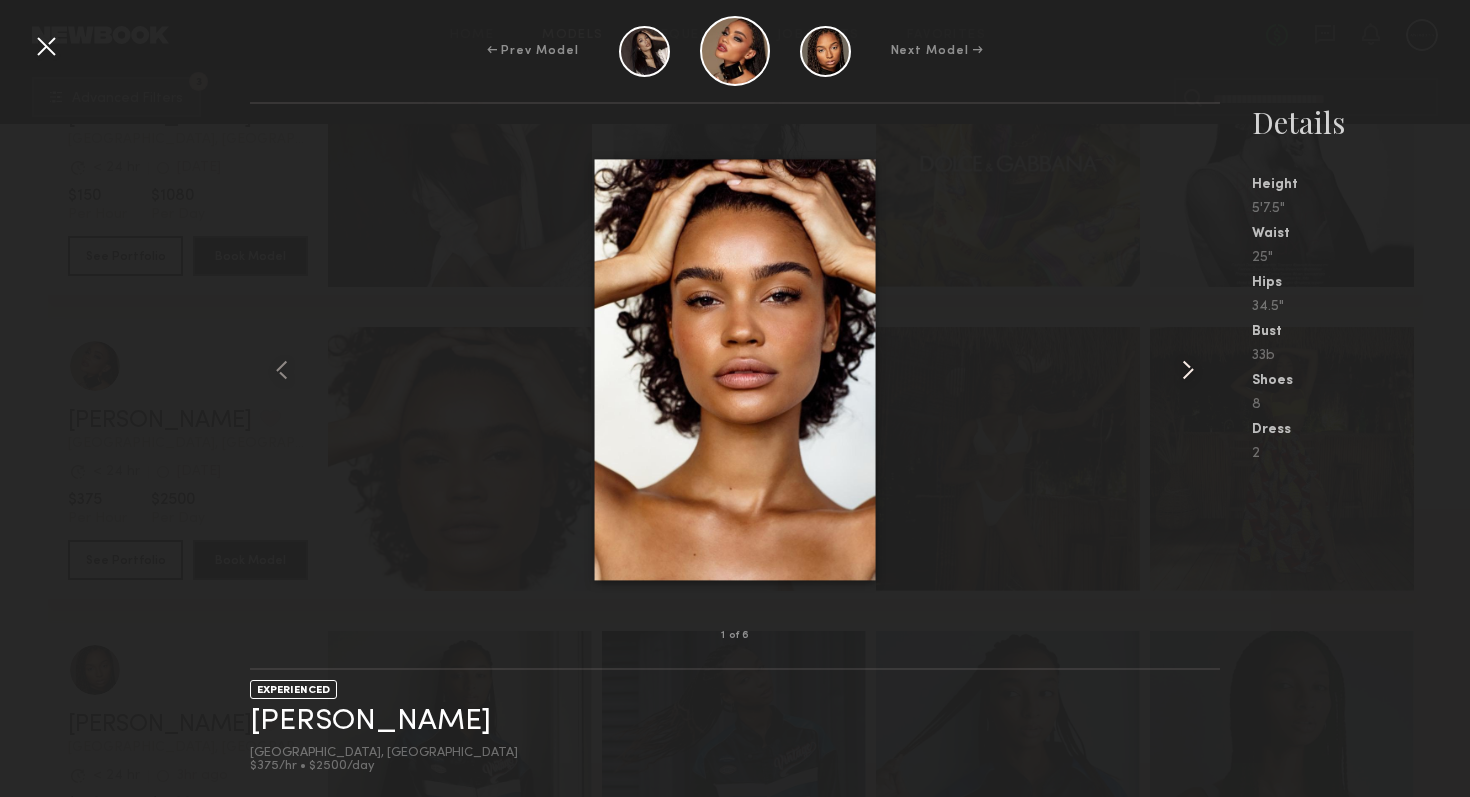 click at bounding box center [1188, 370] 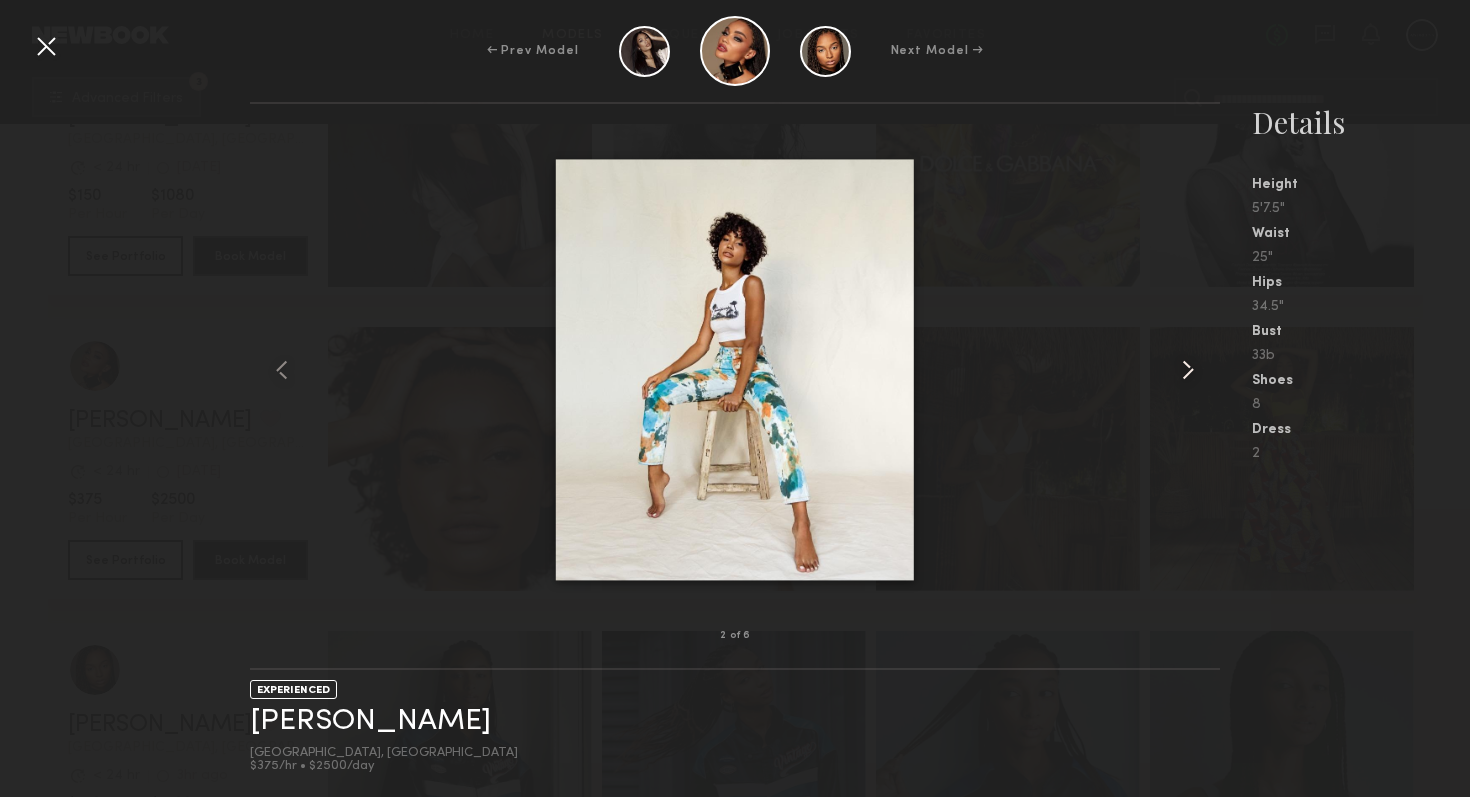 click at bounding box center [1188, 370] 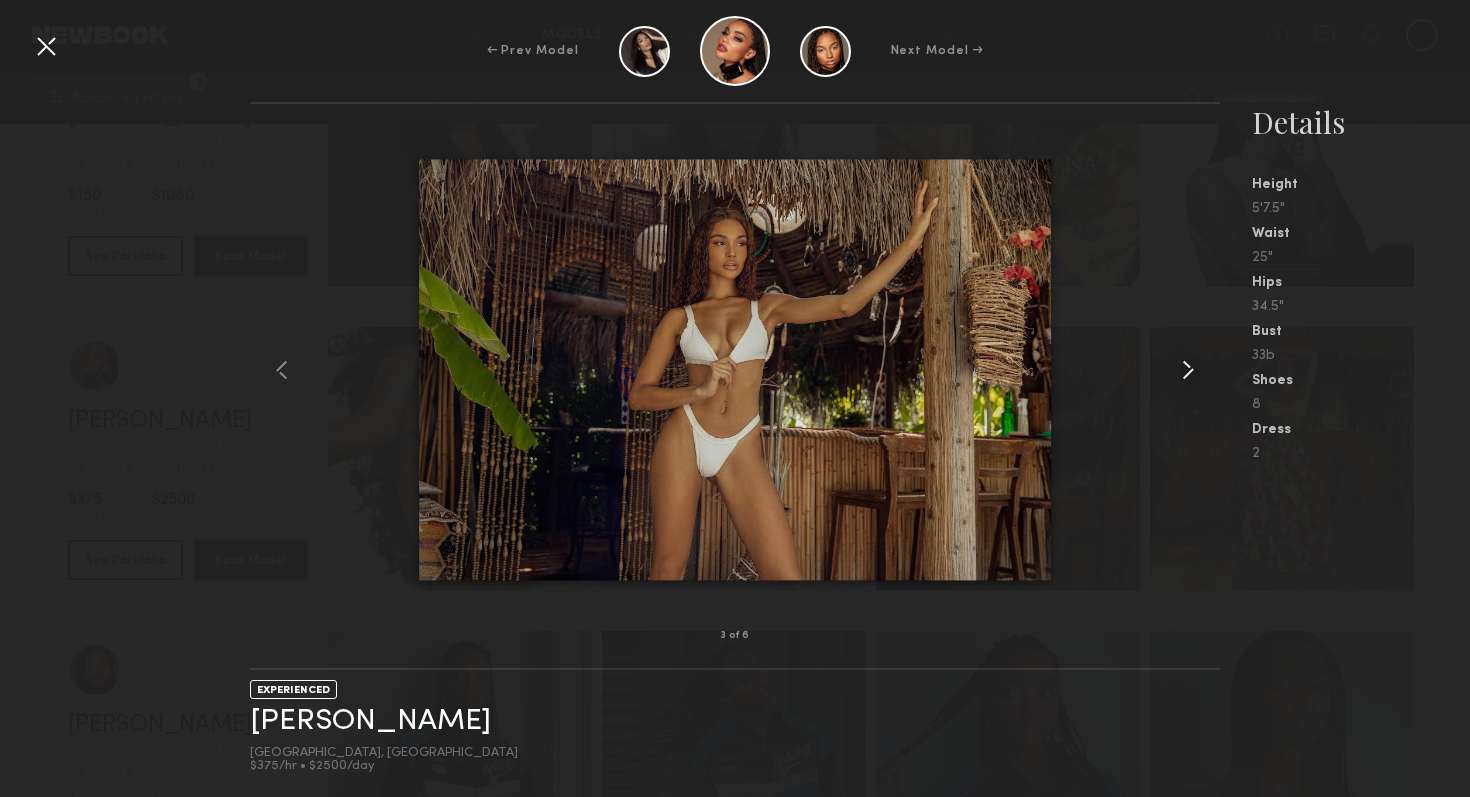 click at bounding box center (1188, 370) 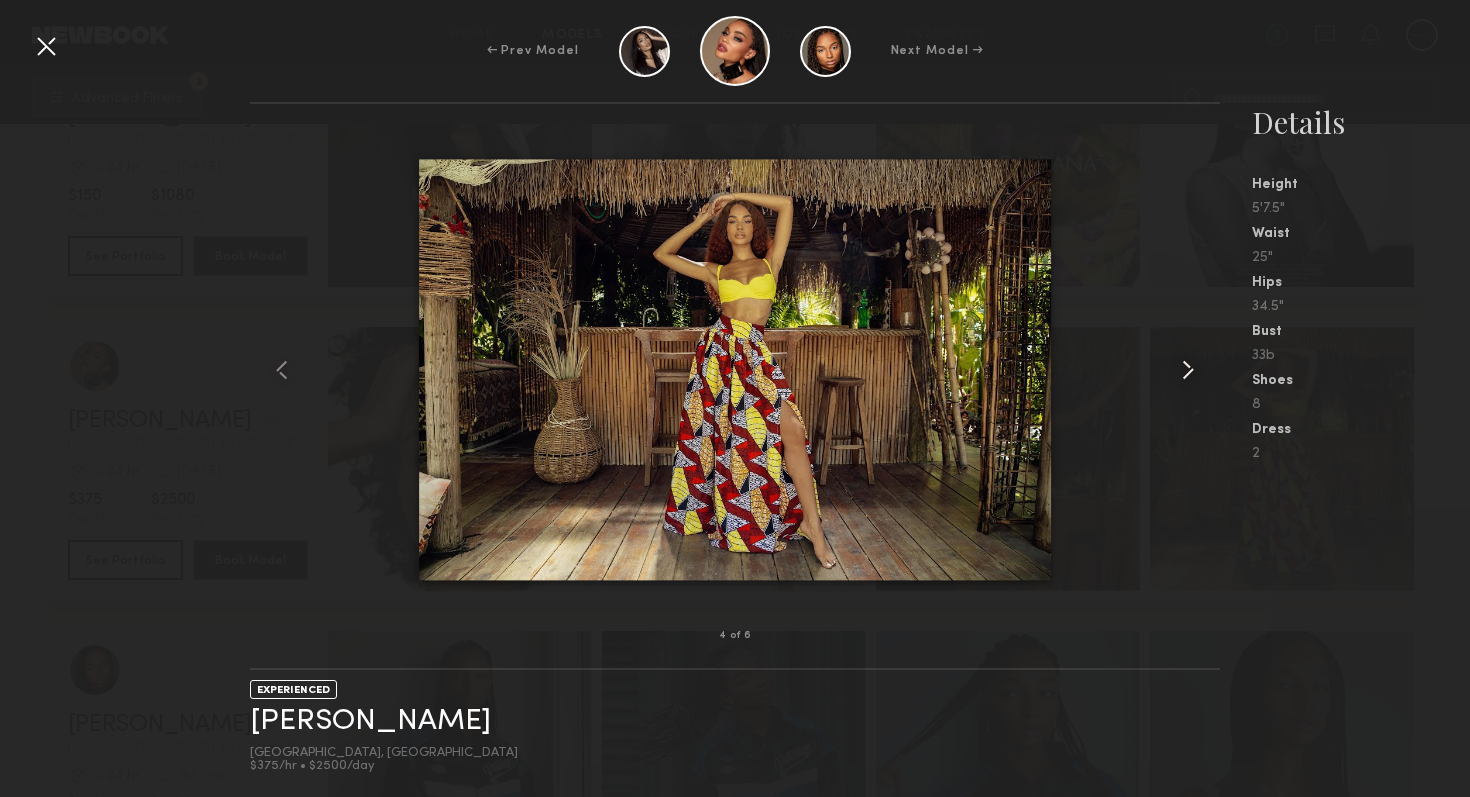 click at bounding box center (1188, 370) 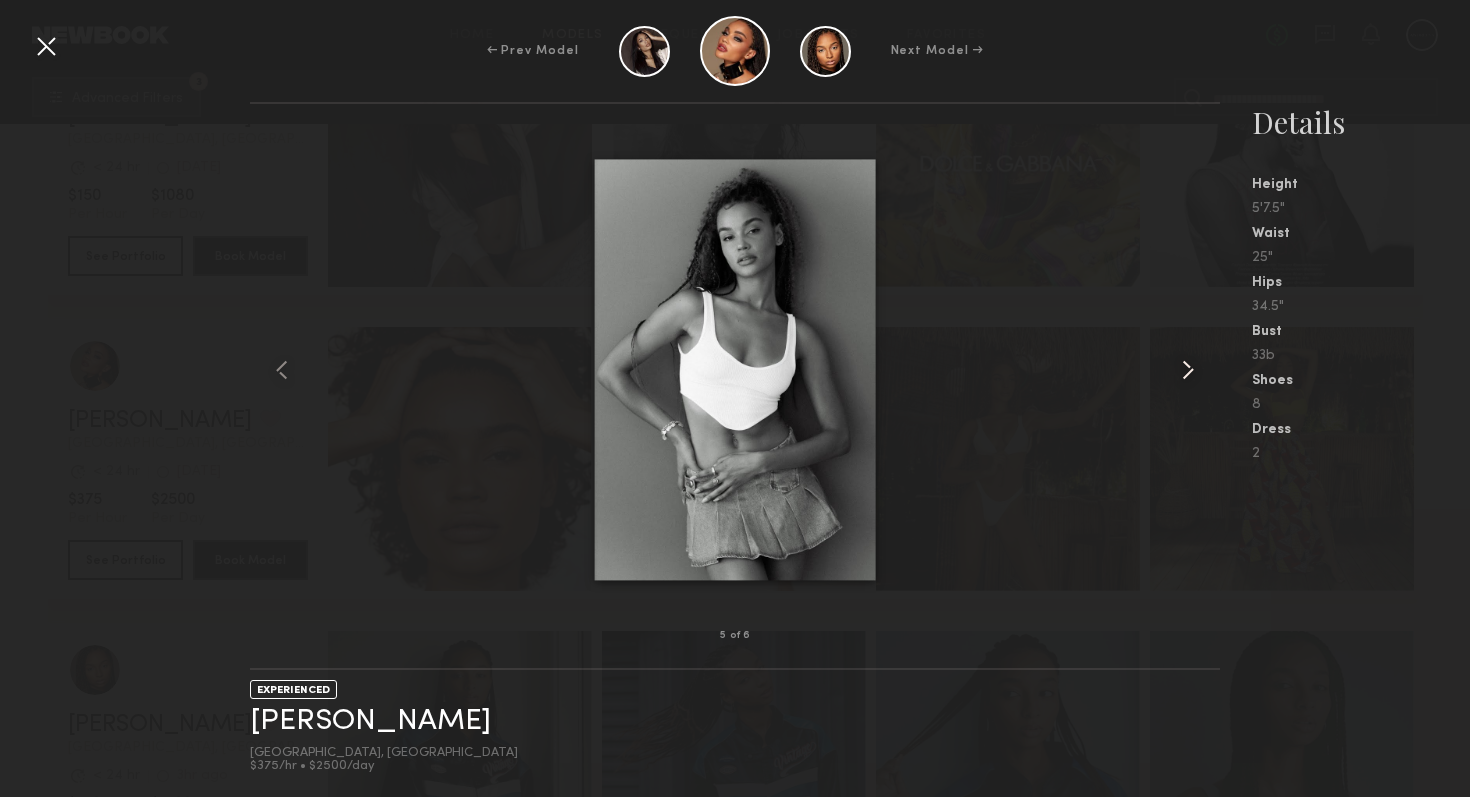 click at bounding box center [1188, 370] 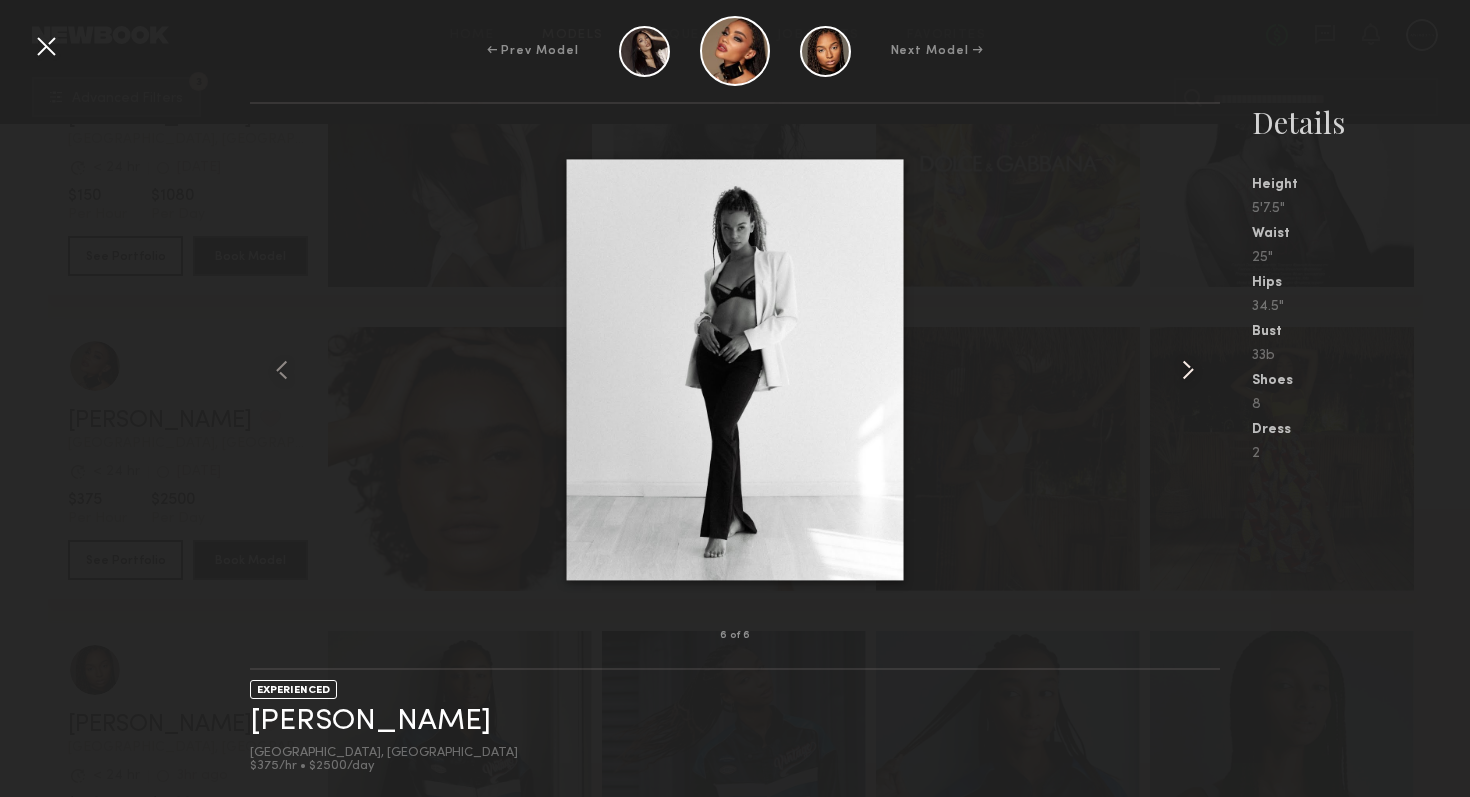click at bounding box center (1188, 370) 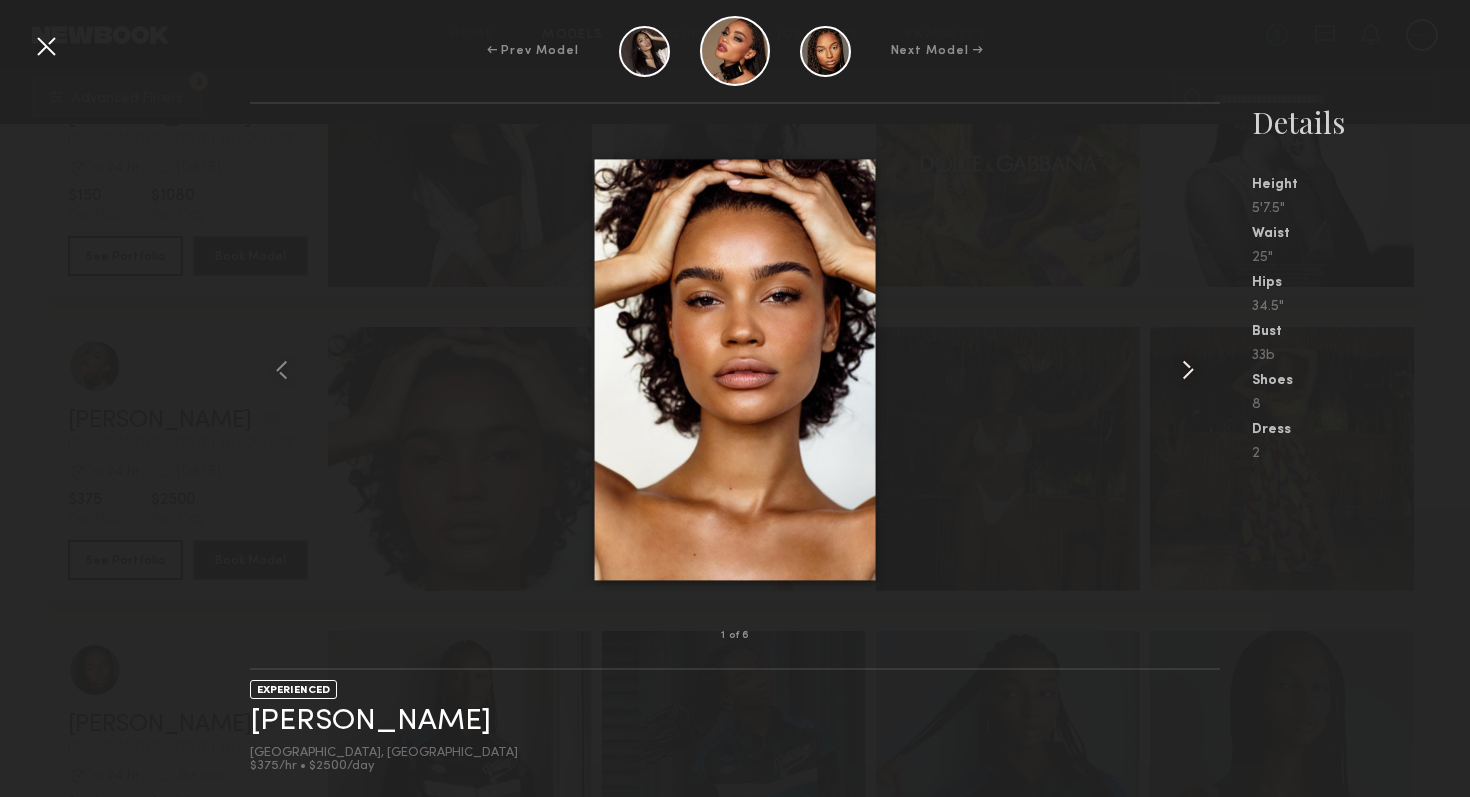 click at bounding box center [1188, 370] 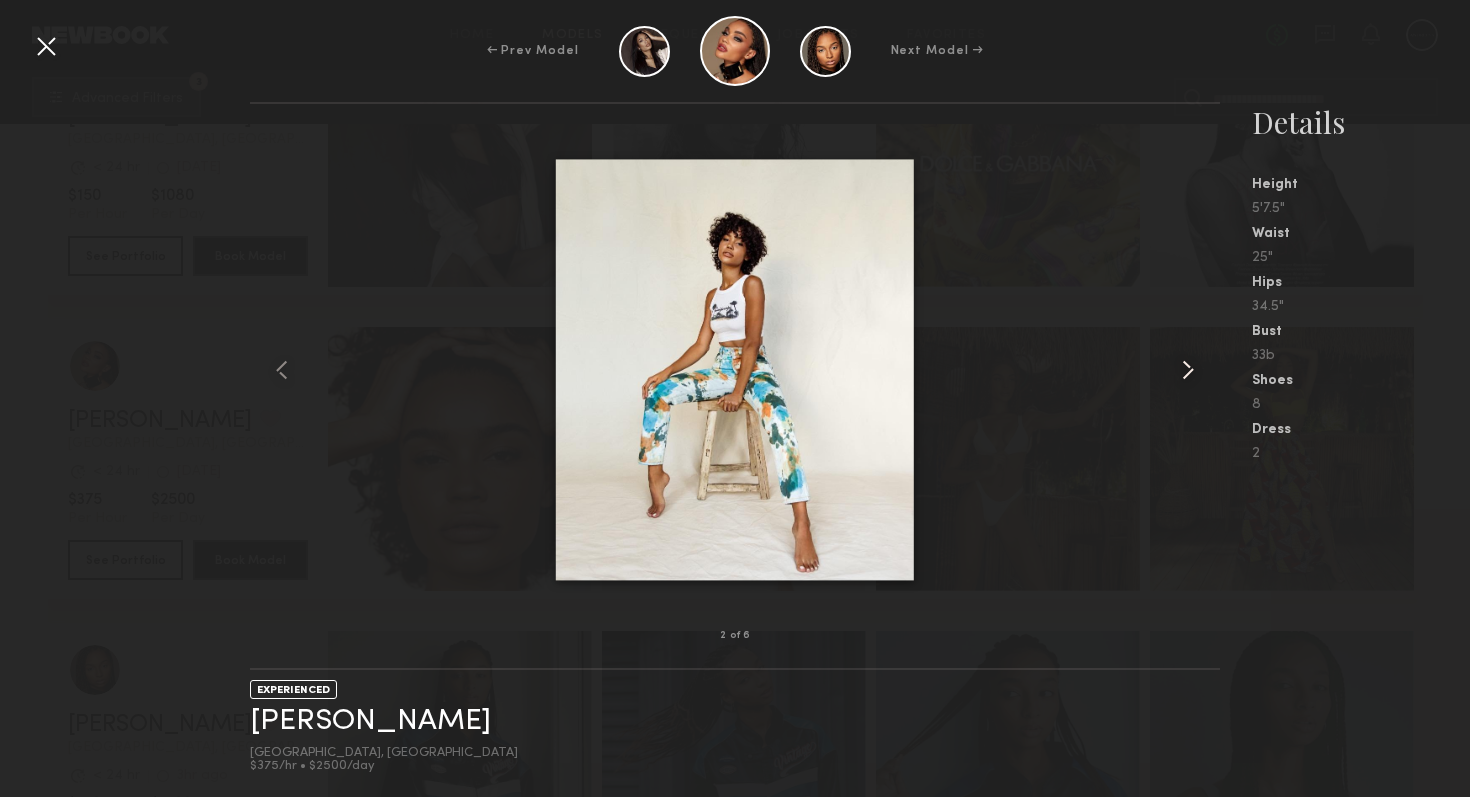 click at bounding box center (1188, 370) 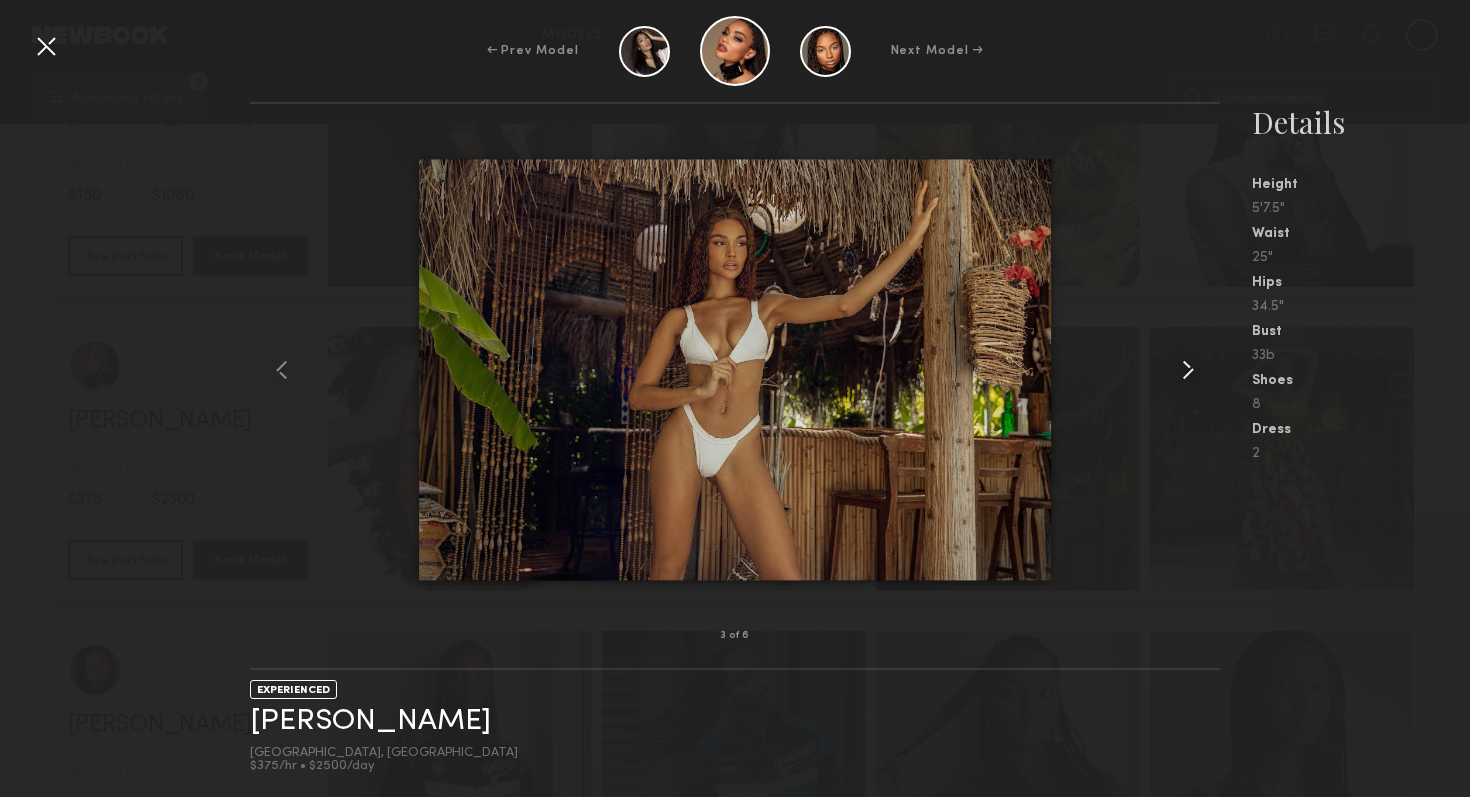 click at bounding box center (1188, 370) 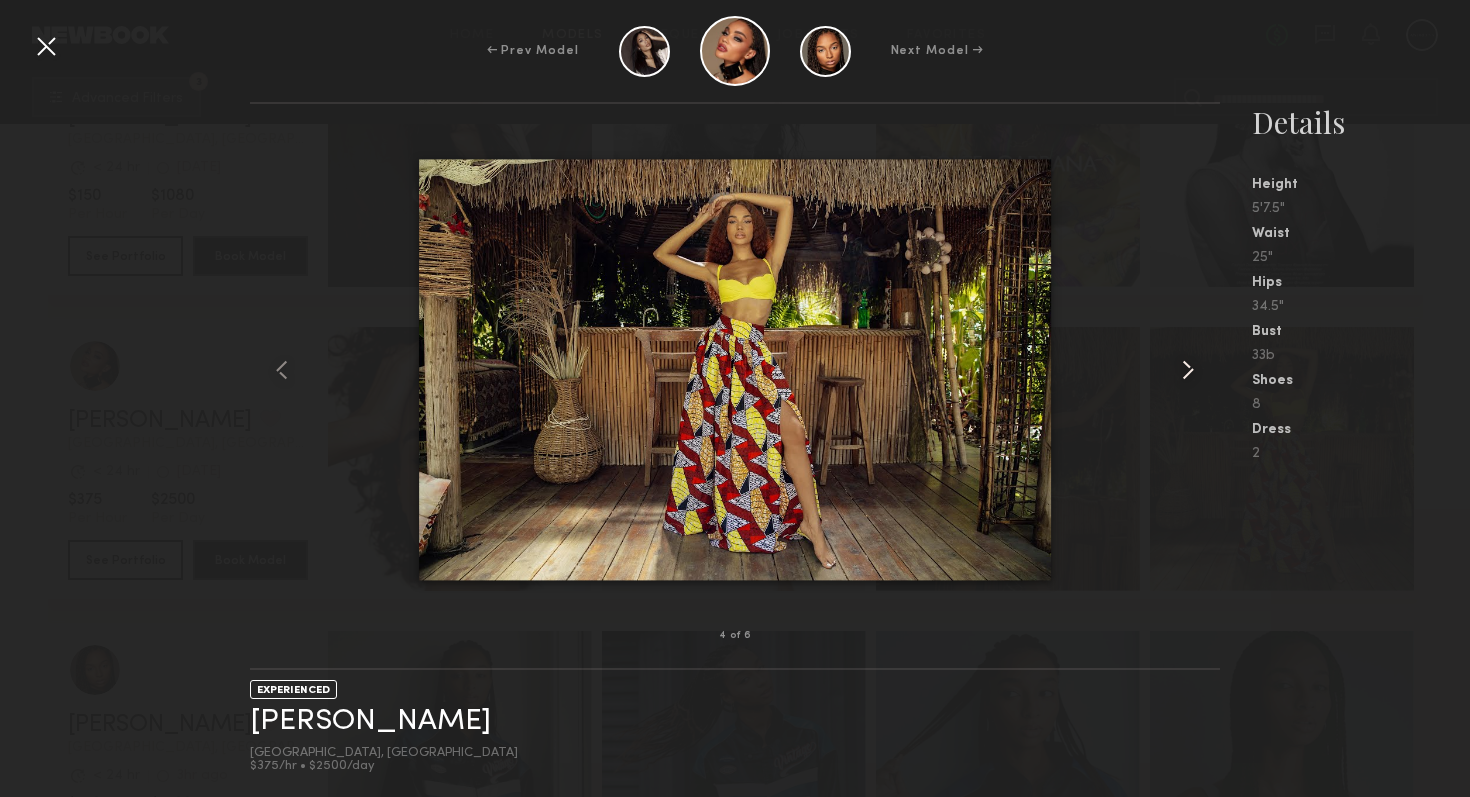 click at bounding box center [1188, 370] 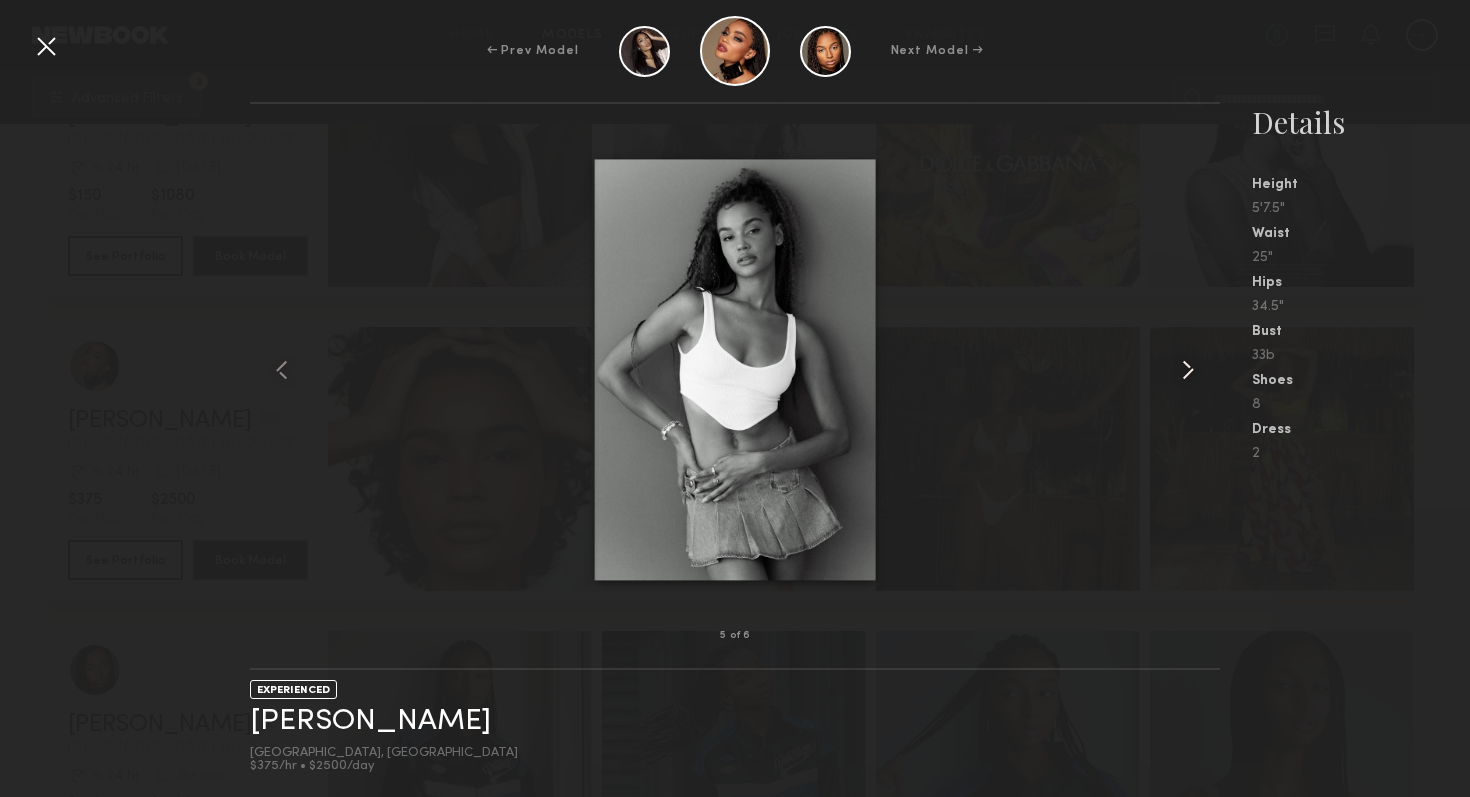 click at bounding box center (1188, 370) 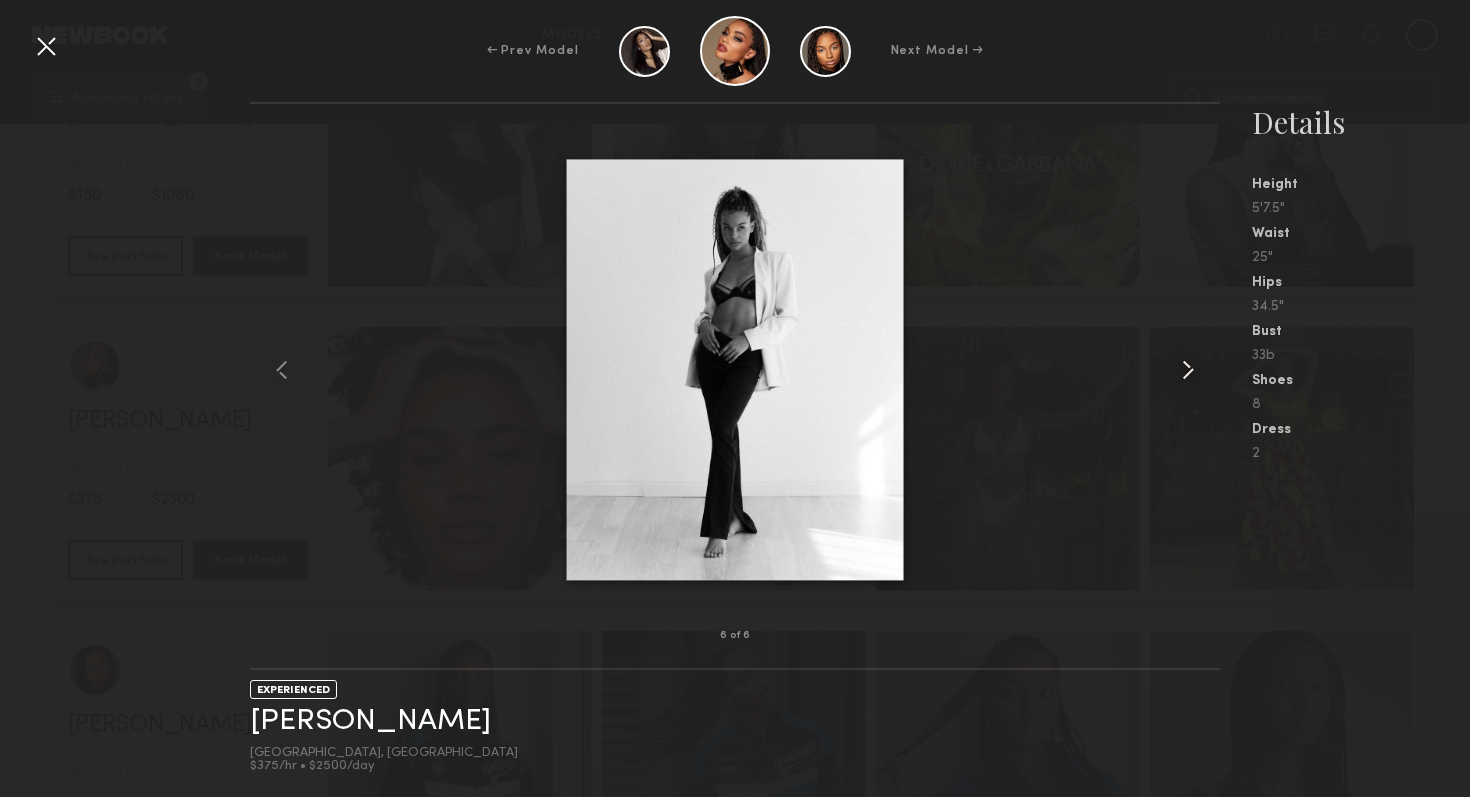 click at bounding box center (1188, 370) 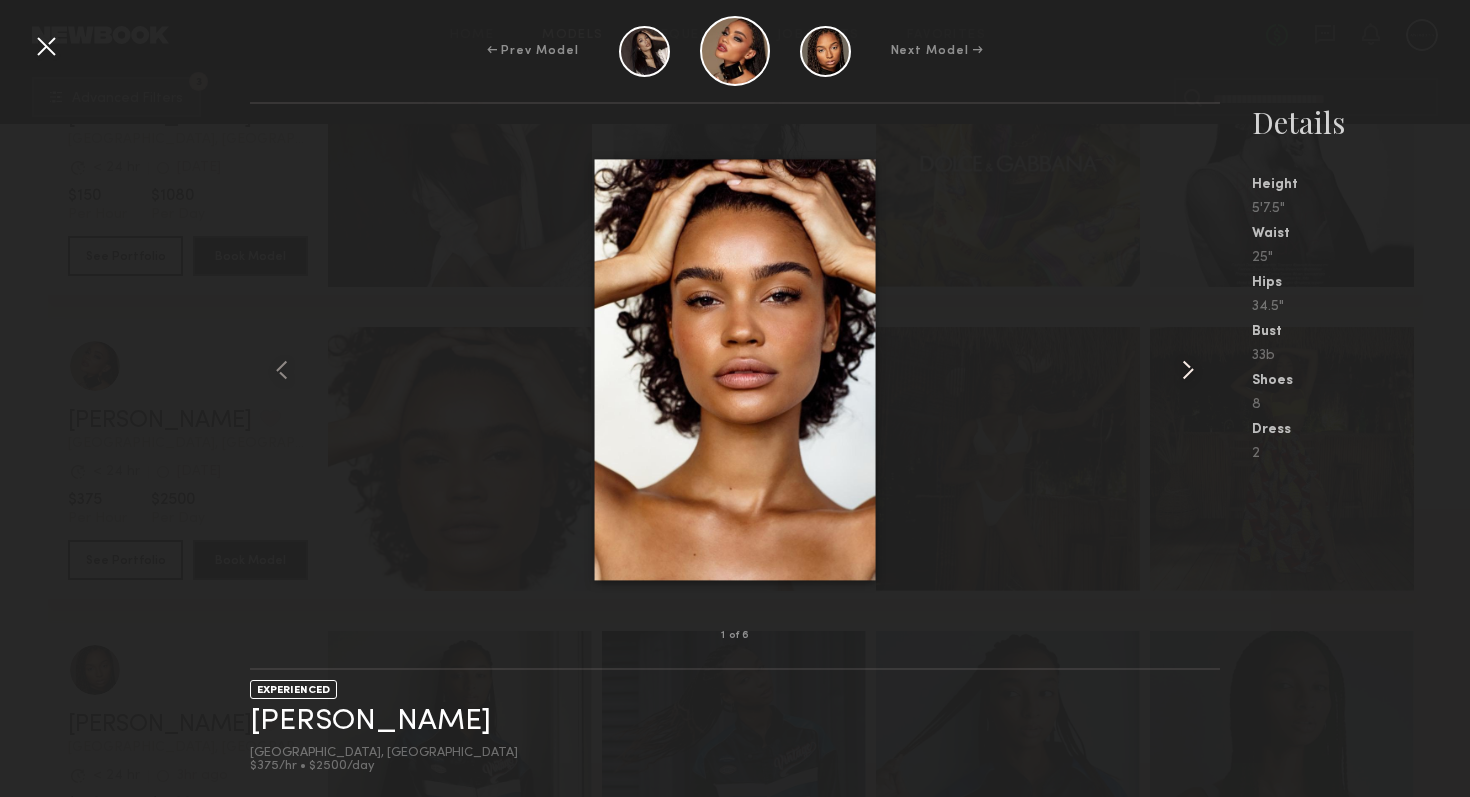 click at bounding box center [1188, 370] 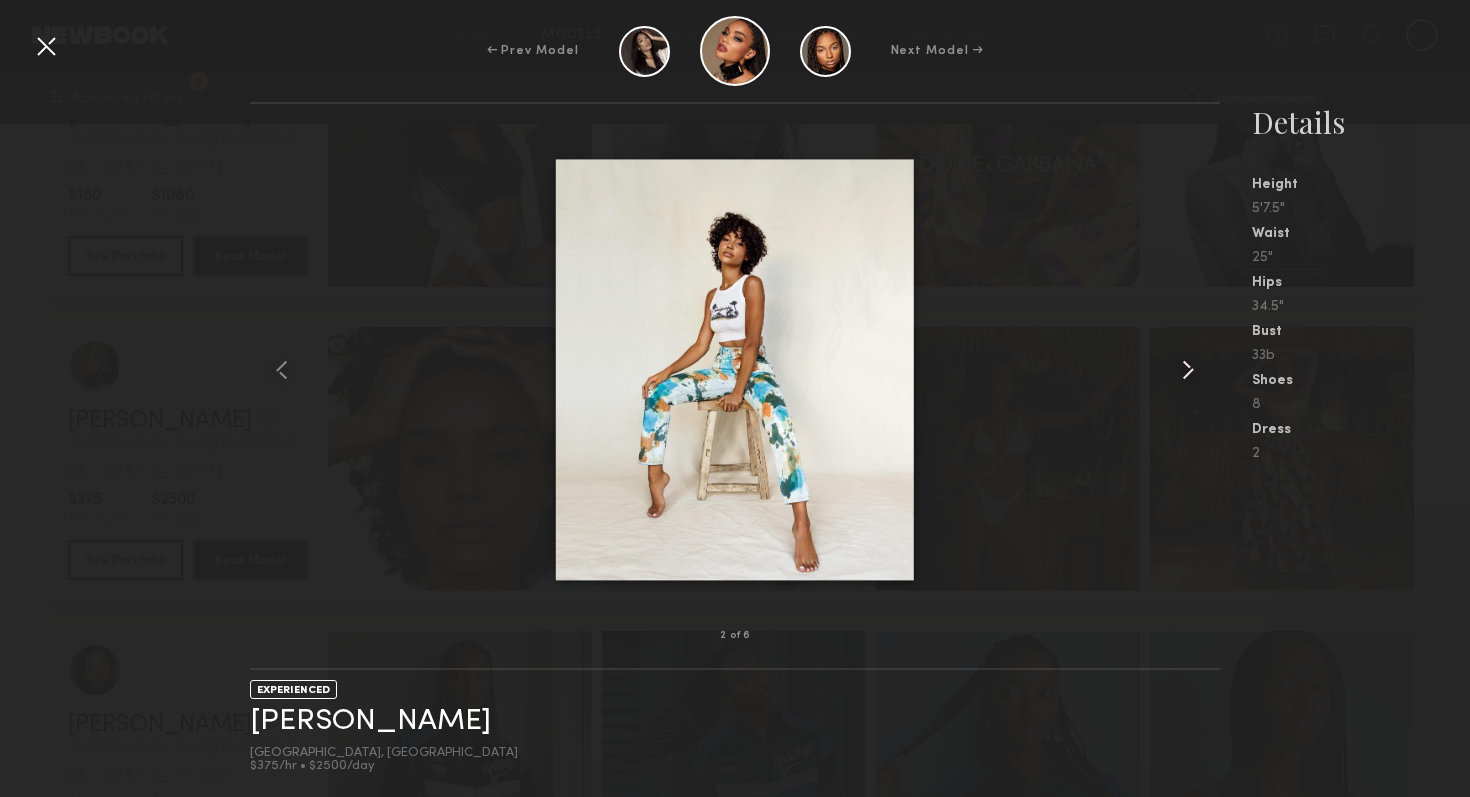 click at bounding box center (1188, 370) 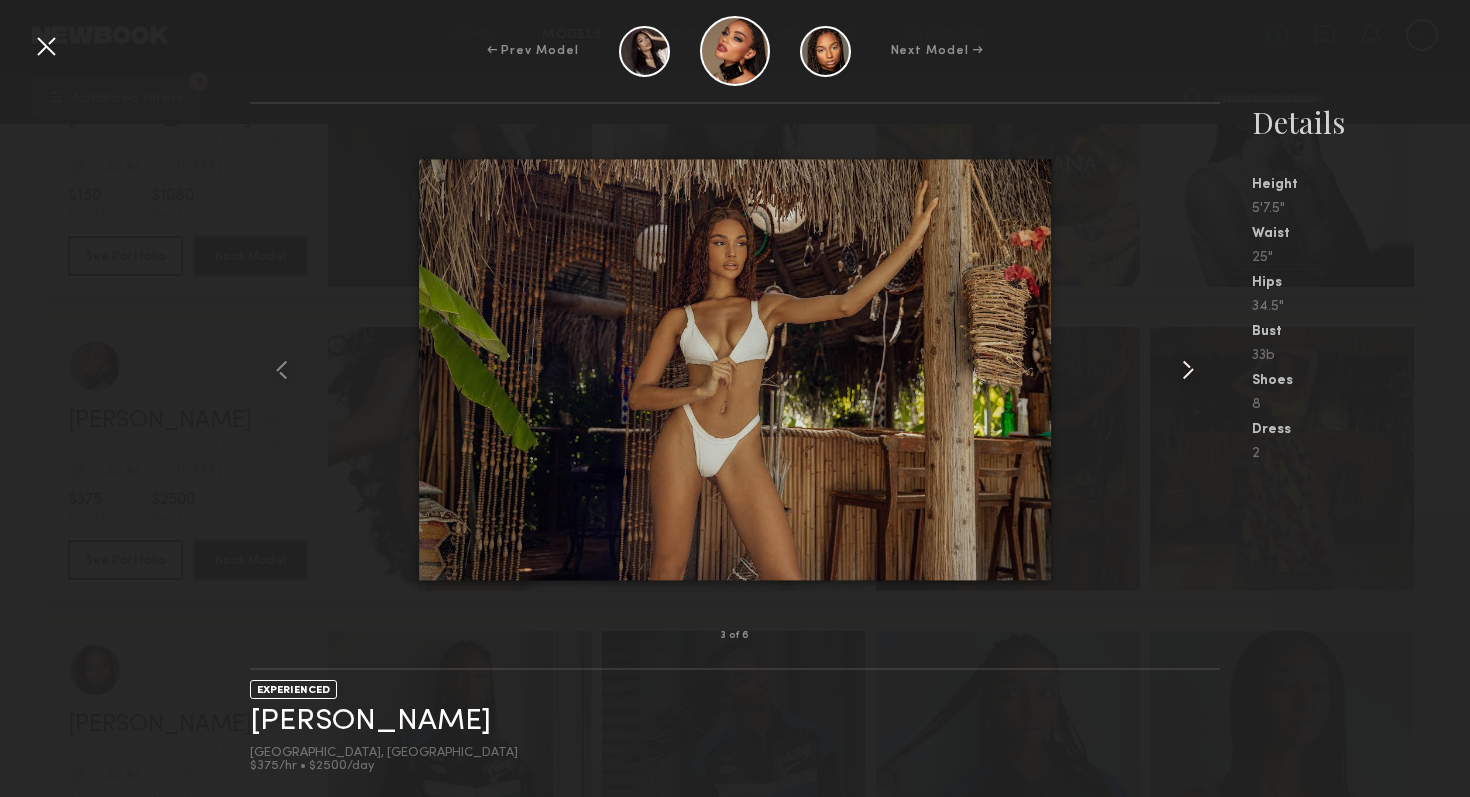 click at bounding box center [1188, 370] 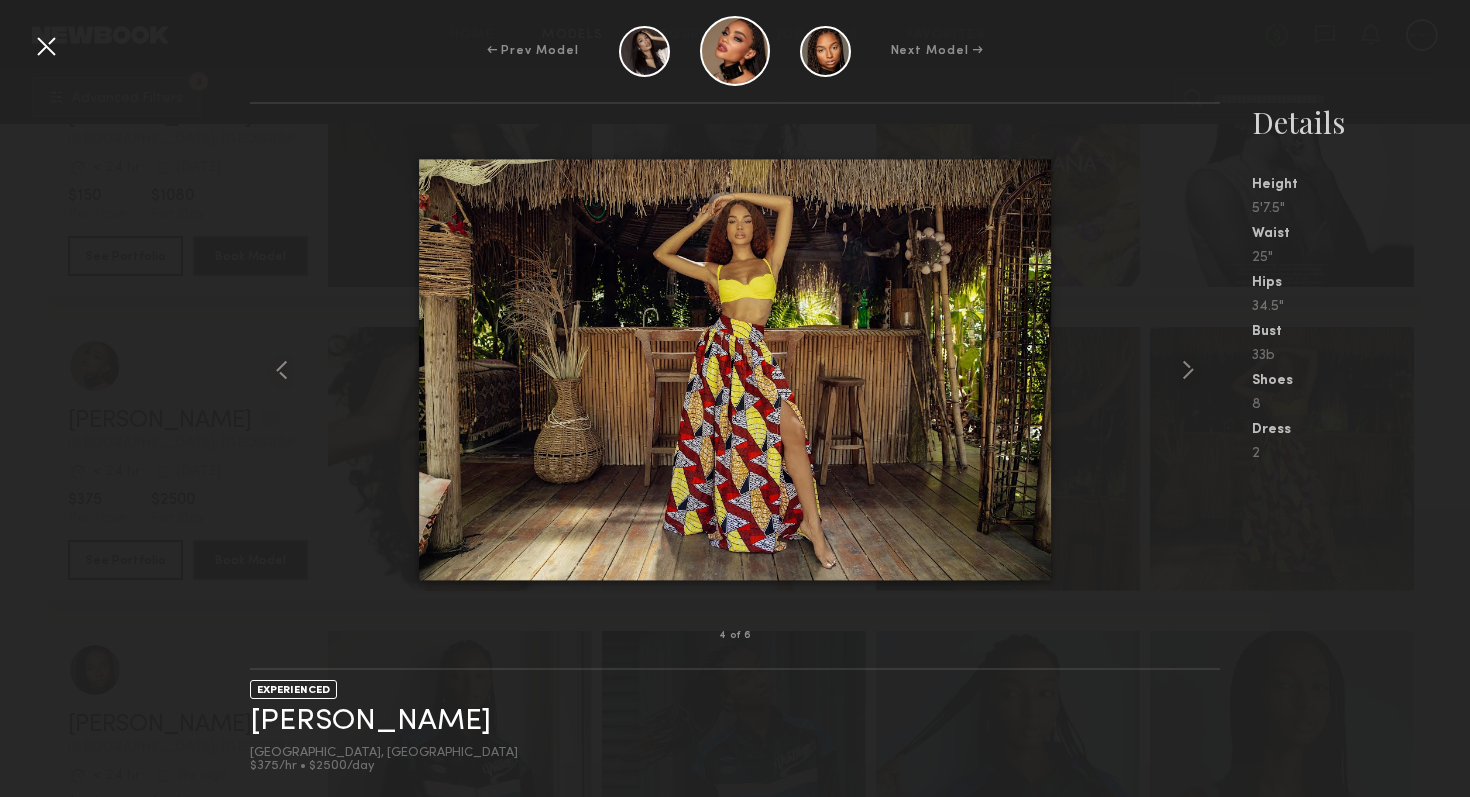 click at bounding box center [46, 46] 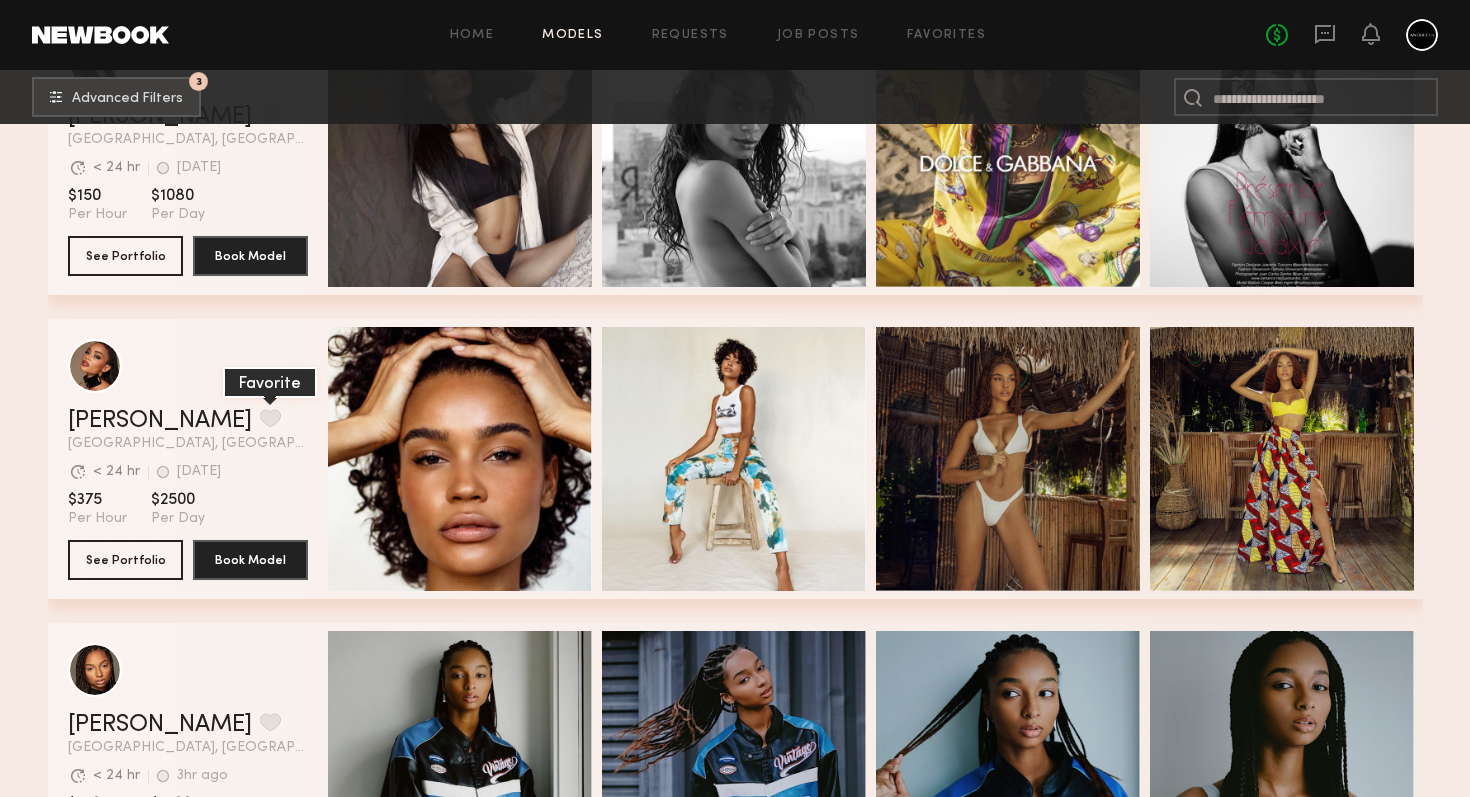 click 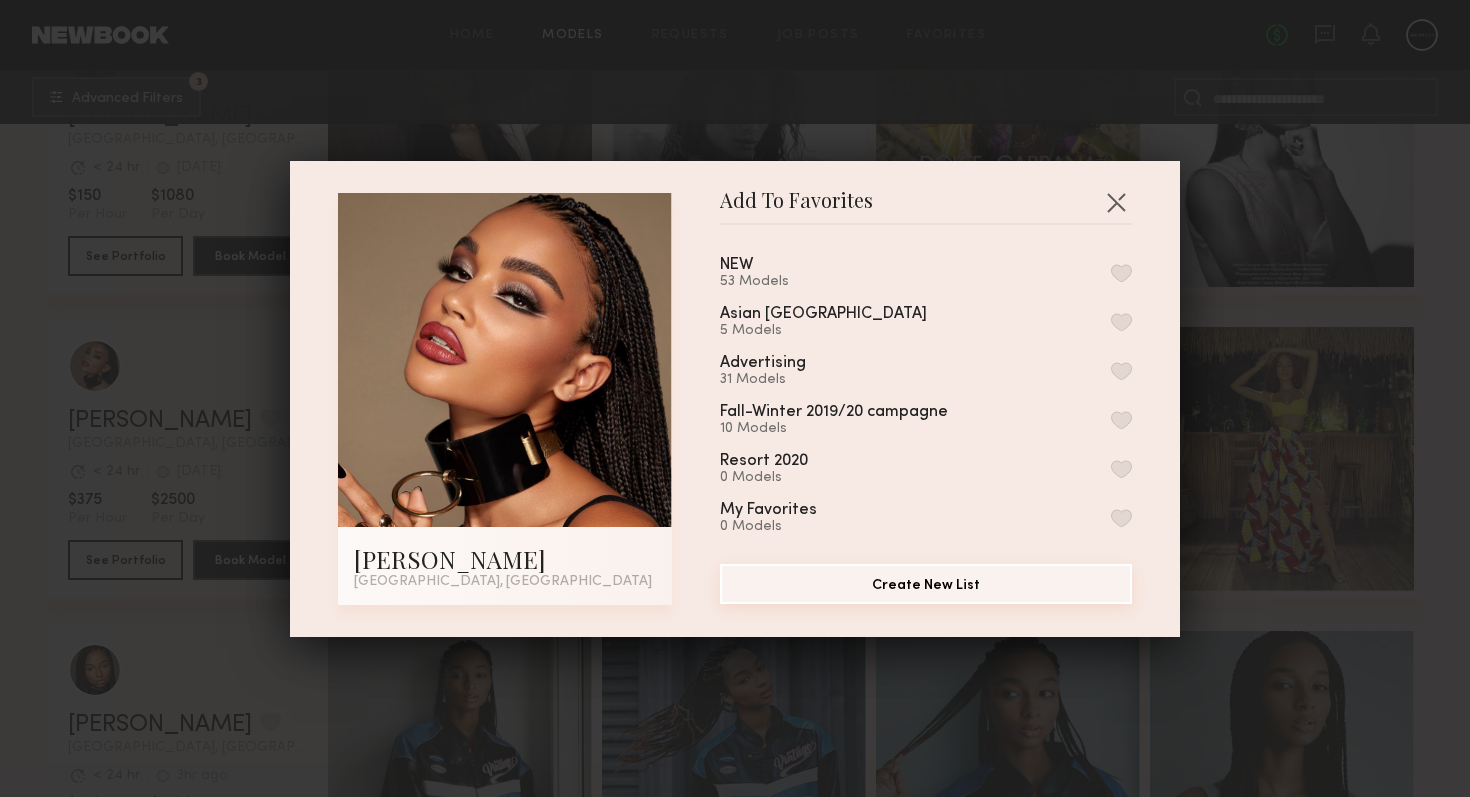 click on "Create New List" at bounding box center [926, 584] 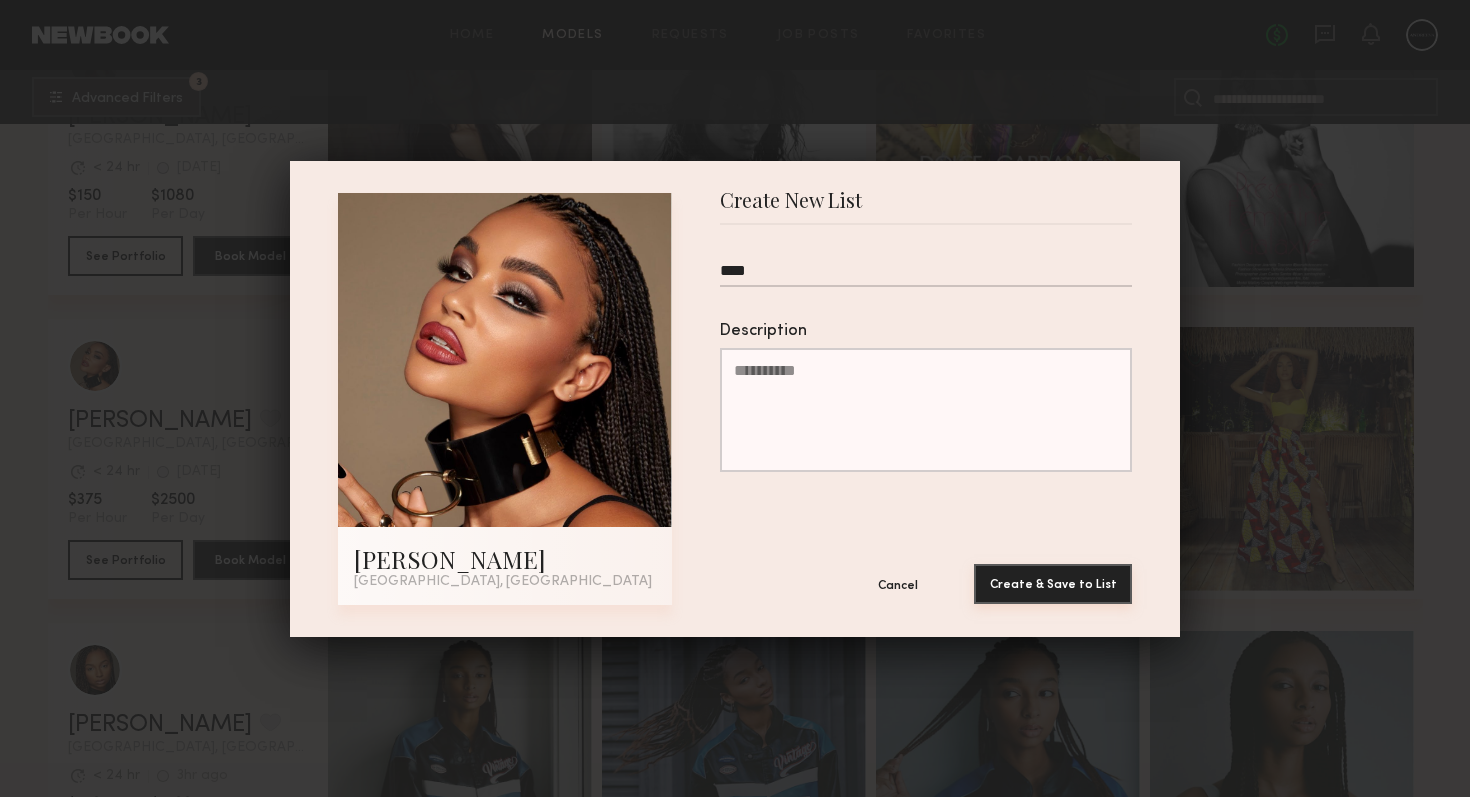 type on "****" 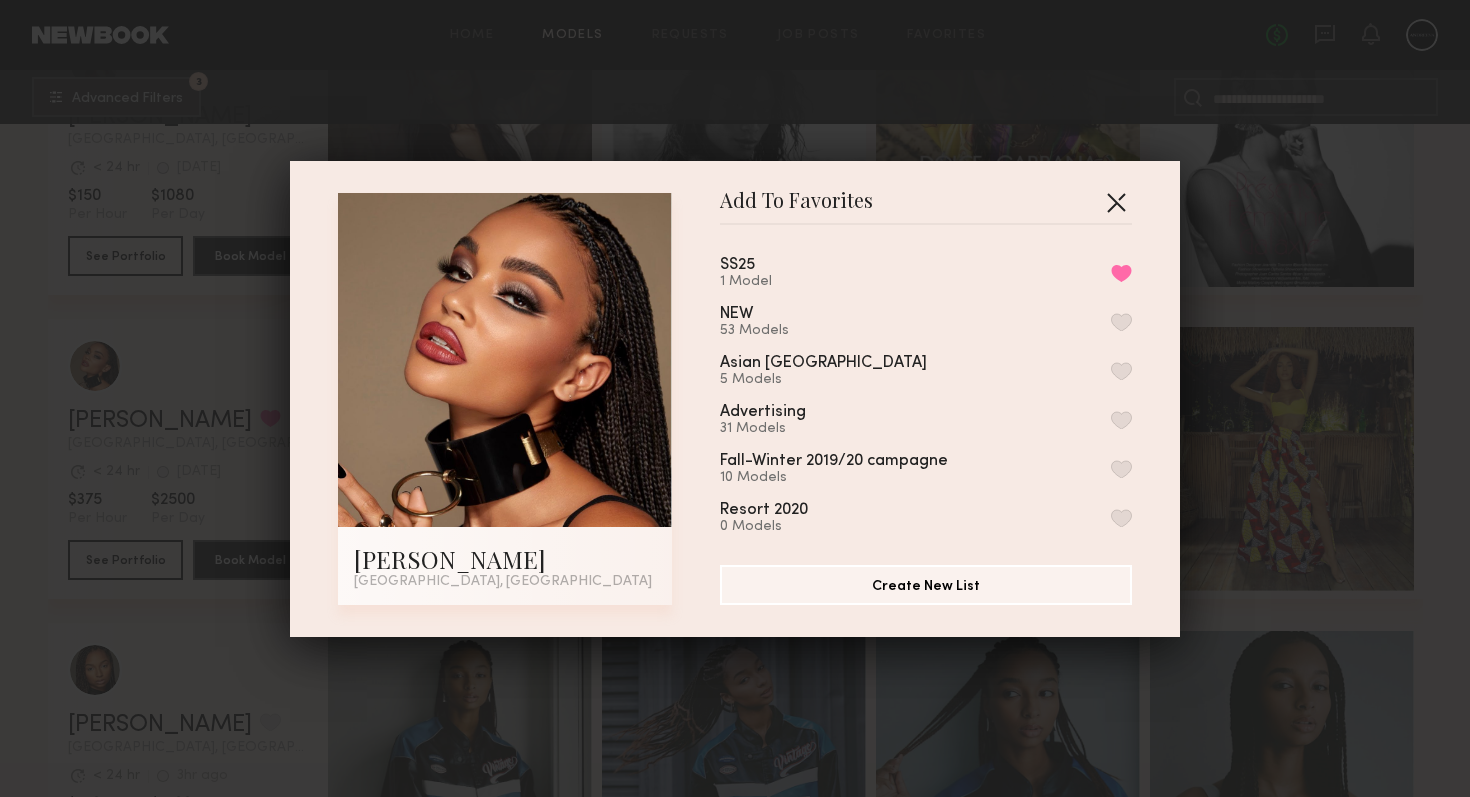 click at bounding box center [1116, 202] 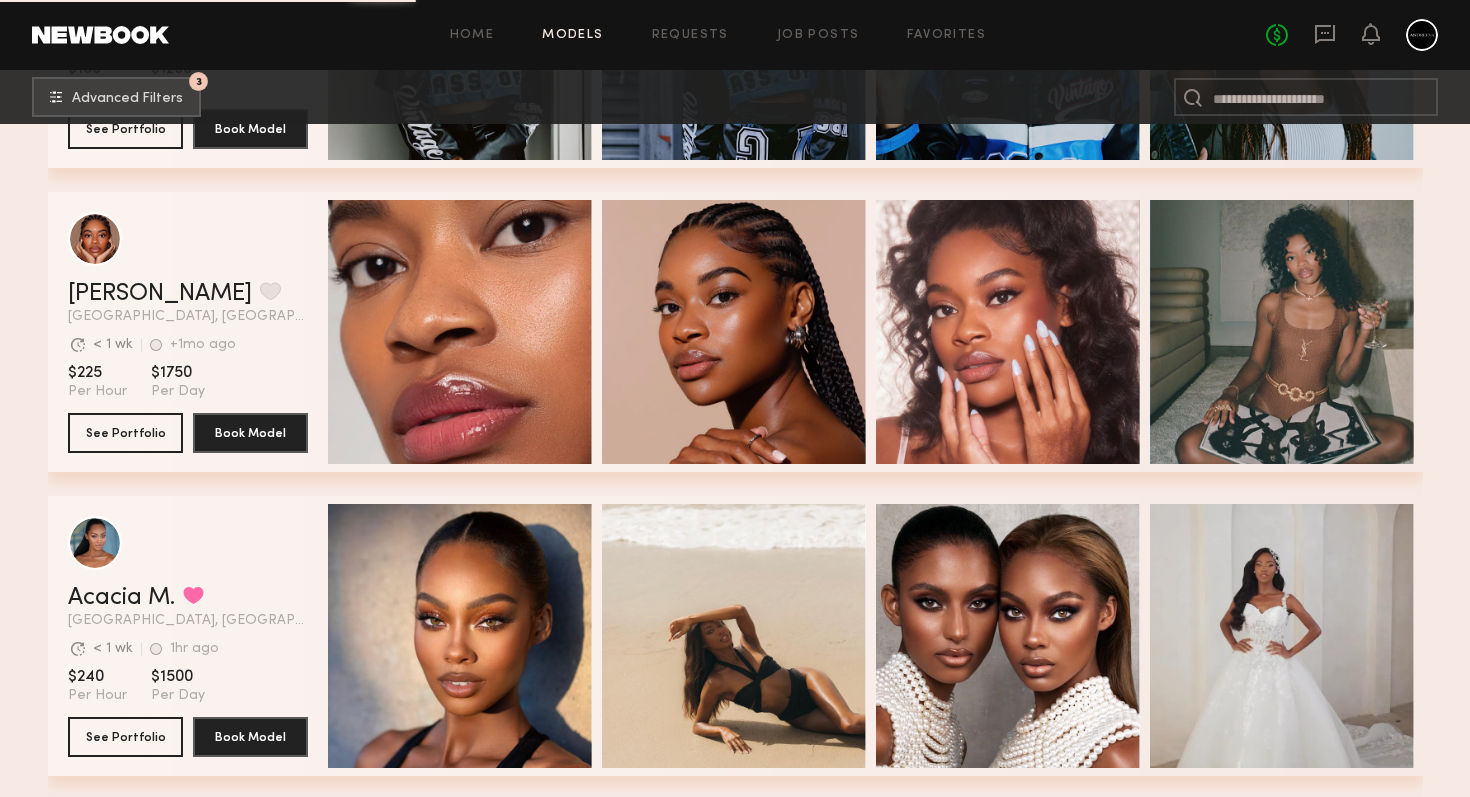 scroll, scrollTop: 2407, scrollLeft: 0, axis: vertical 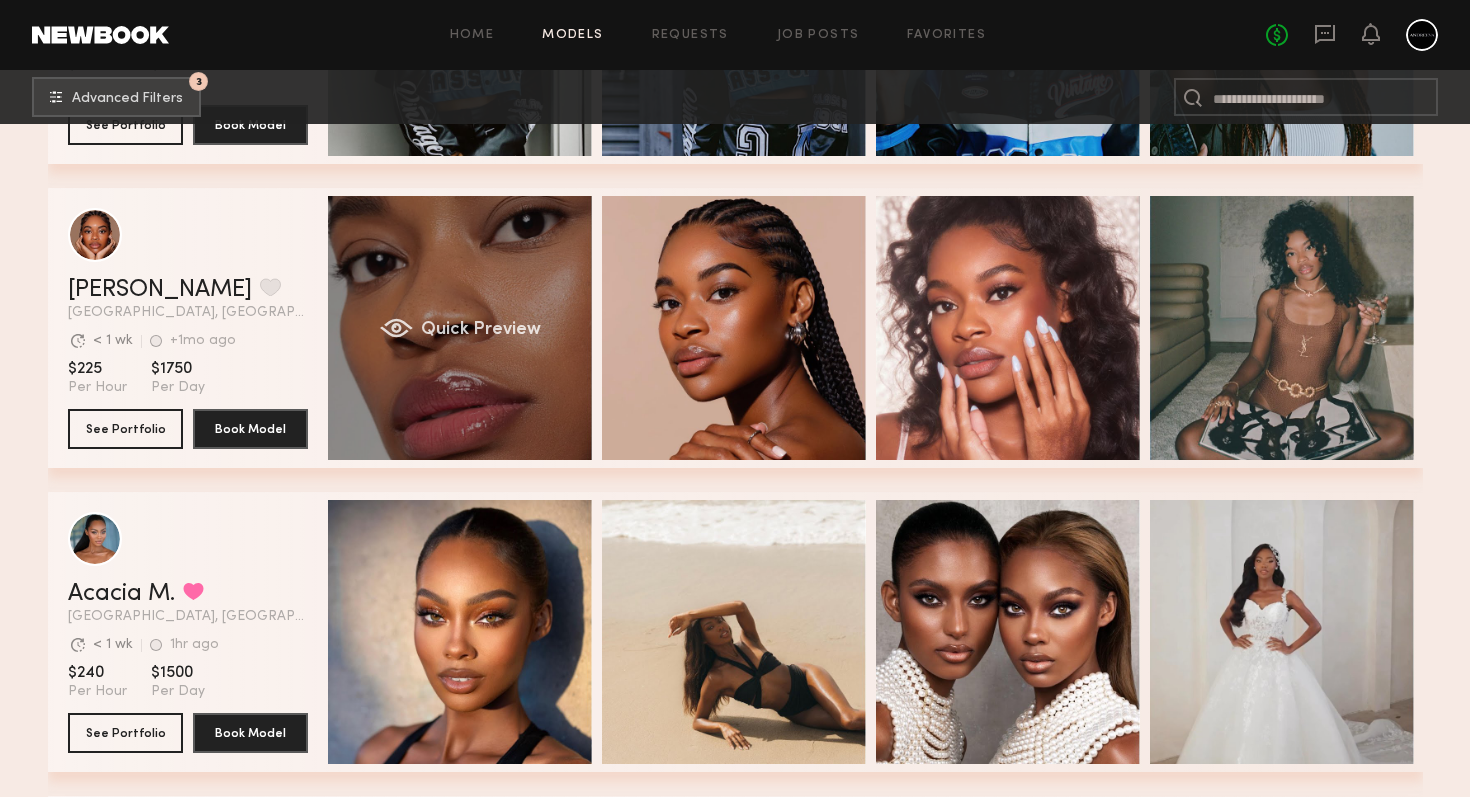 click on "Quick Preview" 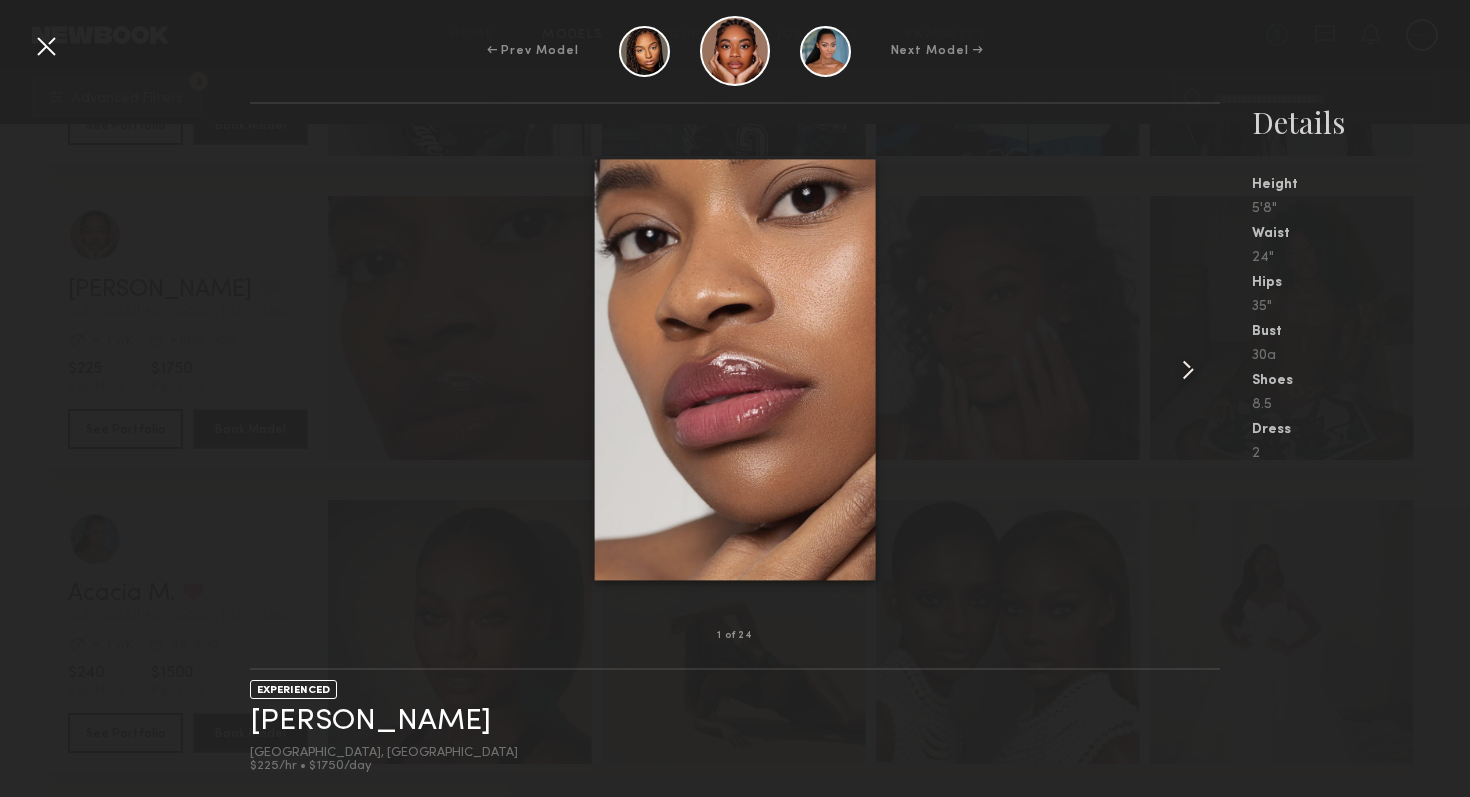 click at bounding box center (1188, 370) 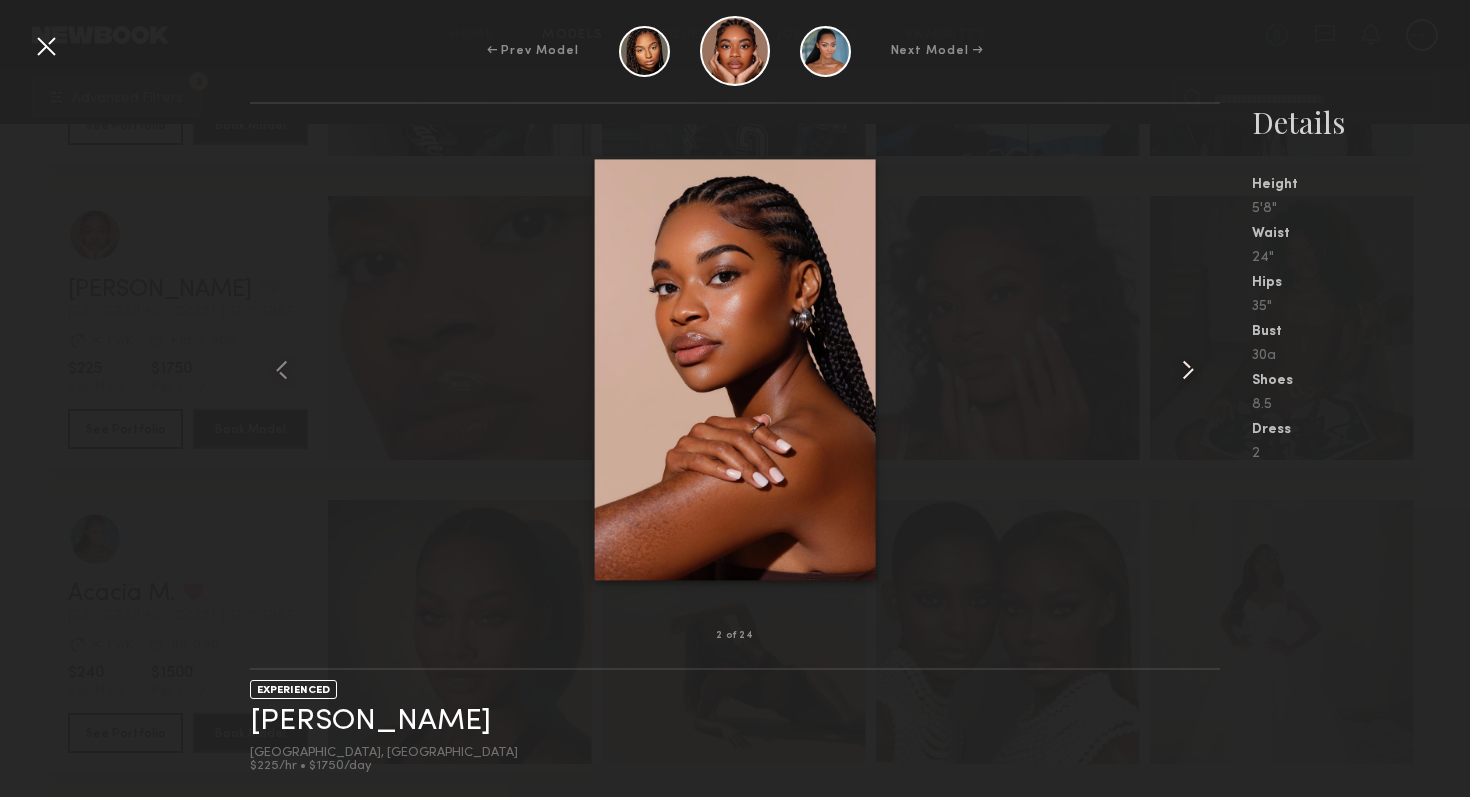 click at bounding box center (1188, 370) 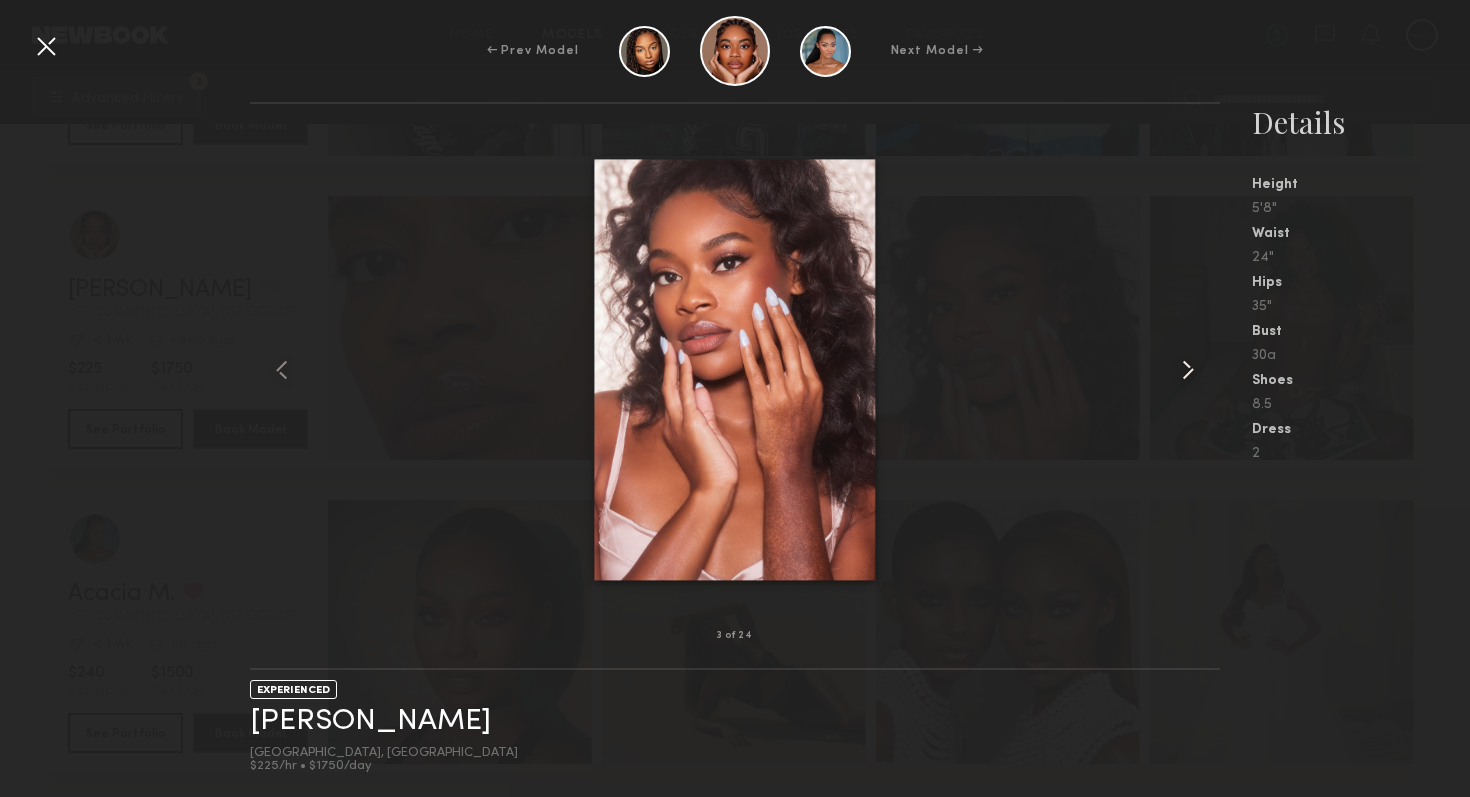 click at bounding box center [1188, 370] 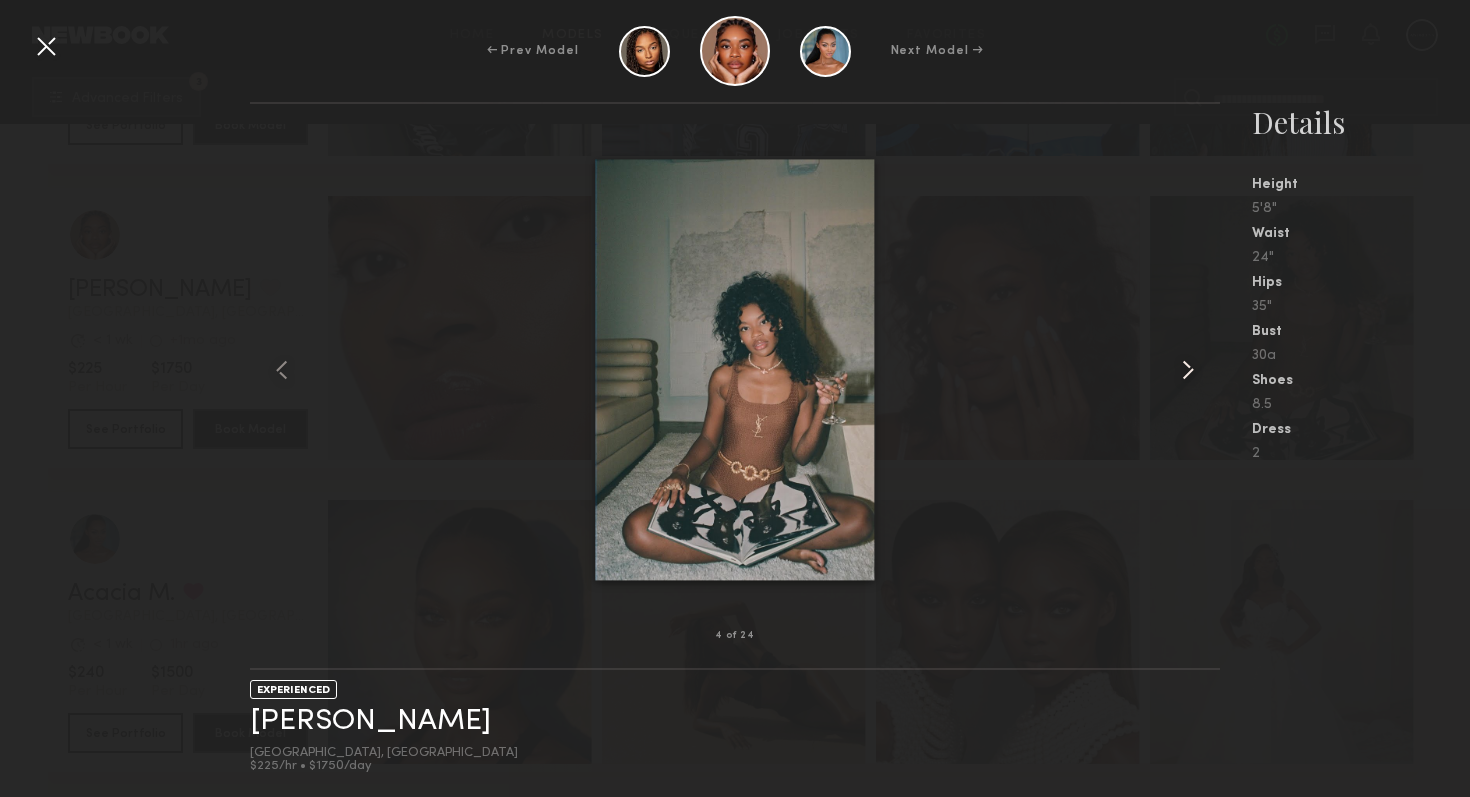 click at bounding box center [1188, 370] 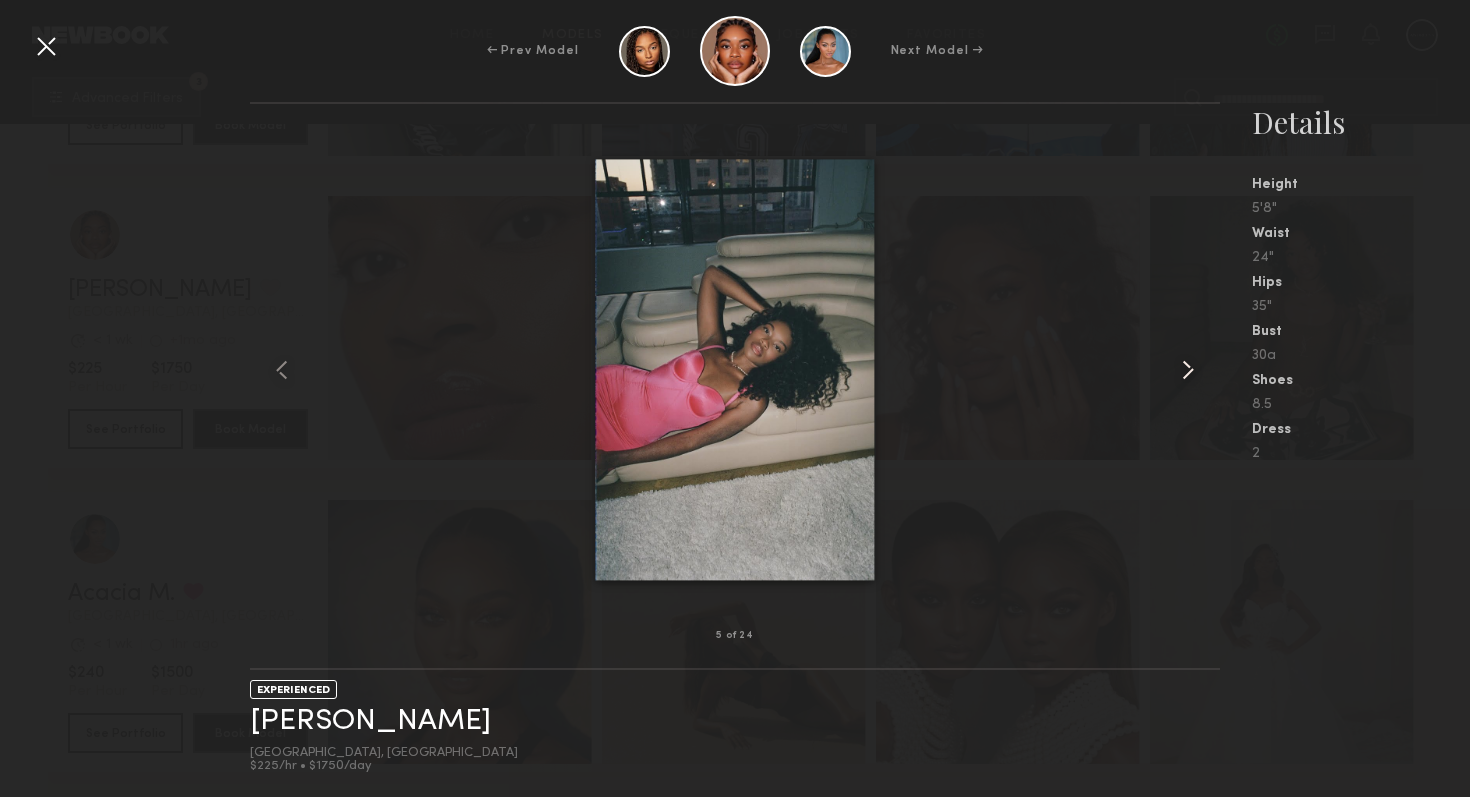 click at bounding box center [1188, 370] 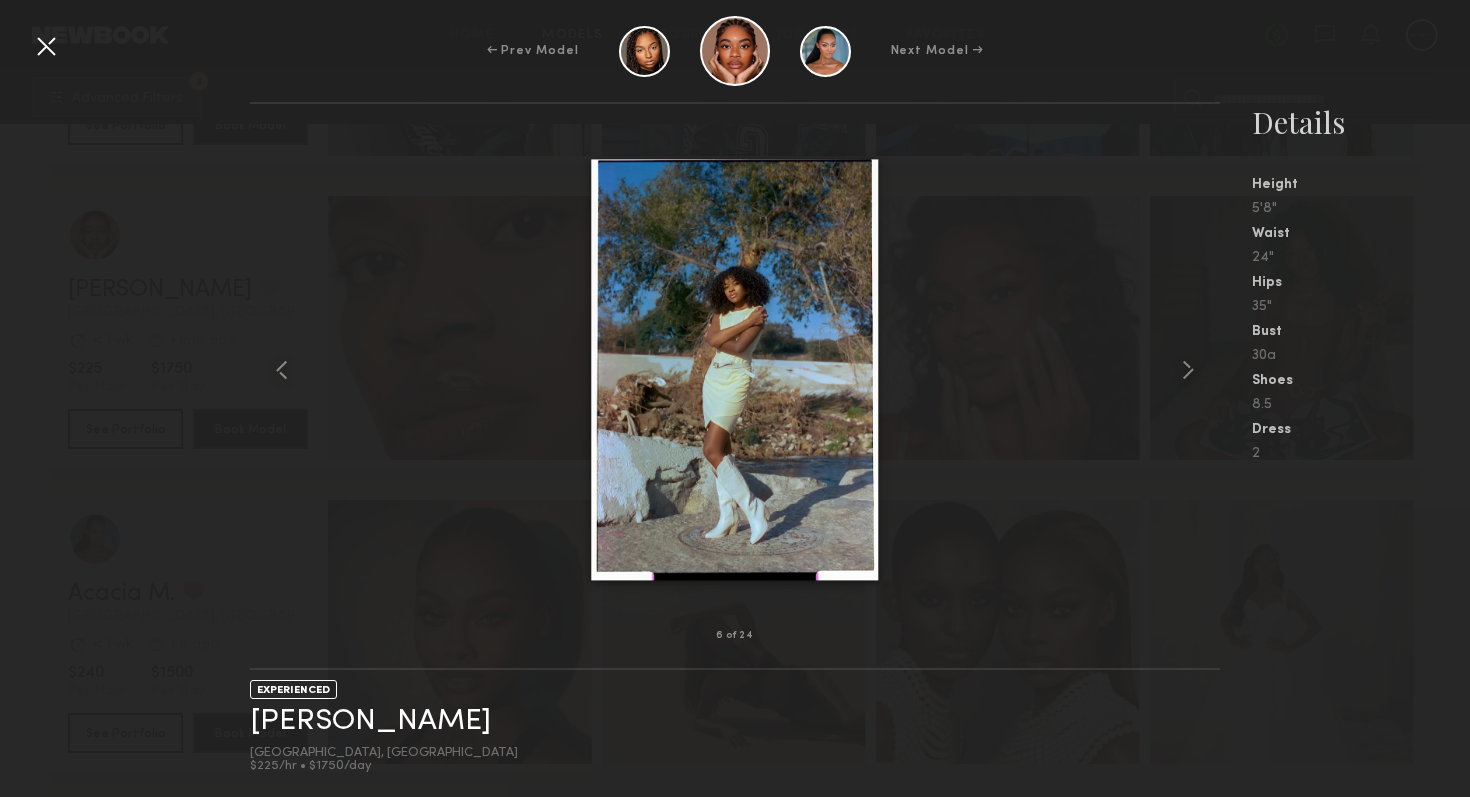 click at bounding box center [46, 46] 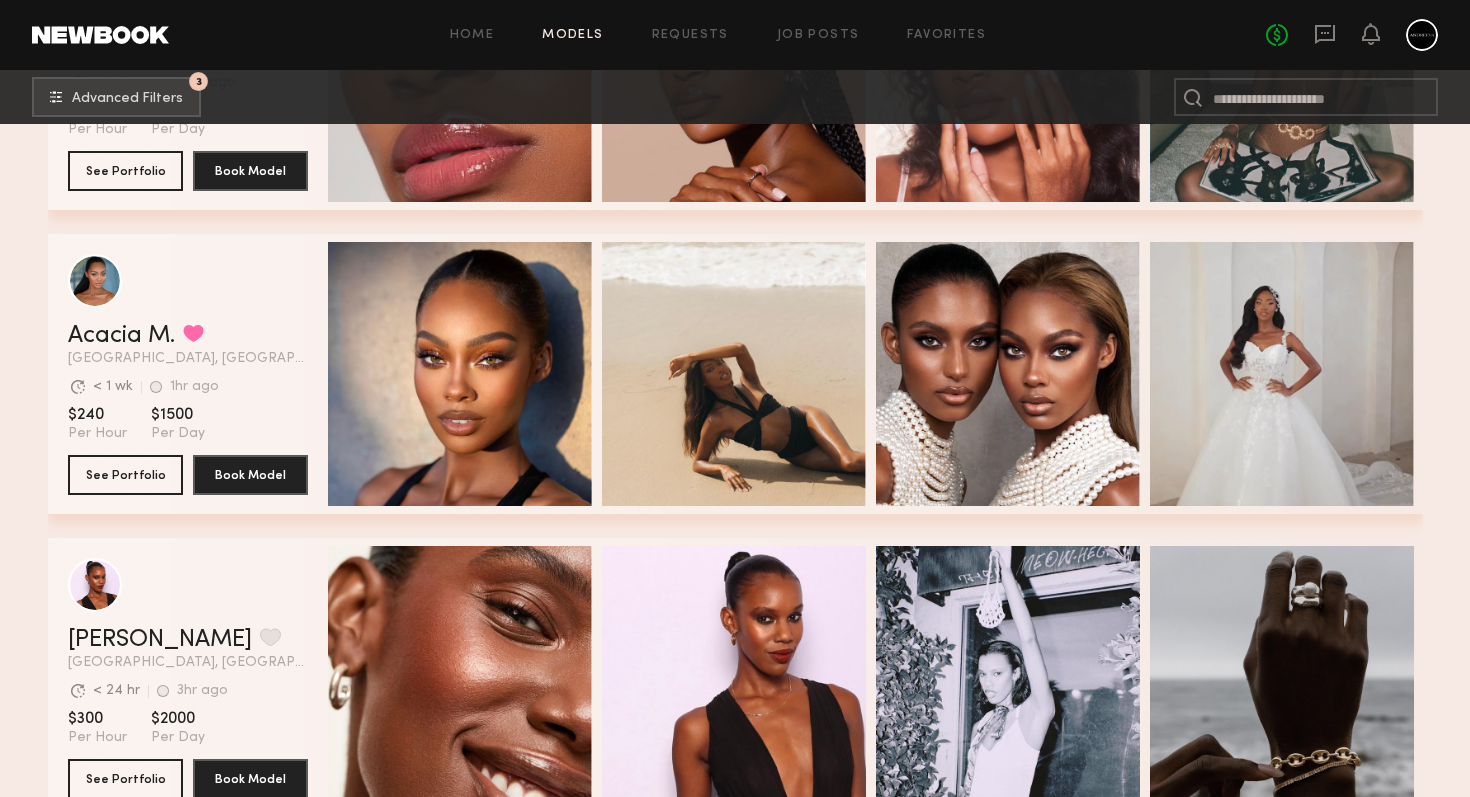 scroll, scrollTop: 2692, scrollLeft: 0, axis: vertical 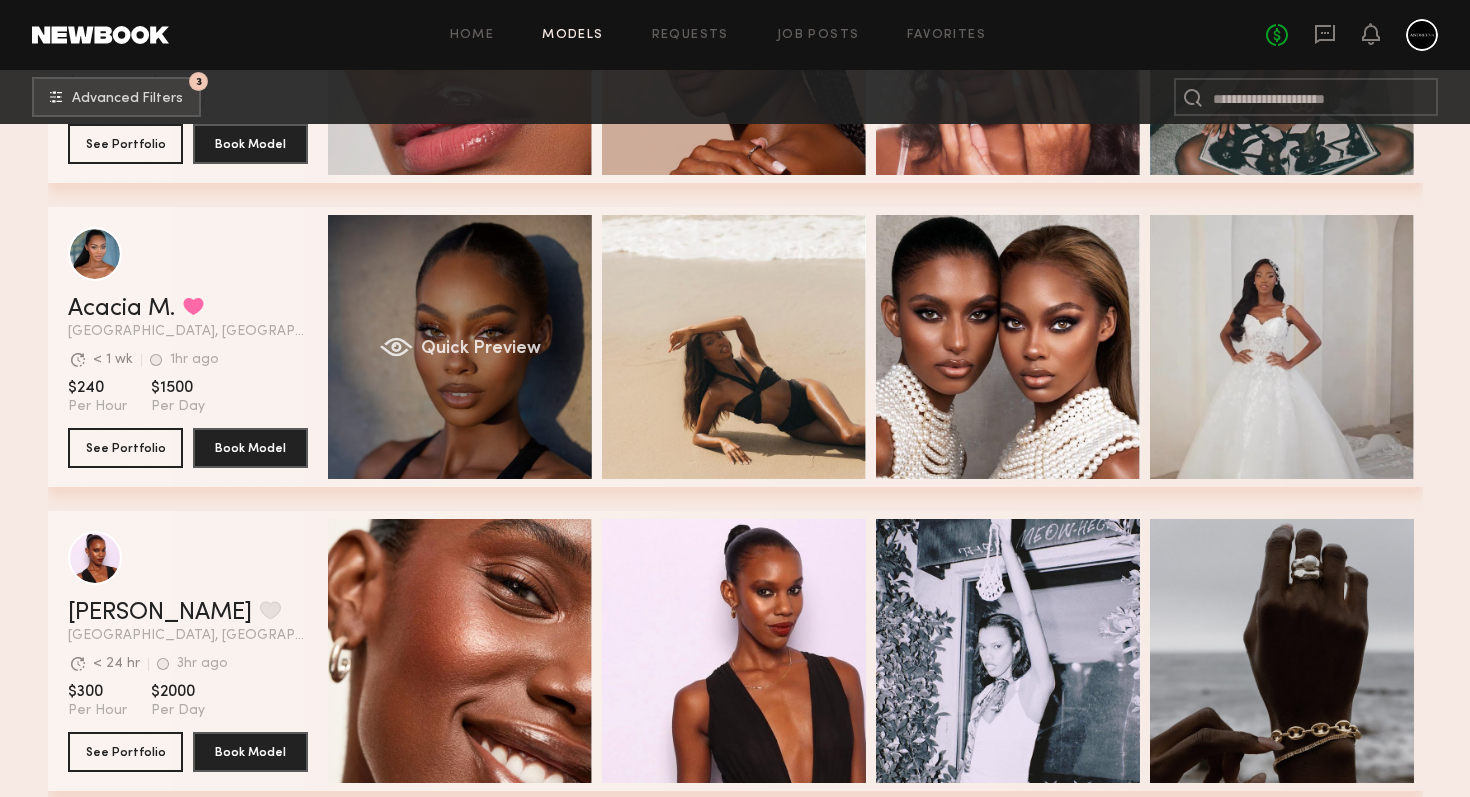 click on "Quick Preview" 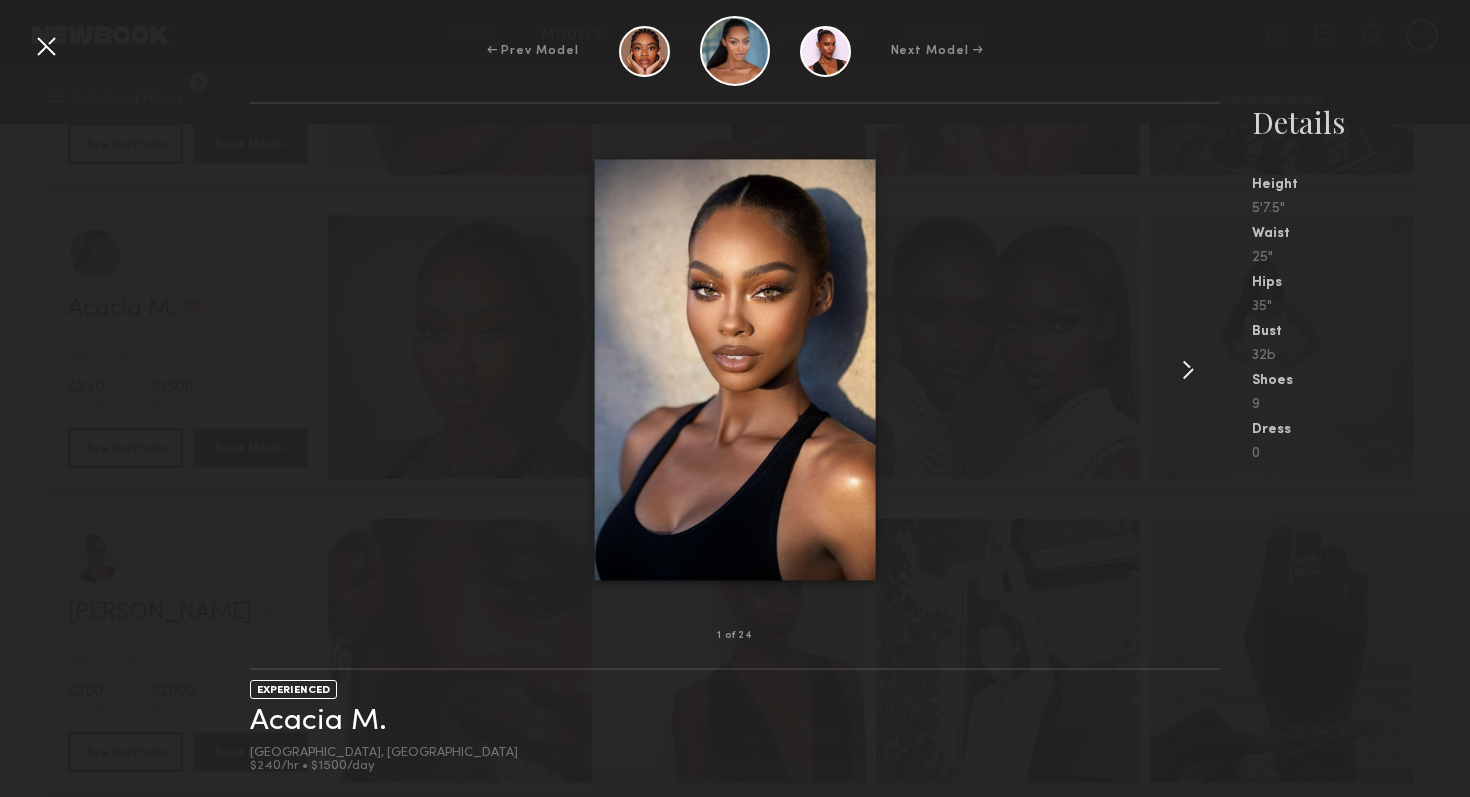 click at bounding box center (1188, 370) 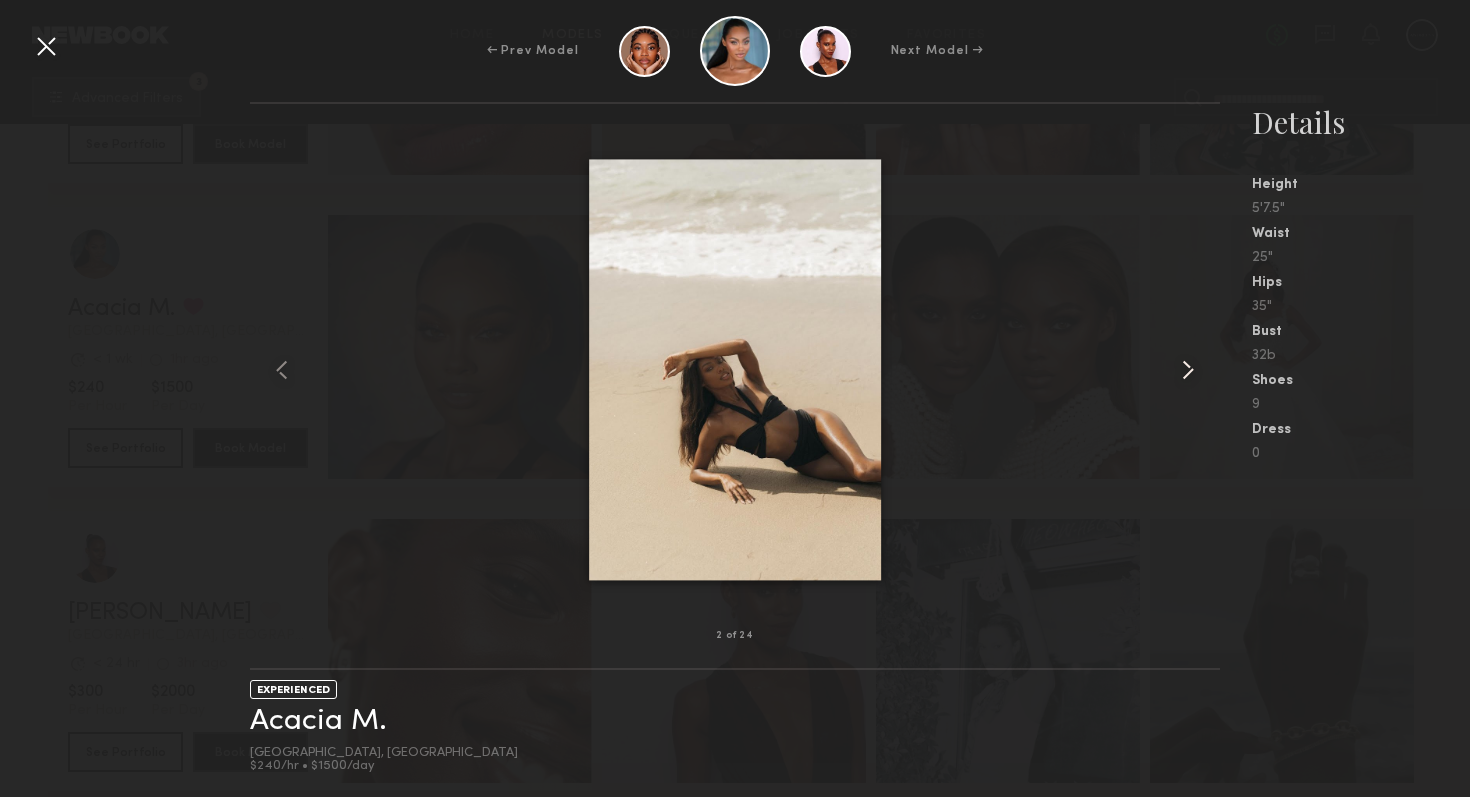 click at bounding box center (1188, 370) 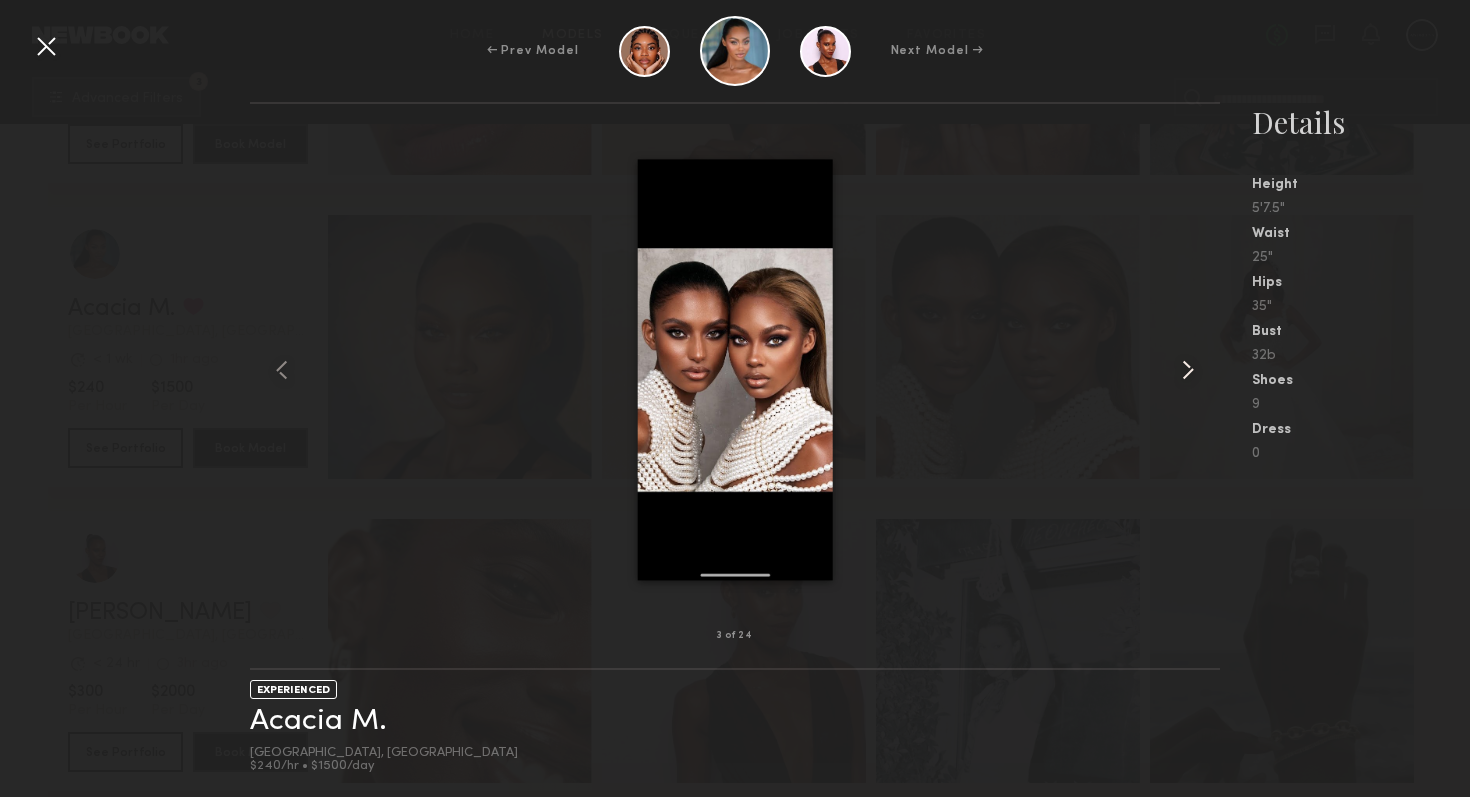 click at bounding box center (1188, 370) 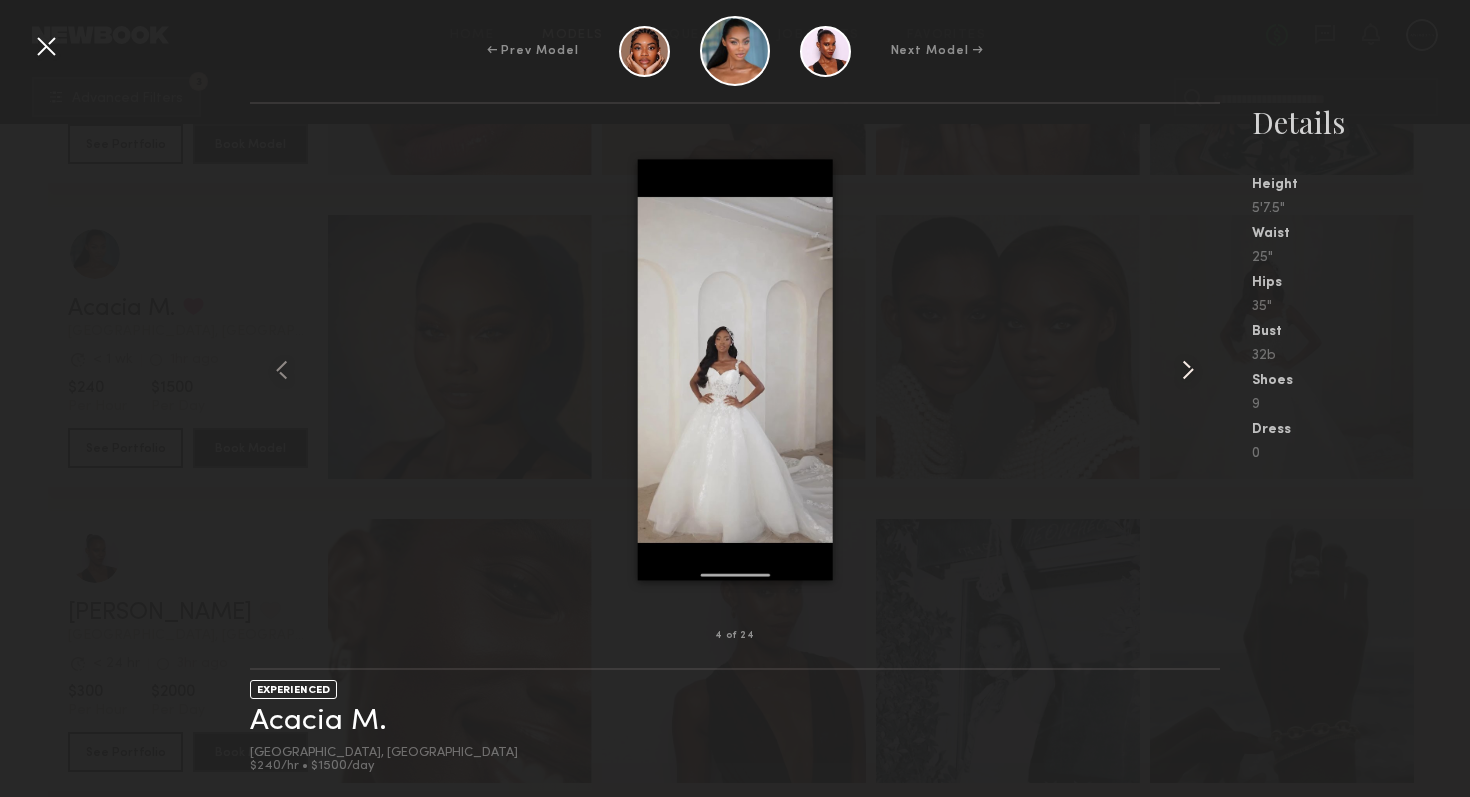 click at bounding box center [1188, 370] 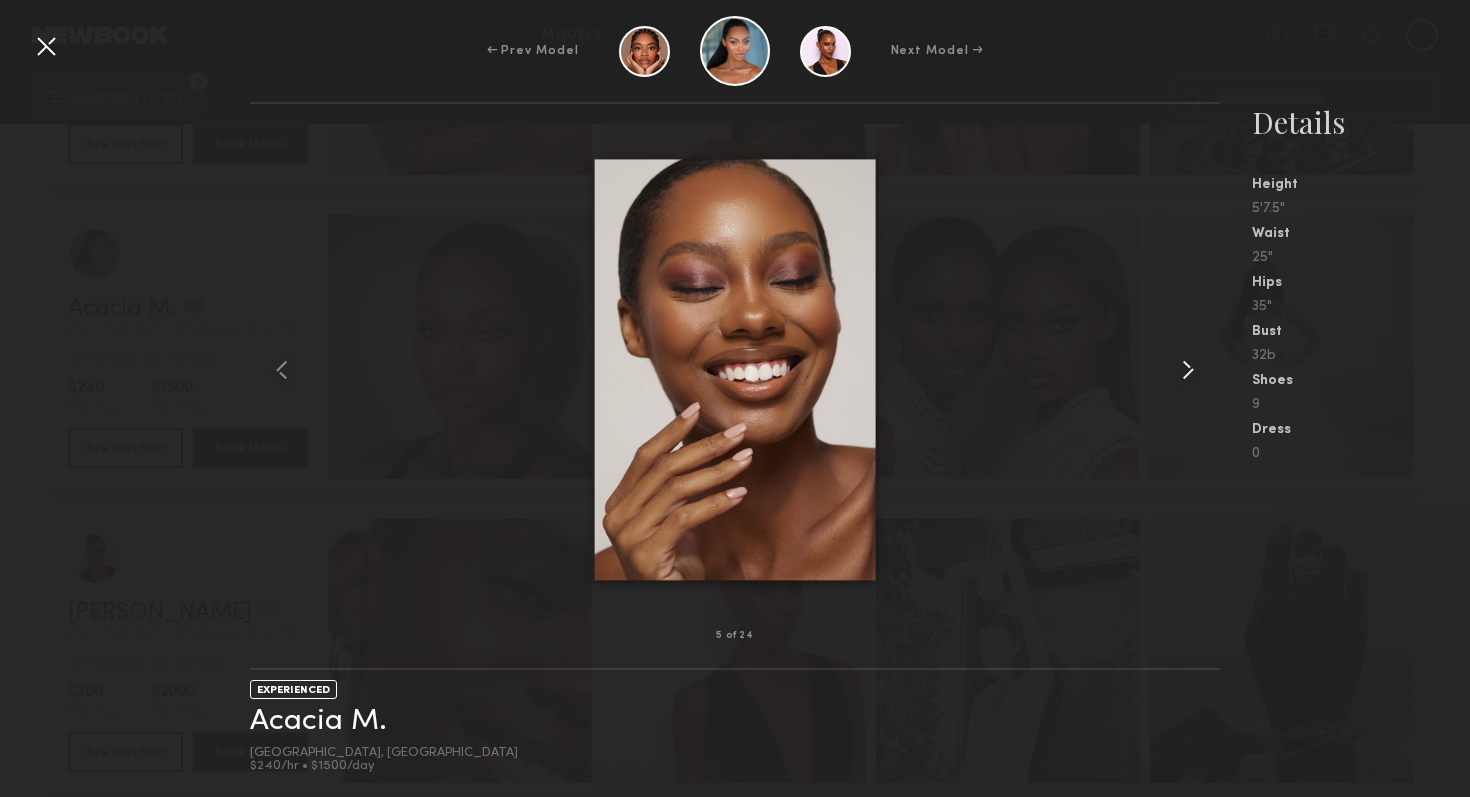 click at bounding box center (1188, 370) 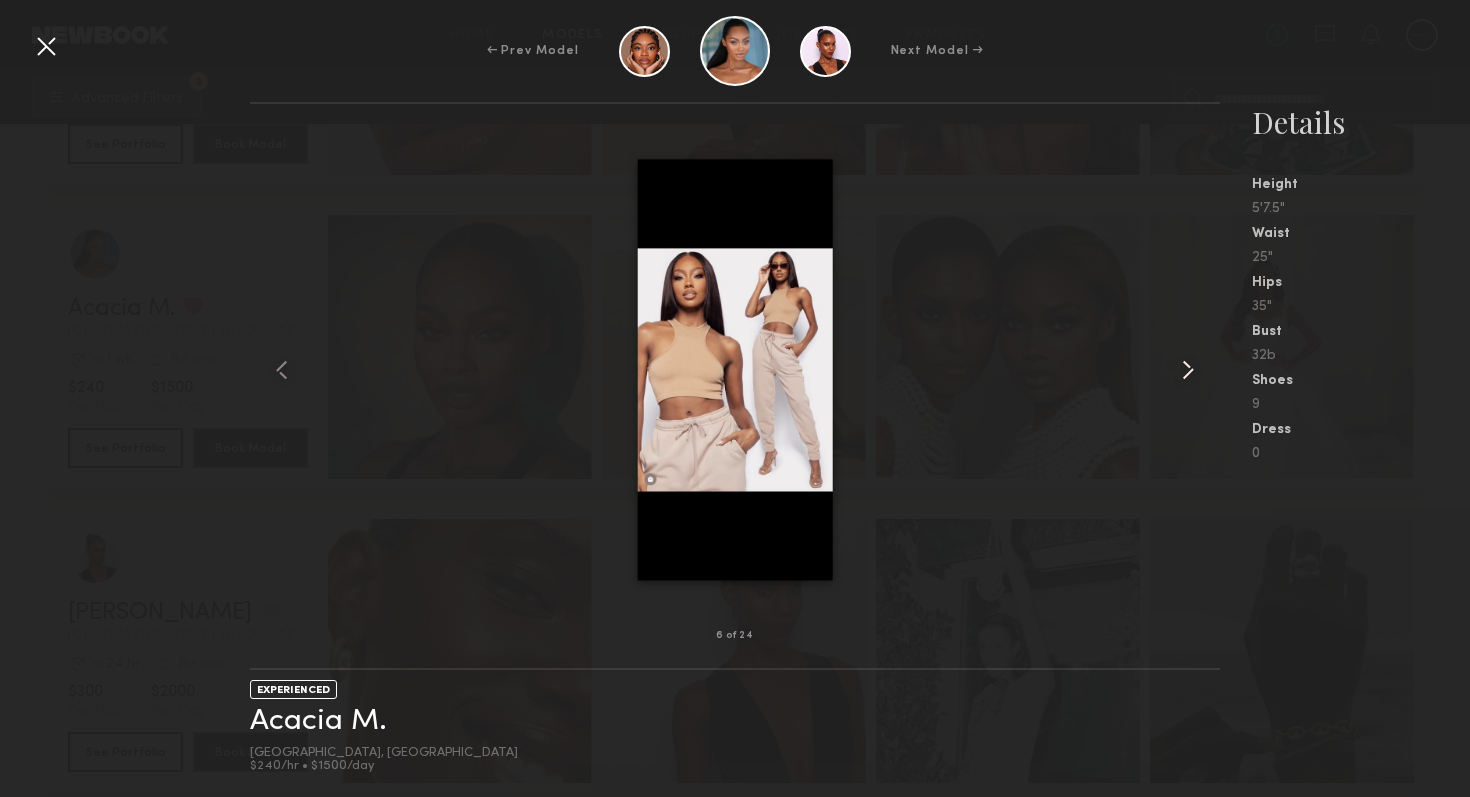 click at bounding box center (1188, 370) 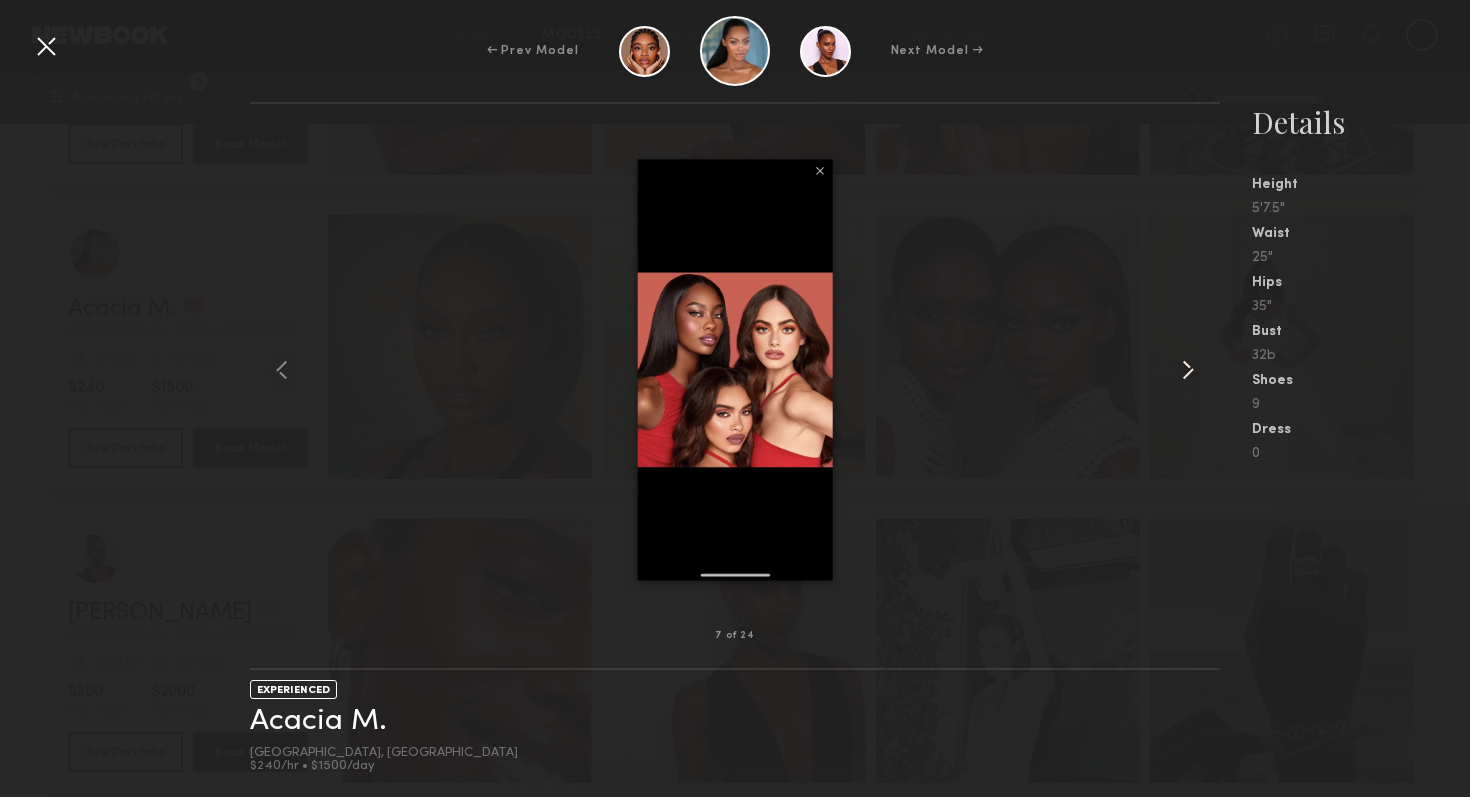 click at bounding box center (1188, 370) 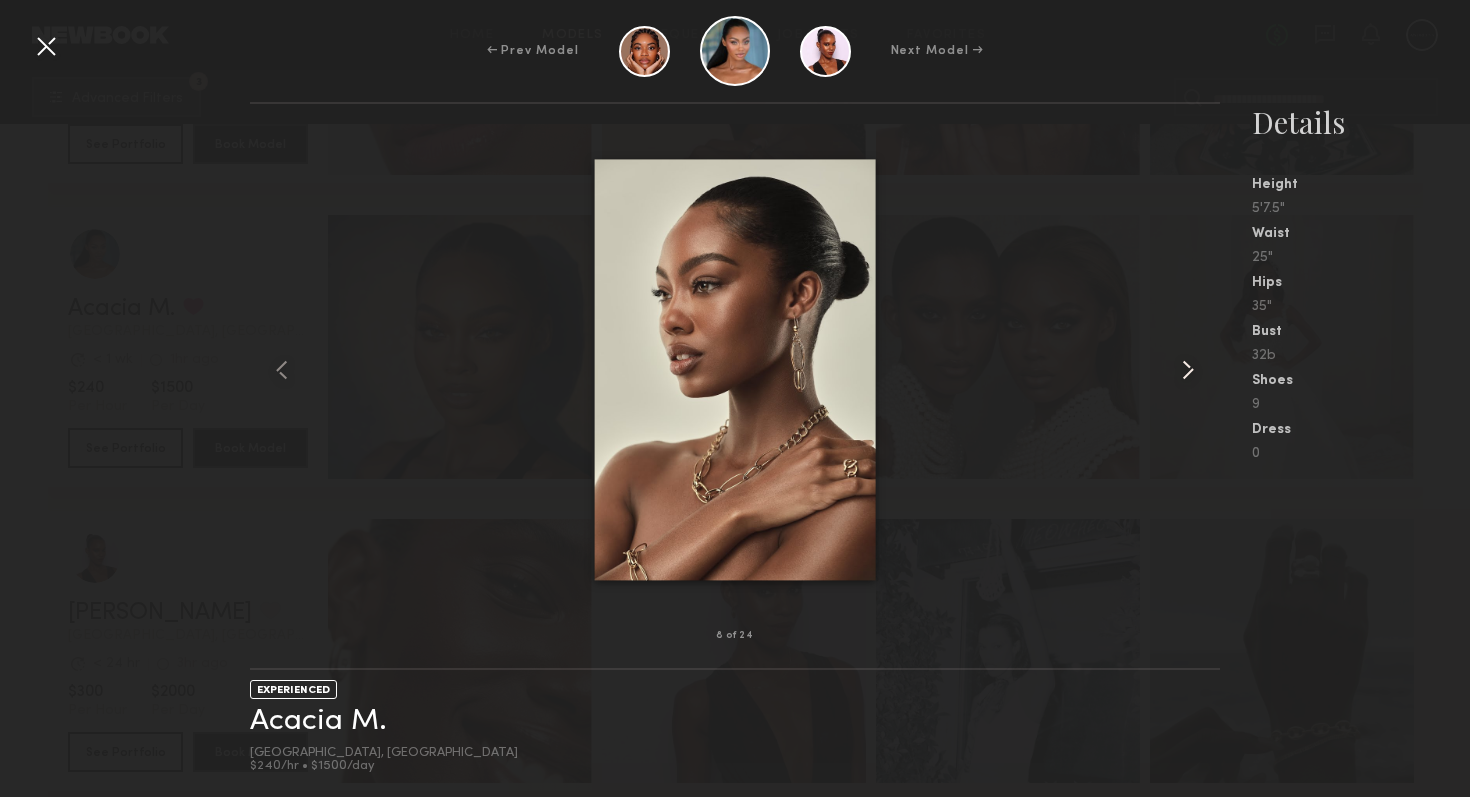click at bounding box center [1188, 370] 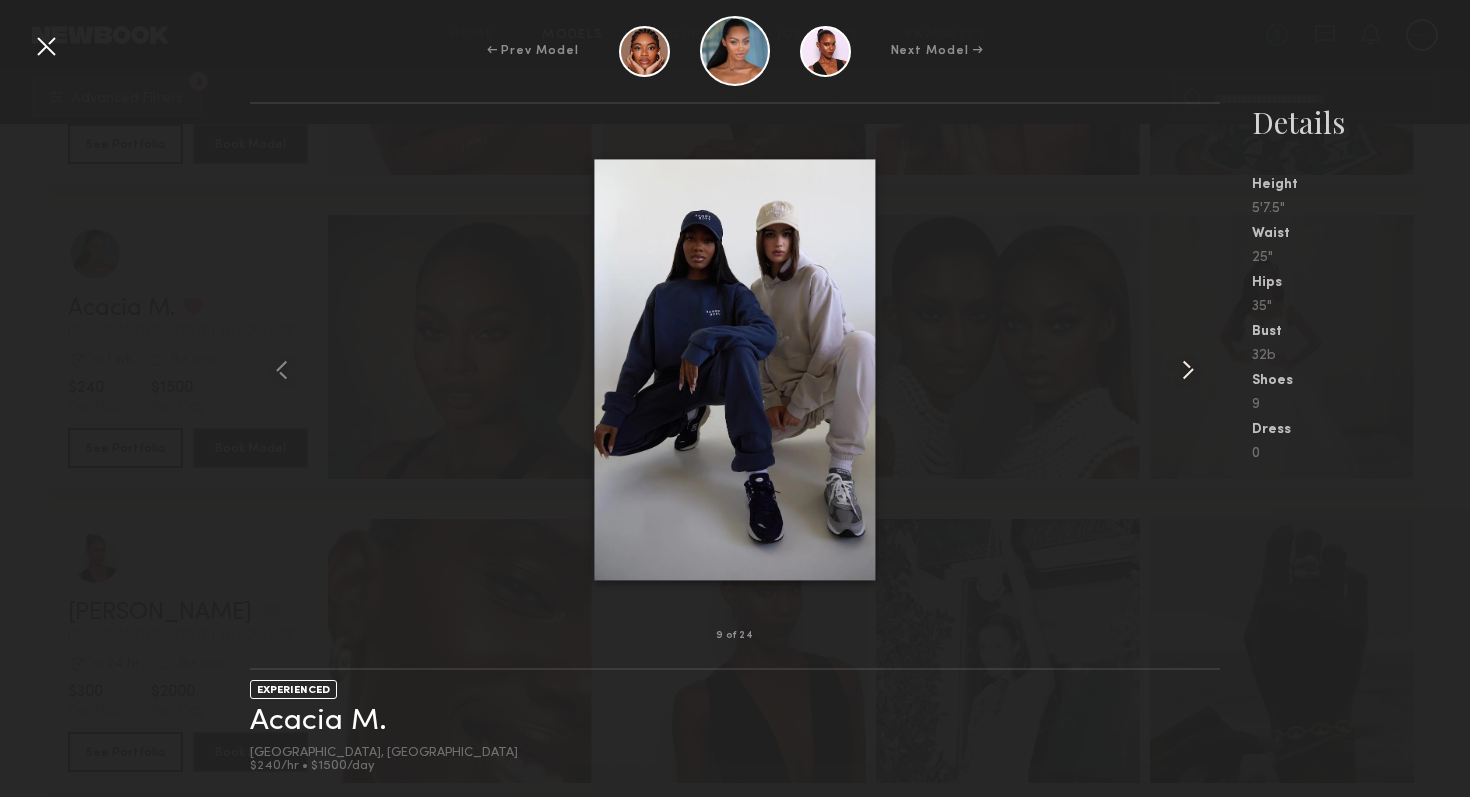 click at bounding box center (1188, 370) 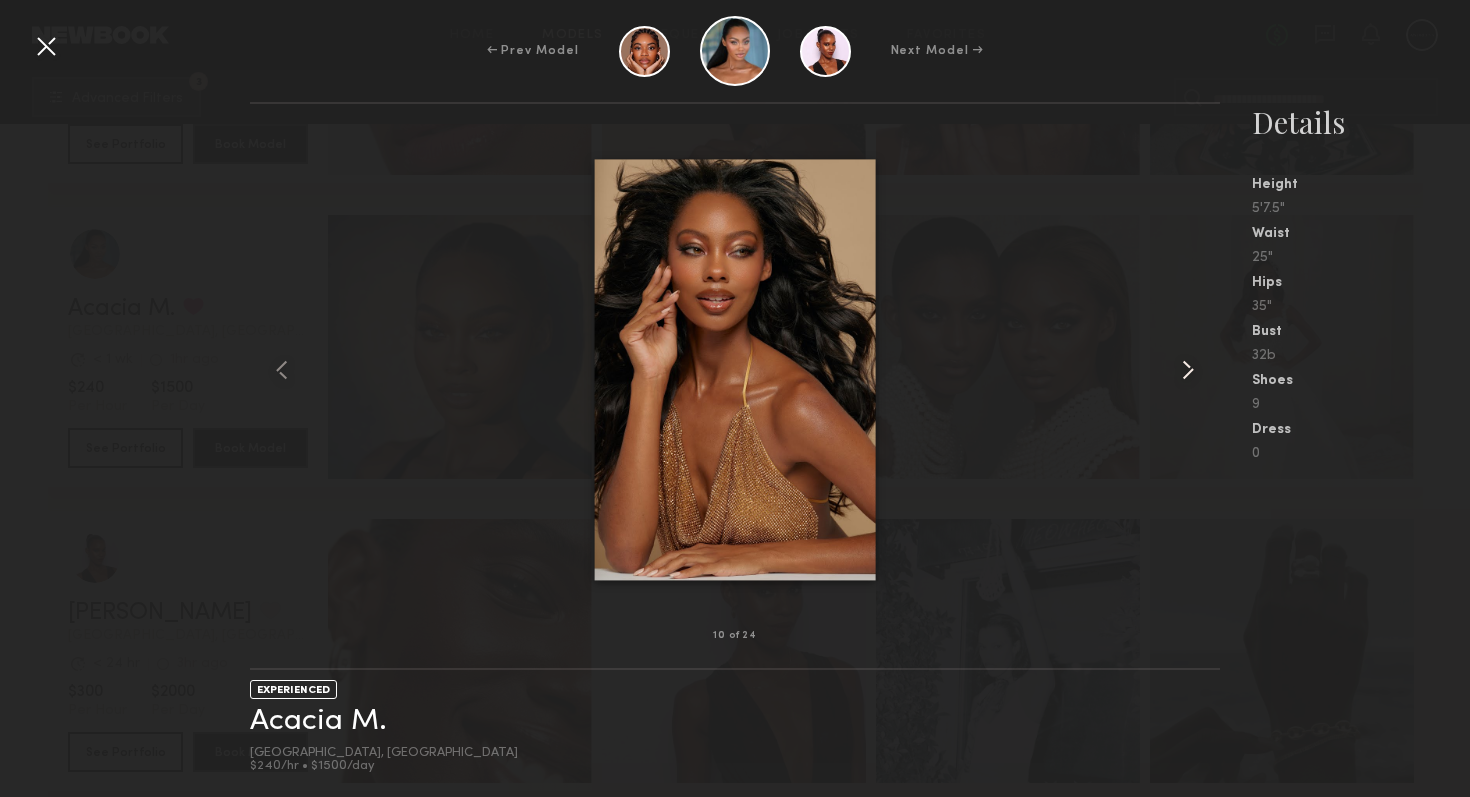 click at bounding box center [1188, 370] 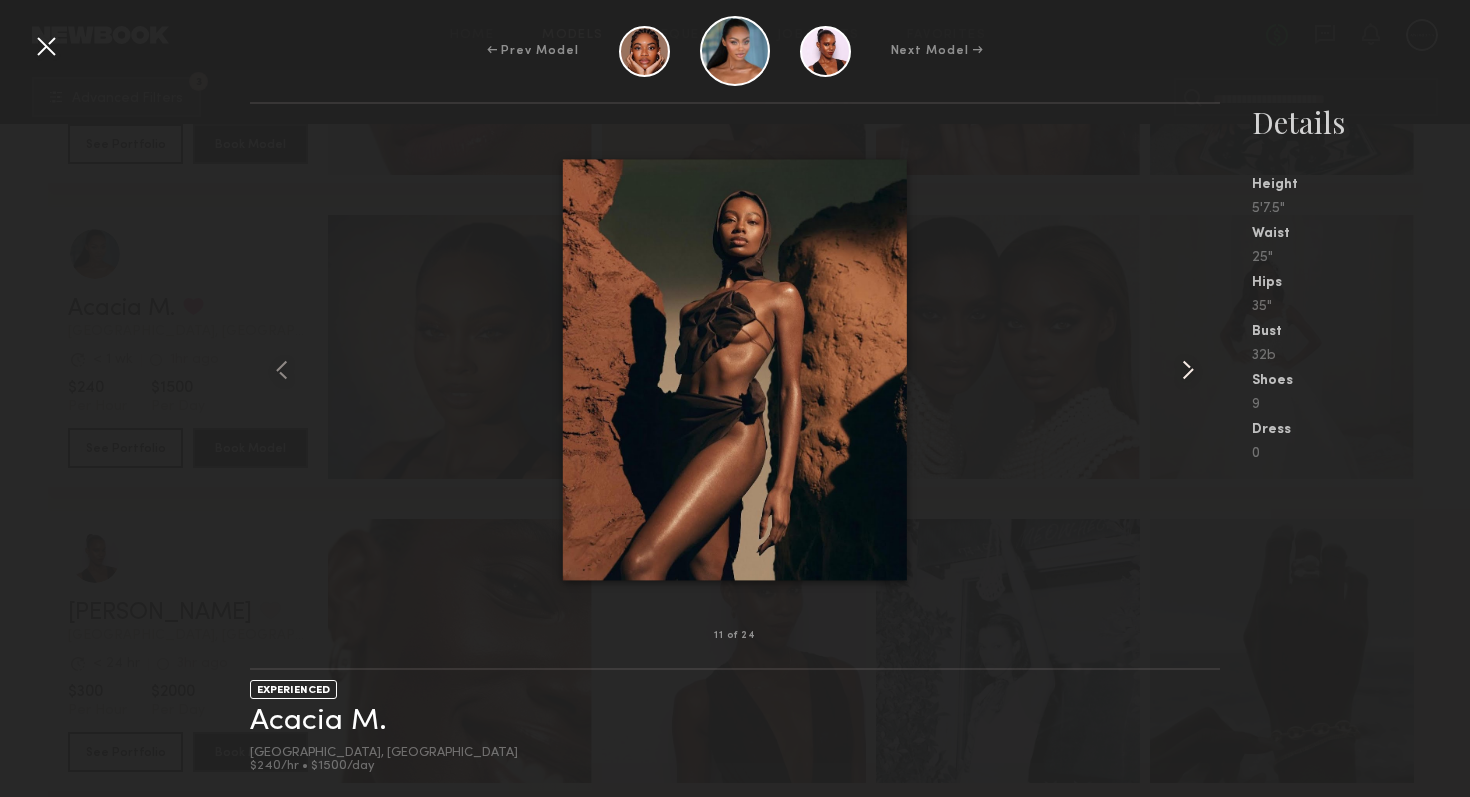click at bounding box center [1188, 370] 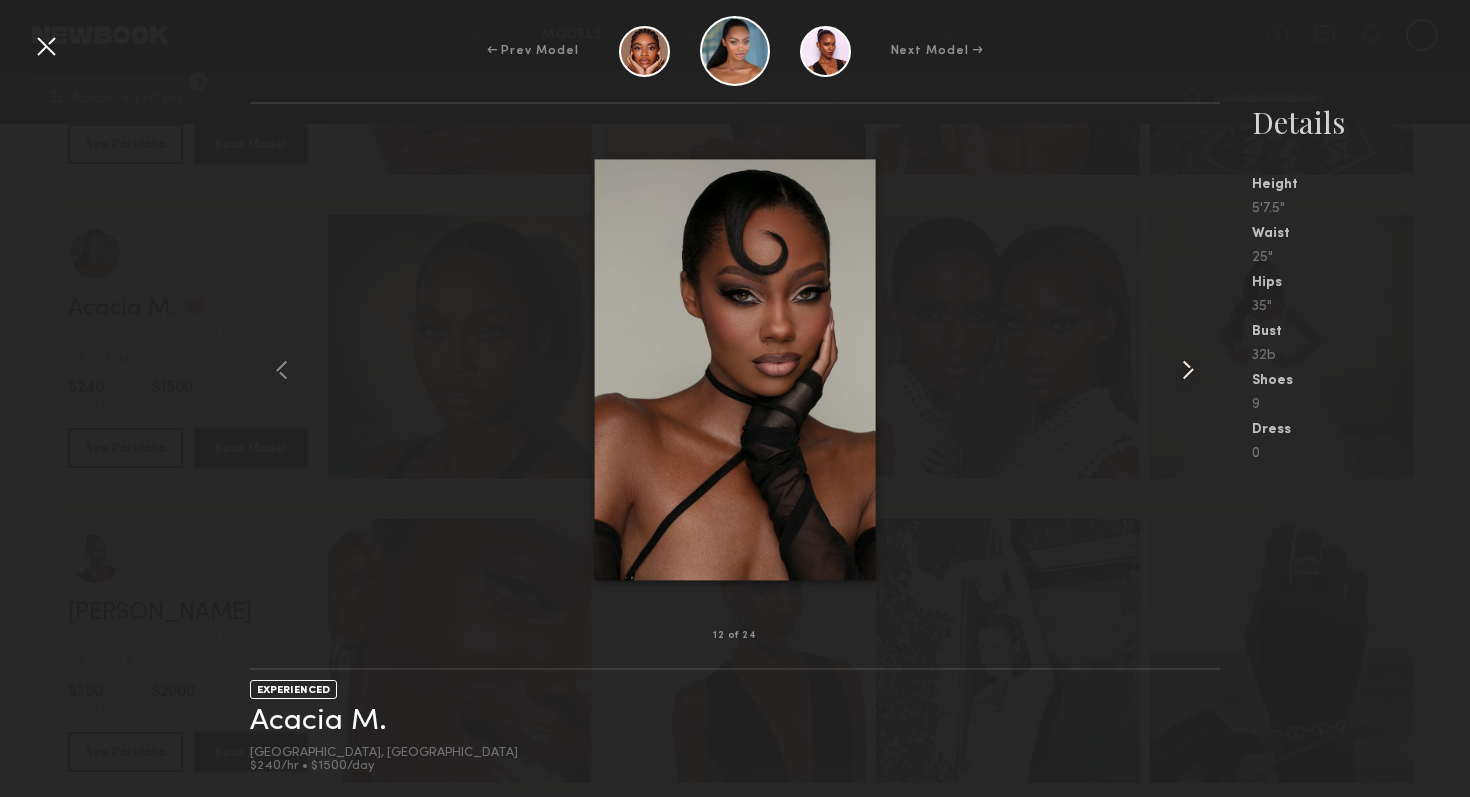 click at bounding box center (1188, 370) 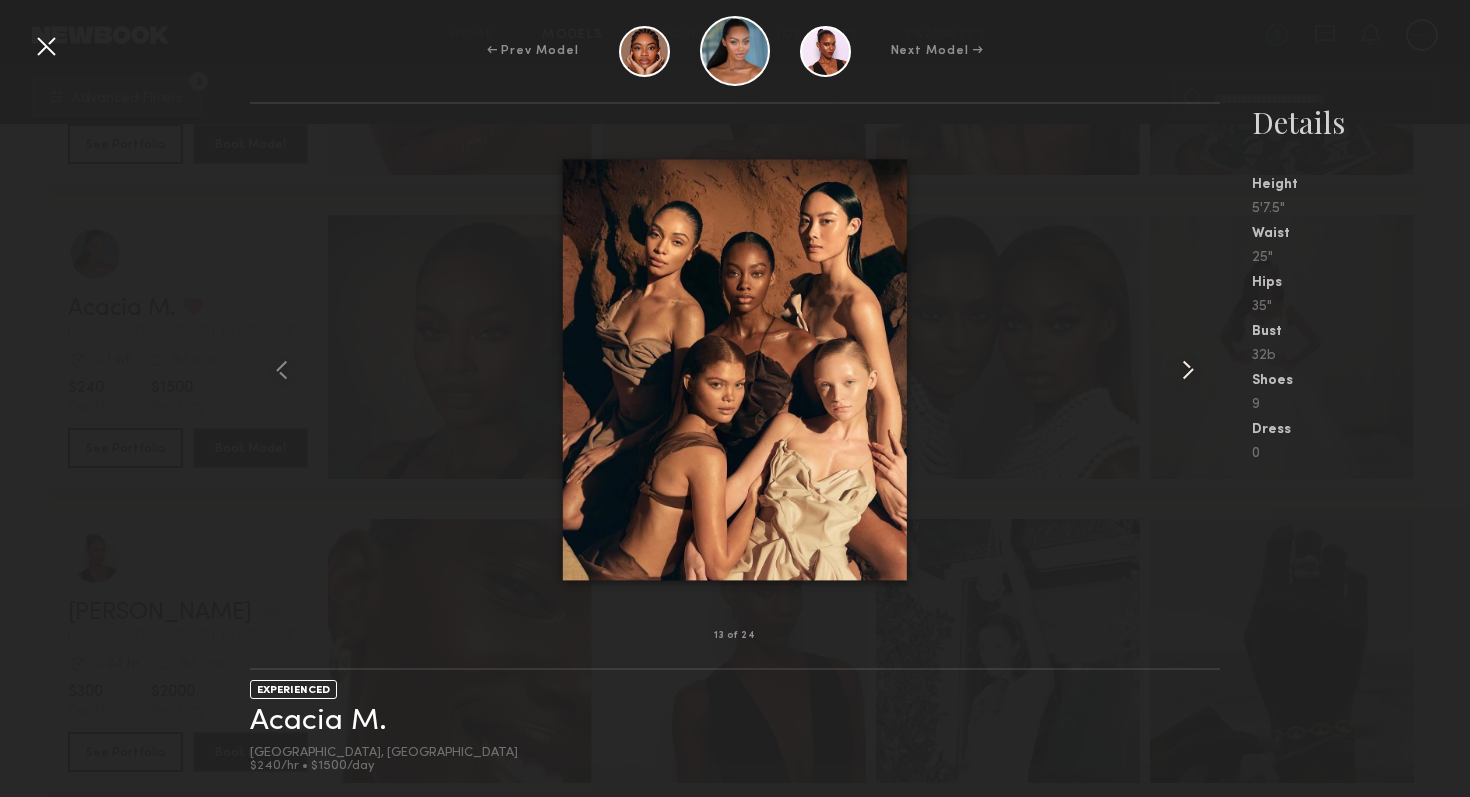 click at bounding box center [1188, 370] 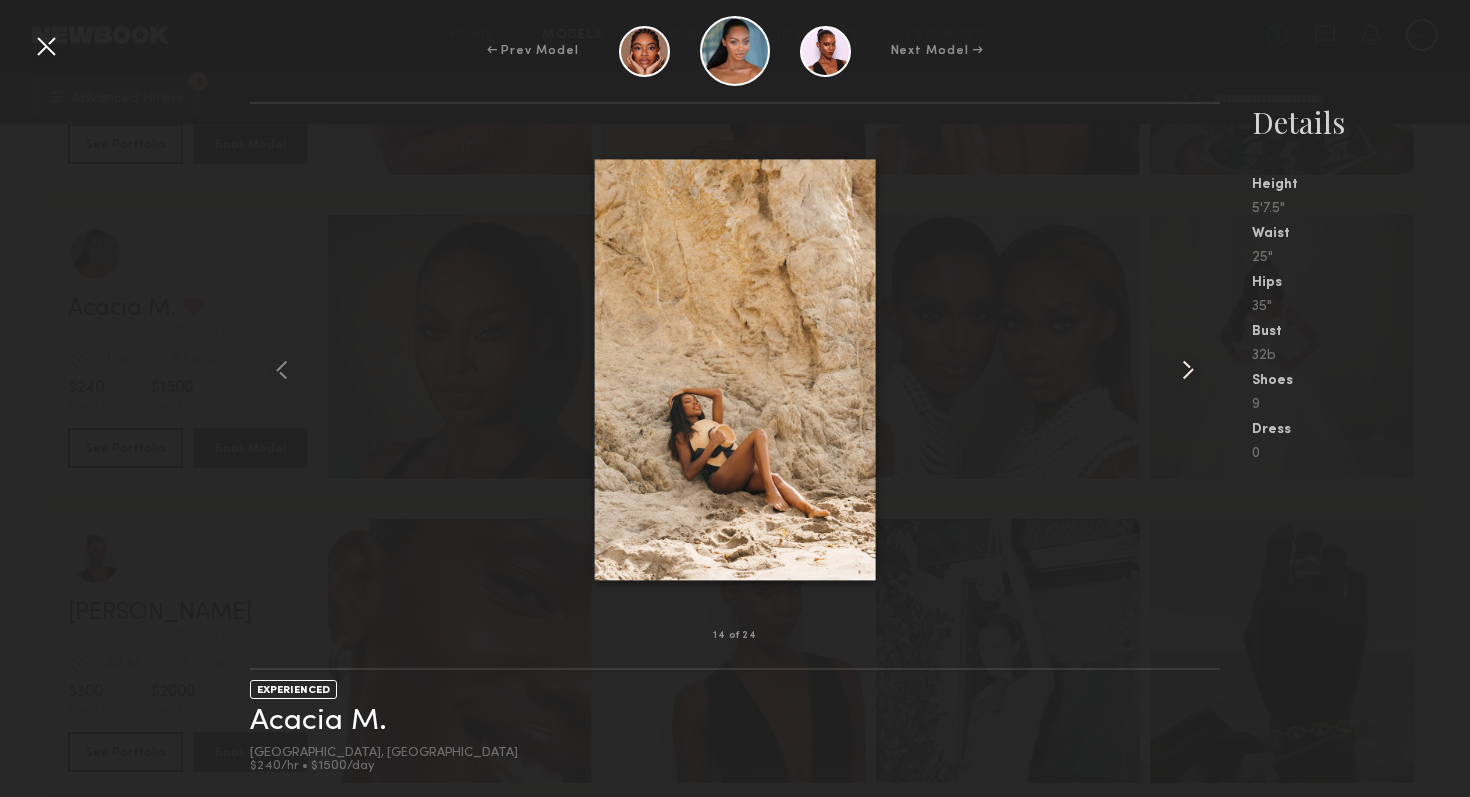 click at bounding box center (1188, 370) 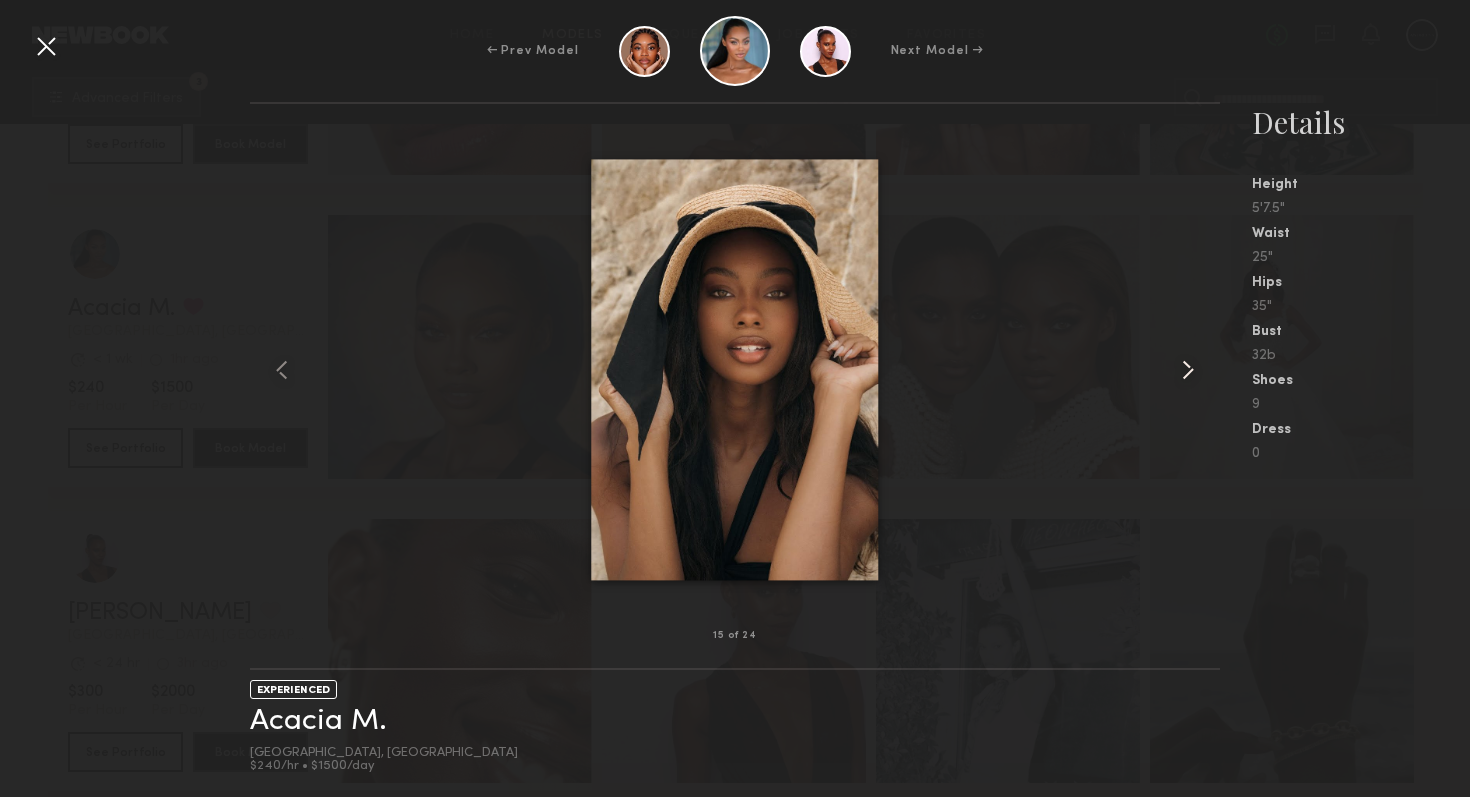 click at bounding box center (1188, 370) 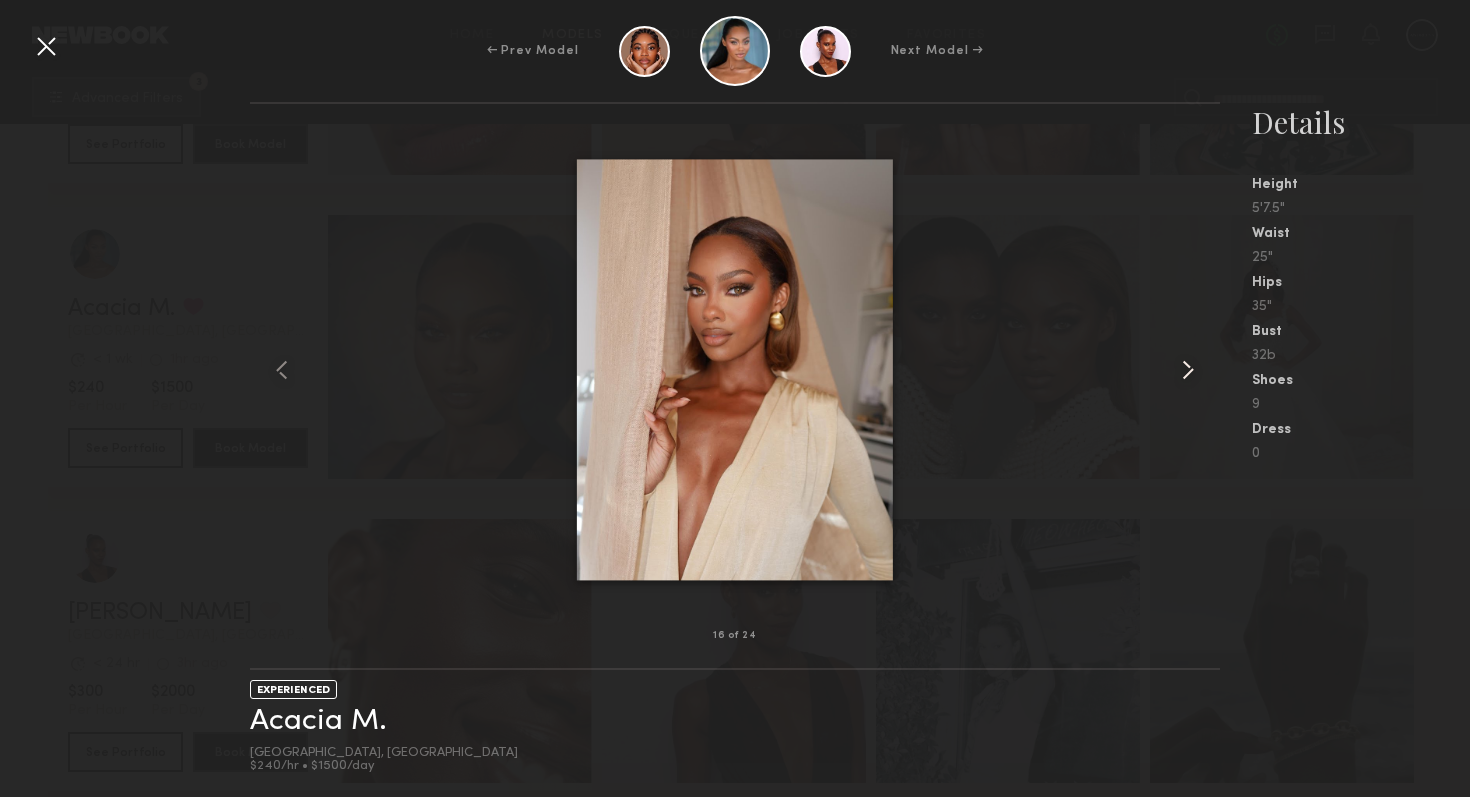 click at bounding box center [1188, 370] 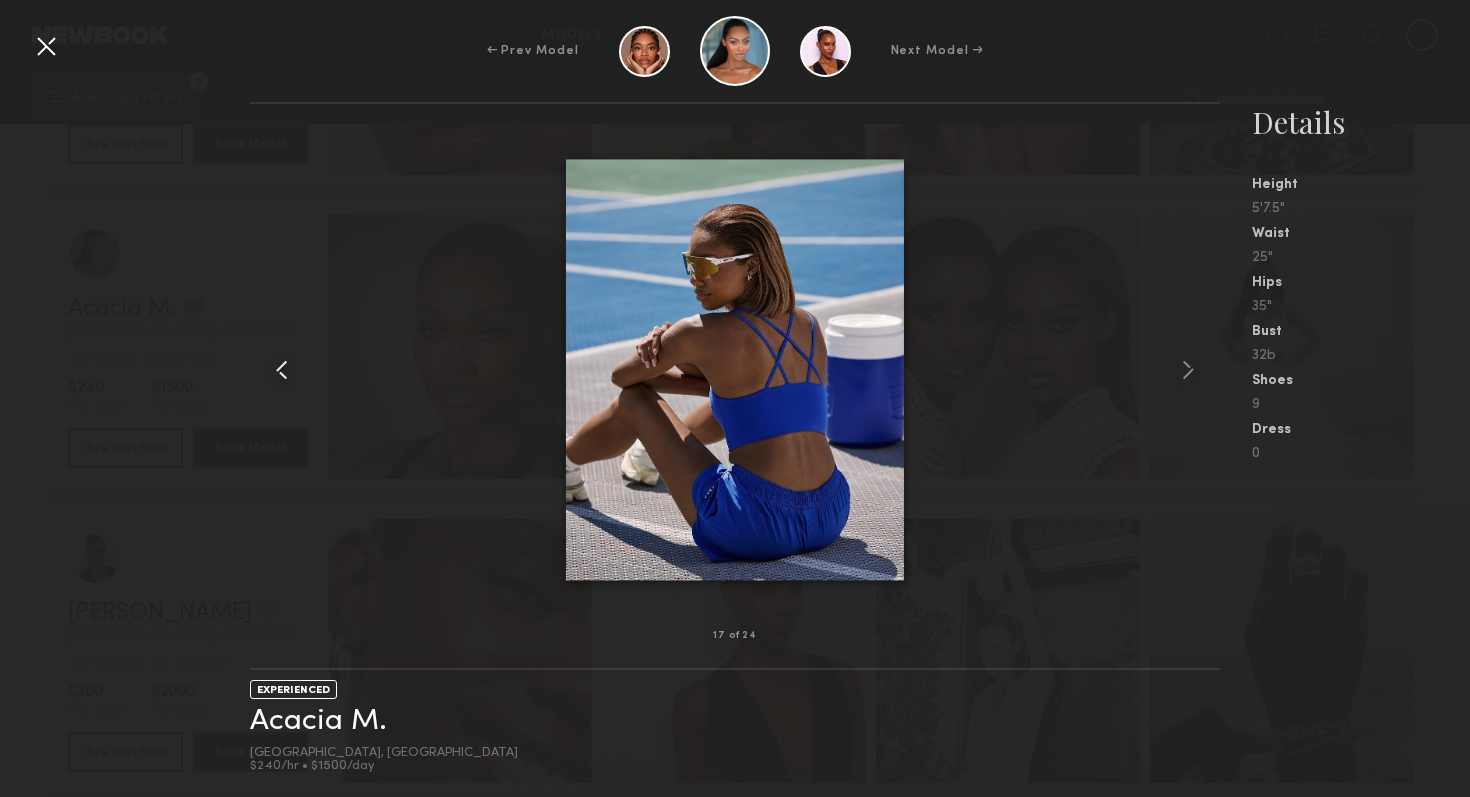 click at bounding box center (282, 370) 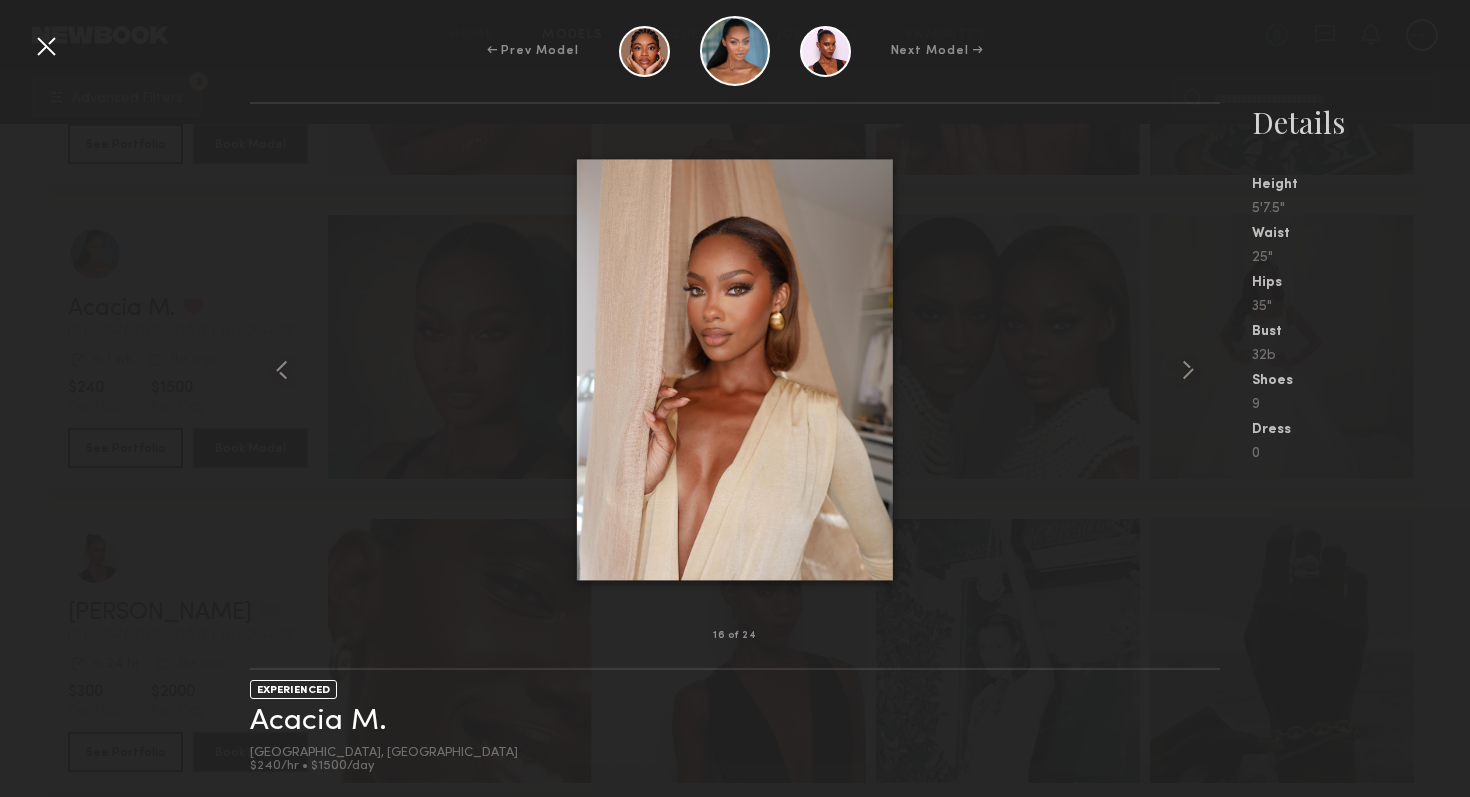 click at bounding box center [46, 46] 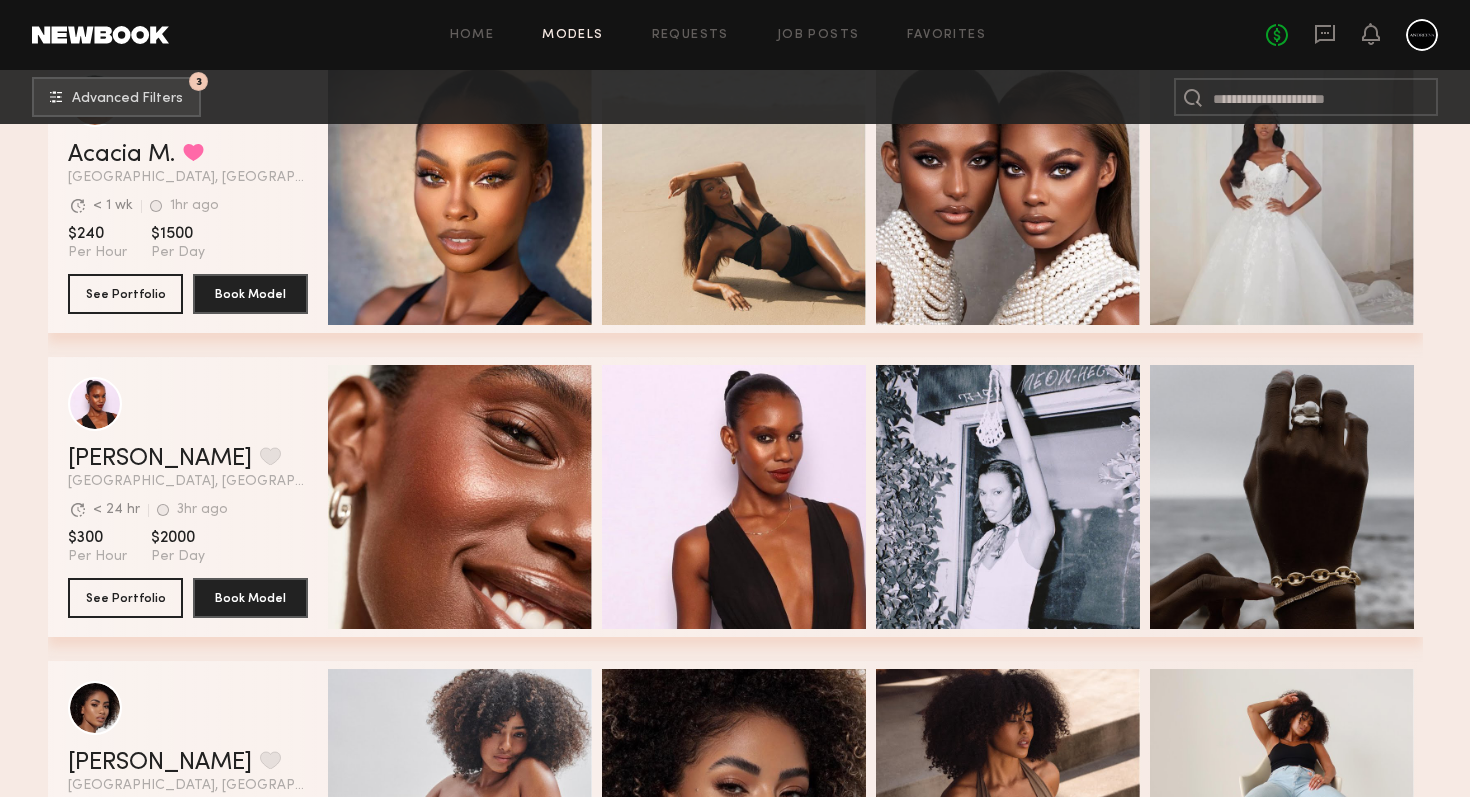 scroll, scrollTop: 2892, scrollLeft: 0, axis: vertical 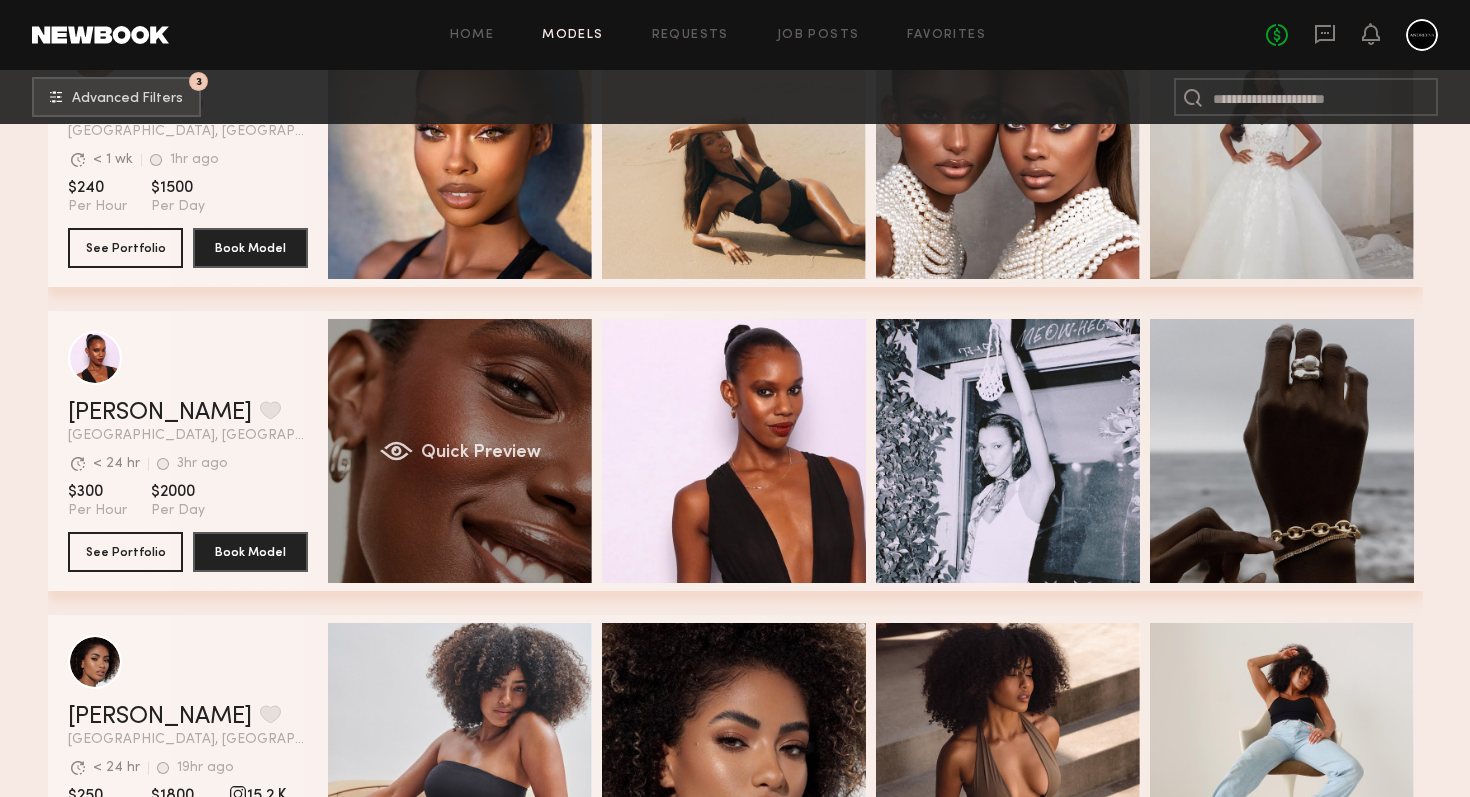 click on "Quick Preview" 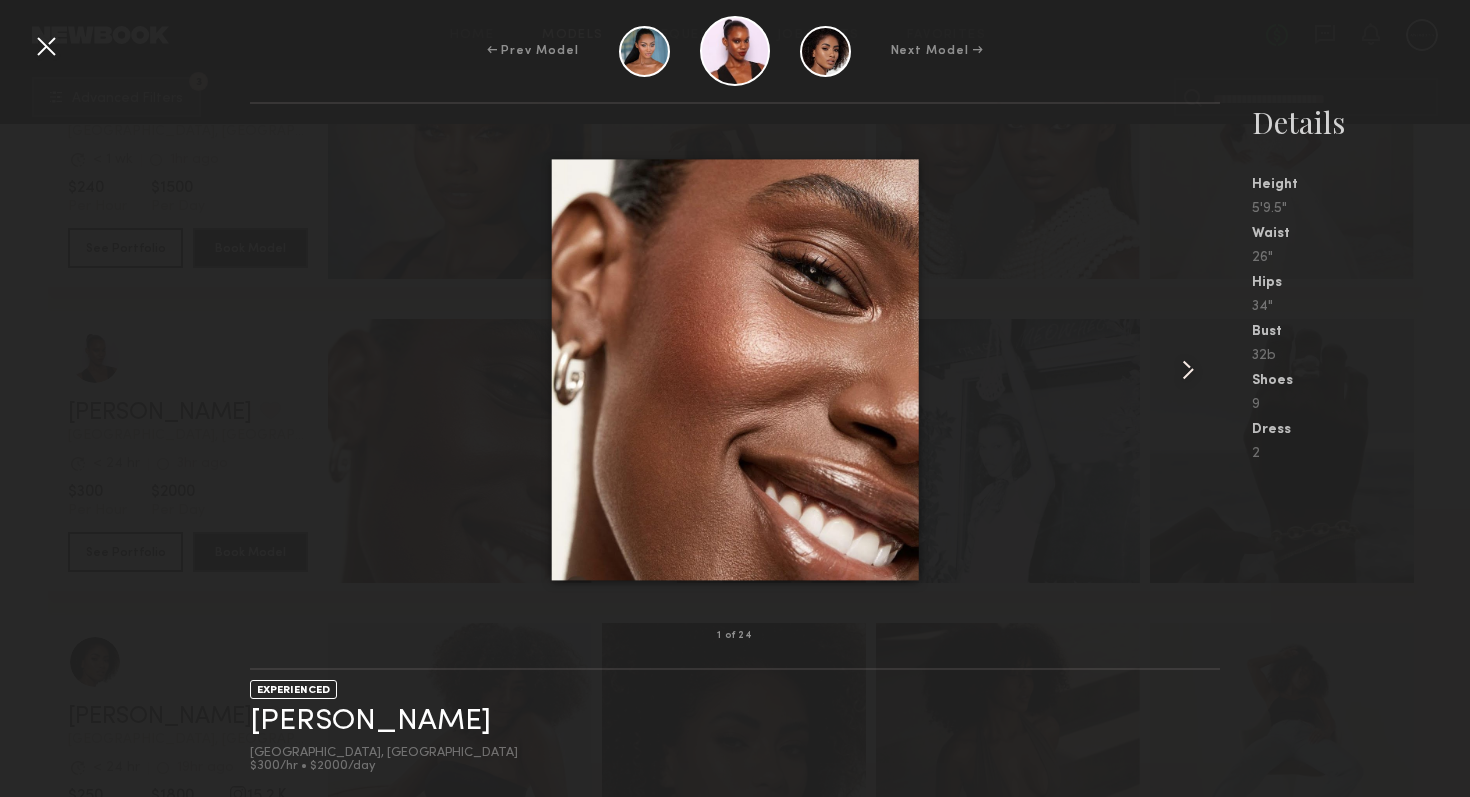 click at bounding box center (1188, 370) 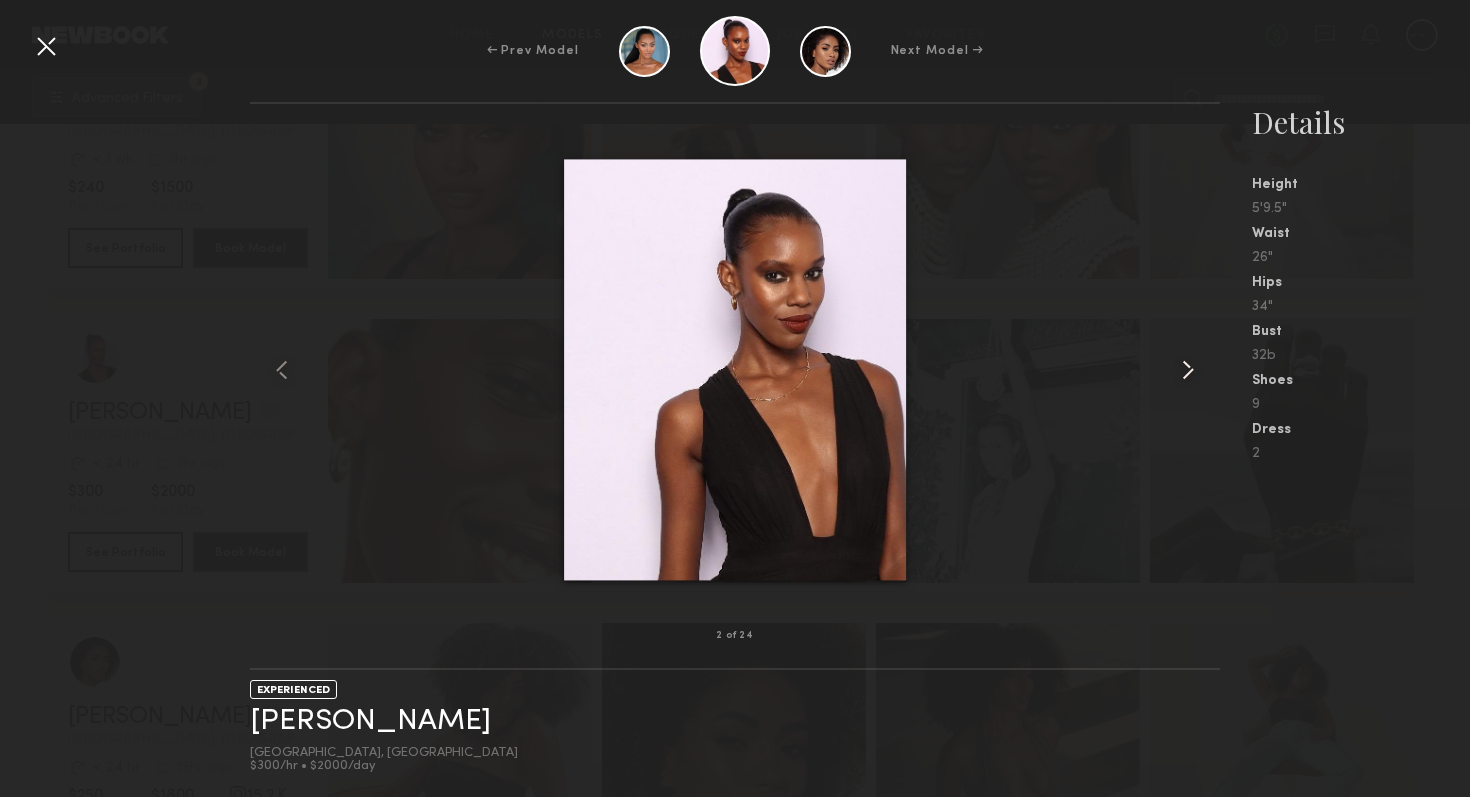 click at bounding box center (1188, 370) 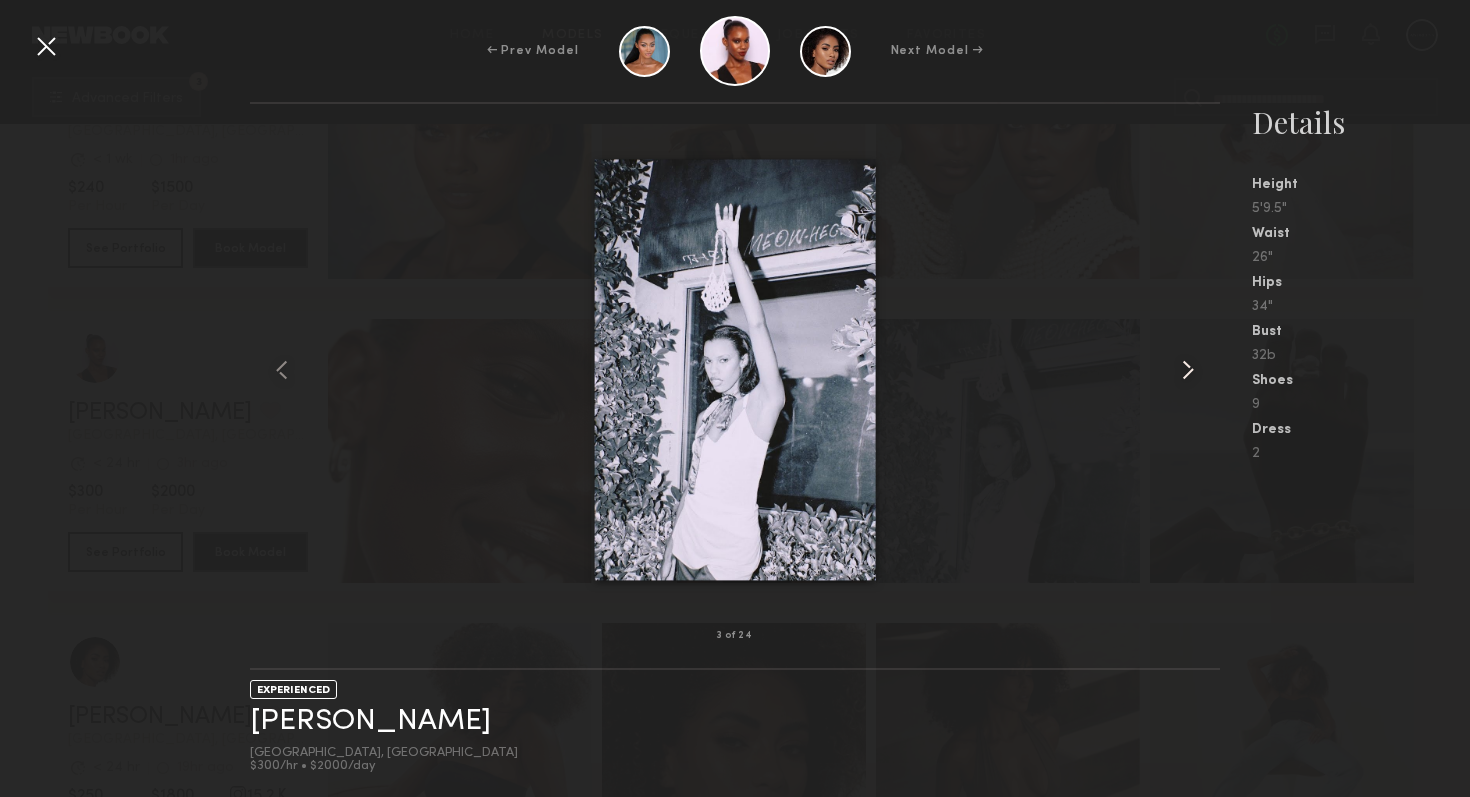 click at bounding box center [1188, 370] 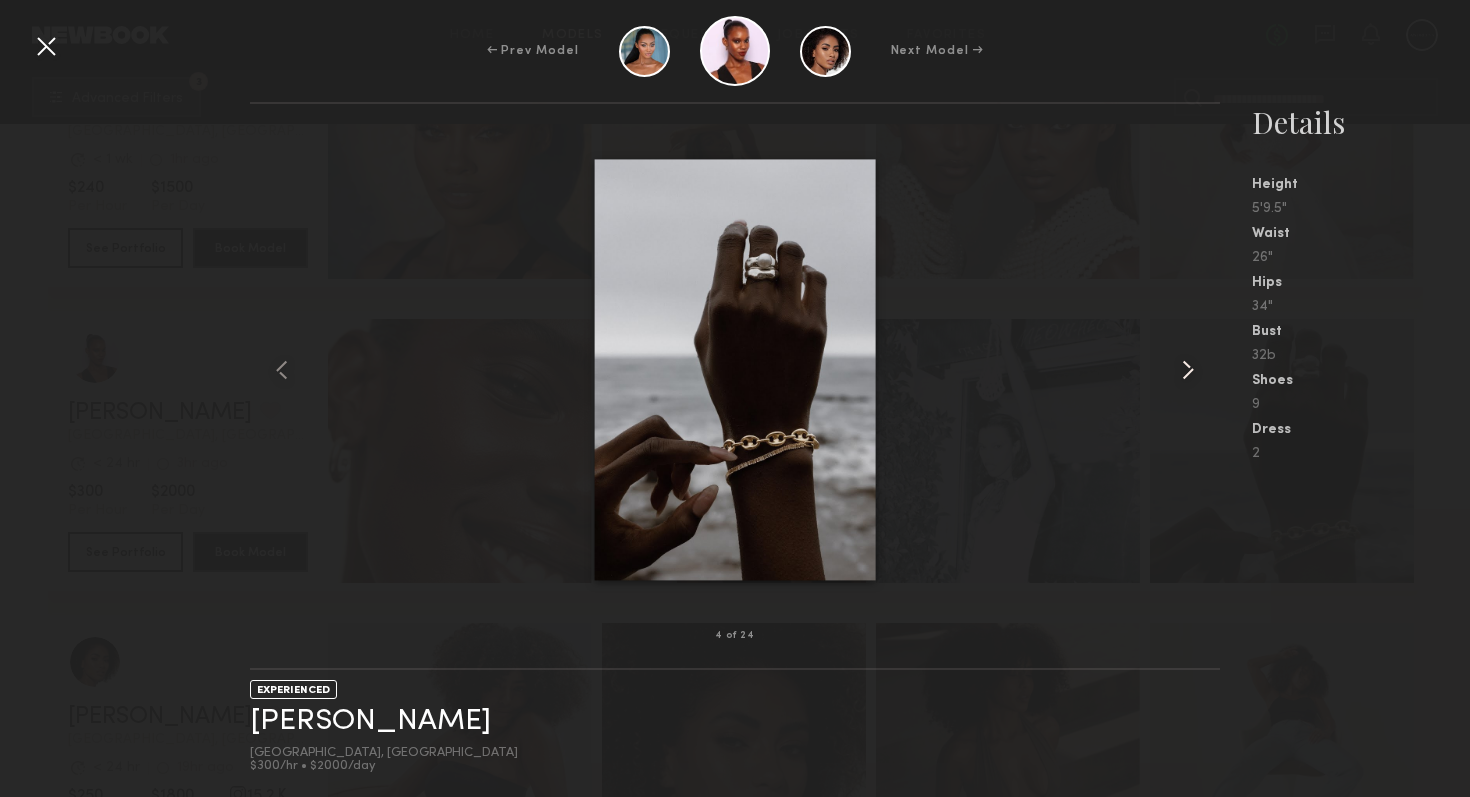 click at bounding box center (1188, 370) 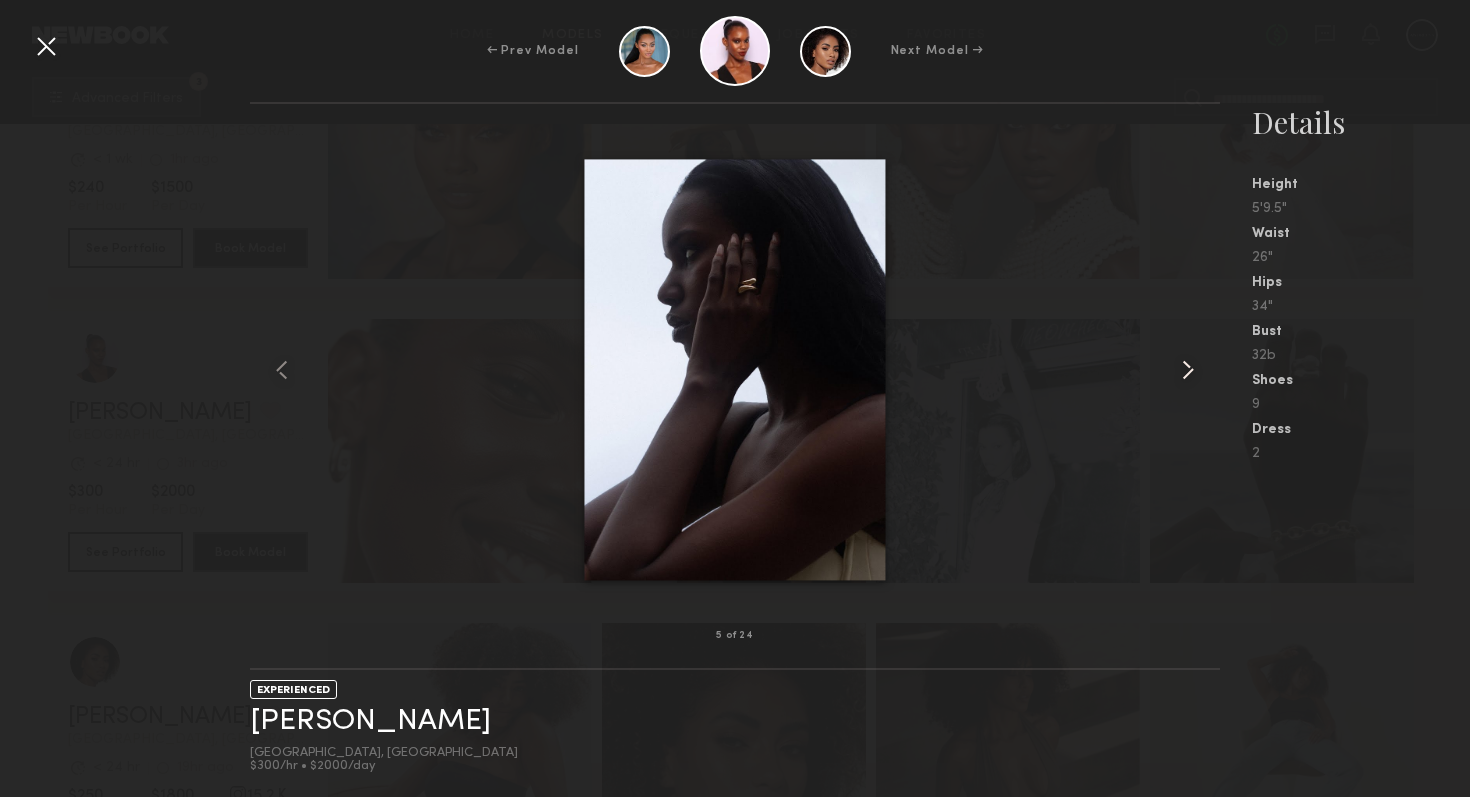click at bounding box center [1188, 370] 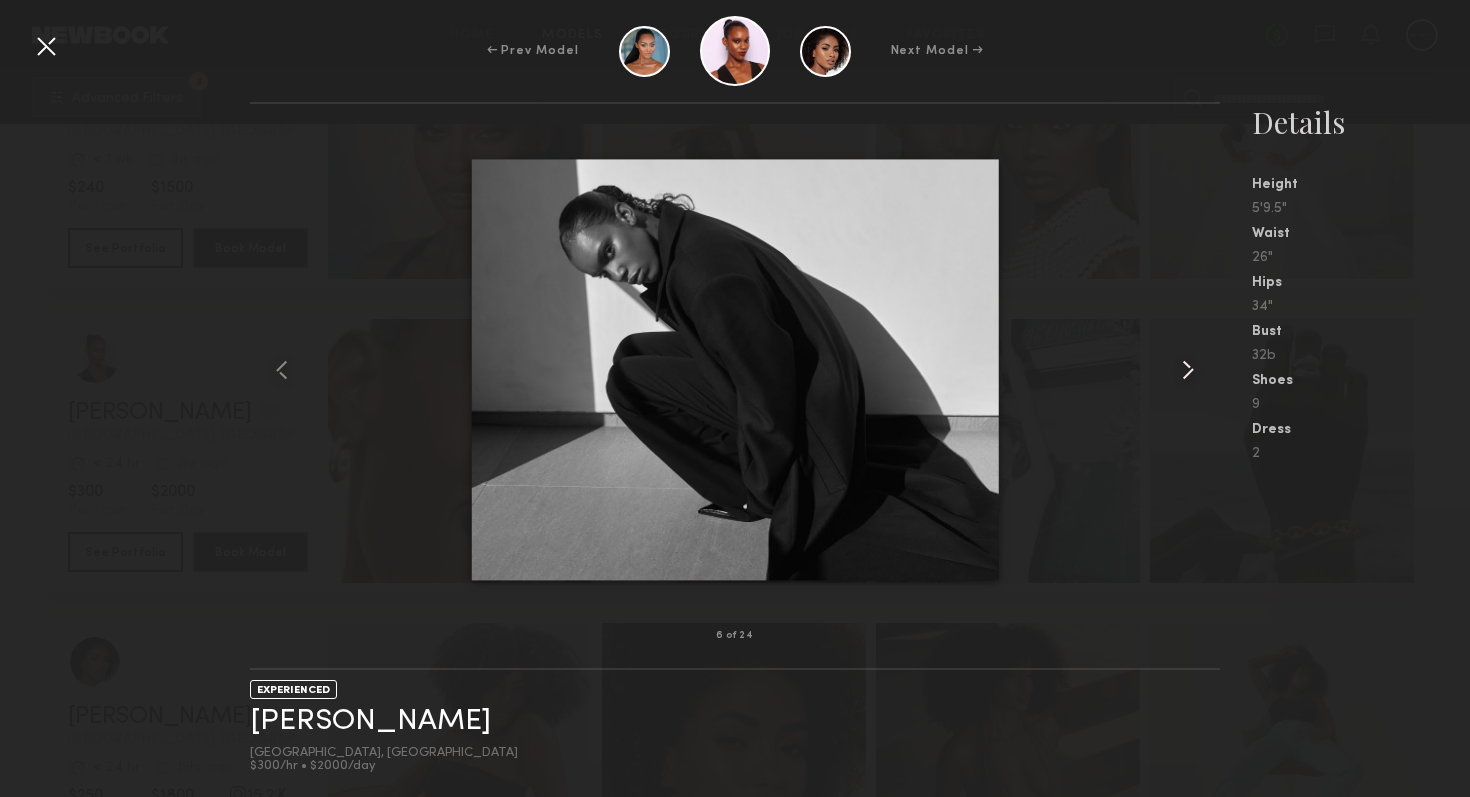 click at bounding box center (1188, 370) 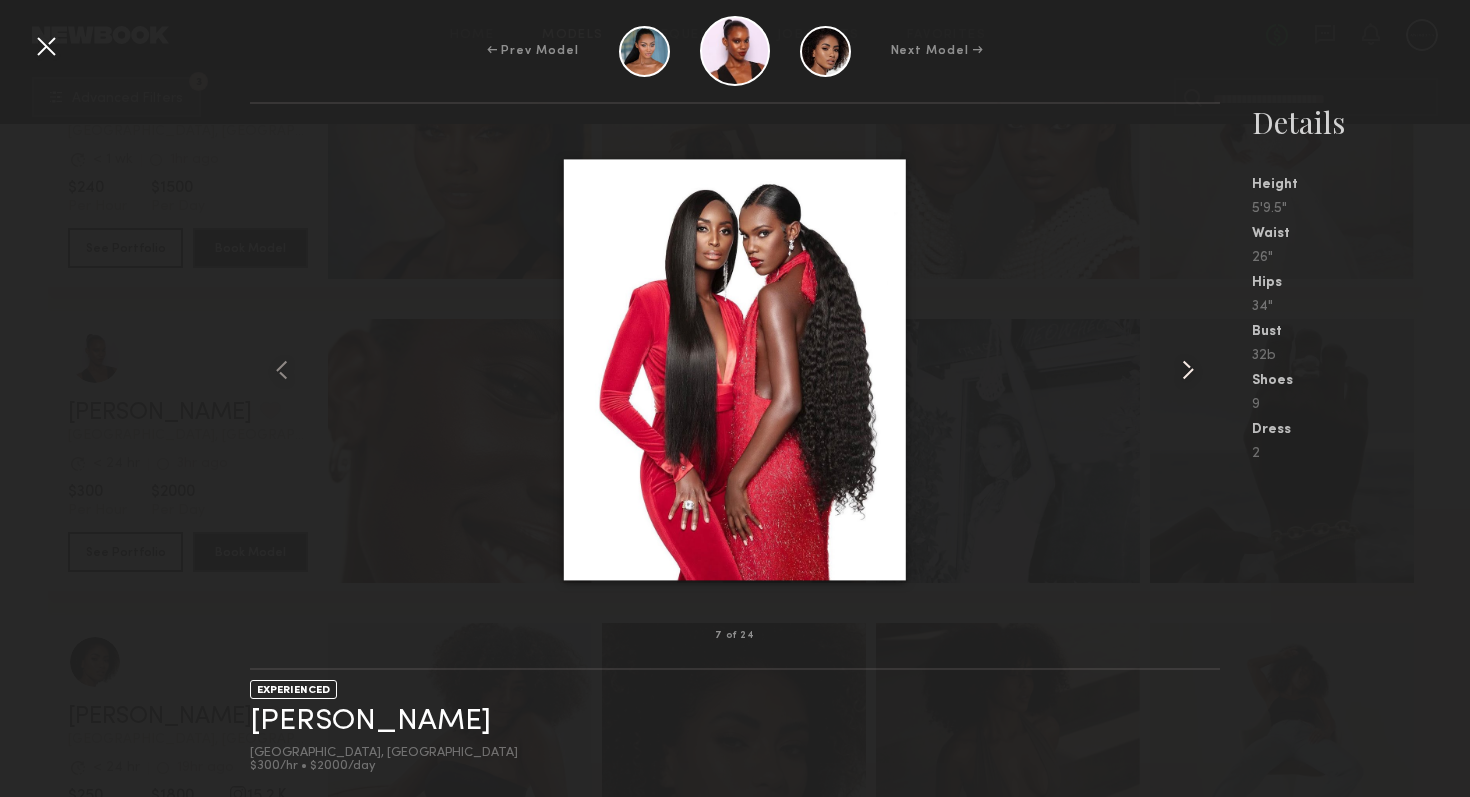click at bounding box center [1188, 370] 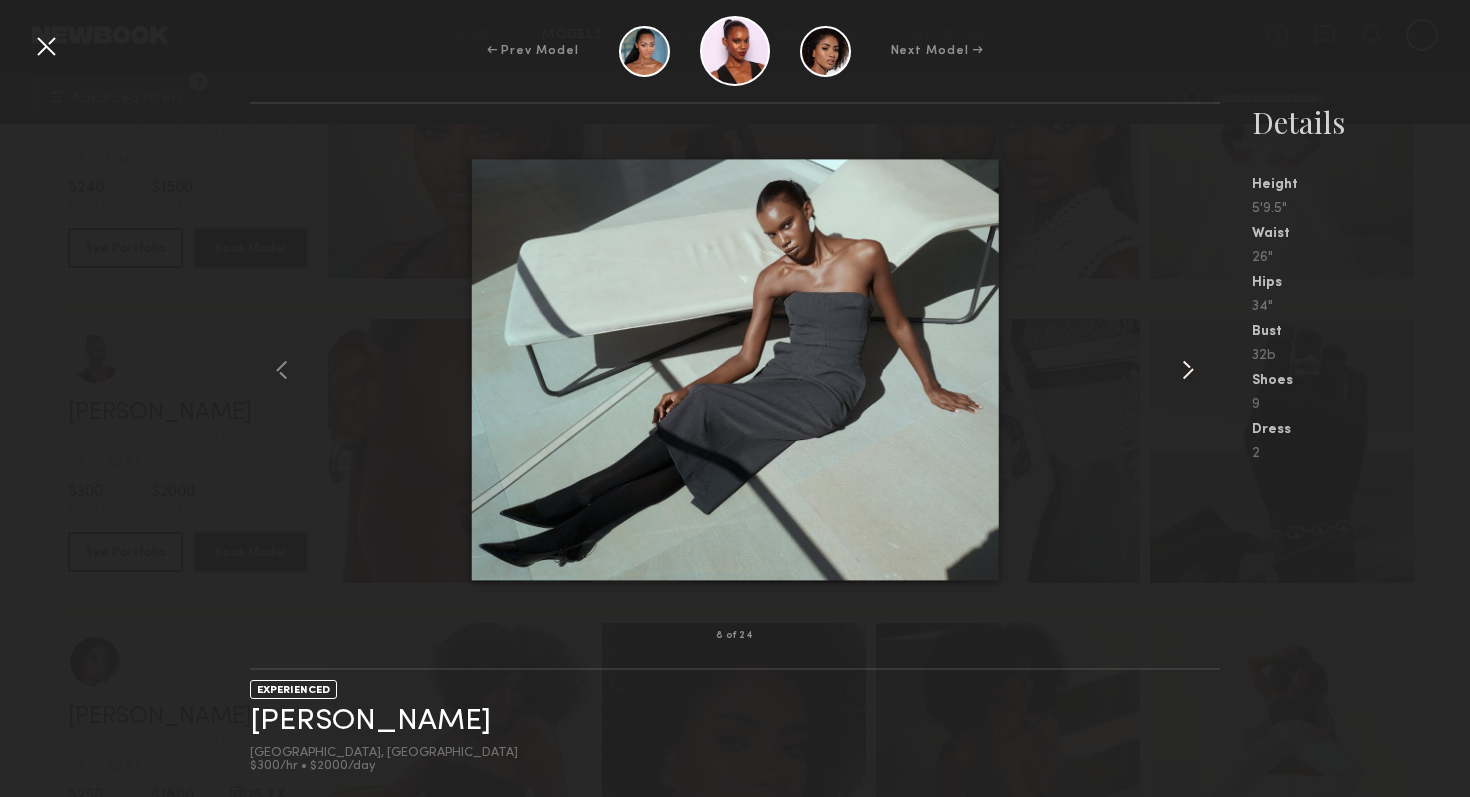 click at bounding box center (1188, 370) 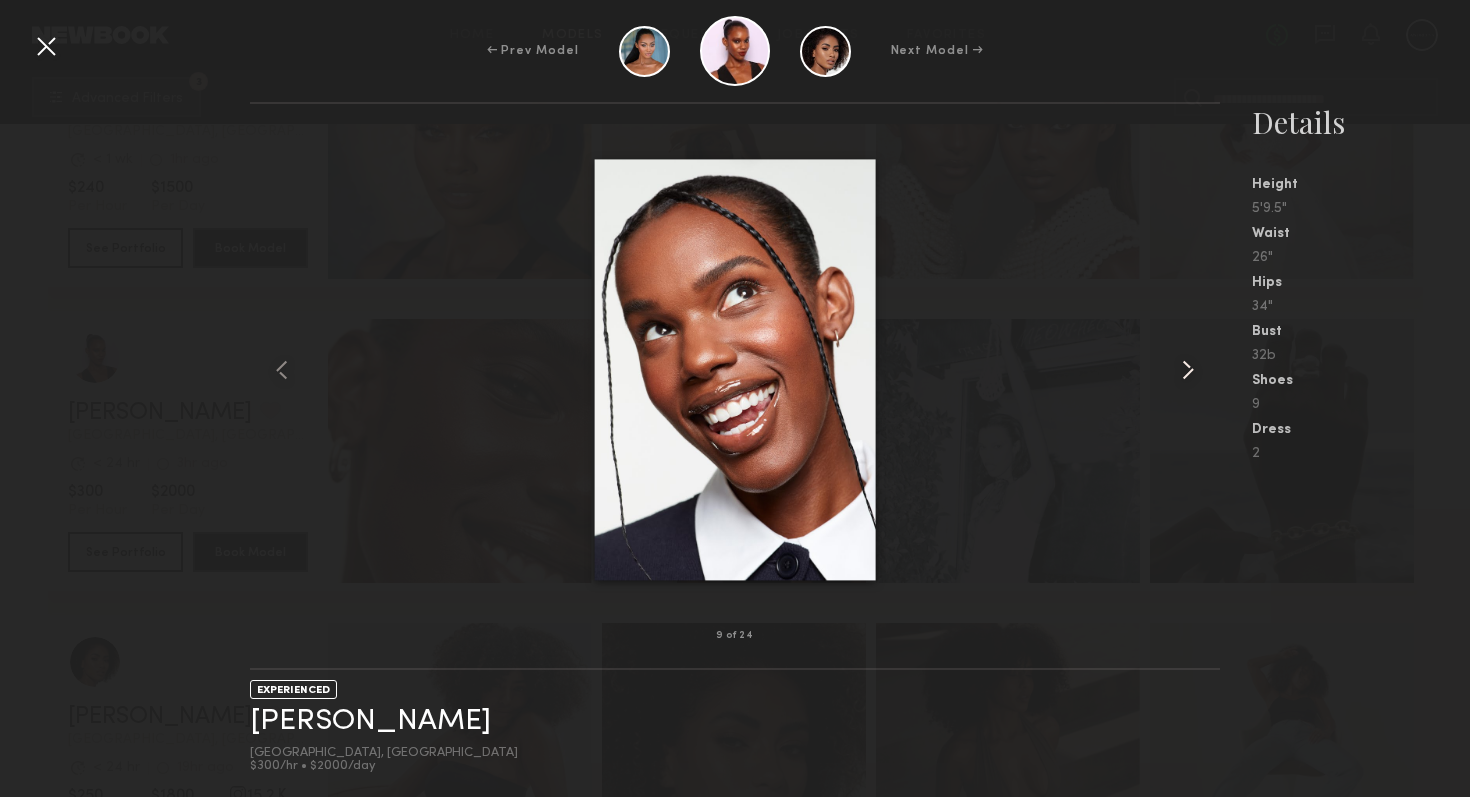 click at bounding box center (1188, 370) 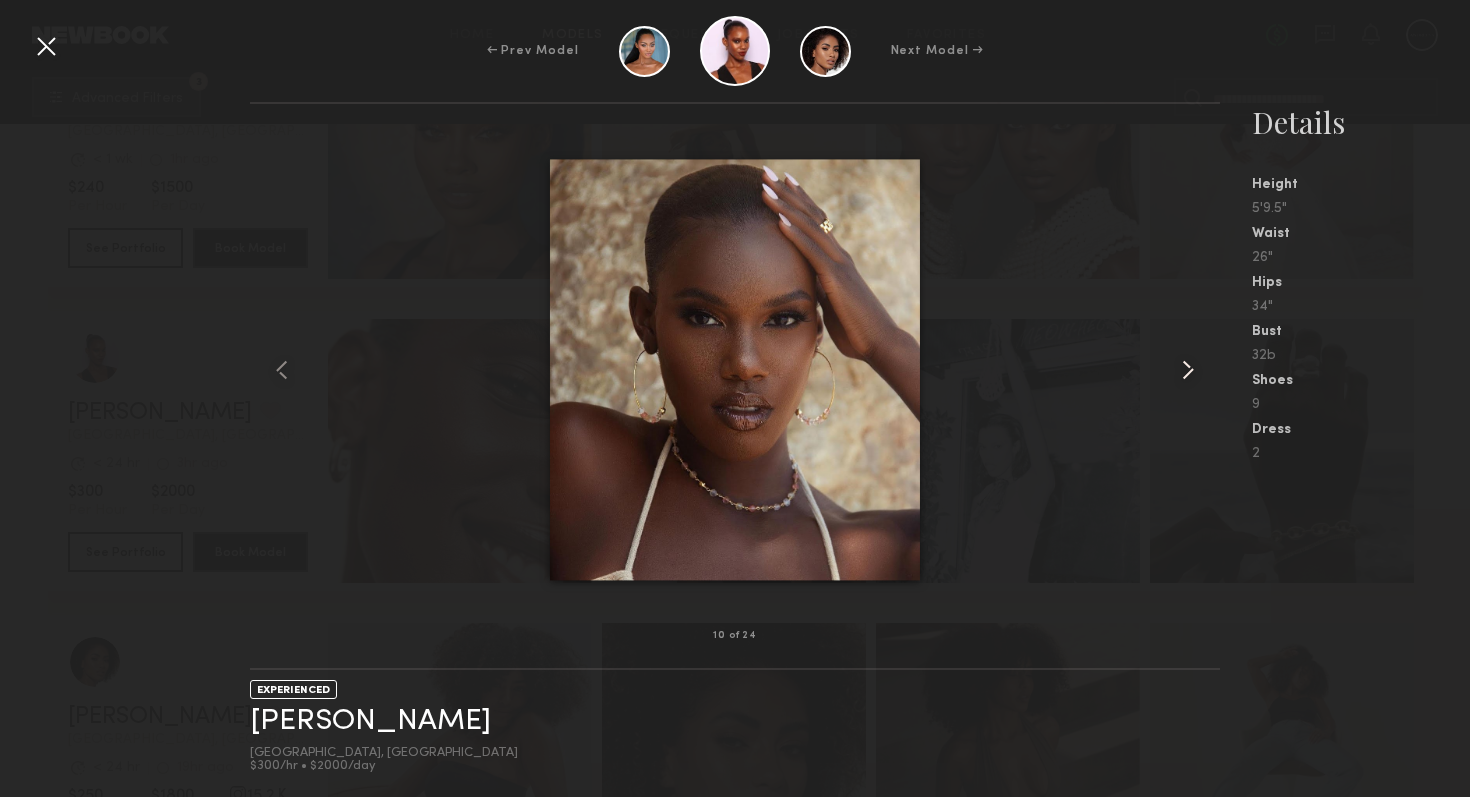 click at bounding box center (1188, 370) 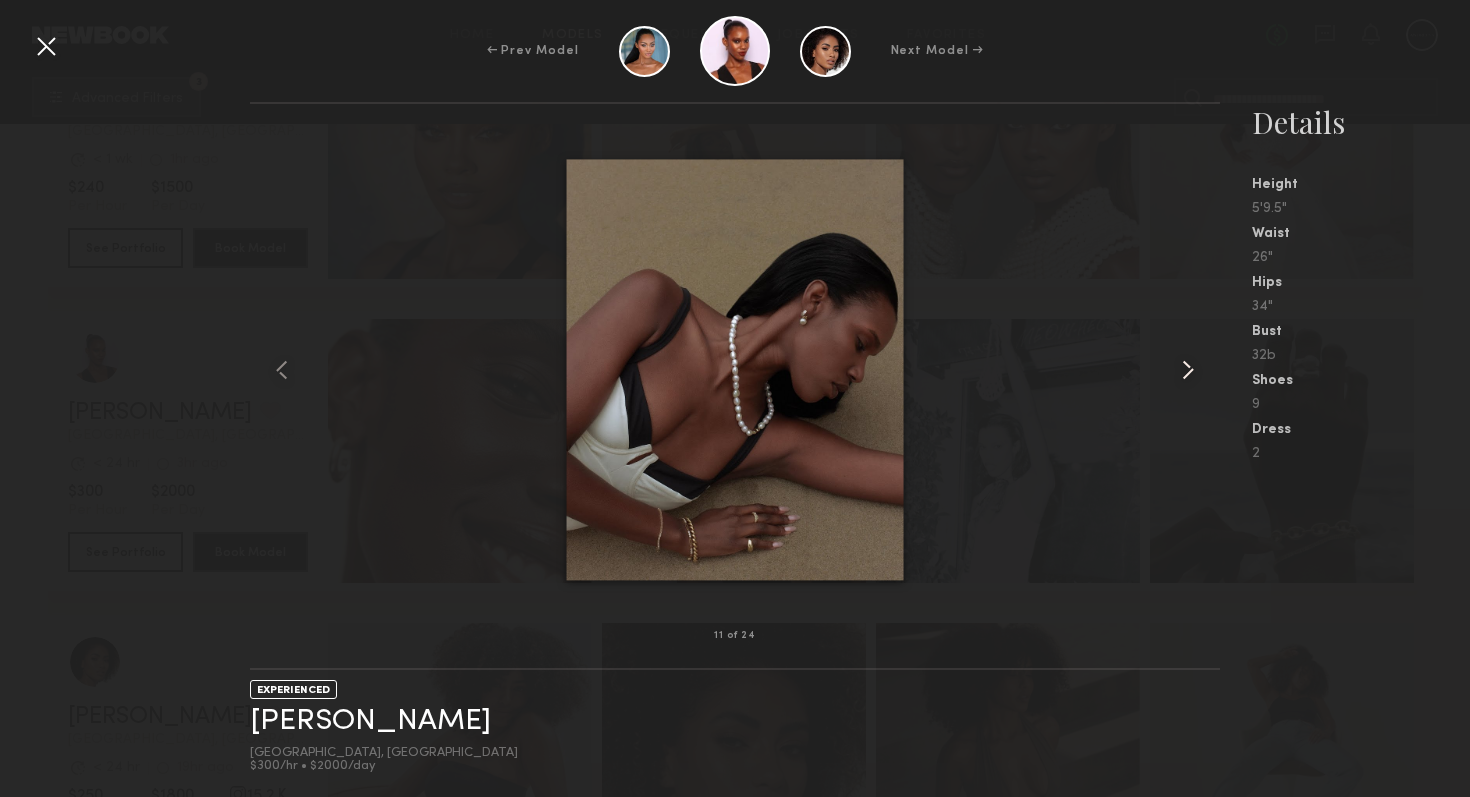 click at bounding box center (1188, 370) 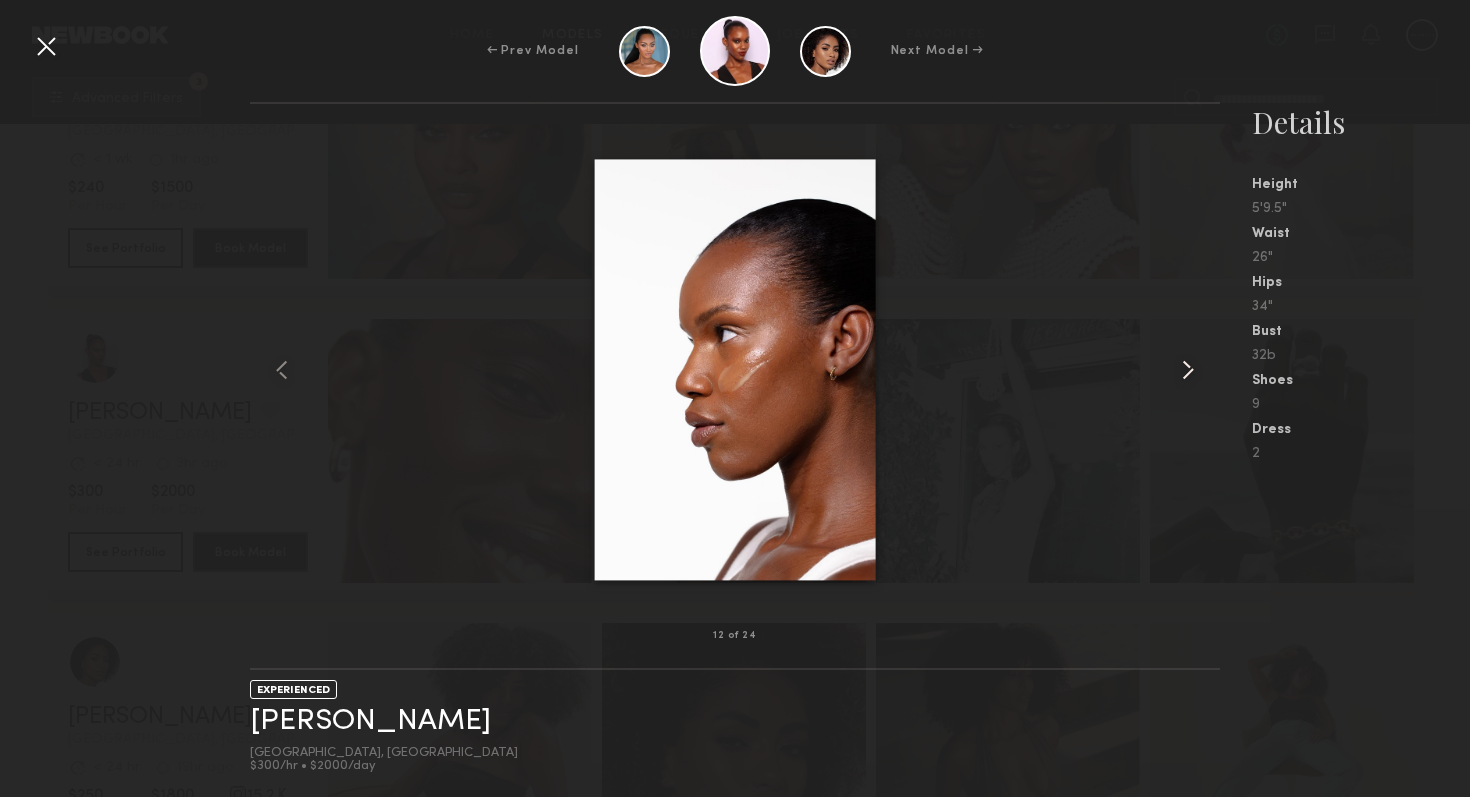 click at bounding box center [1188, 370] 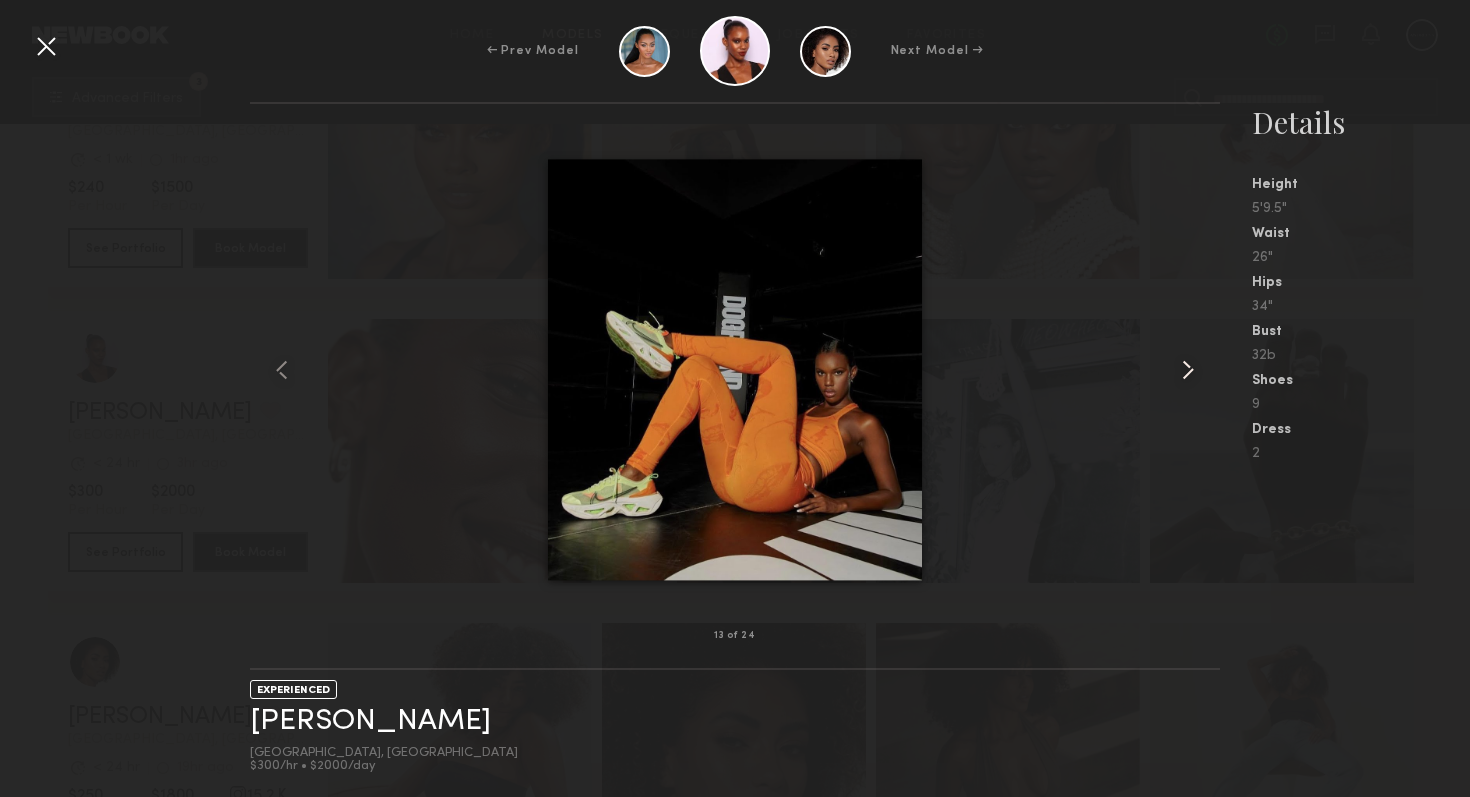 click at bounding box center [1188, 370] 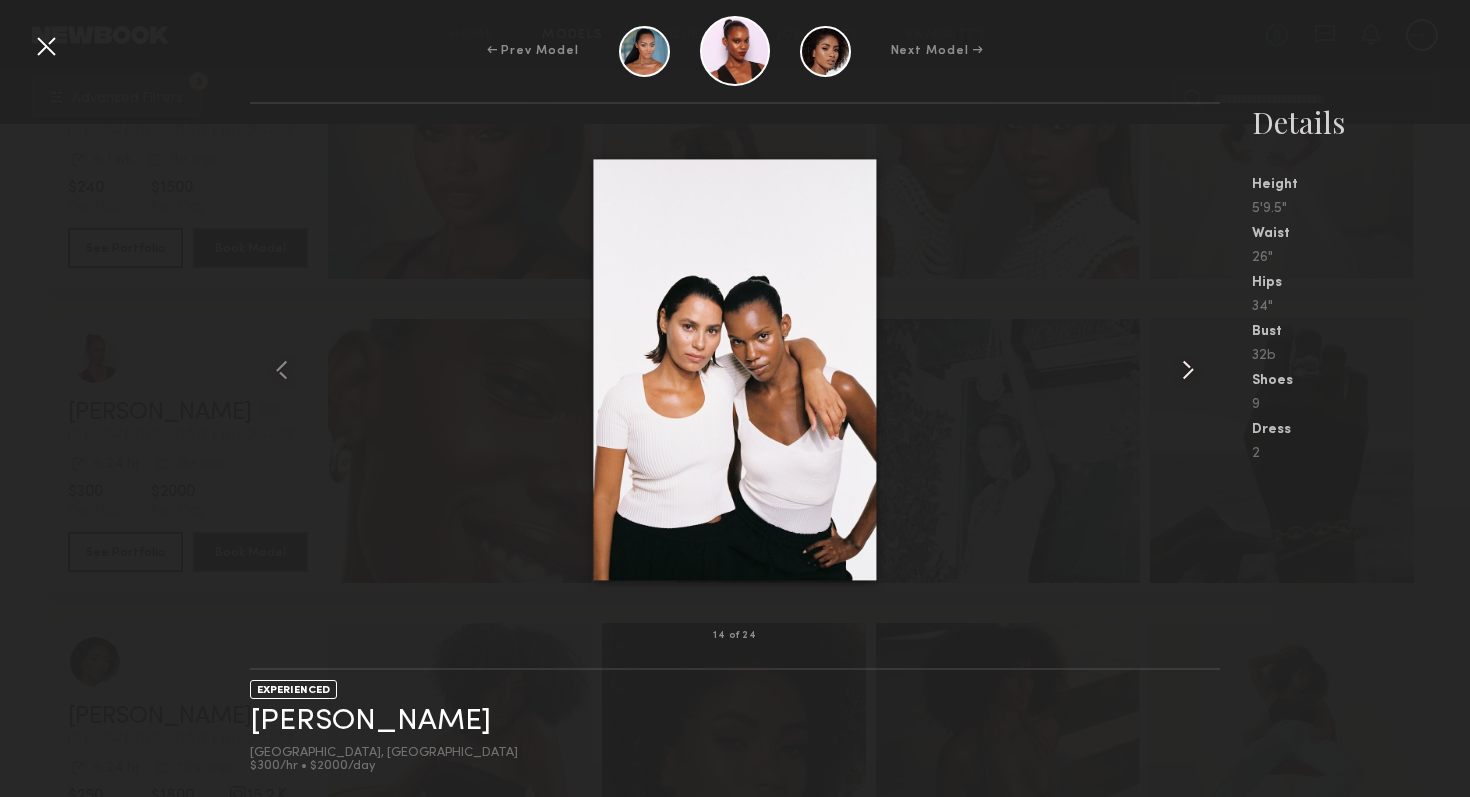click at bounding box center (1188, 370) 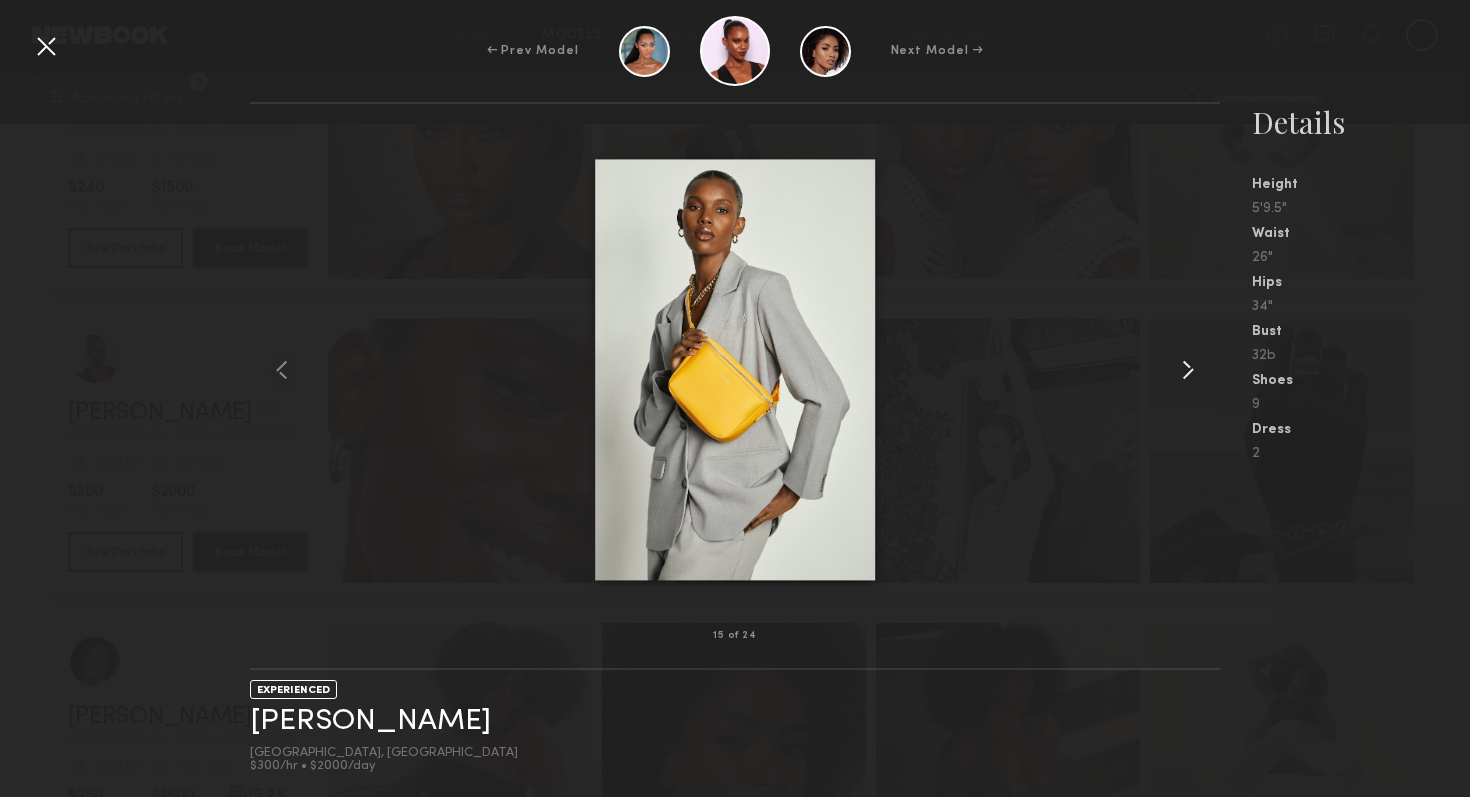 click at bounding box center [1188, 370] 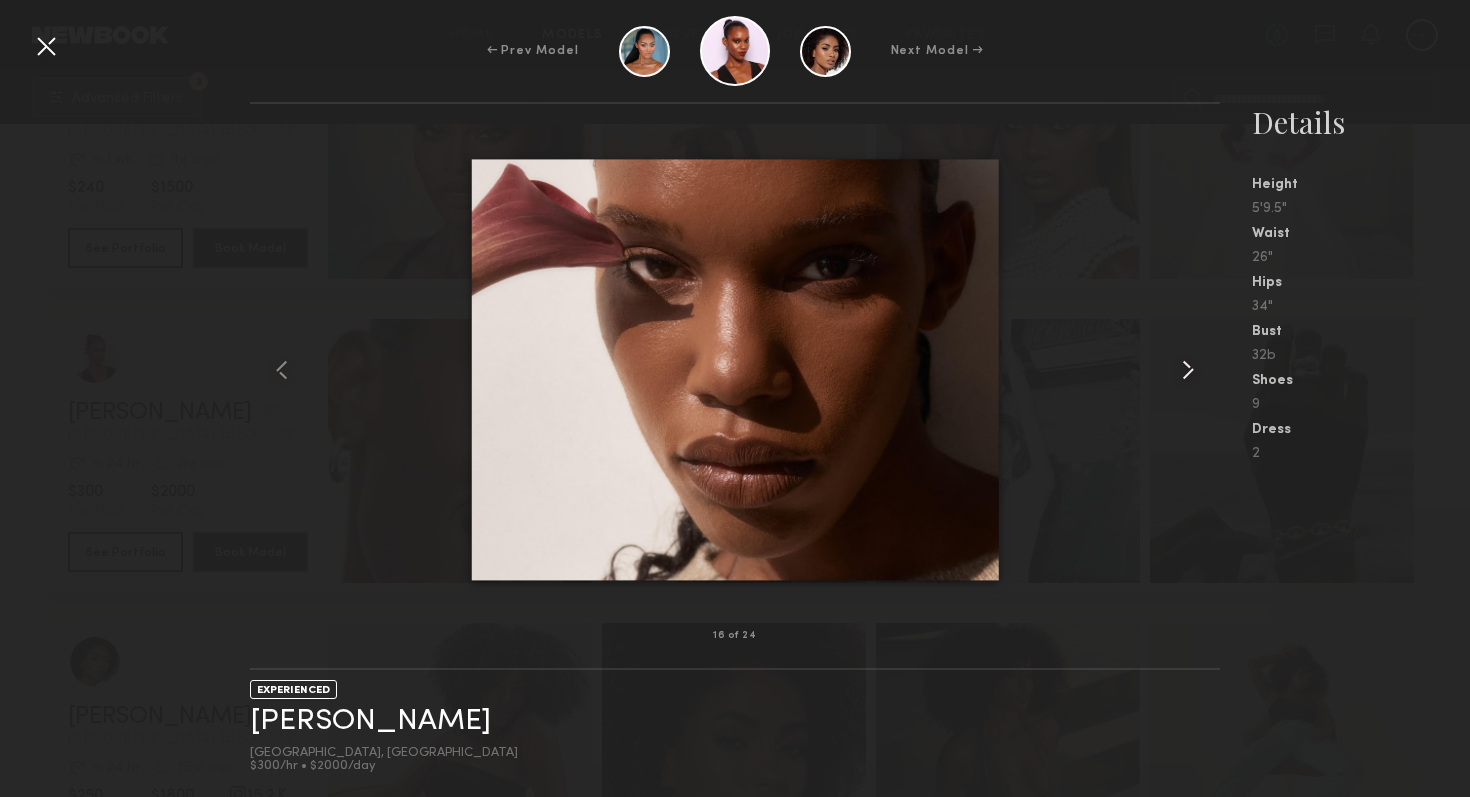 click at bounding box center (1188, 370) 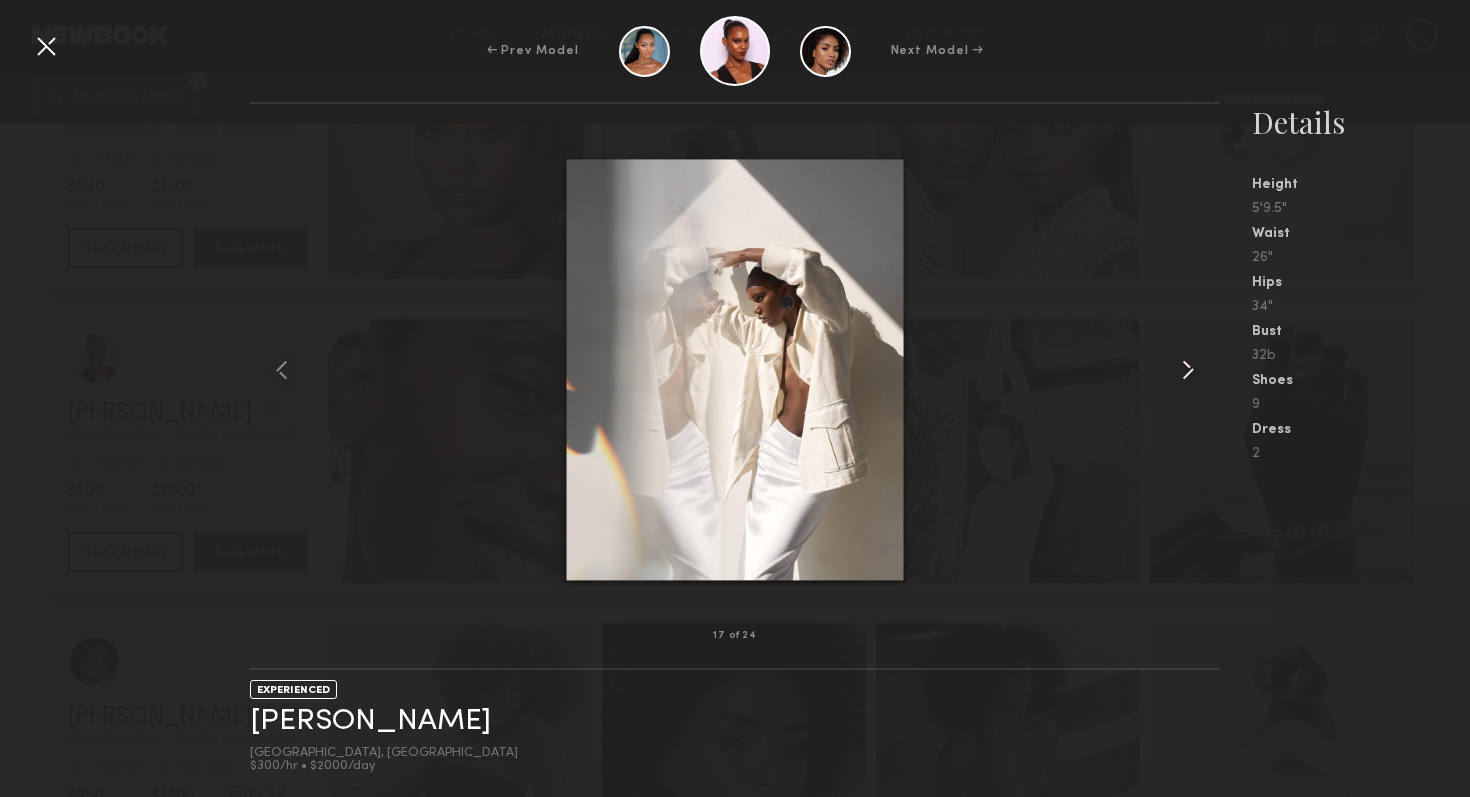 click at bounding box center [1188, 370] 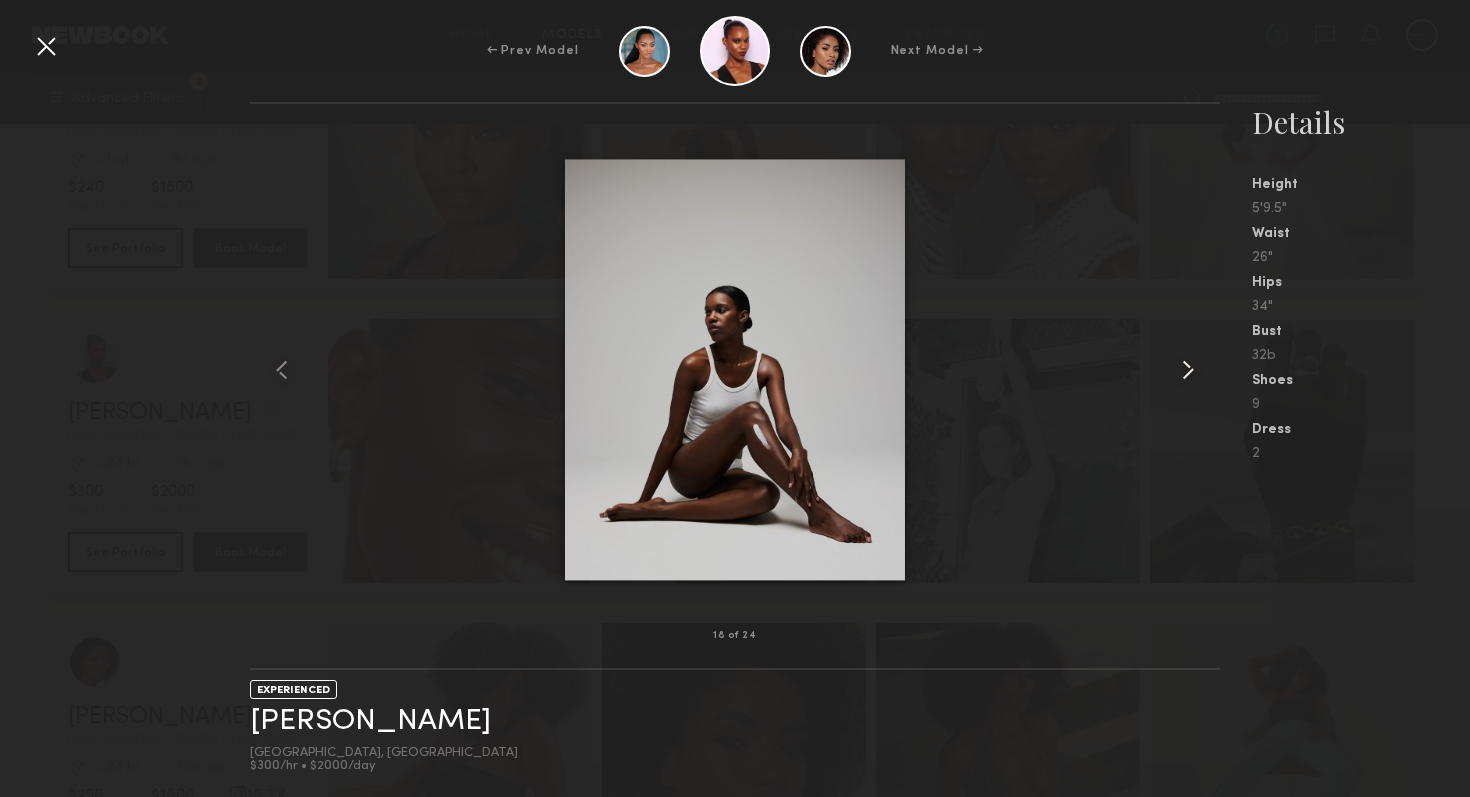 click at bounding box center [1188, 370] 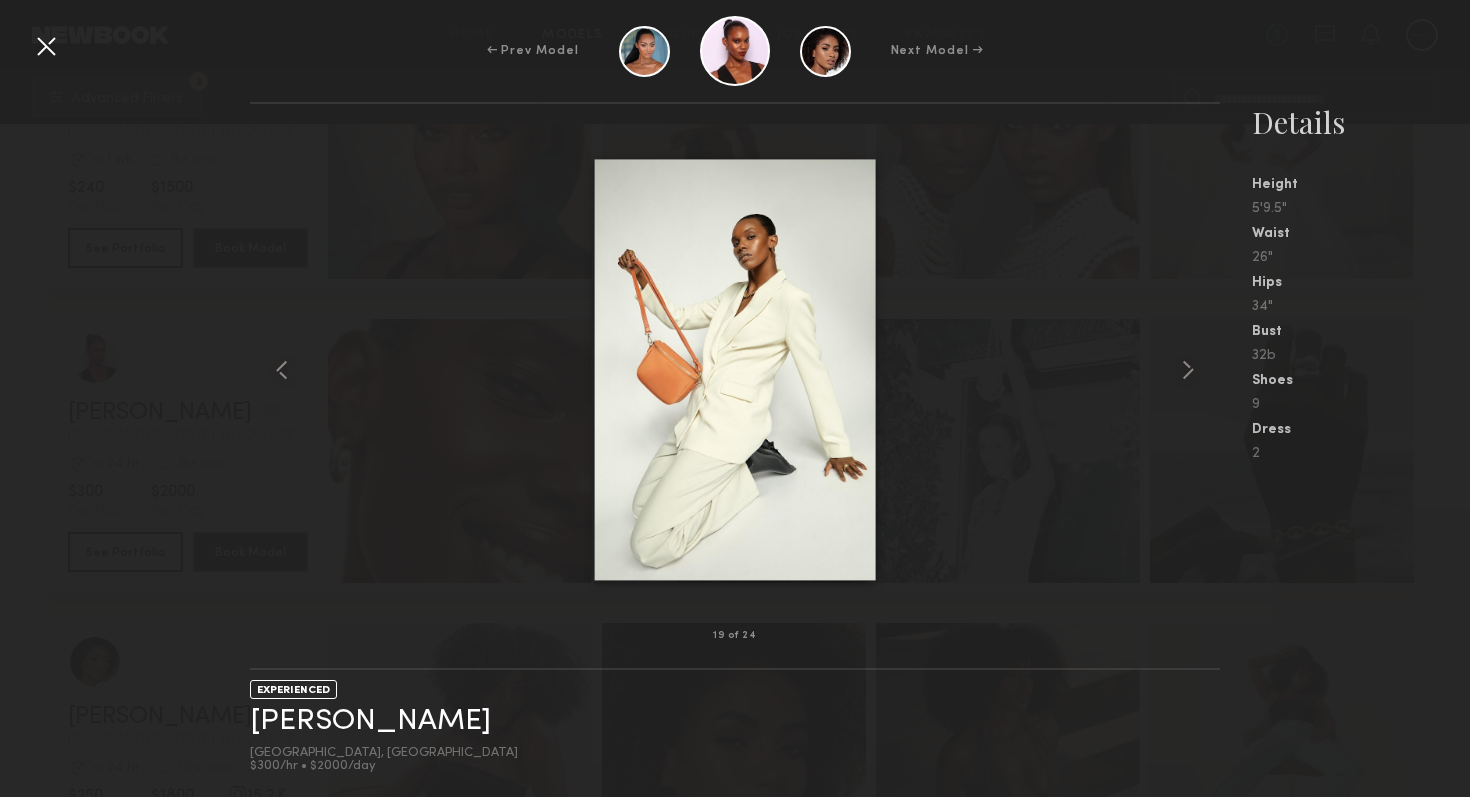 click at bounding box center [46, 46] 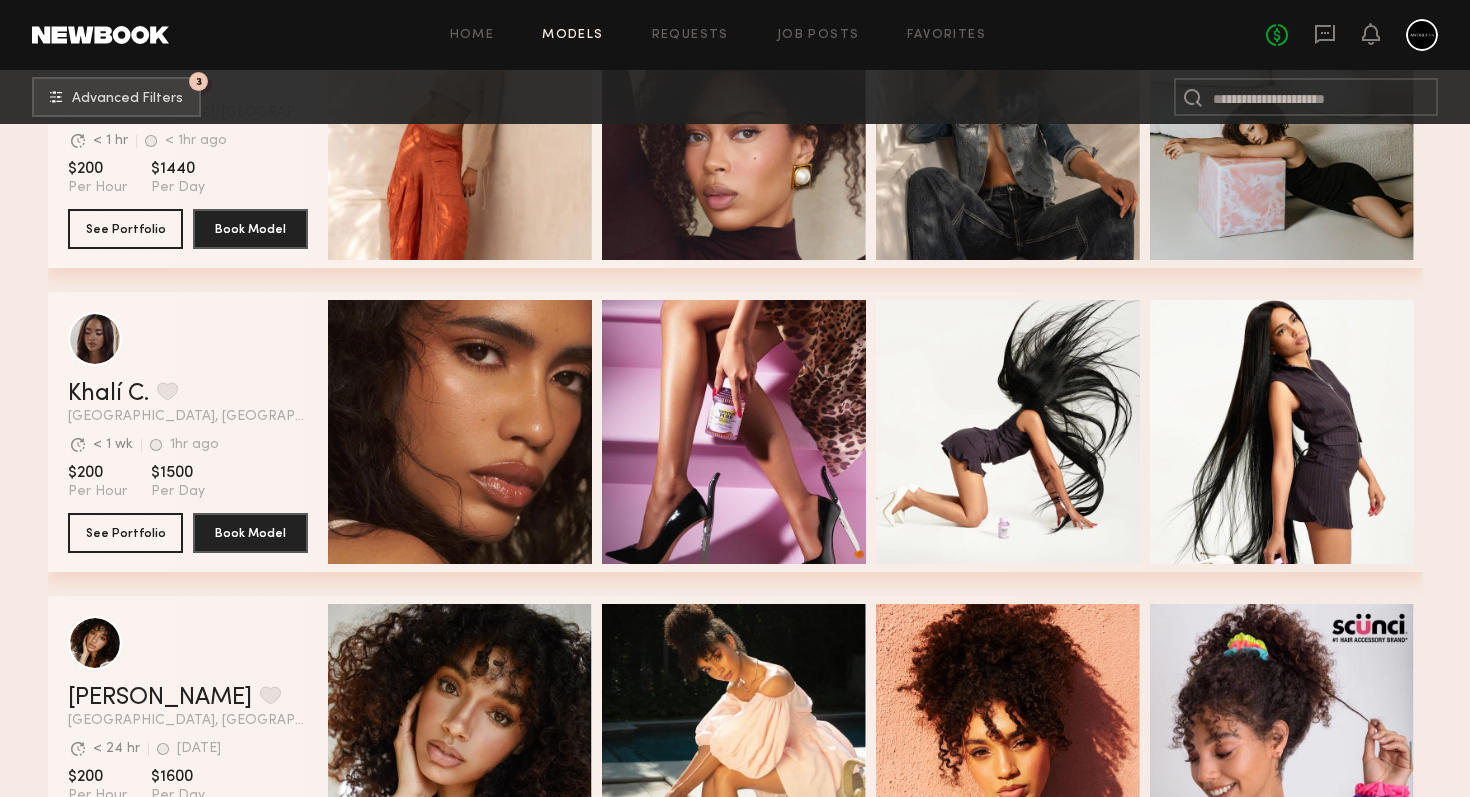 scroll, scrollTop: 4434, scrollLeft: 0, axis: vertical 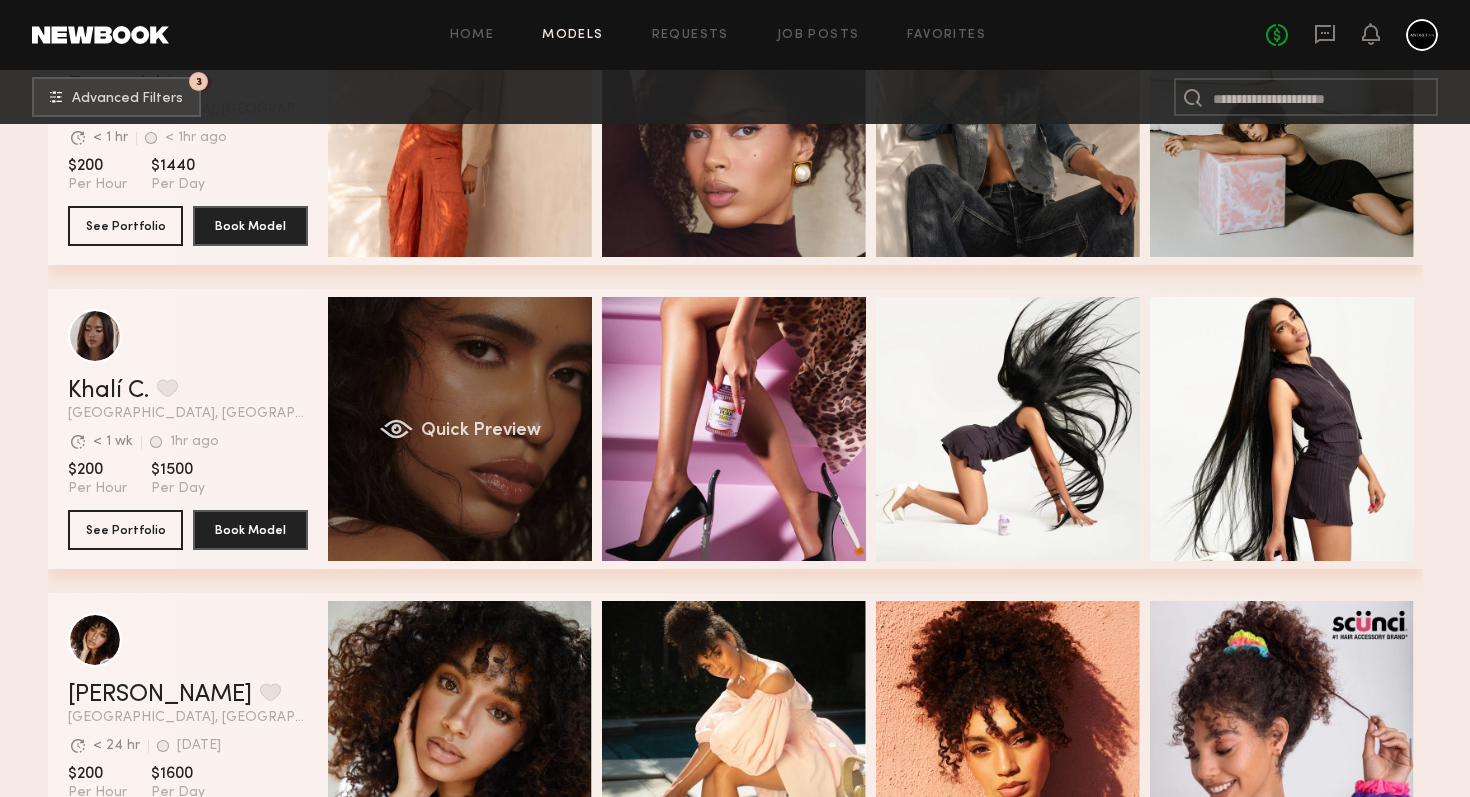 click on "Quick Preview" 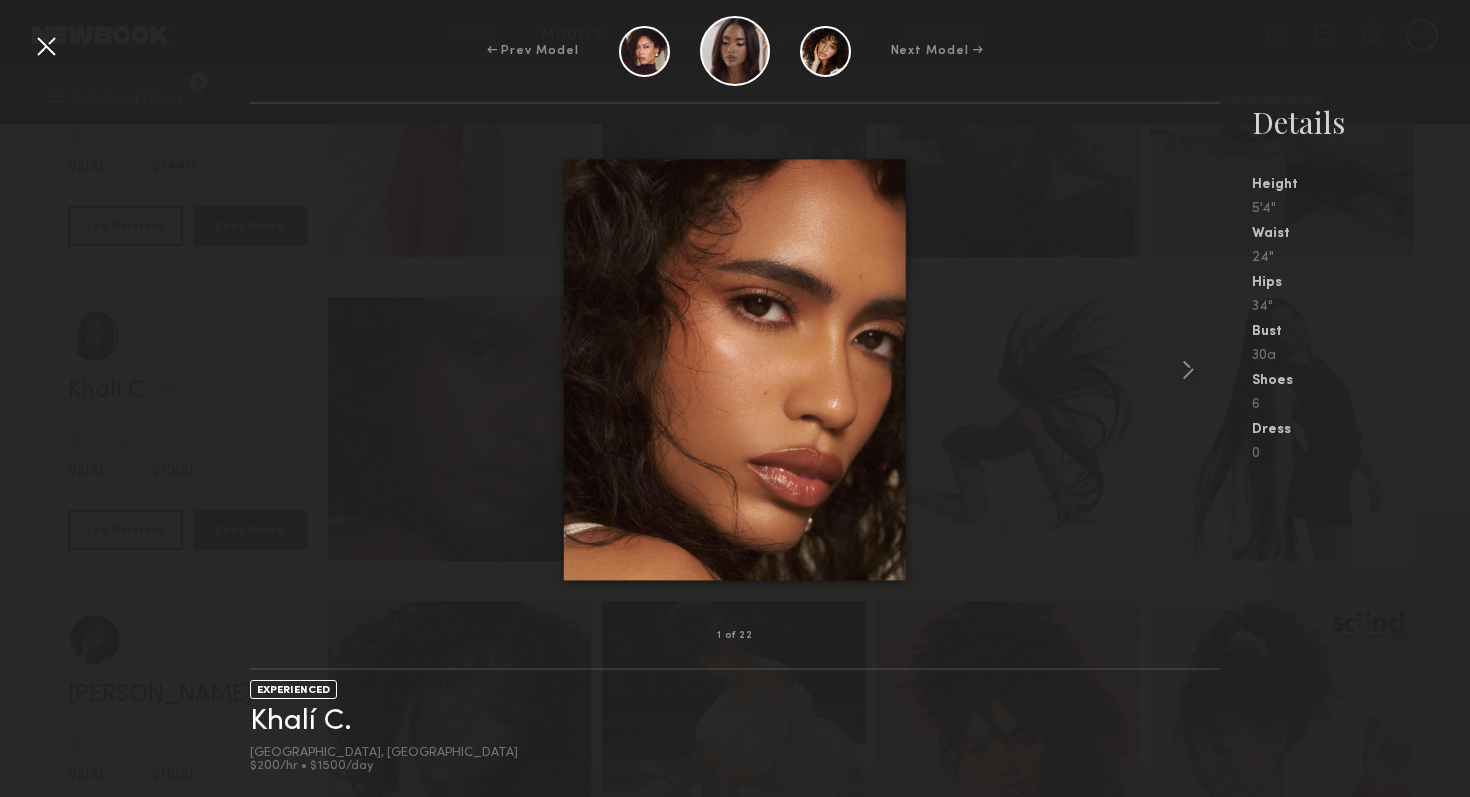 click at bounding box center [46, 46] 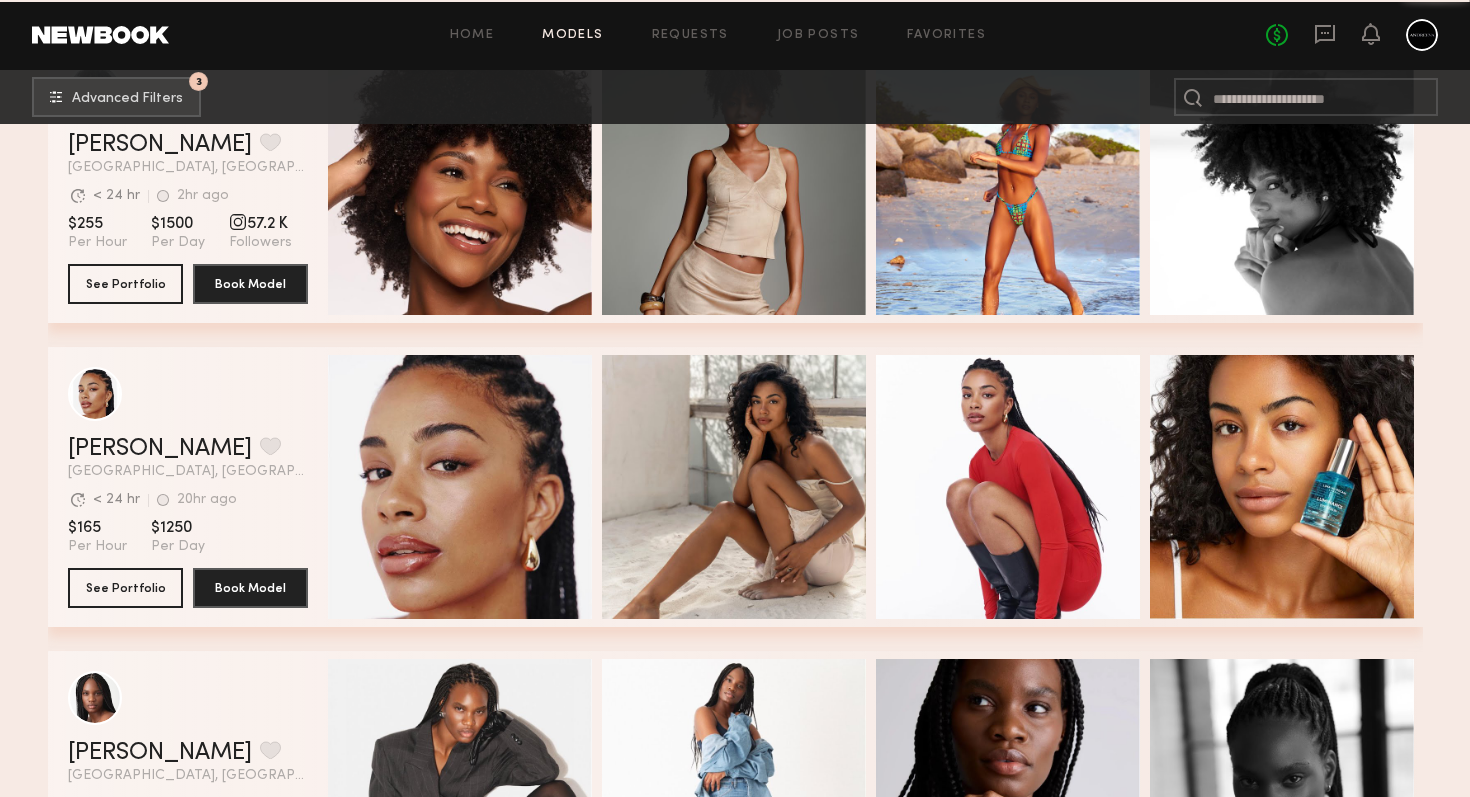 scroll, scrollTop: 6206, scrollLeft: 0, axis: vertical 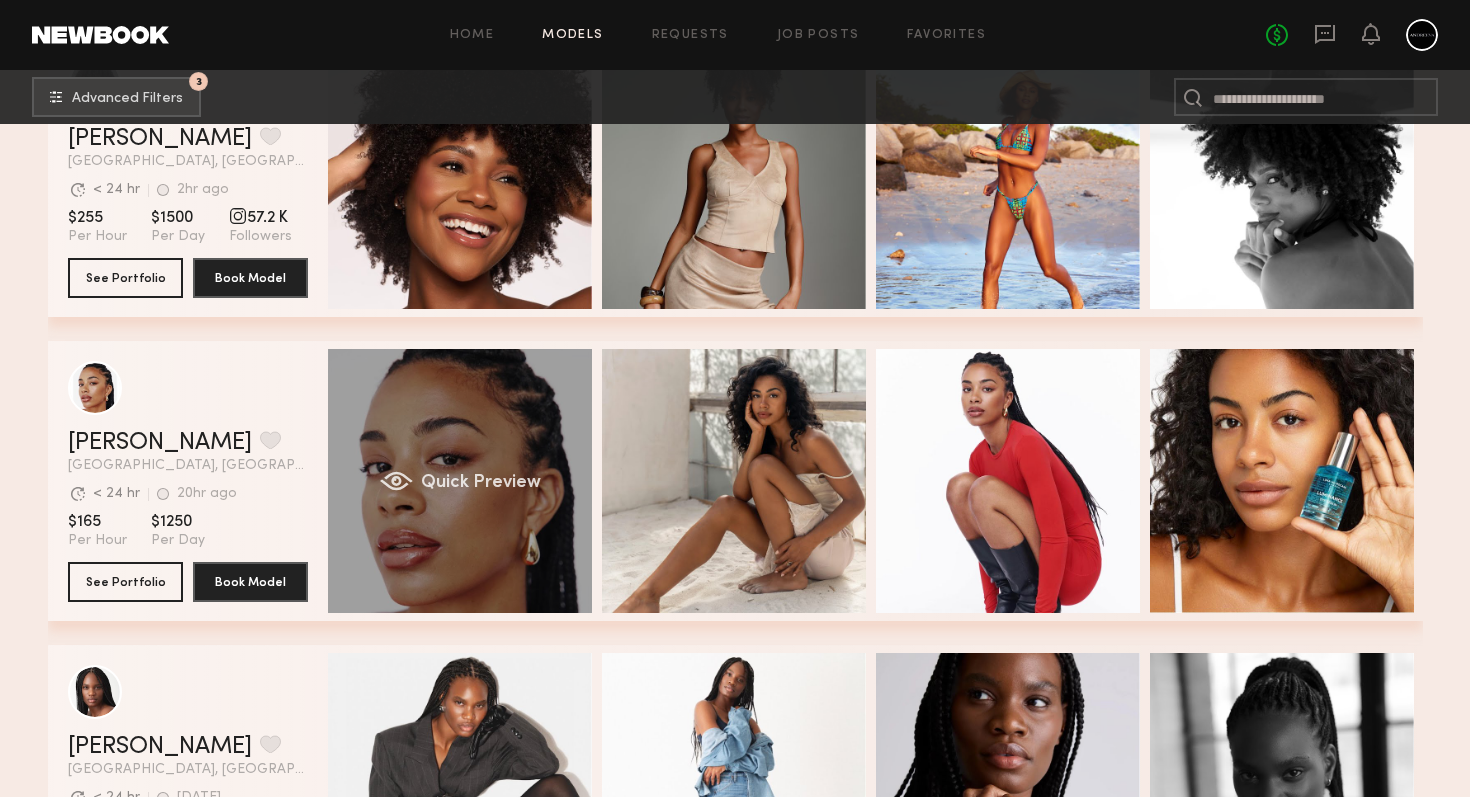 click on "Quick Preview" 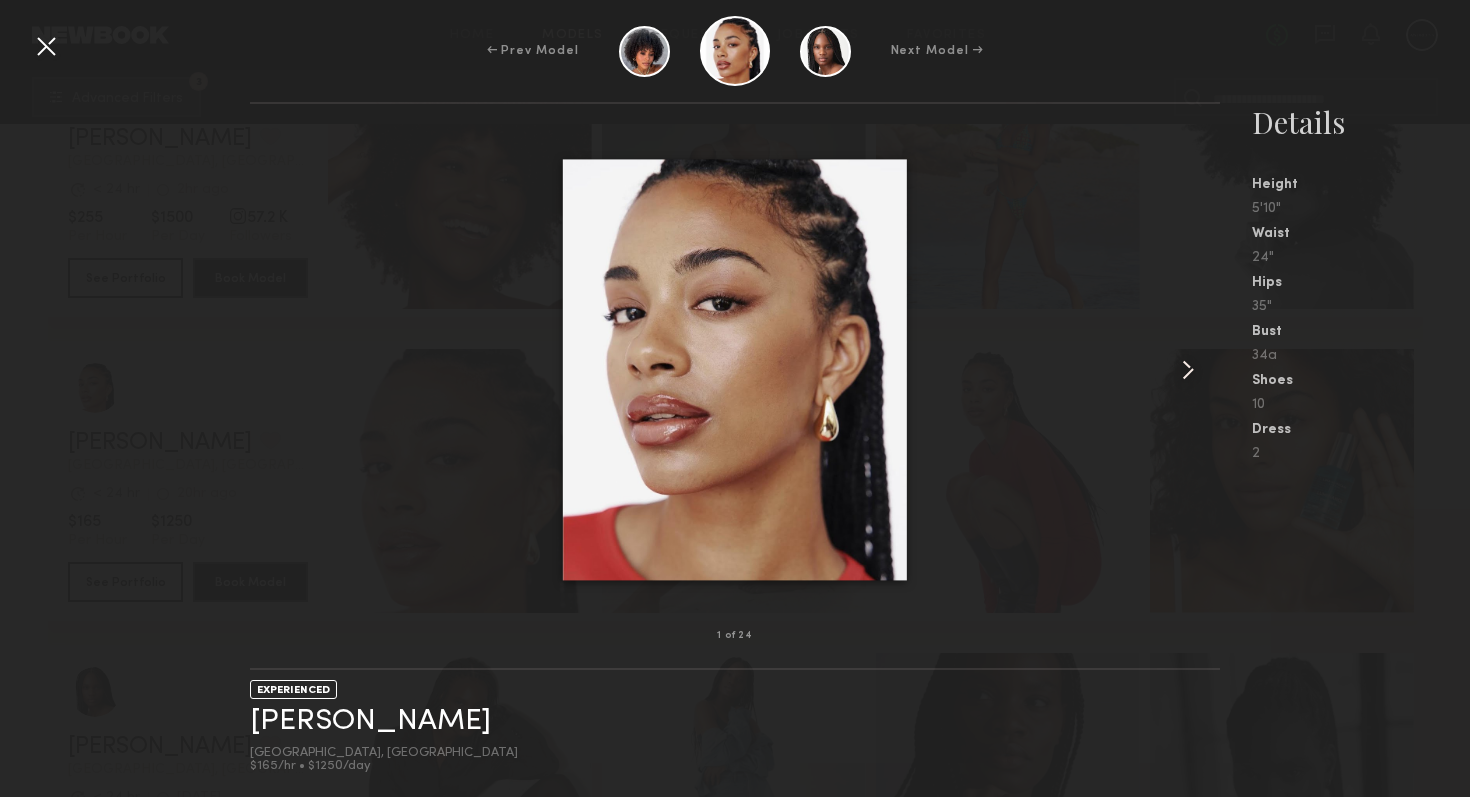 click at bounding box center [1200, 370] 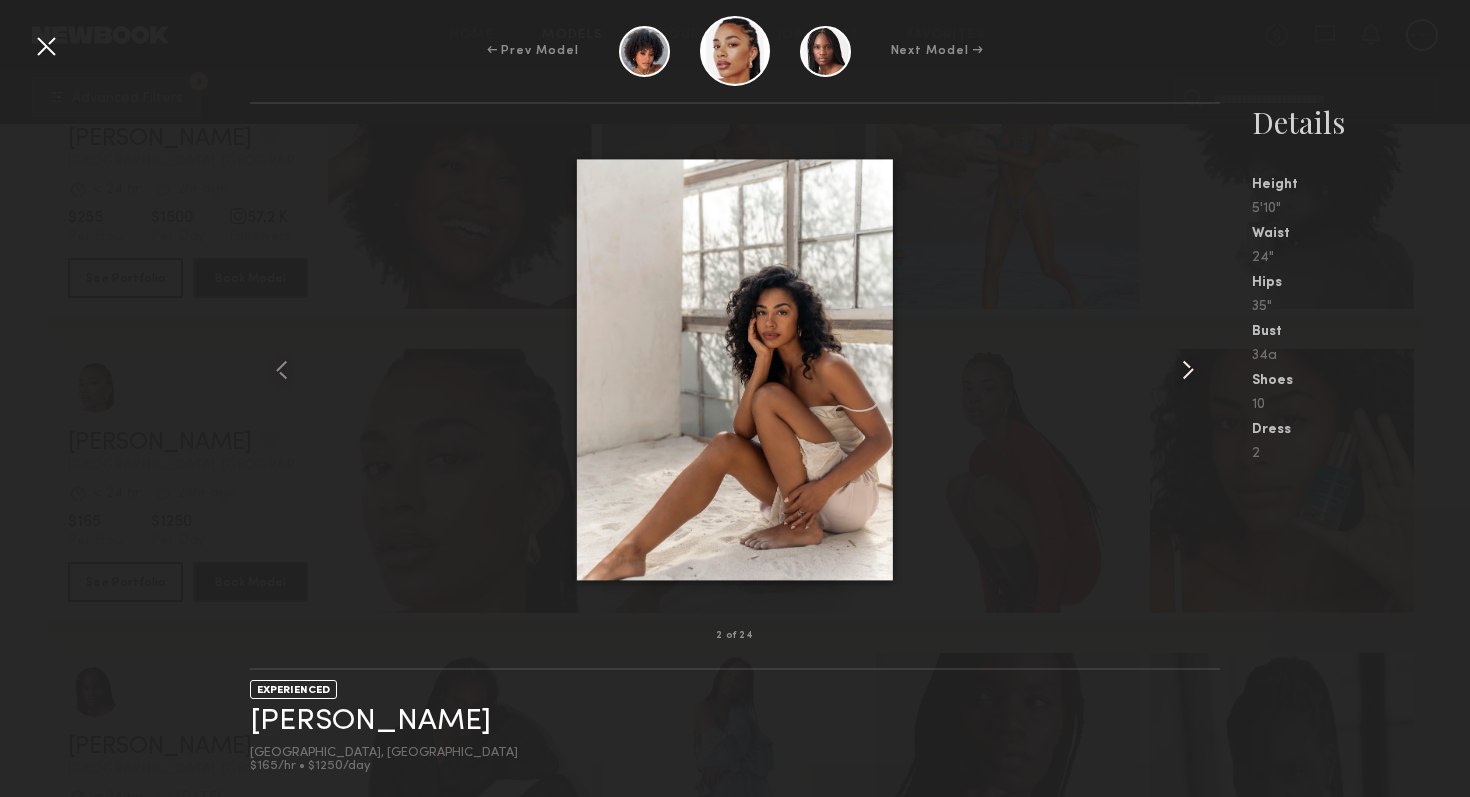click at bounding box center (1200, 370) 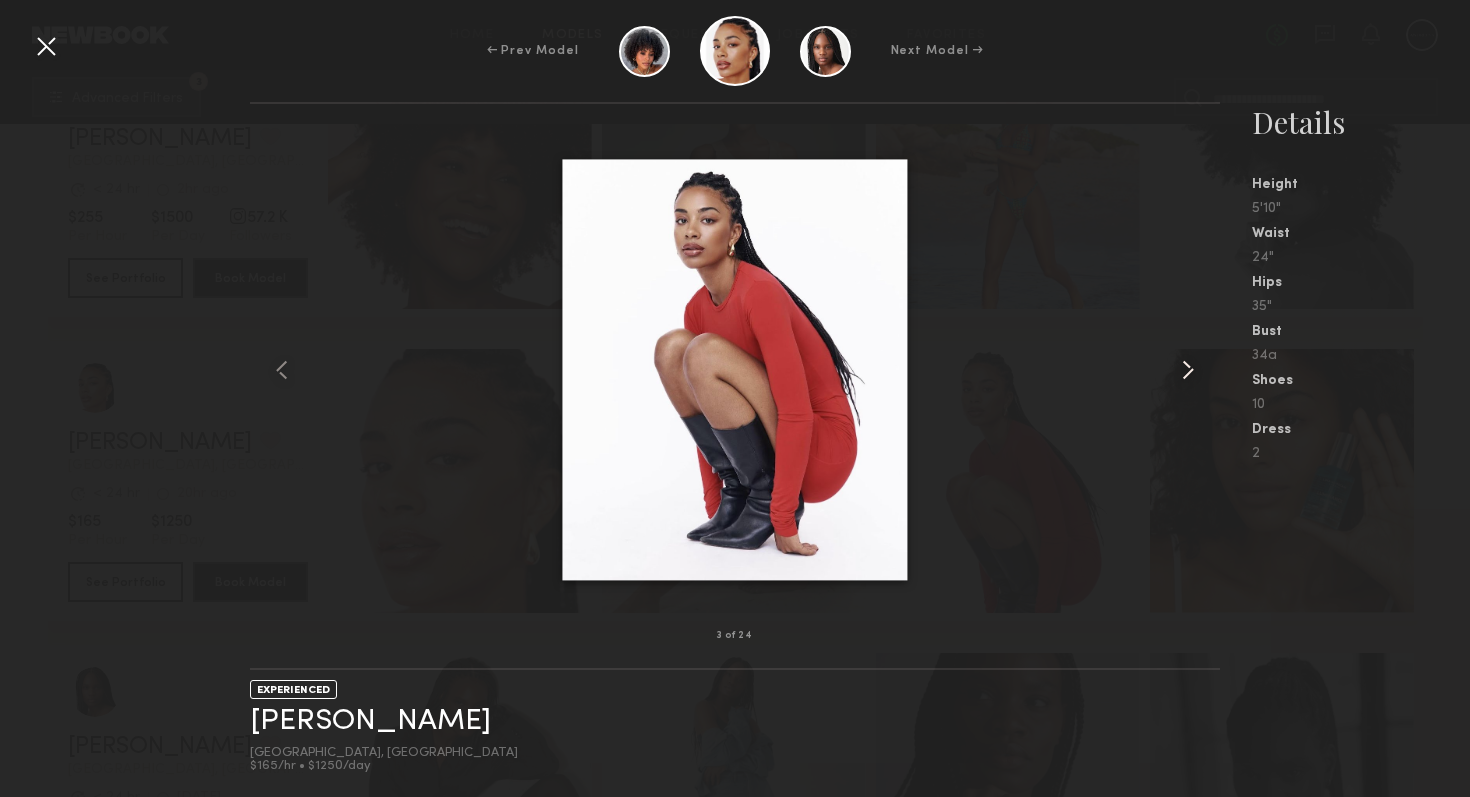 click at bounding box center (1200, 370) 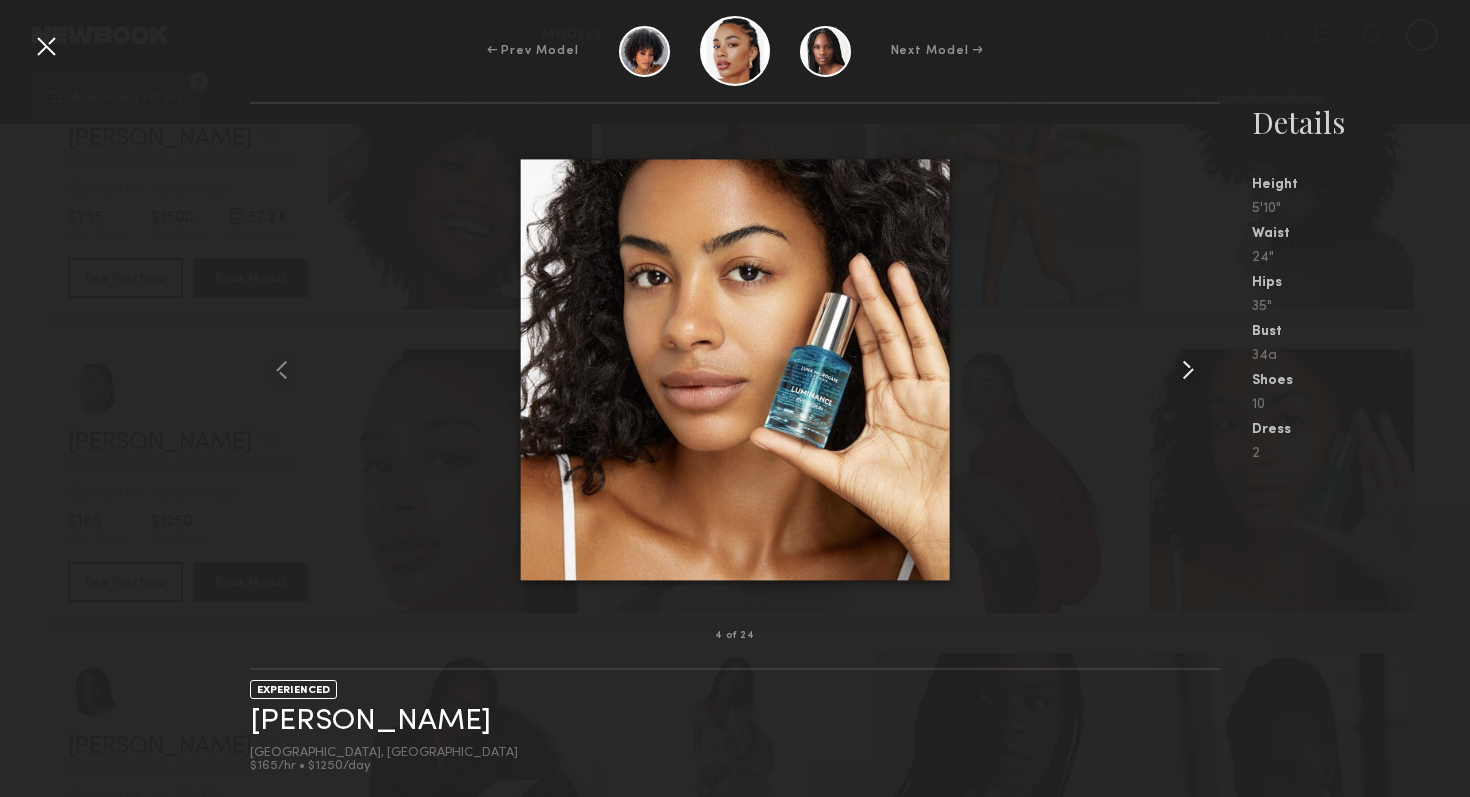 click at bounding box center (1200, 370) 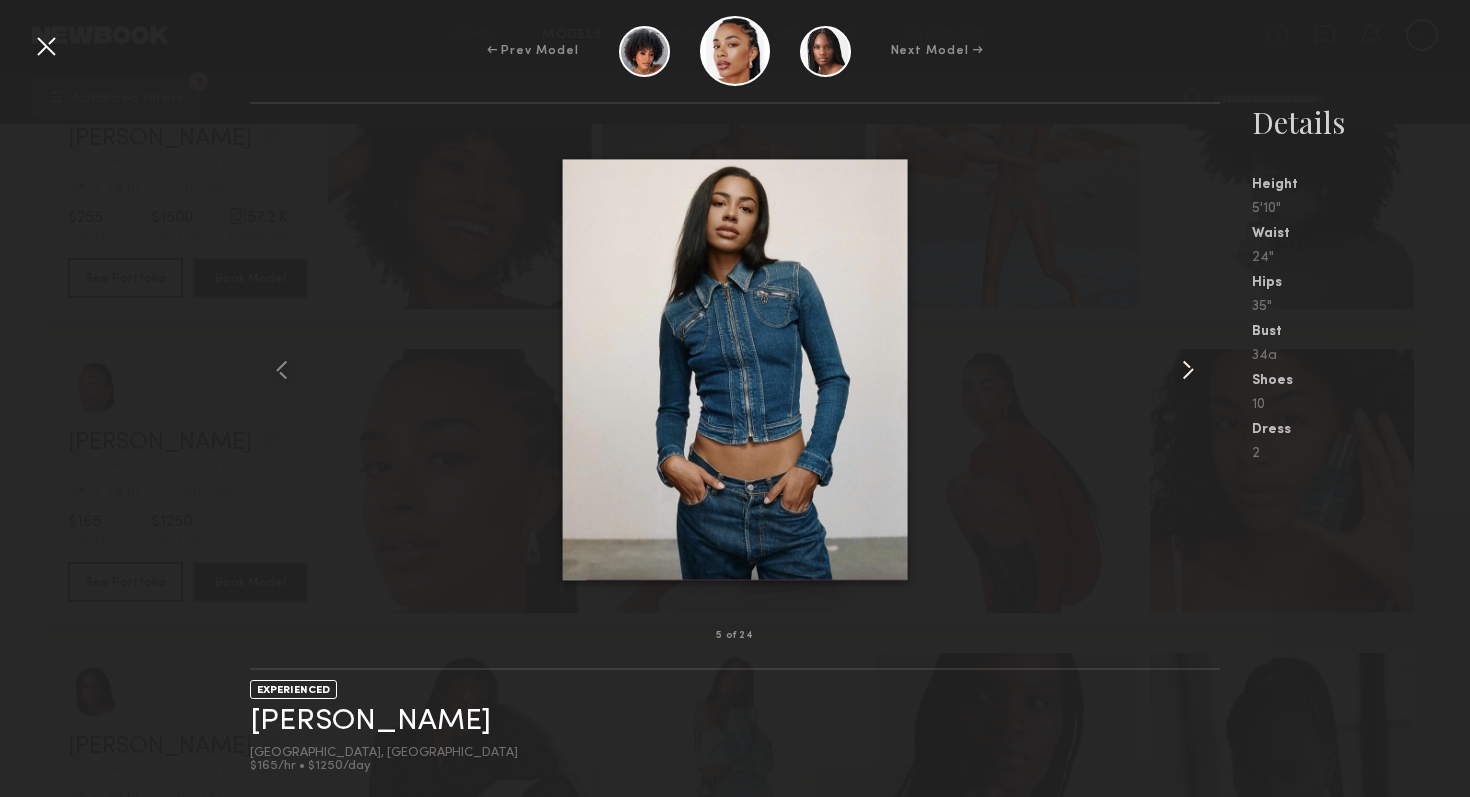click at bounding box center (1200, 370) 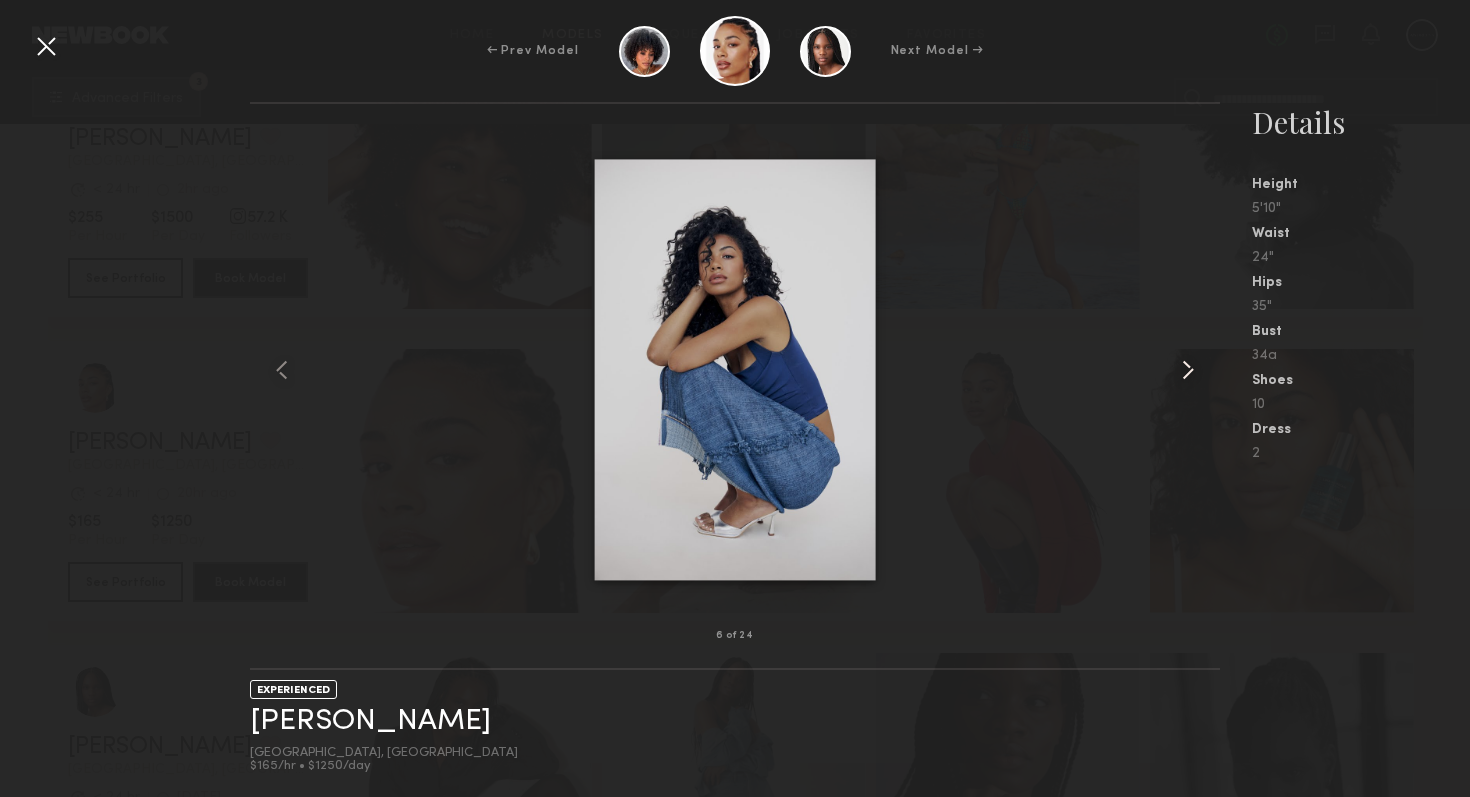 click at bounding box center (1200, 370) 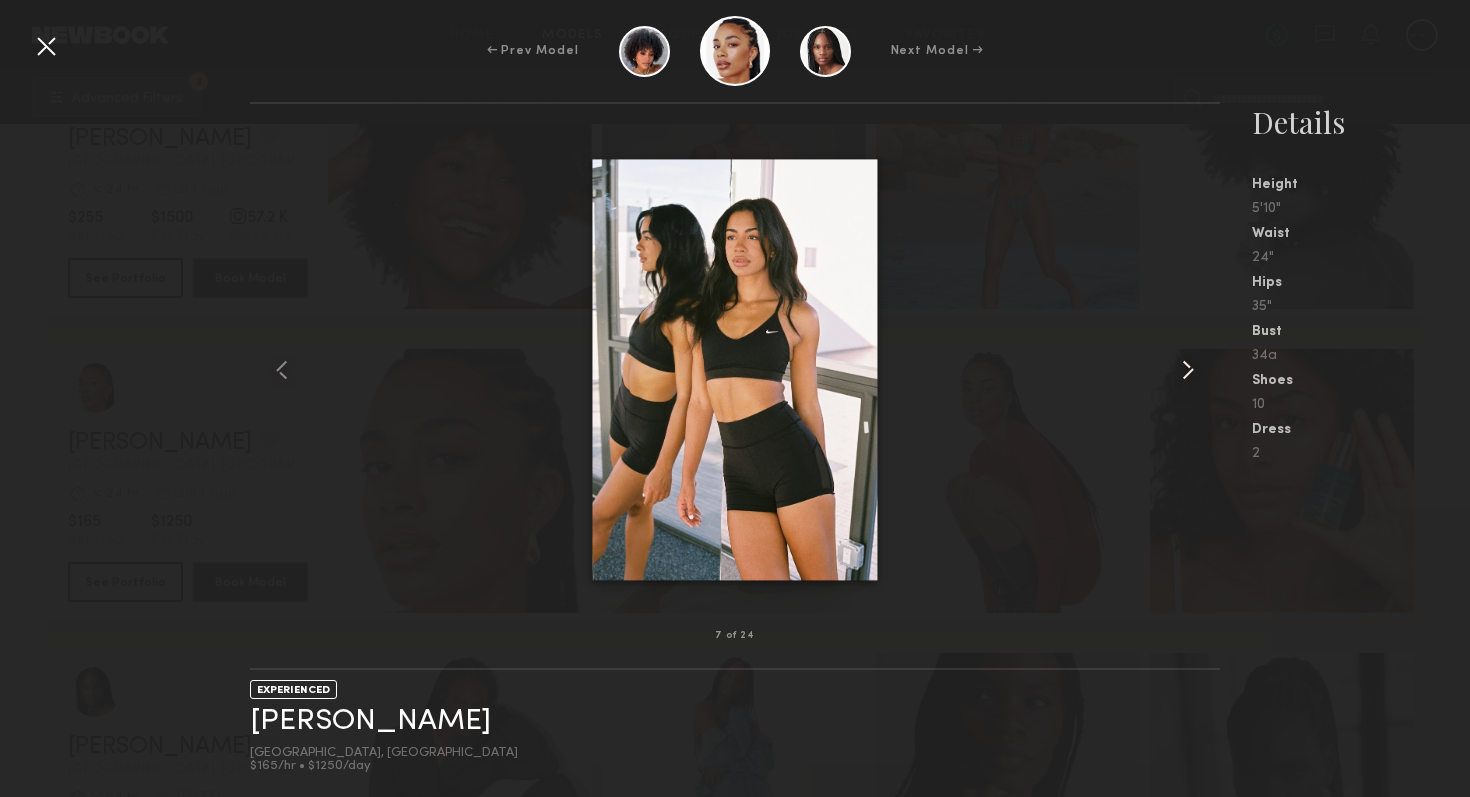 click at bounding box center (1200, 370) 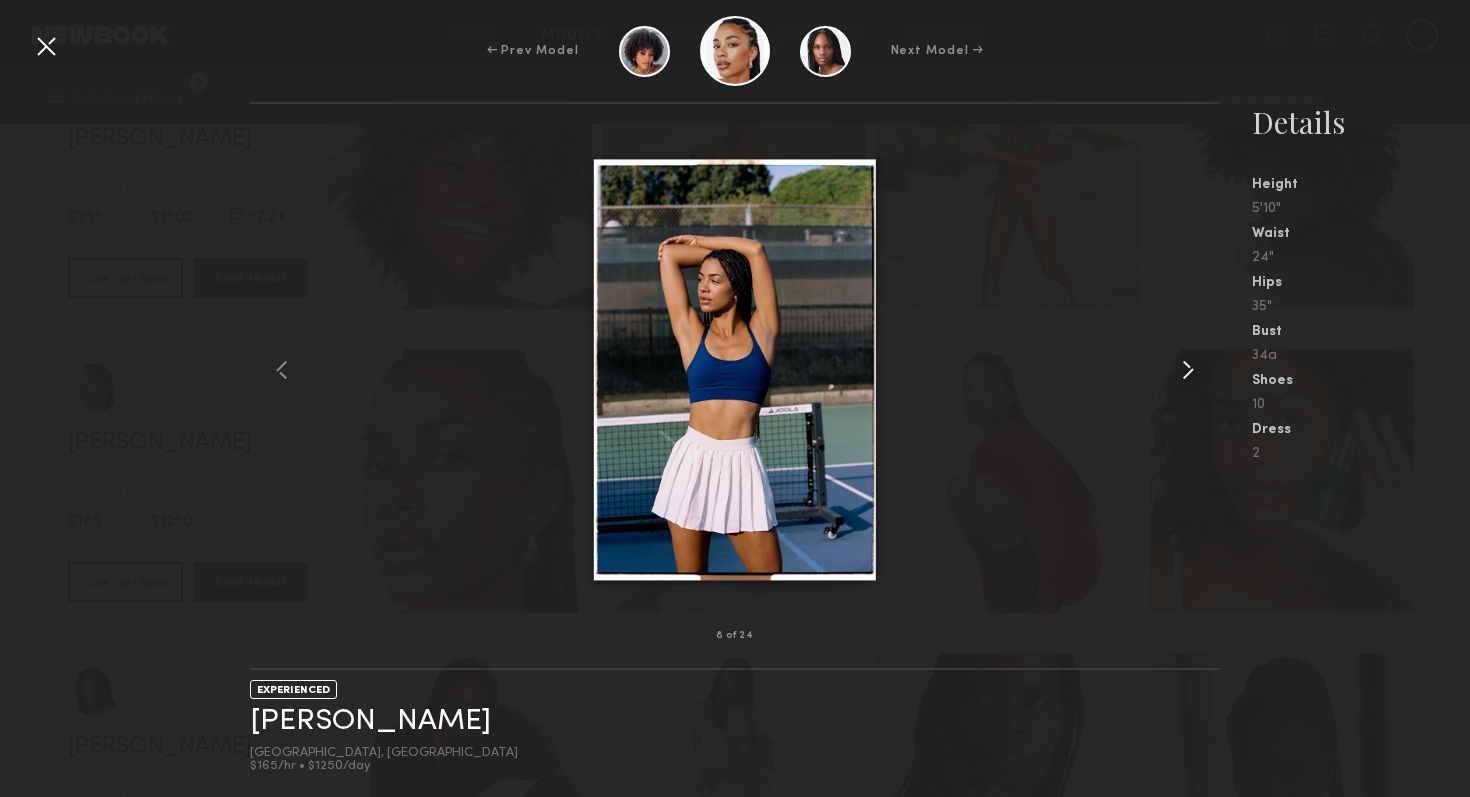 click at bounding box center (1200, 370) 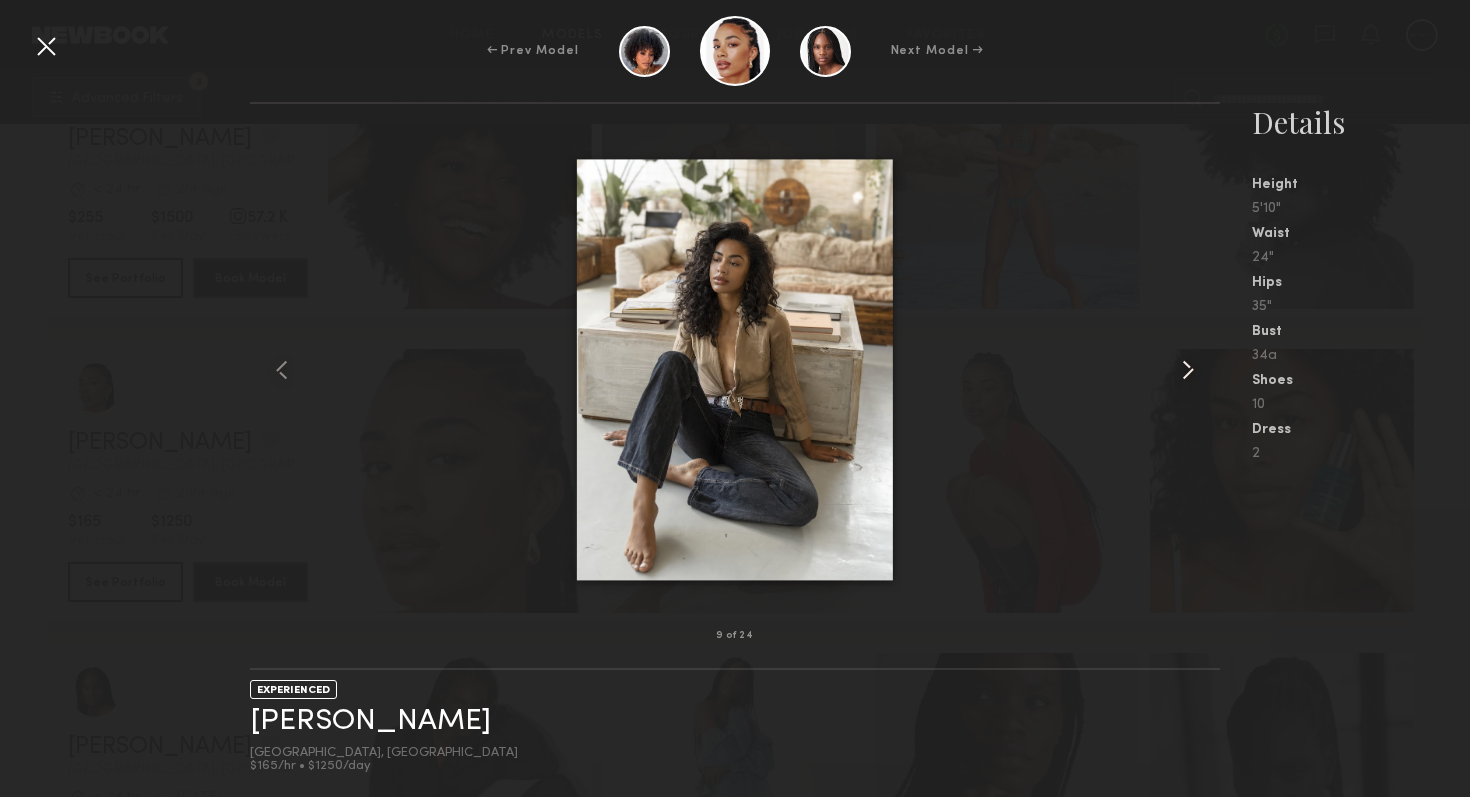 click at bounding box center [1200, 370] 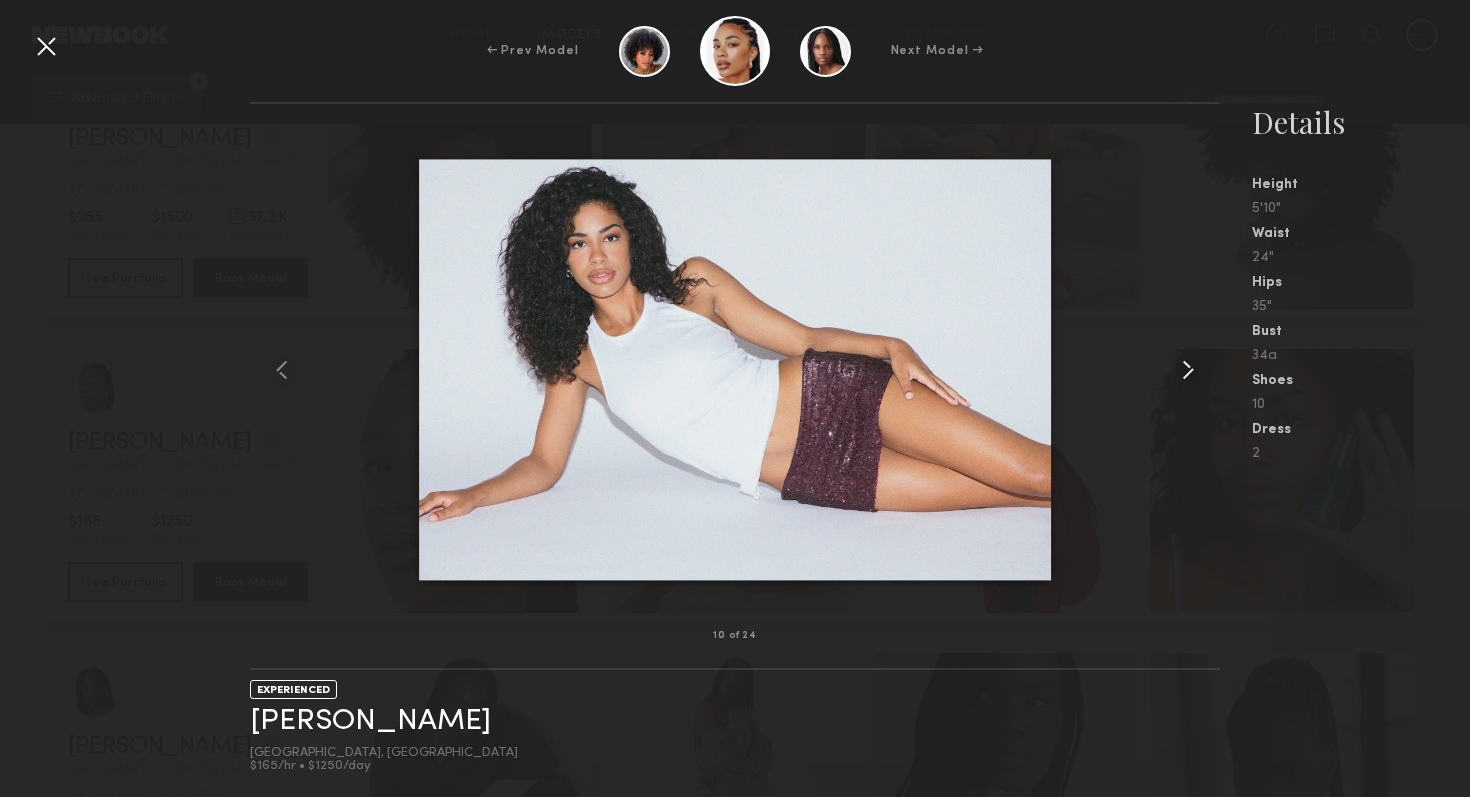 click at bounding box center (1200, 370) 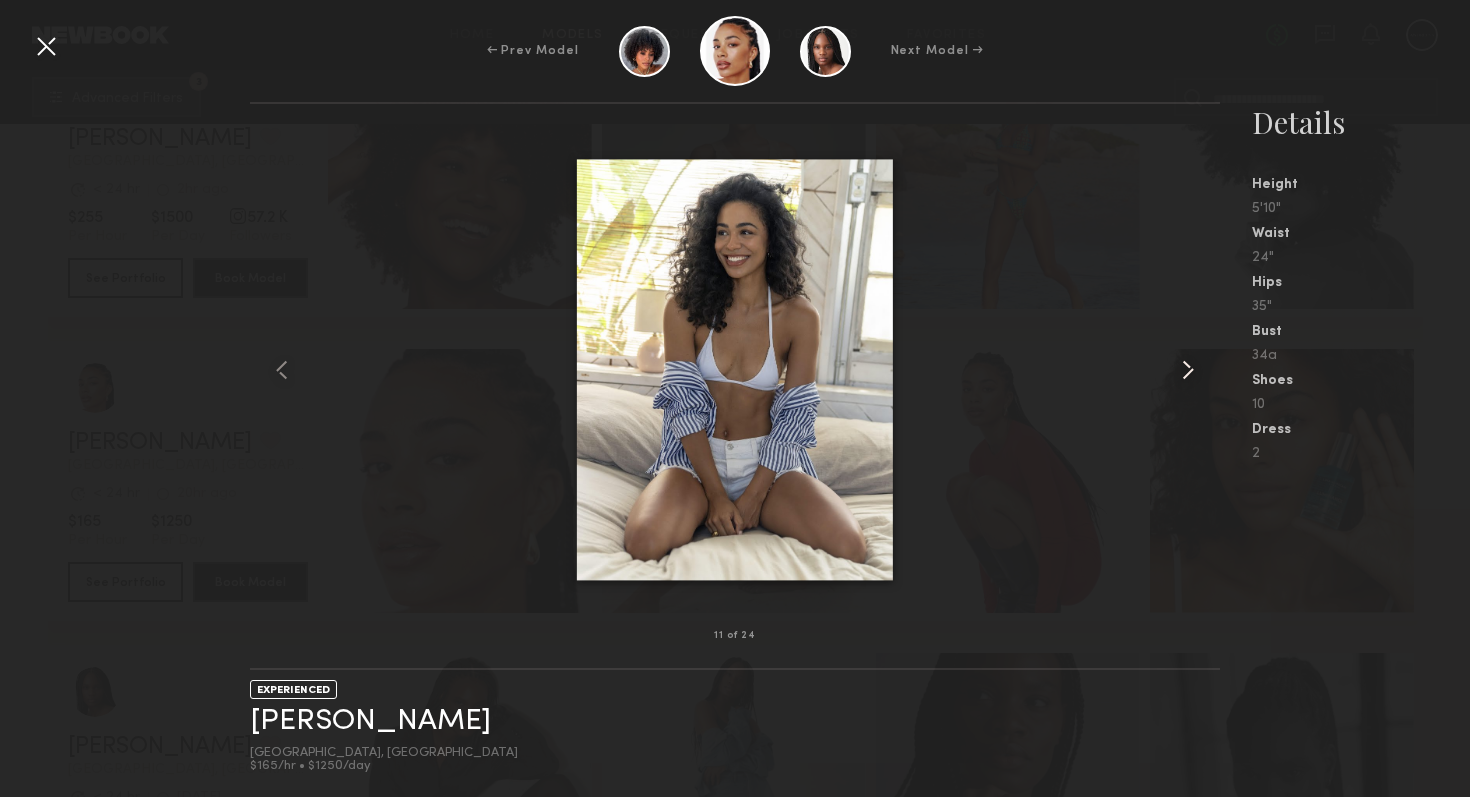 click at bounding box center (1200, 370) 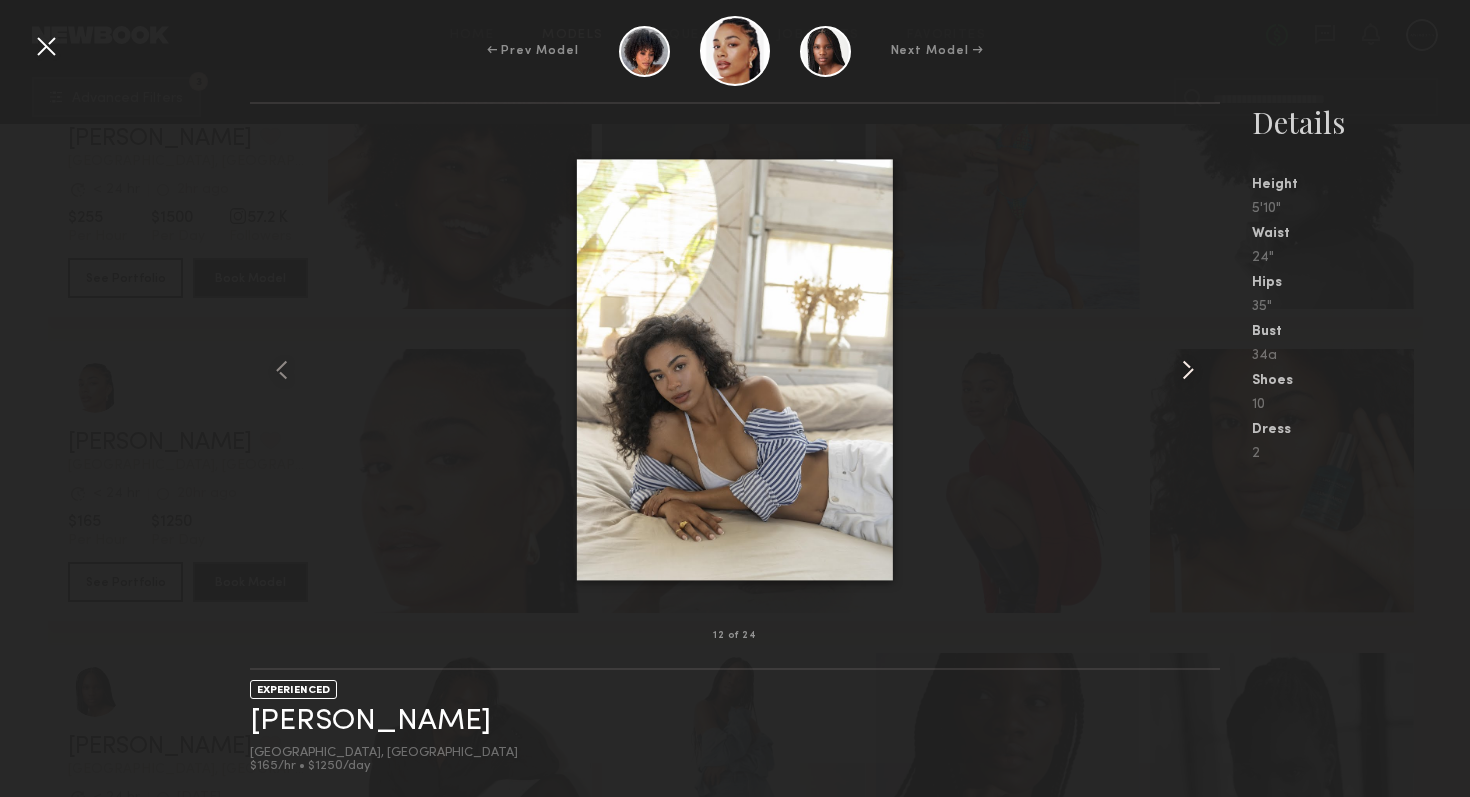 click at bounding box center [1200, 370] 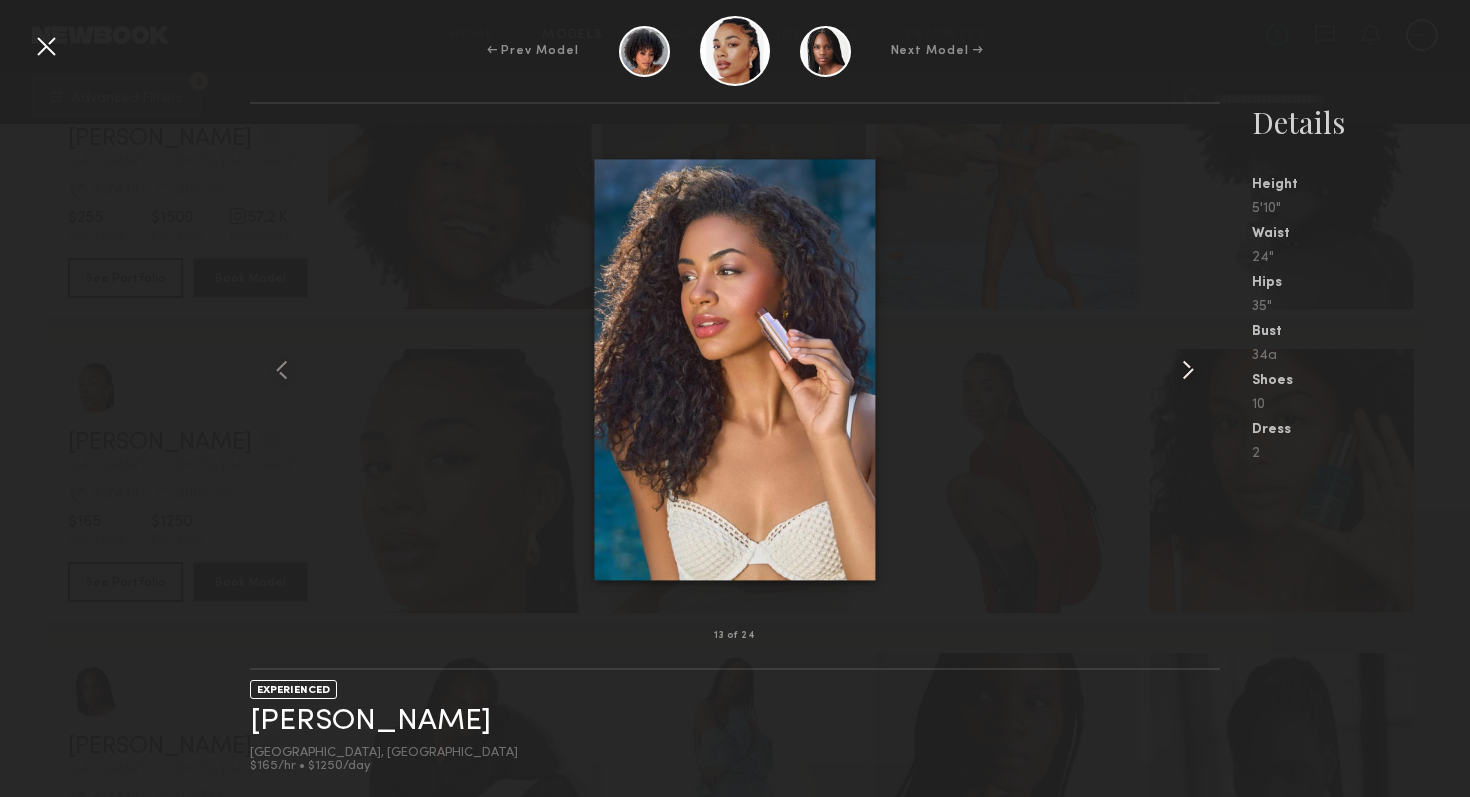 click at bounding box center (1200, 370) 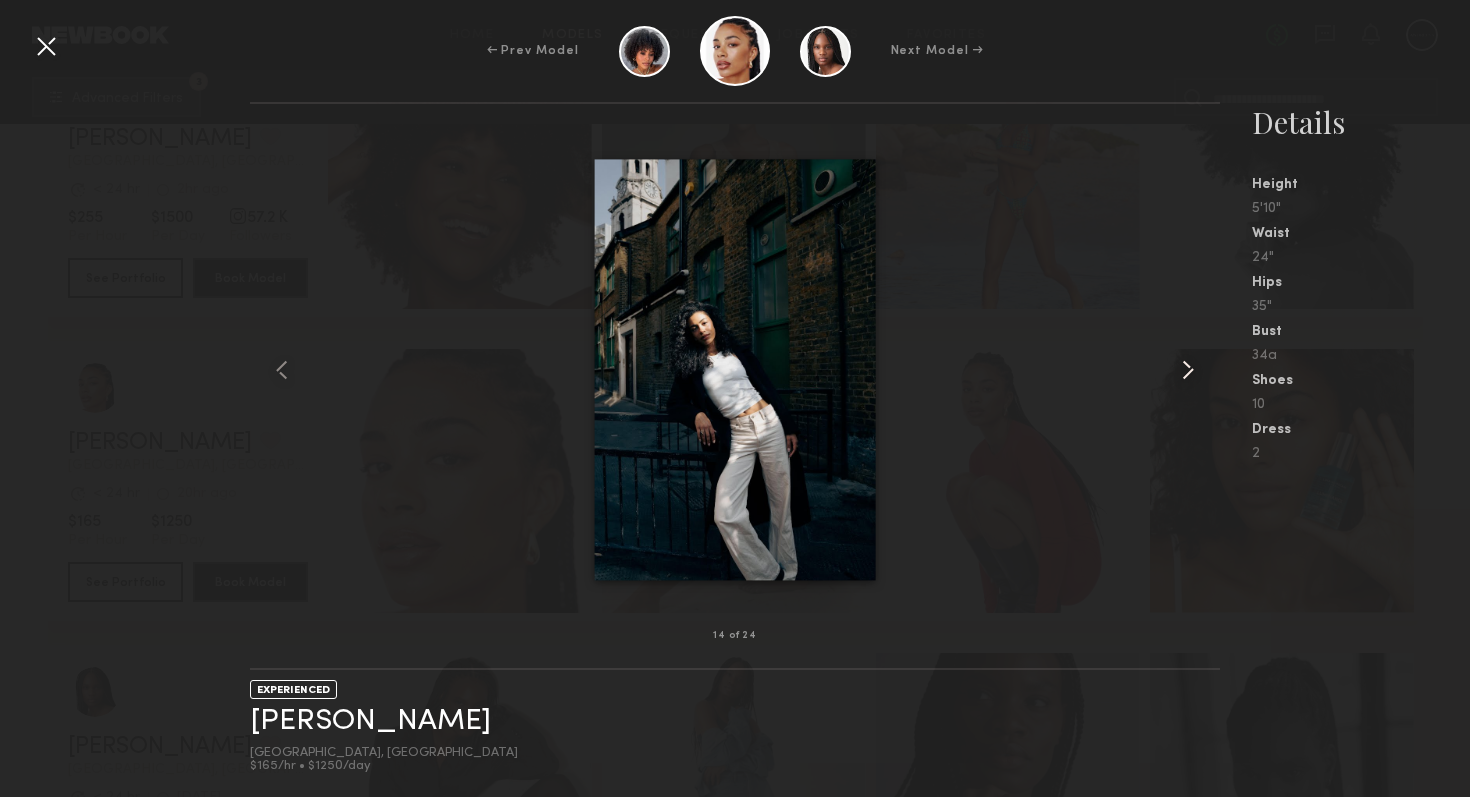 click at bounding box center [1200, 370] 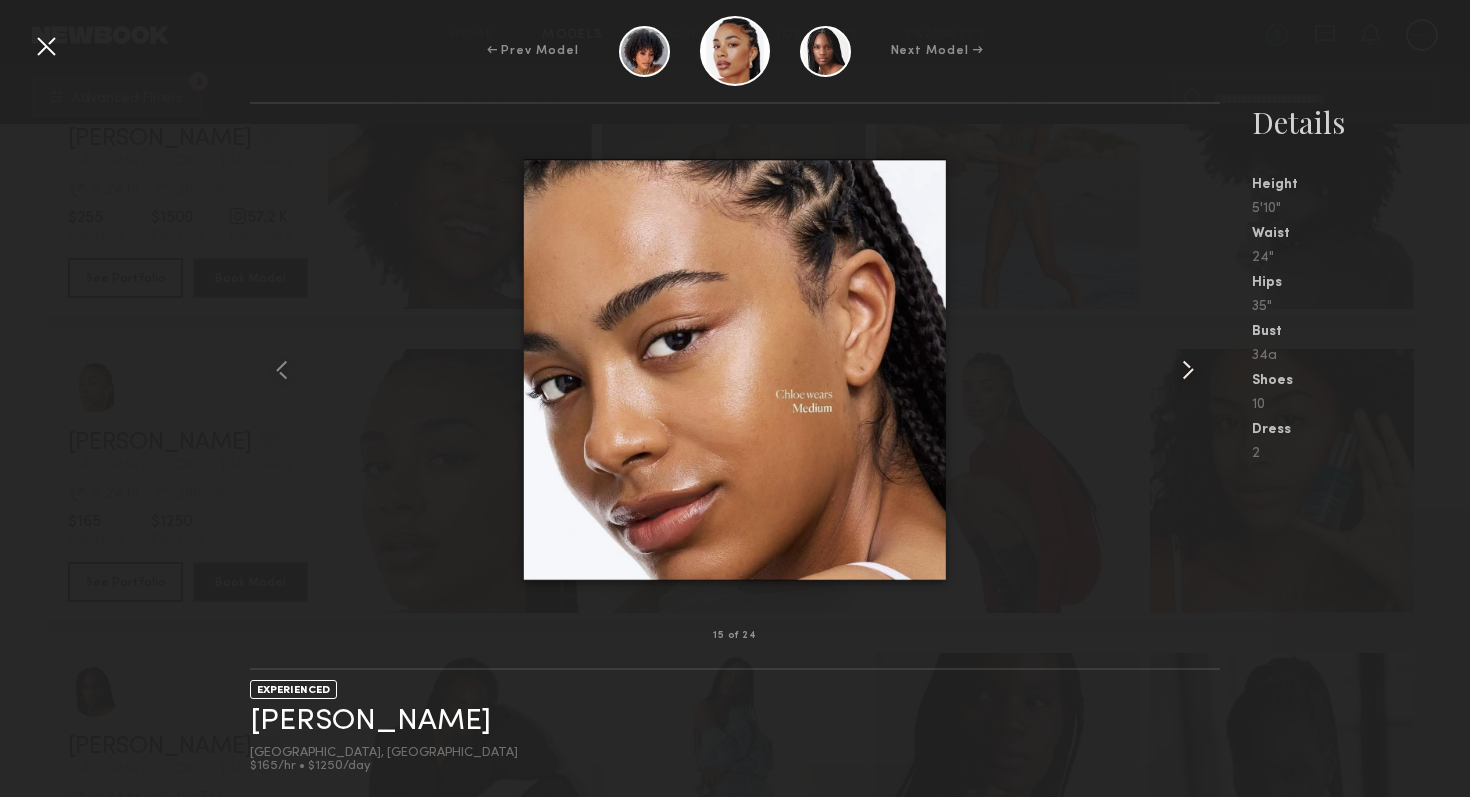 click at bounding box center (1200, 370) 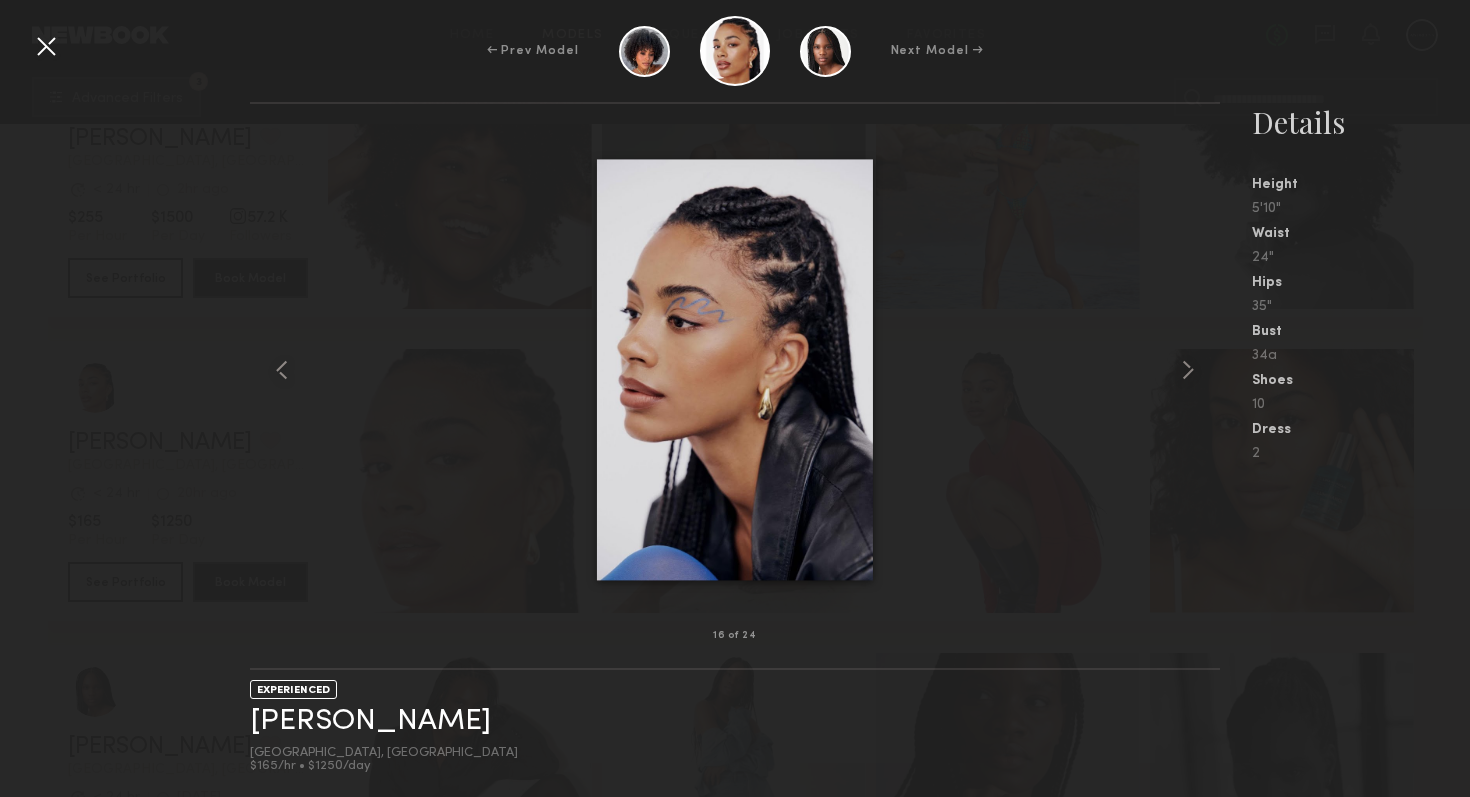 click at bounding box center [46, 46] 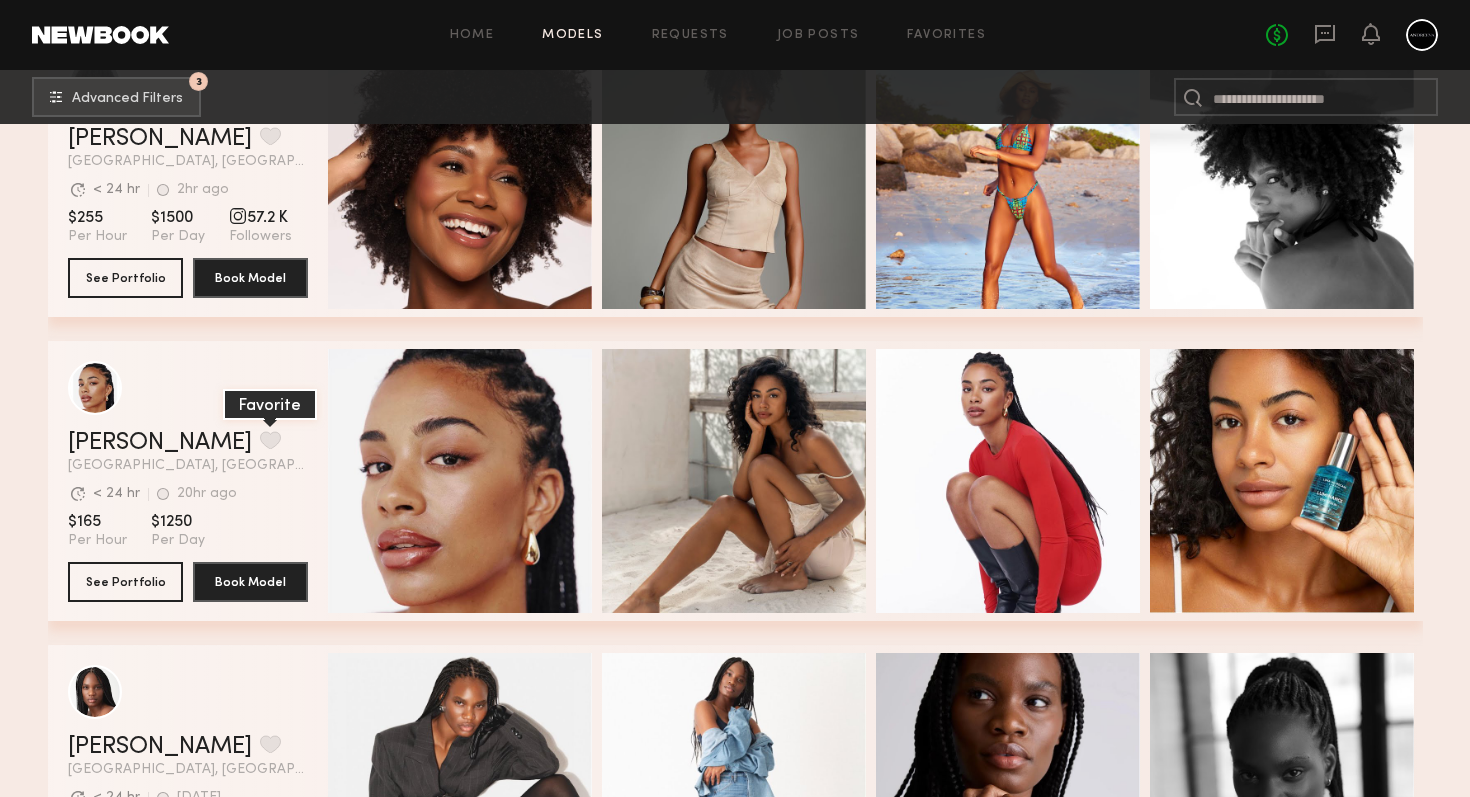click 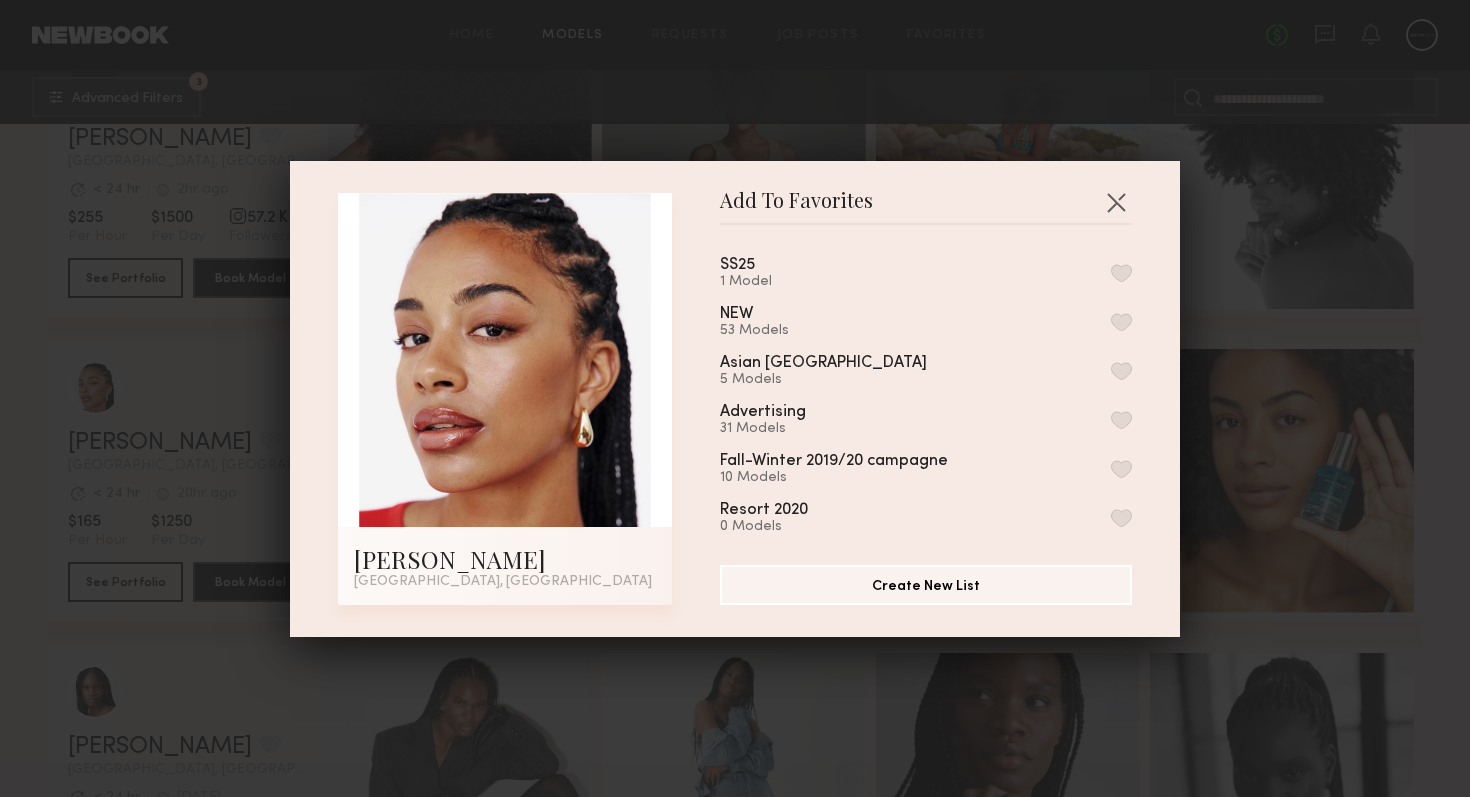 click at bounding box center (1121, 273) 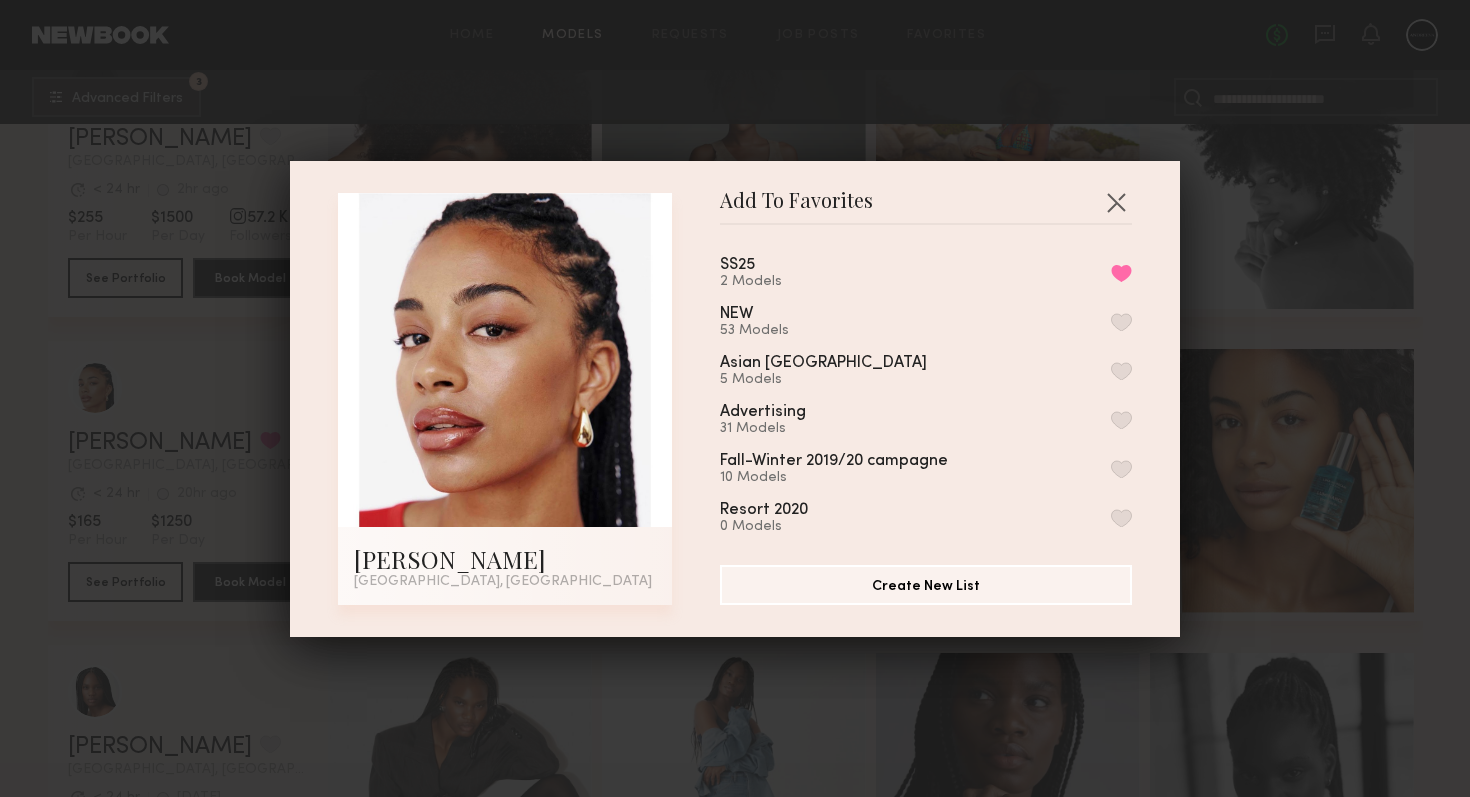 click on "Add To Favorites Chloe W. Los Angeles, CA Add To Favorites SS25 2   Models Remove from favorite list NEW 53   Models Asian NYC 5   Models Advertising 31   Models Fall-Winter 2019/20 campagne 10   Models Resort 2020 0   Models My Favorites 0   Models Create New List" at bounding box center [735, 398] 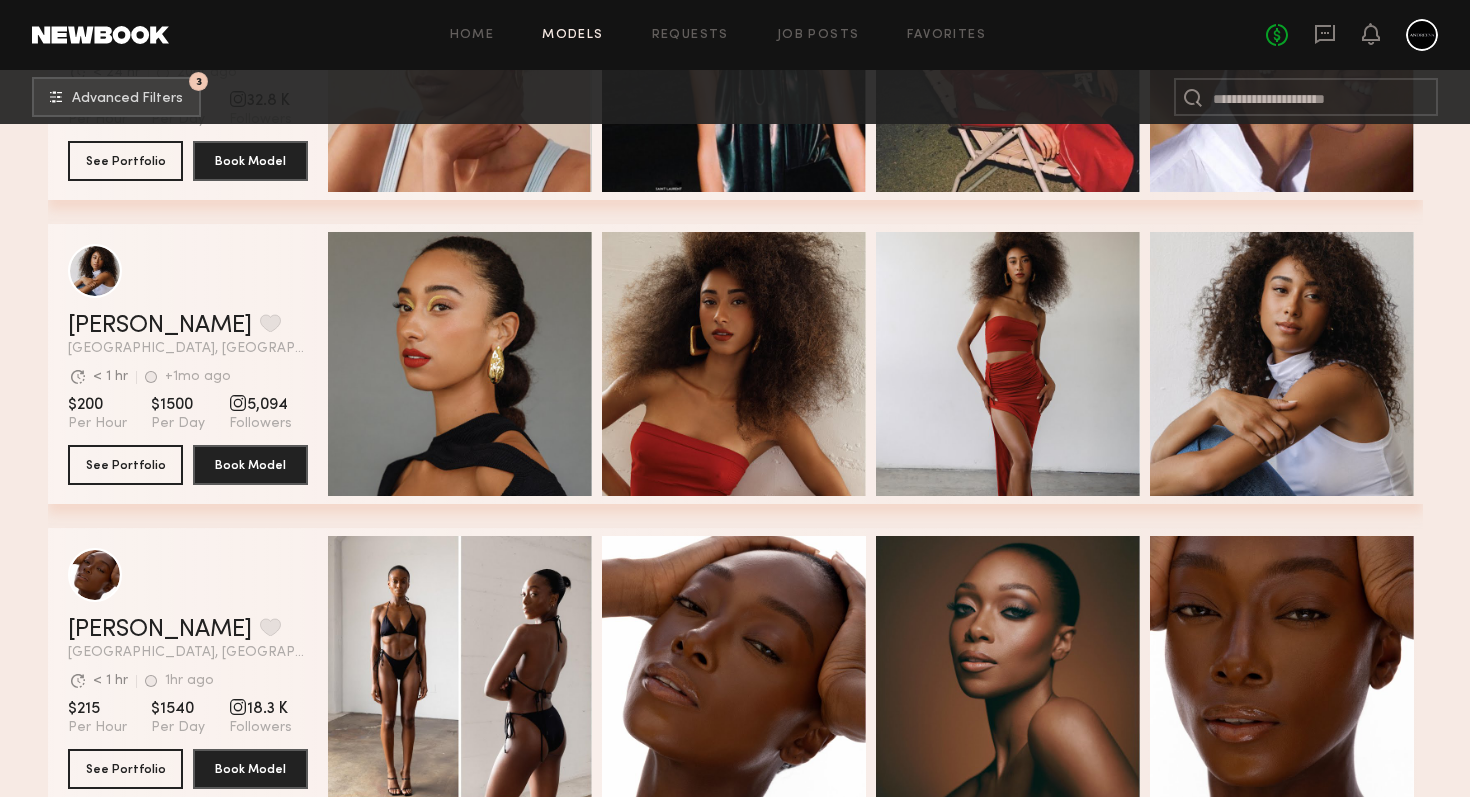 scroll, scrollTop: 8450, scrollLeft: 0, axis: vertical 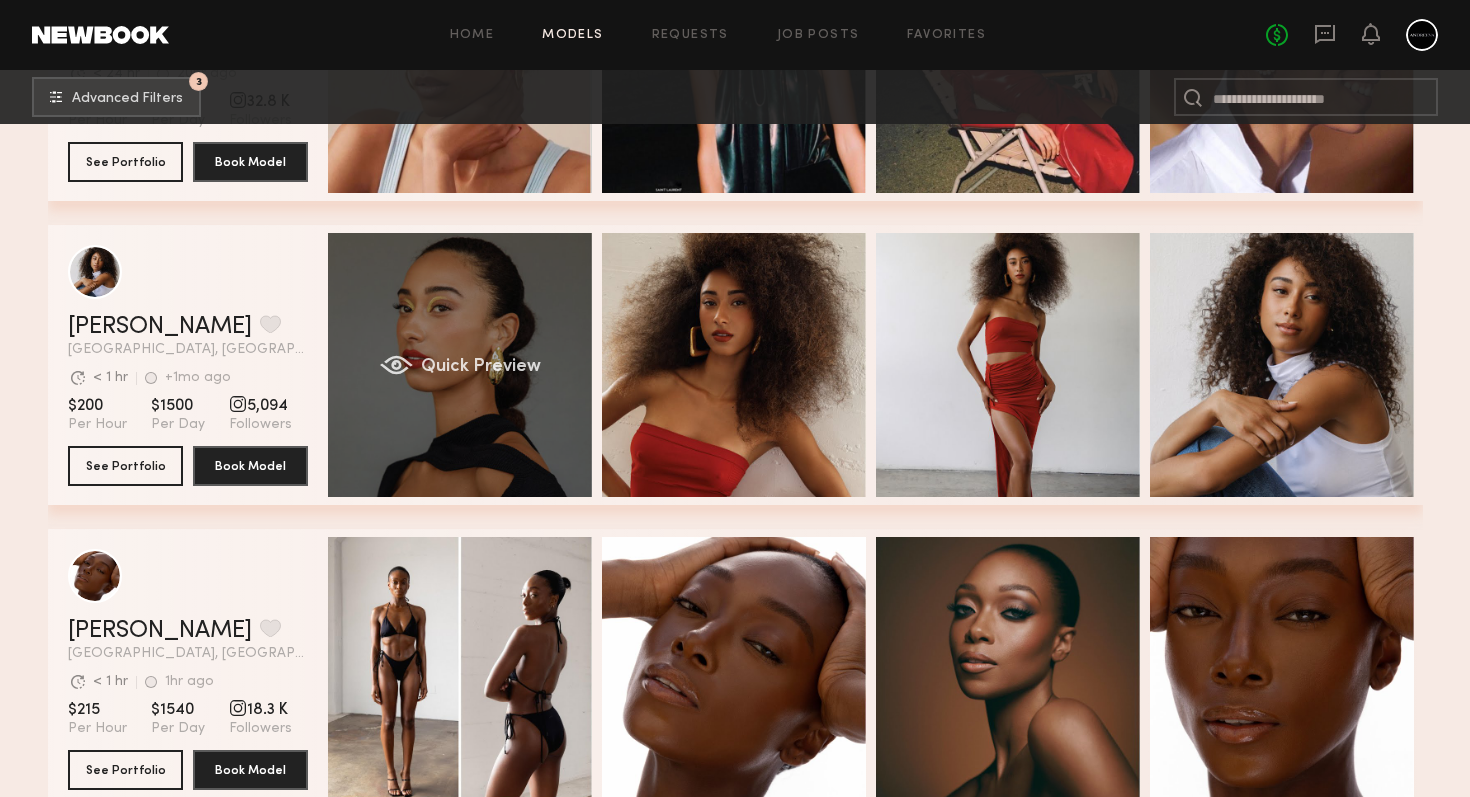 click on "Quick Preview" 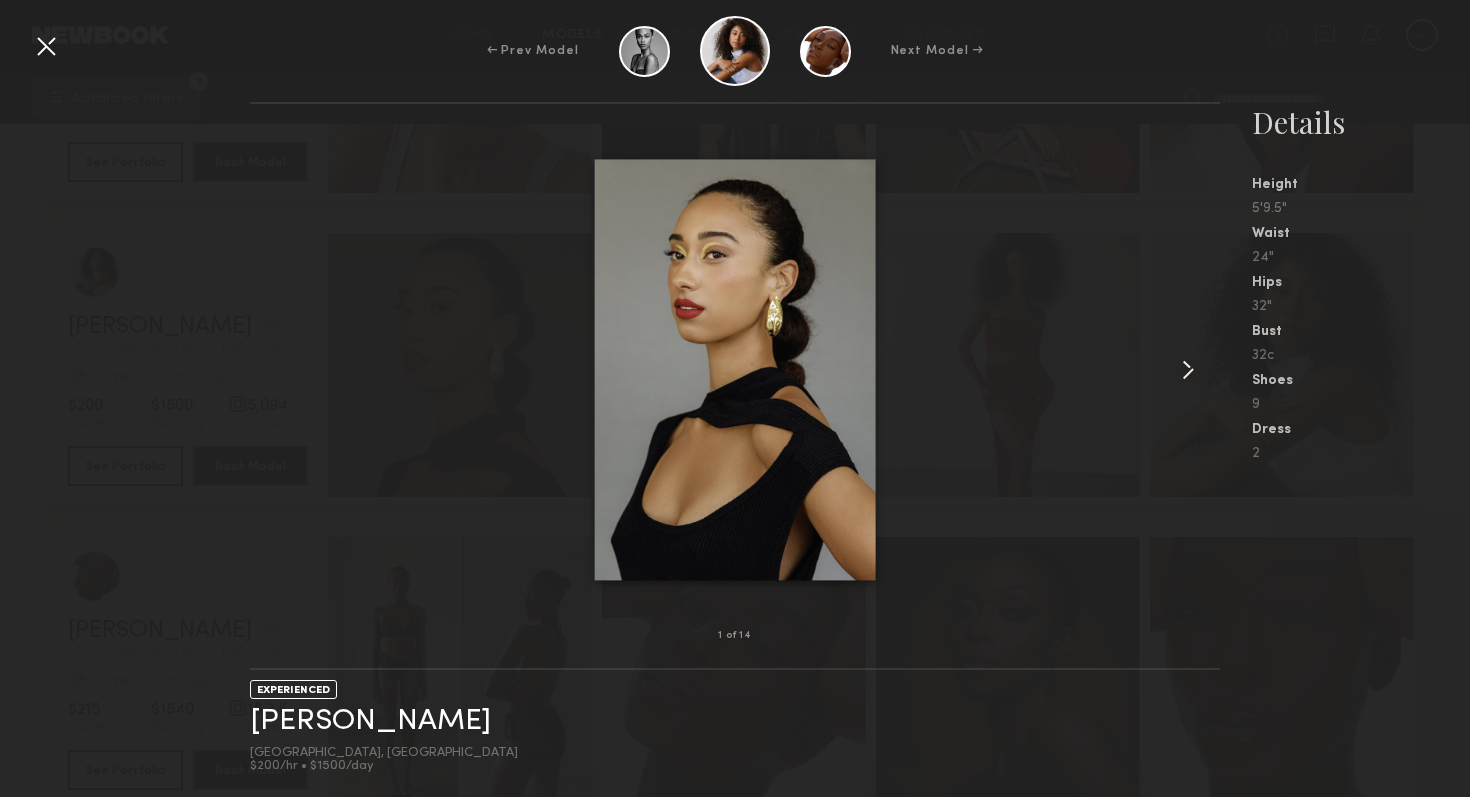 click at bounding box center (1188, 370) 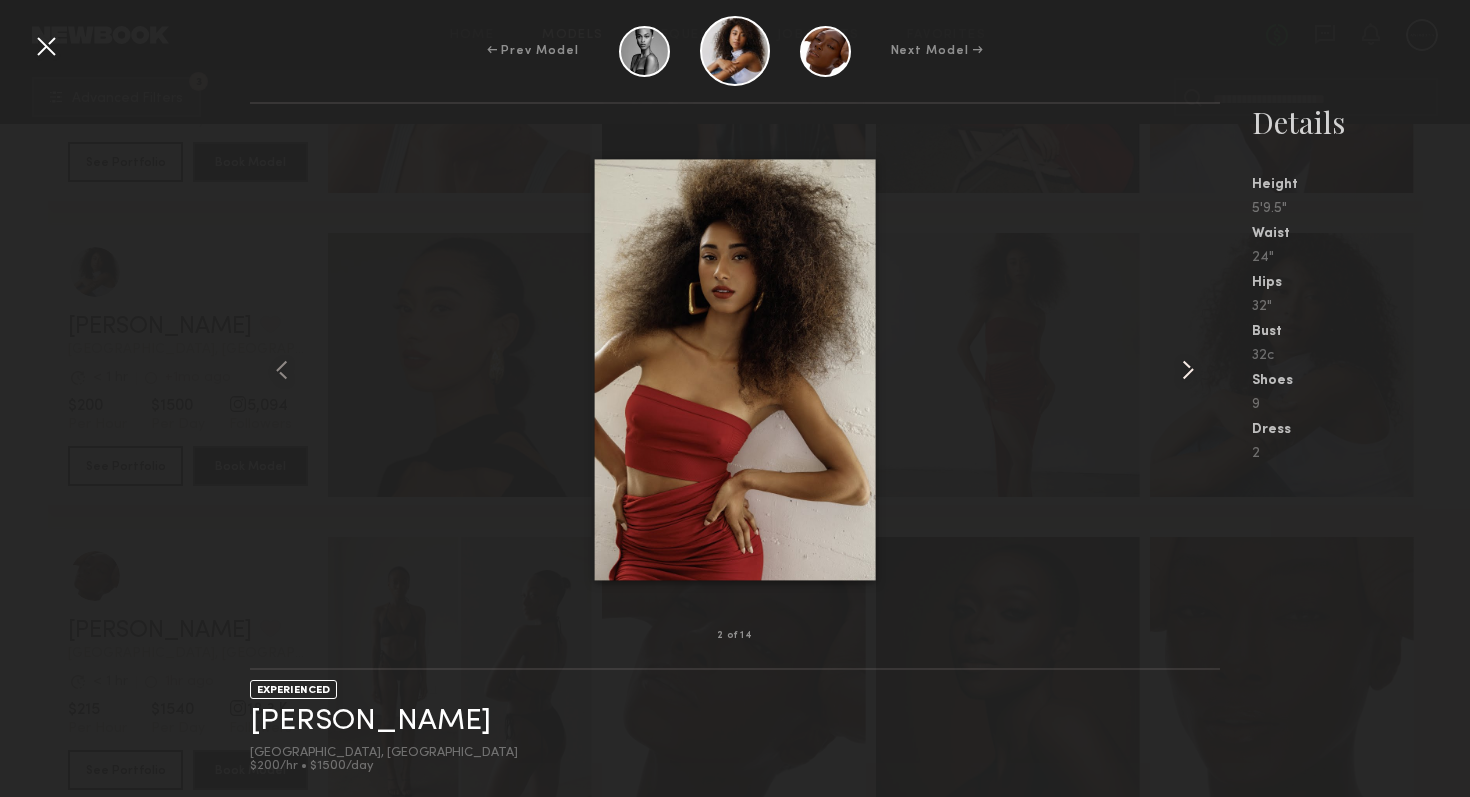 click at bounding box center [1188, 370] 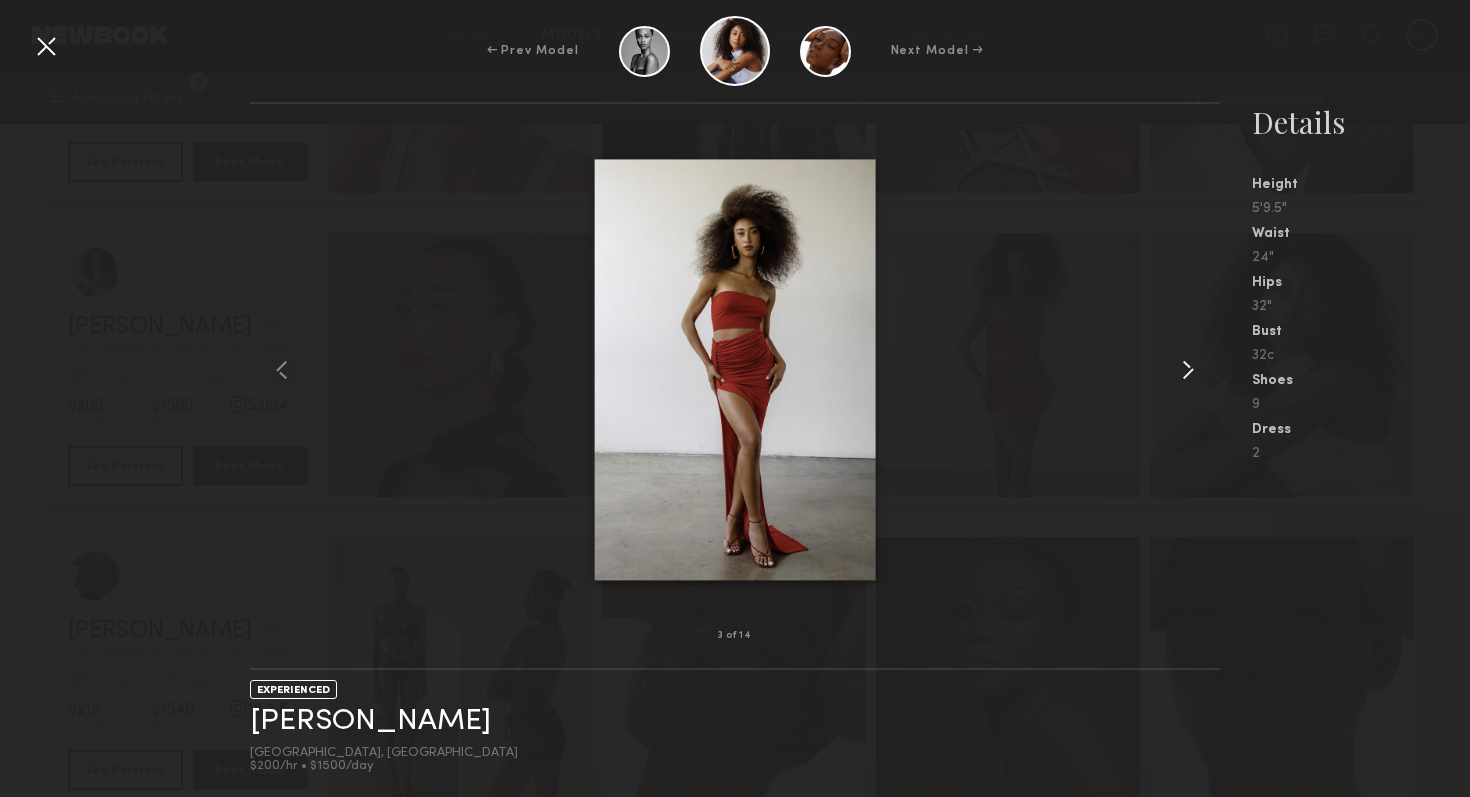 click at bounding box center [1188, 370] 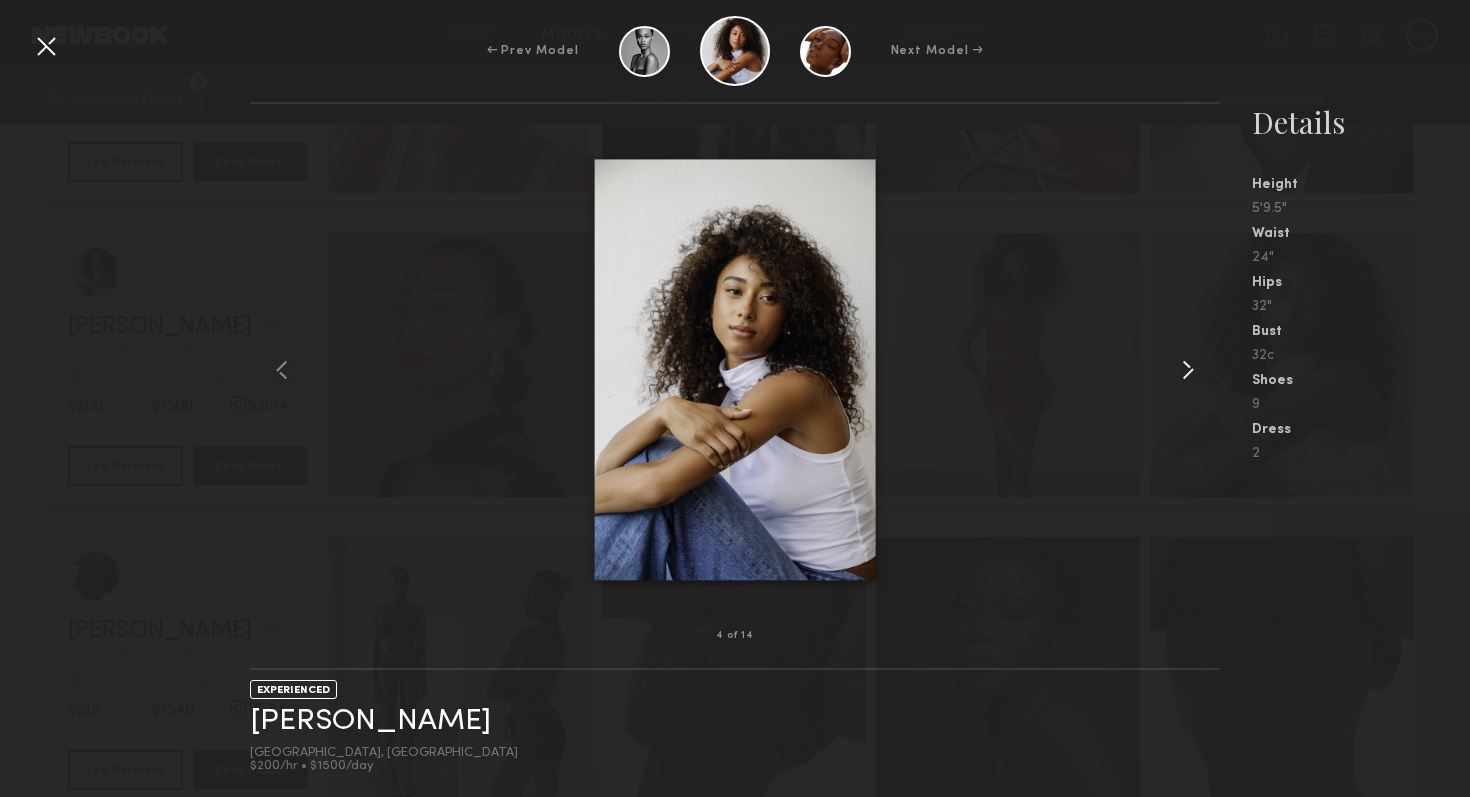 click at bounding box center (1188, 370) 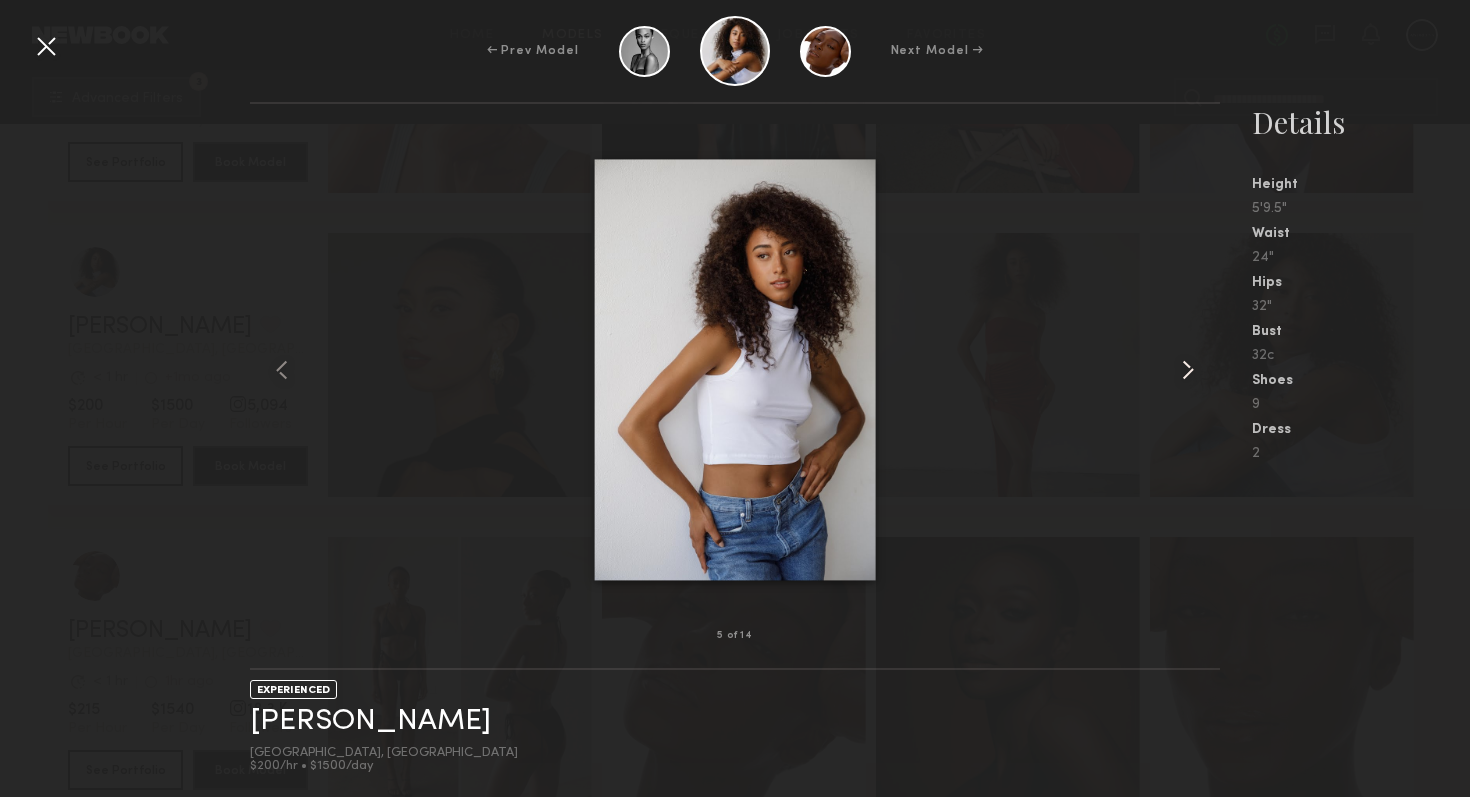click at bounding box center [1188, 370] 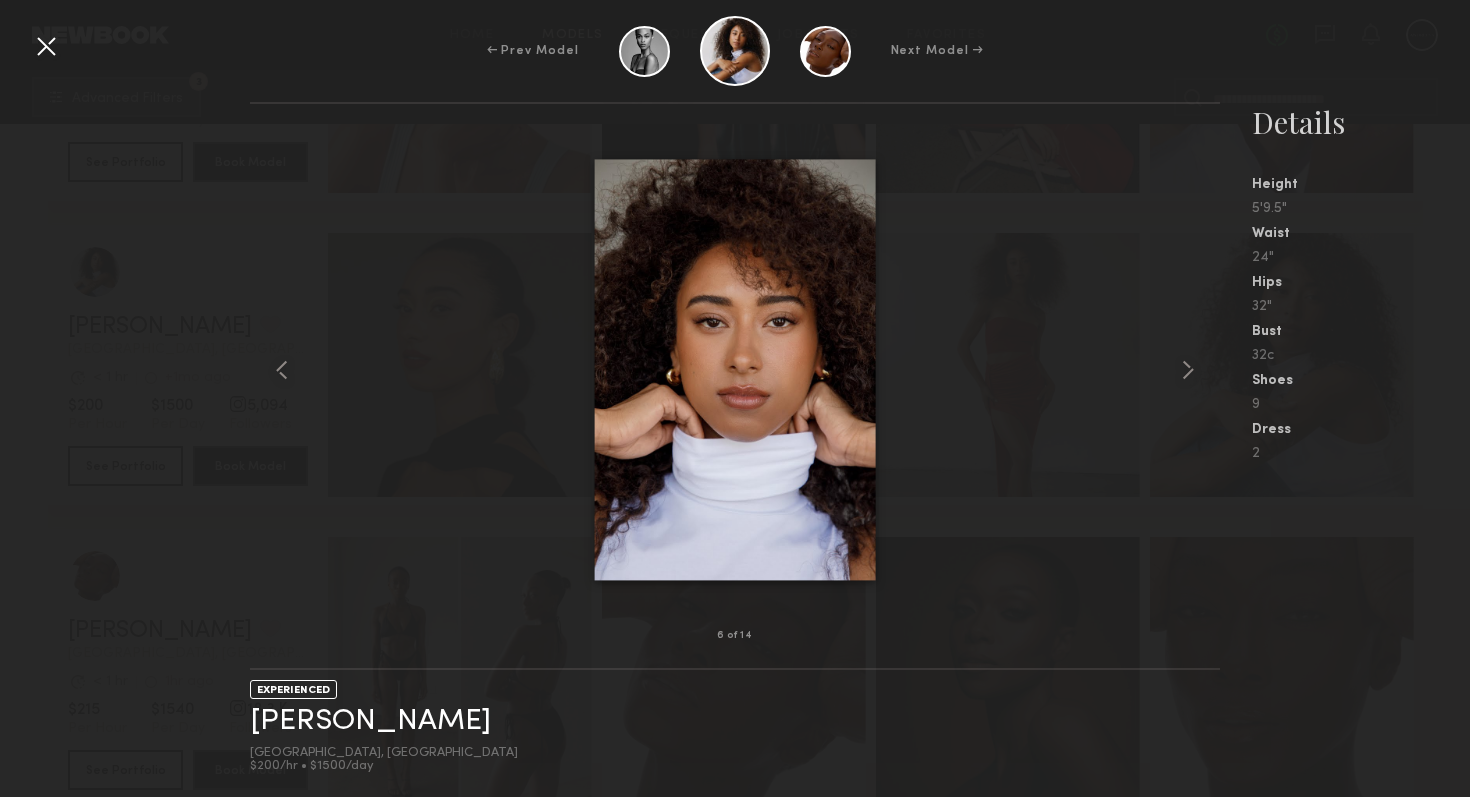 click at bounding box center [46, 46] 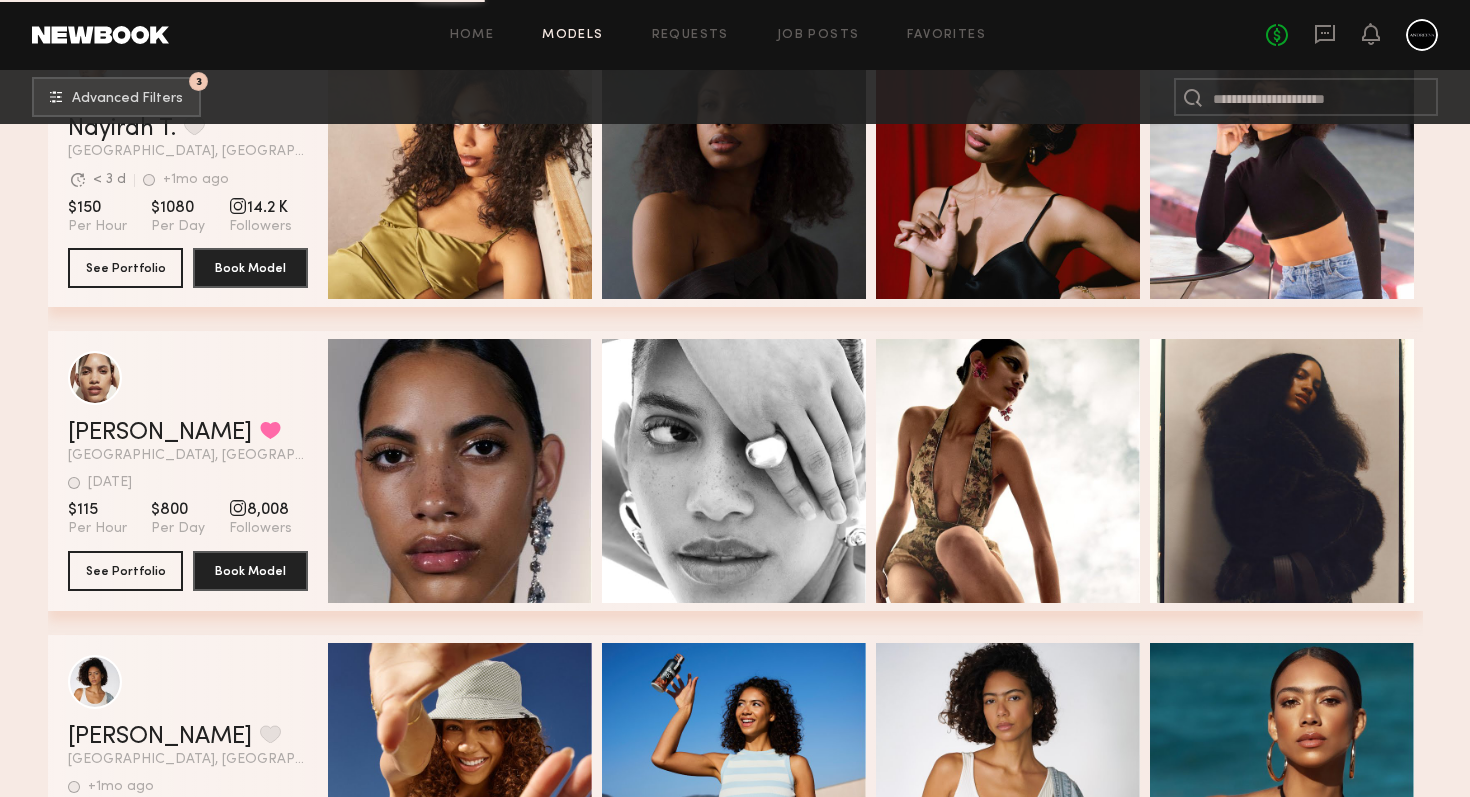 scroll, scrollTop: 21126, scrollLeft: 0, axis: vertical 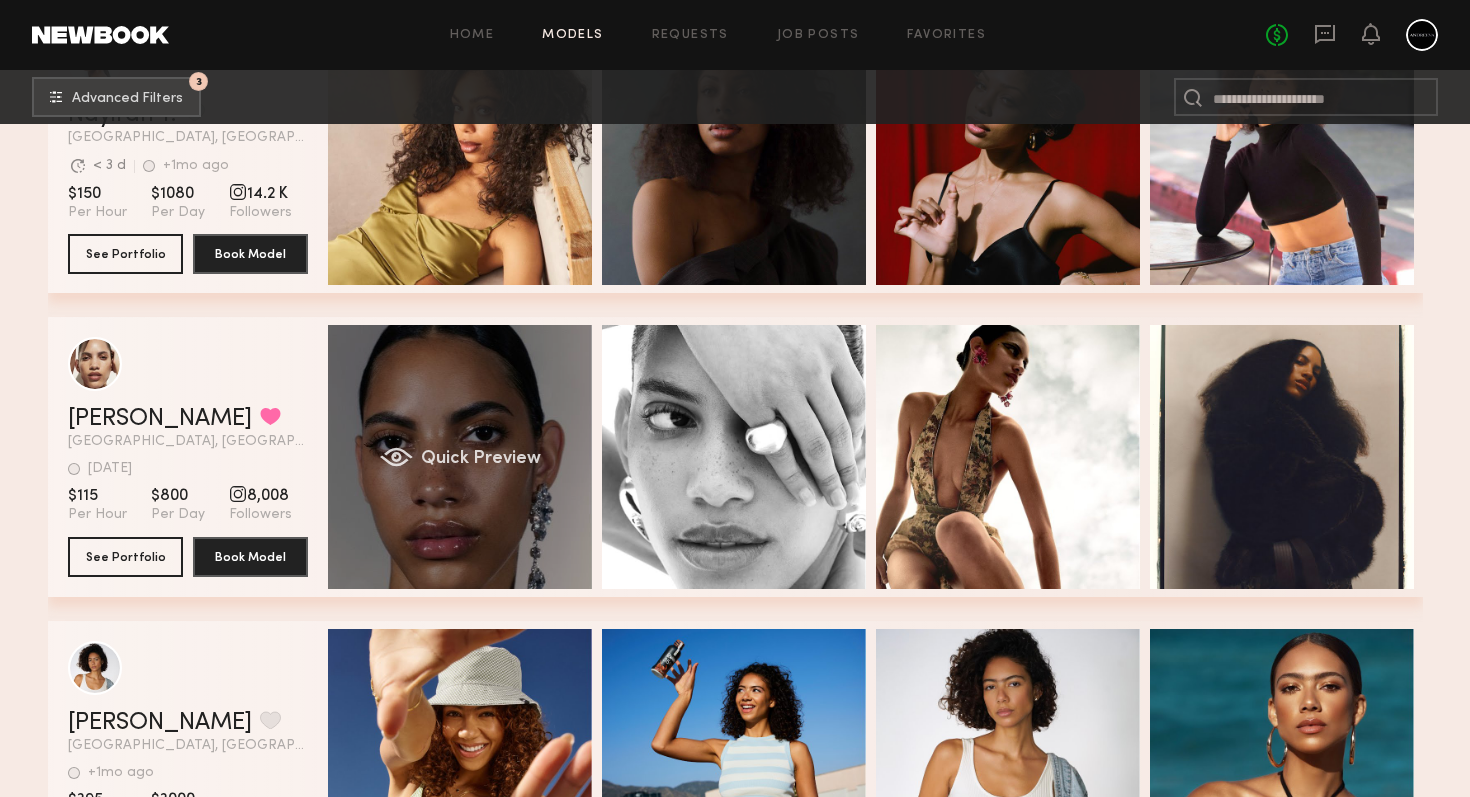 click on "Quick Preview" 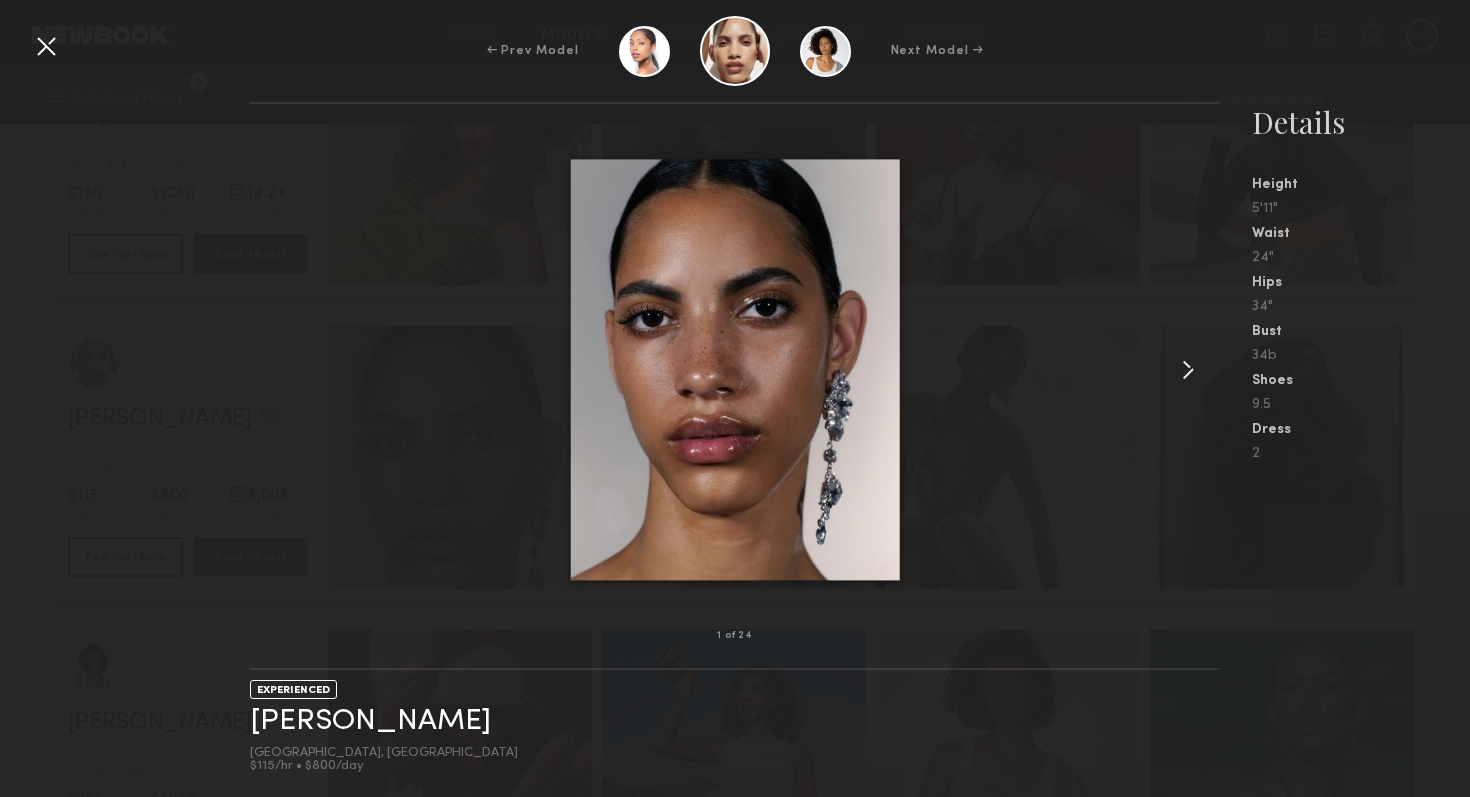 click at bounding box center [1188, 370] 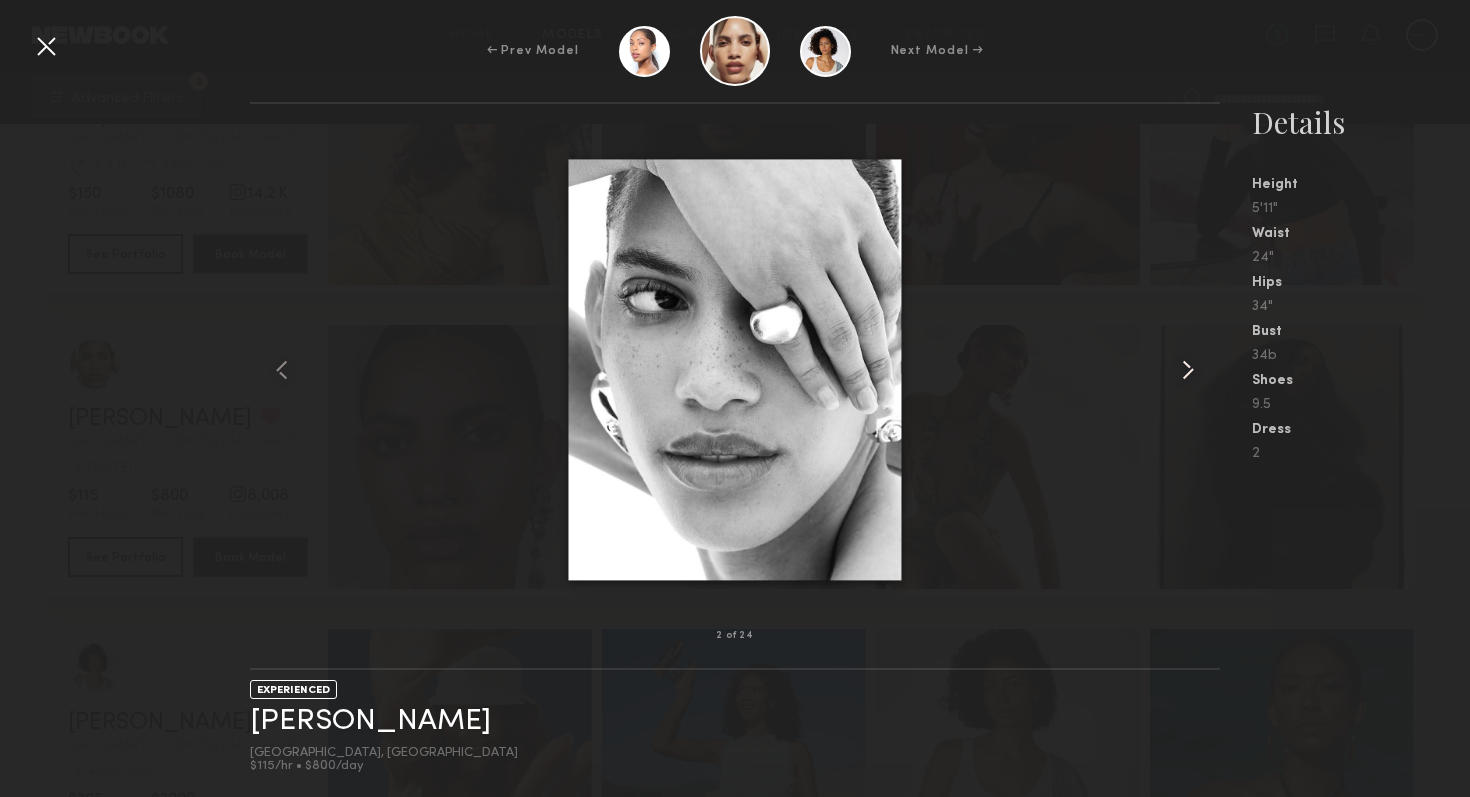 click at bounding box center [1188, 370] 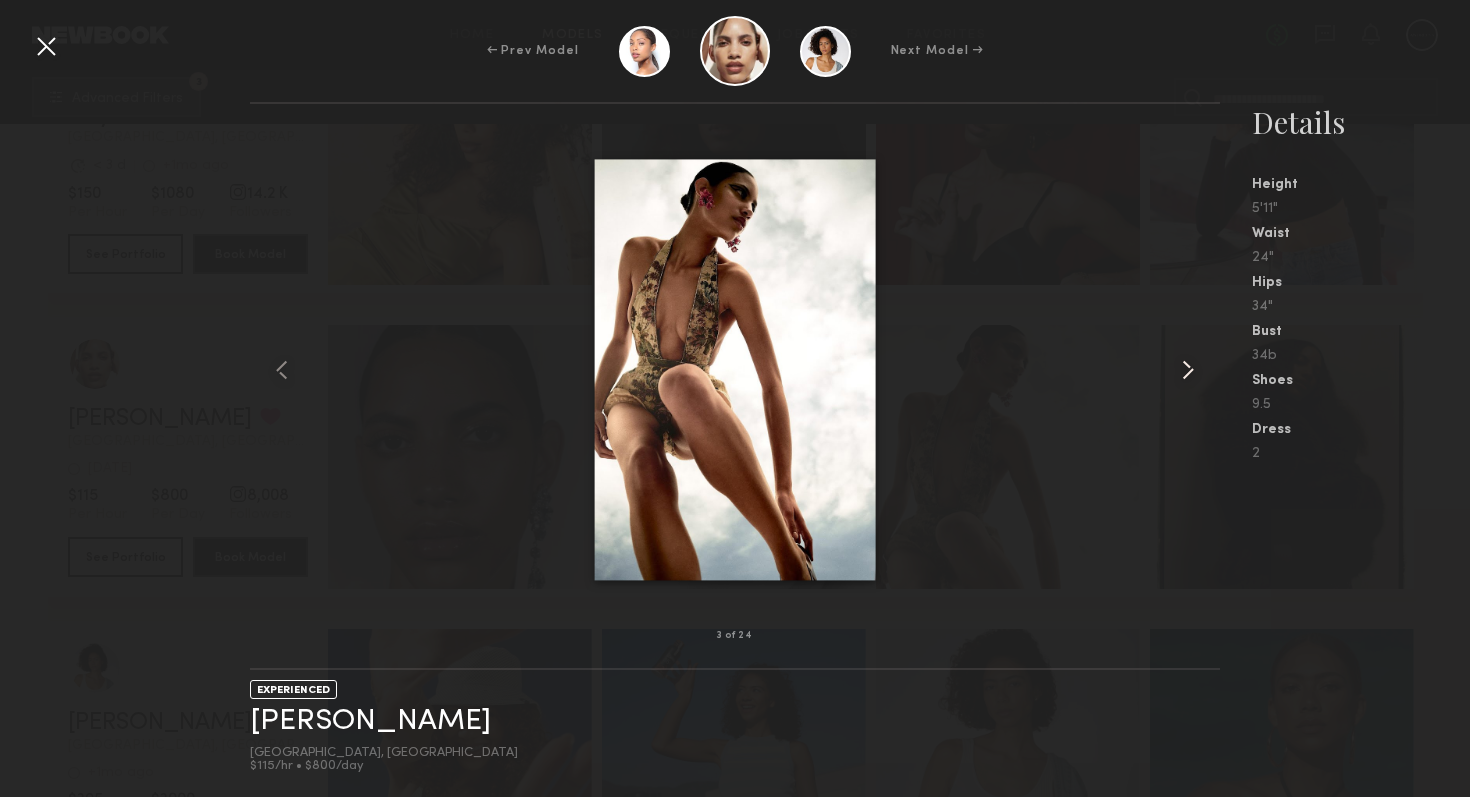 click at bounding box center [1188, 370] 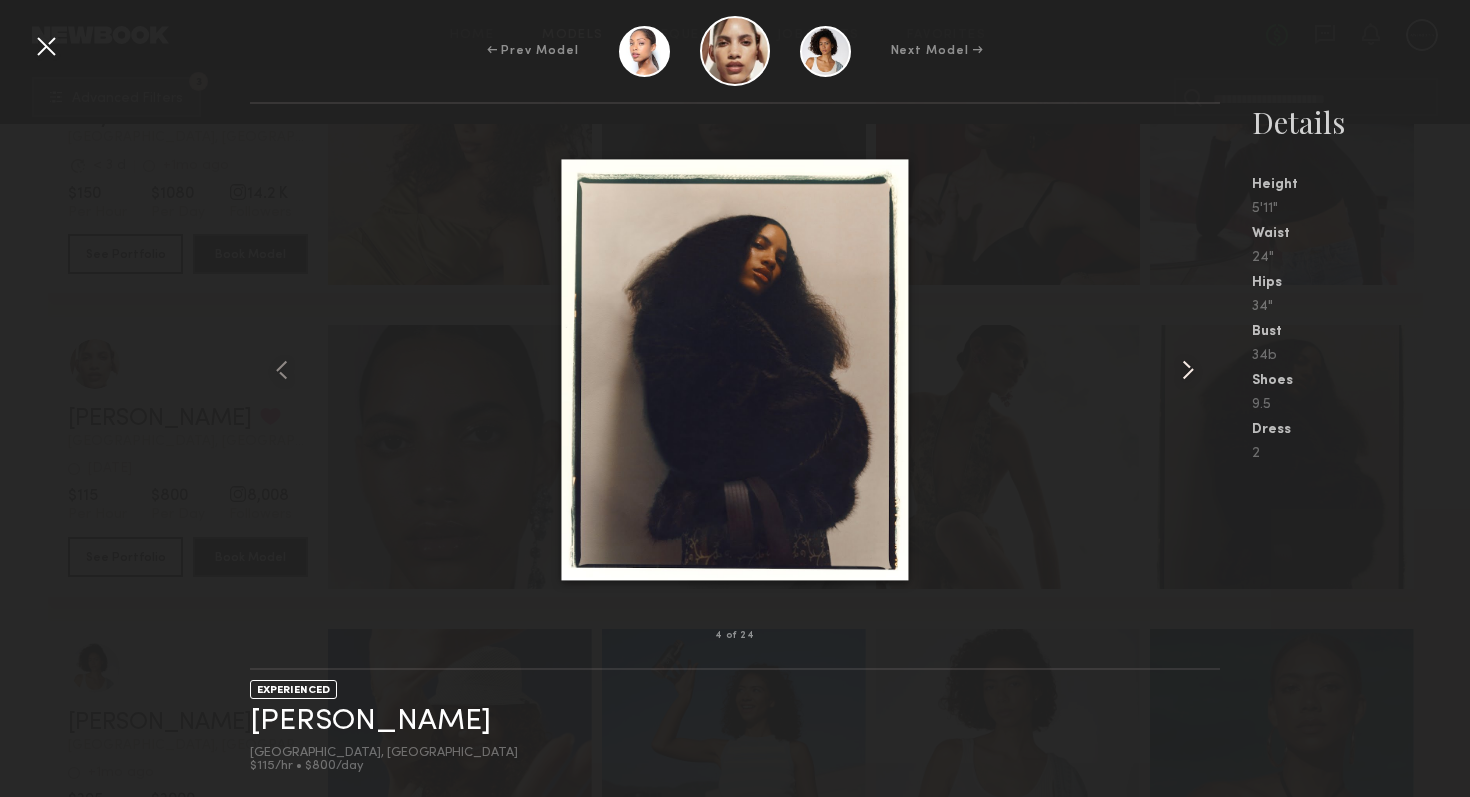 click at bounding box center (1188, 370) 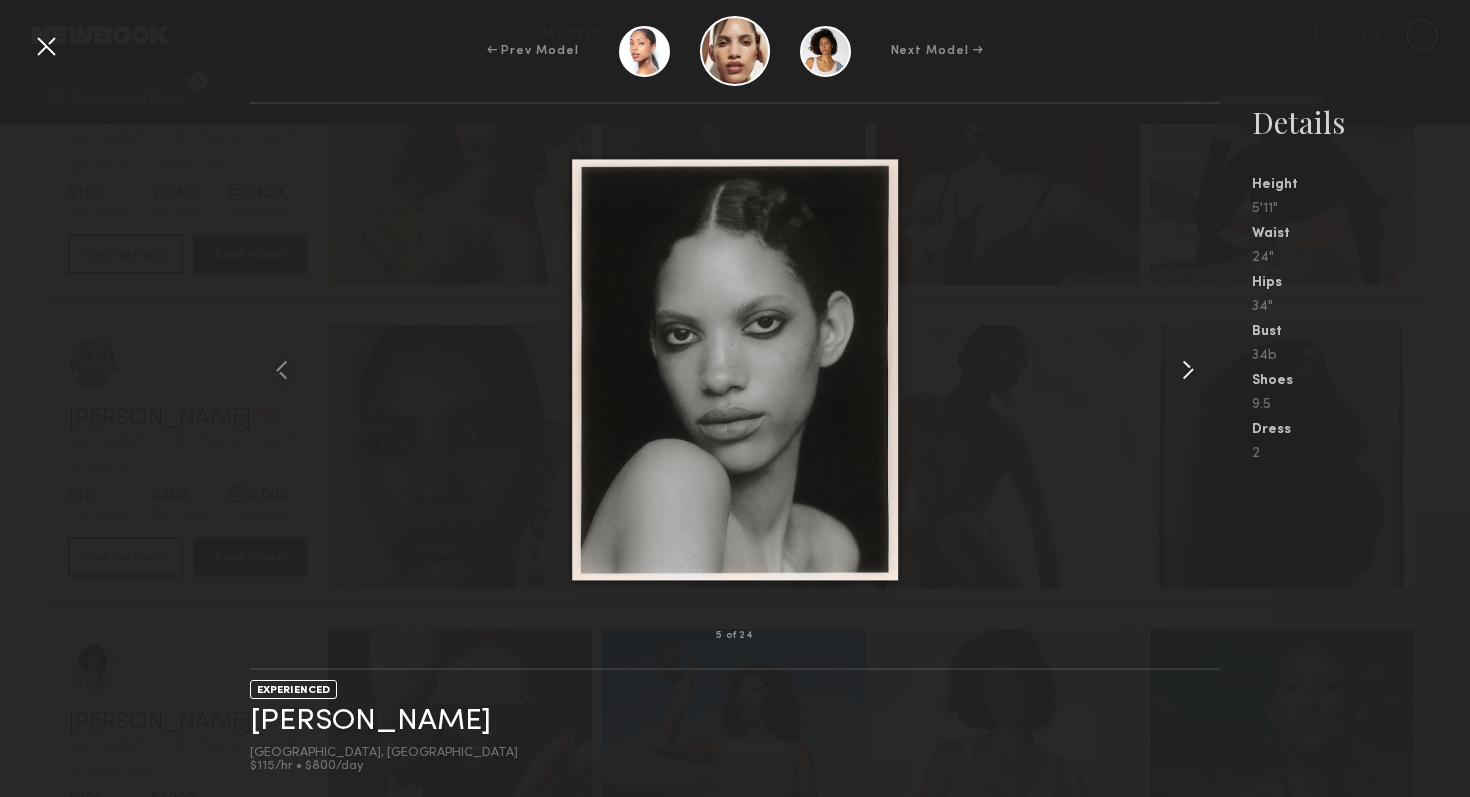 click at bounding box center (1188, 370) 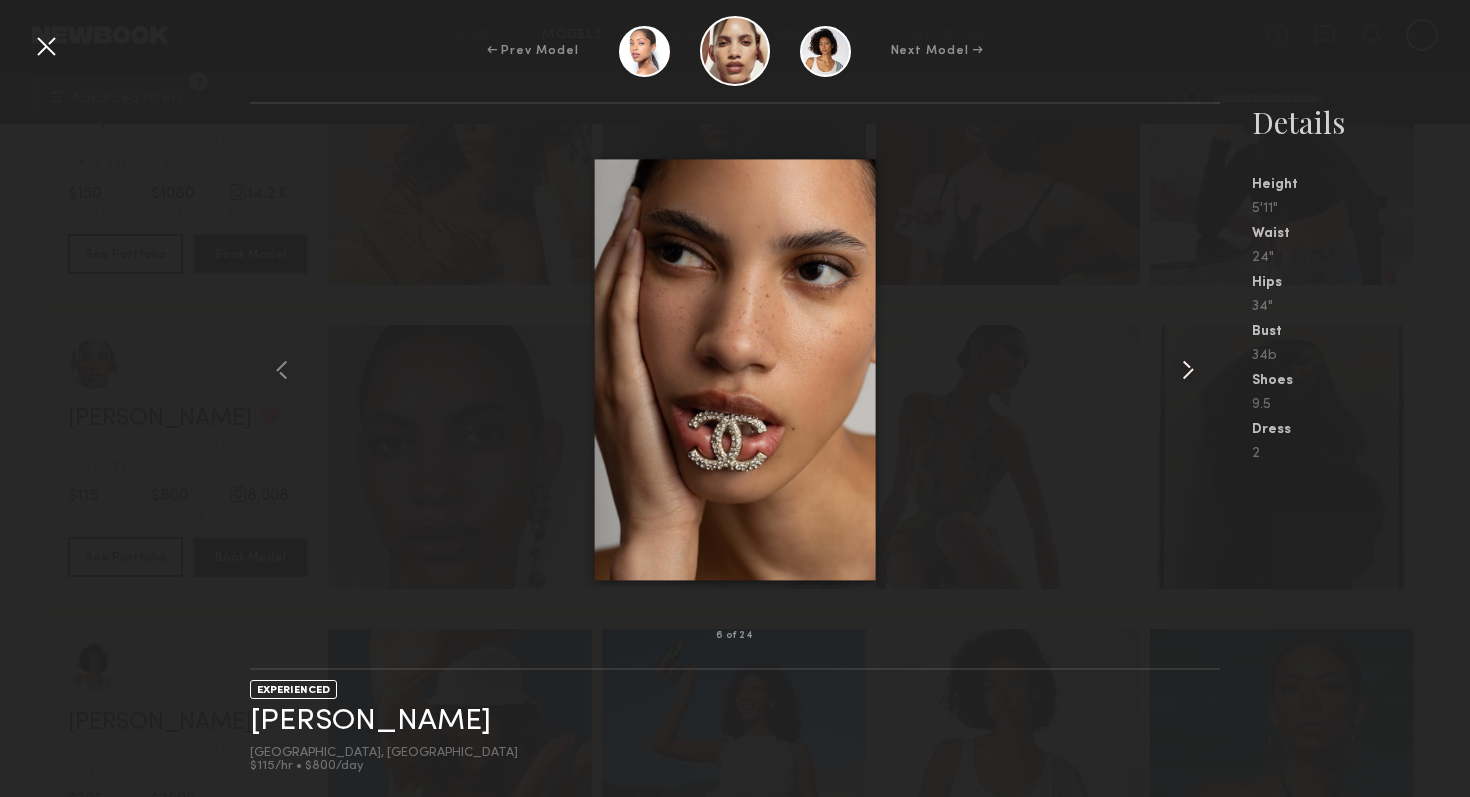 click at bounding box center [1188, 370] 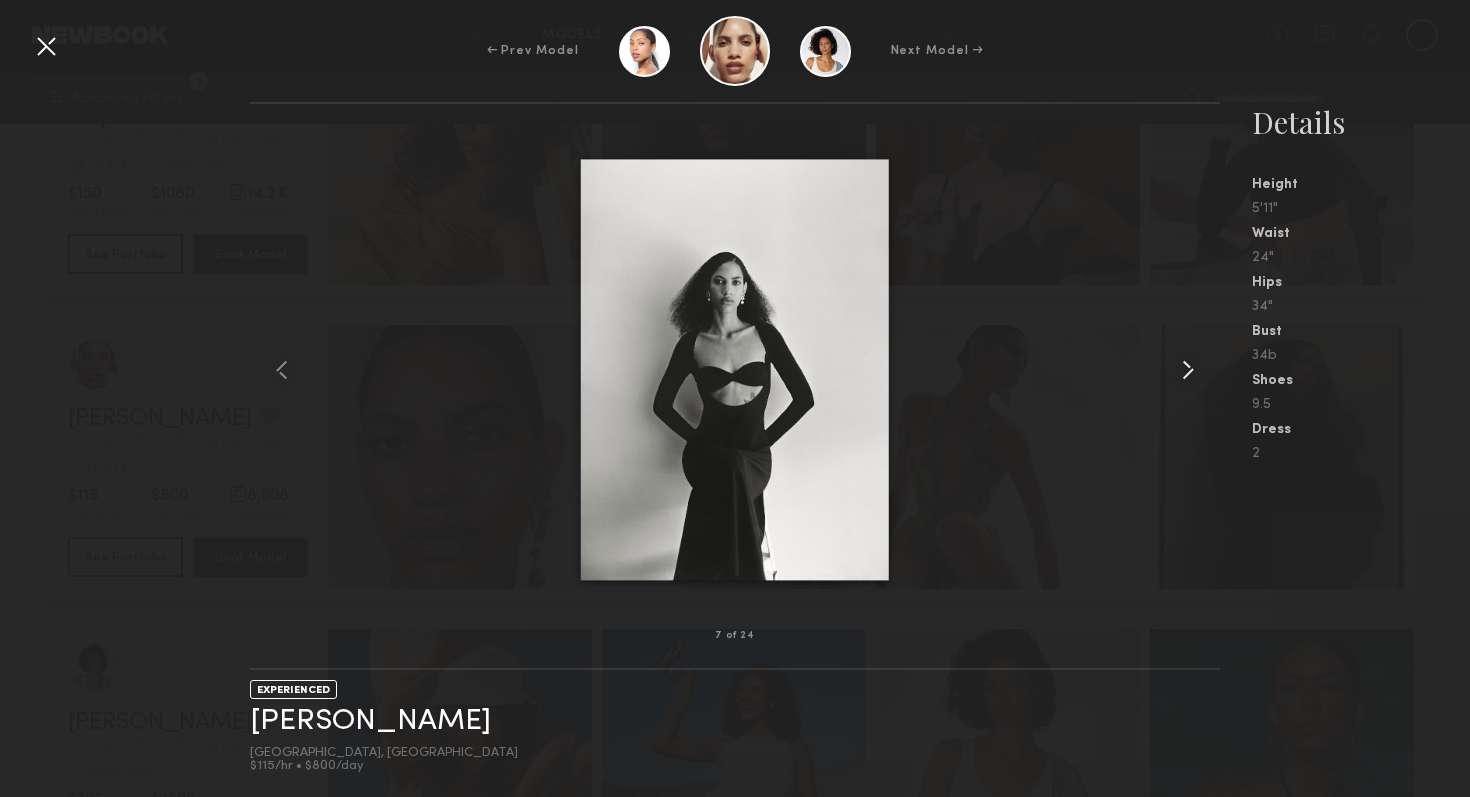 click at bounding box center (1188, 370) 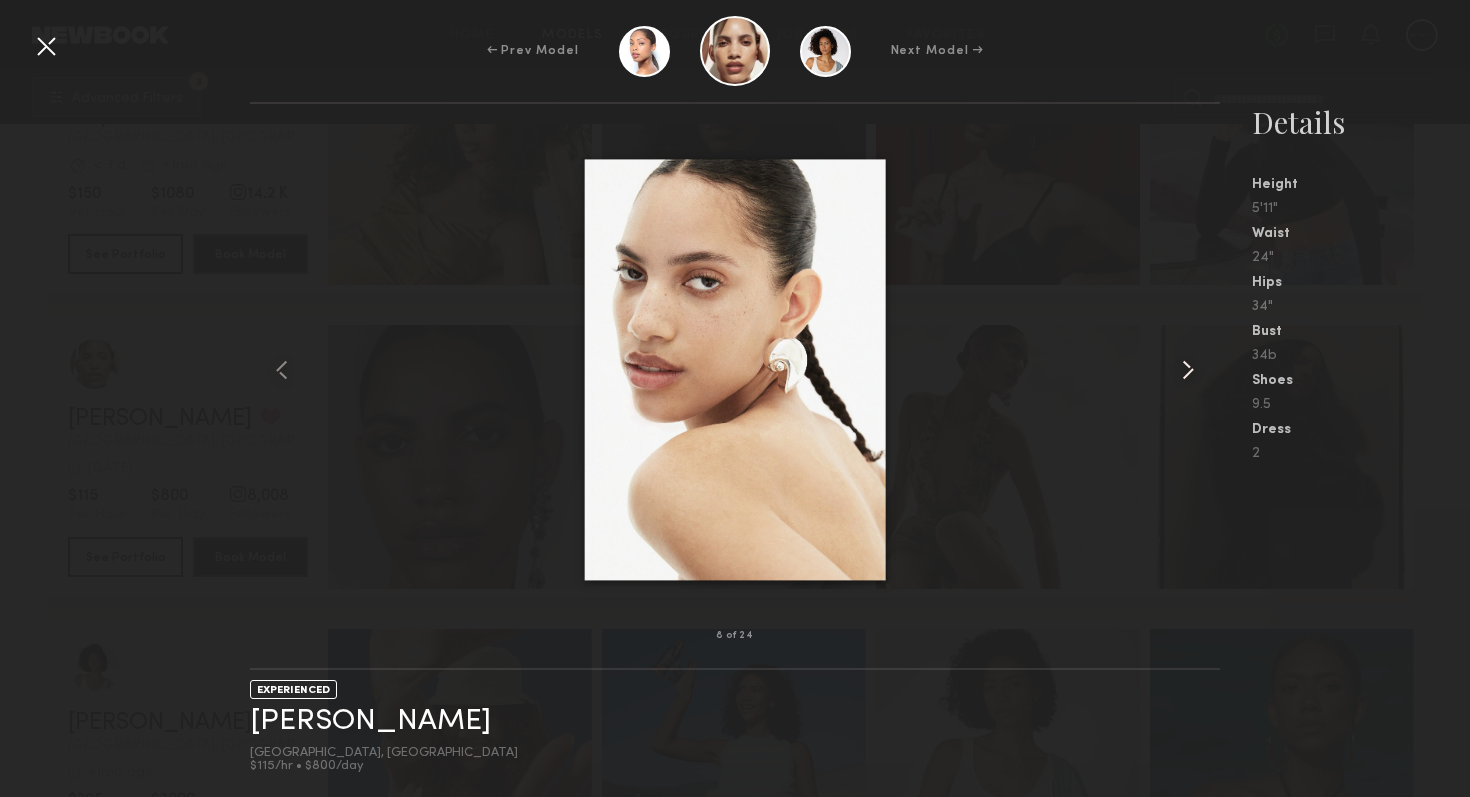 click at bounding box center (1188, 370) 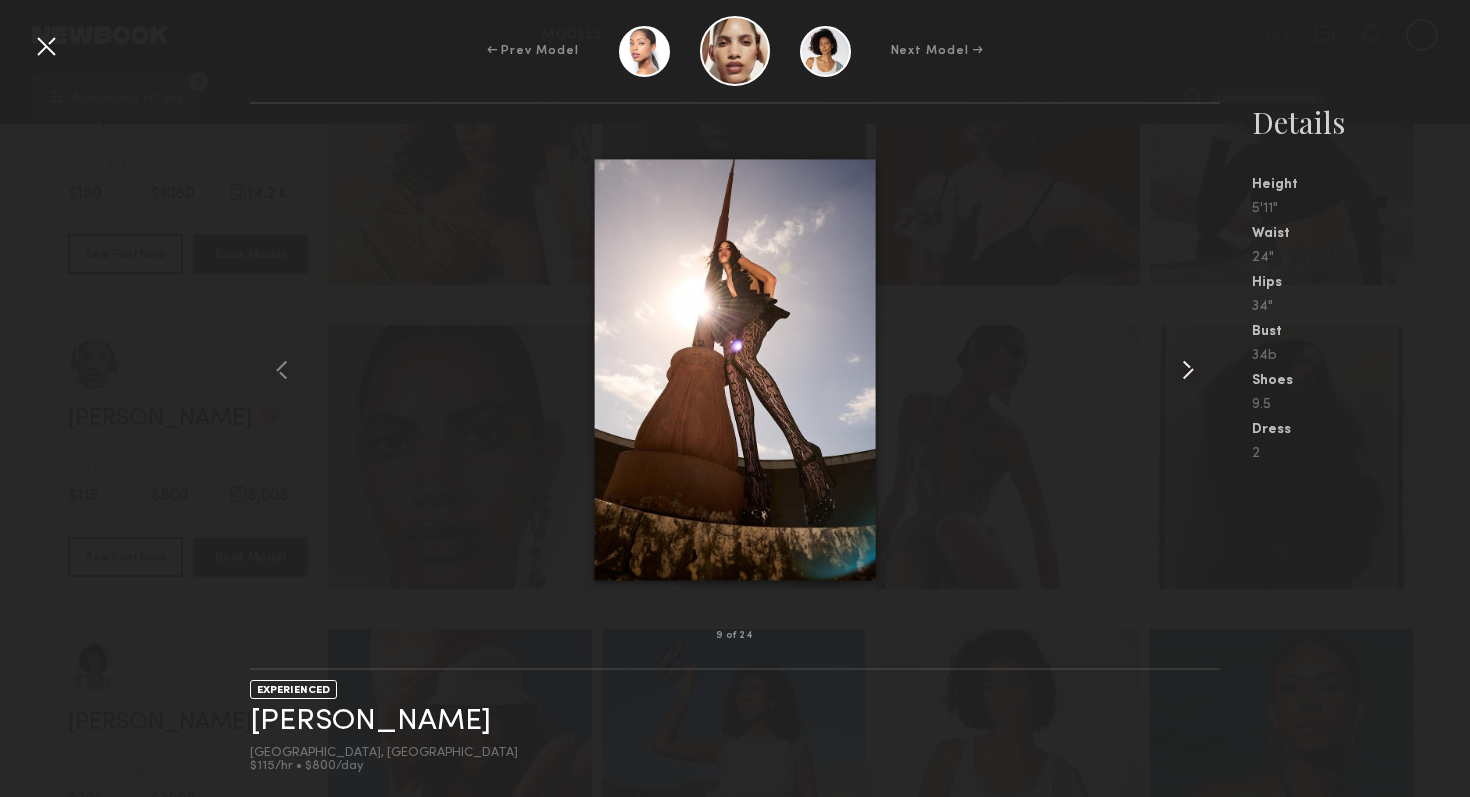 click at bounding box center (1188, 370) 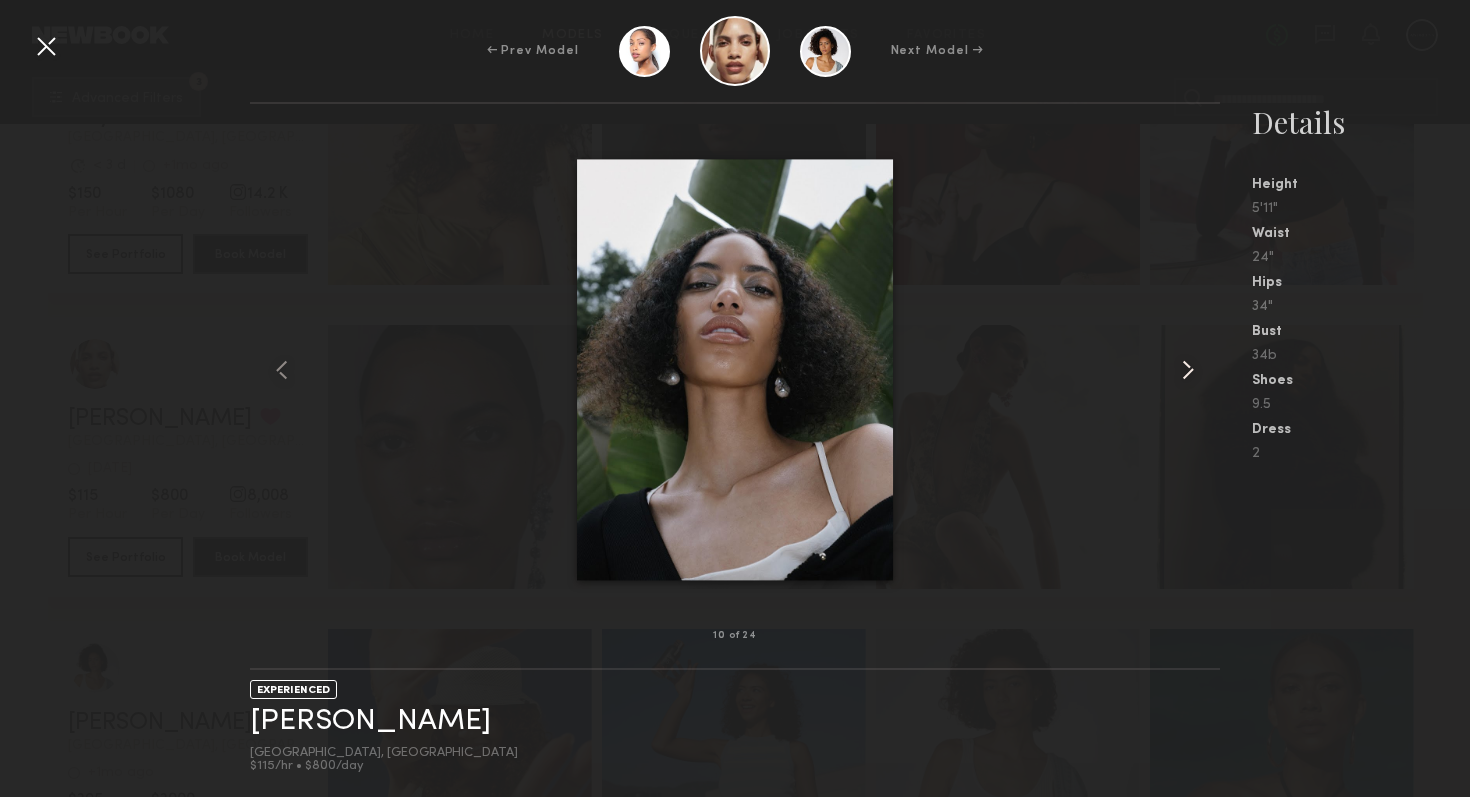 click at bounding box center [1188, 370] 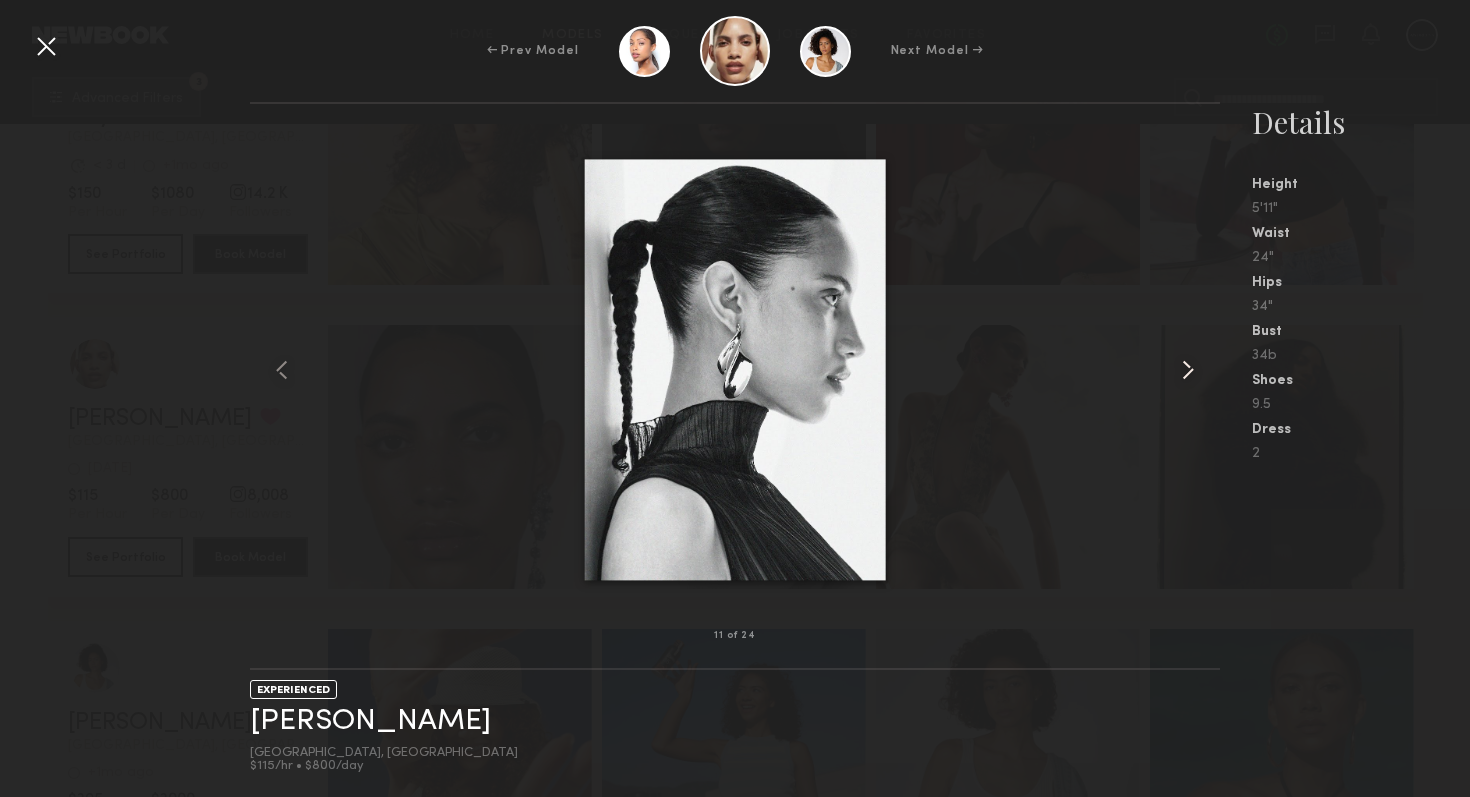 click at bounding box center [1188, 370] 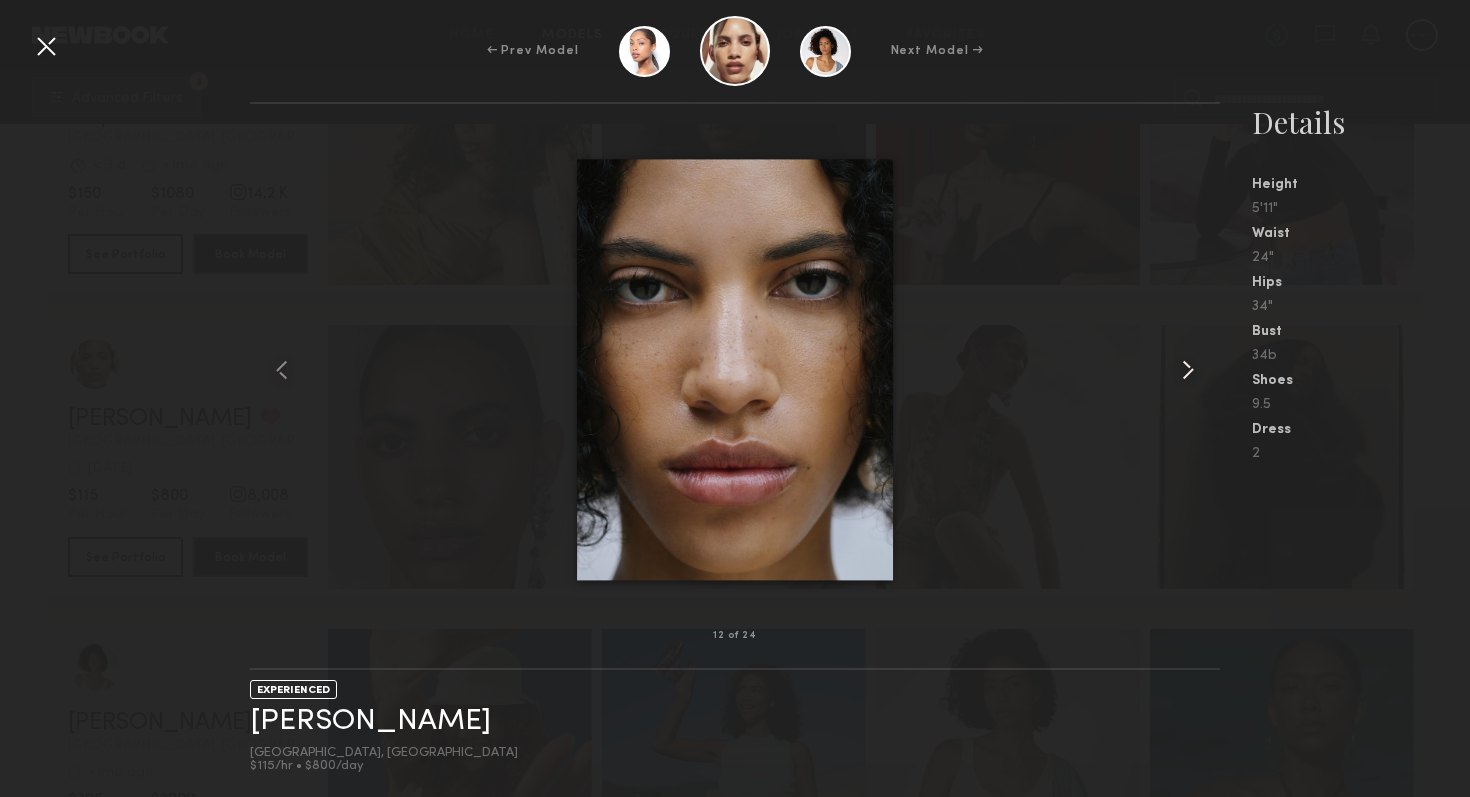 click at bounding box center [1188, 370] 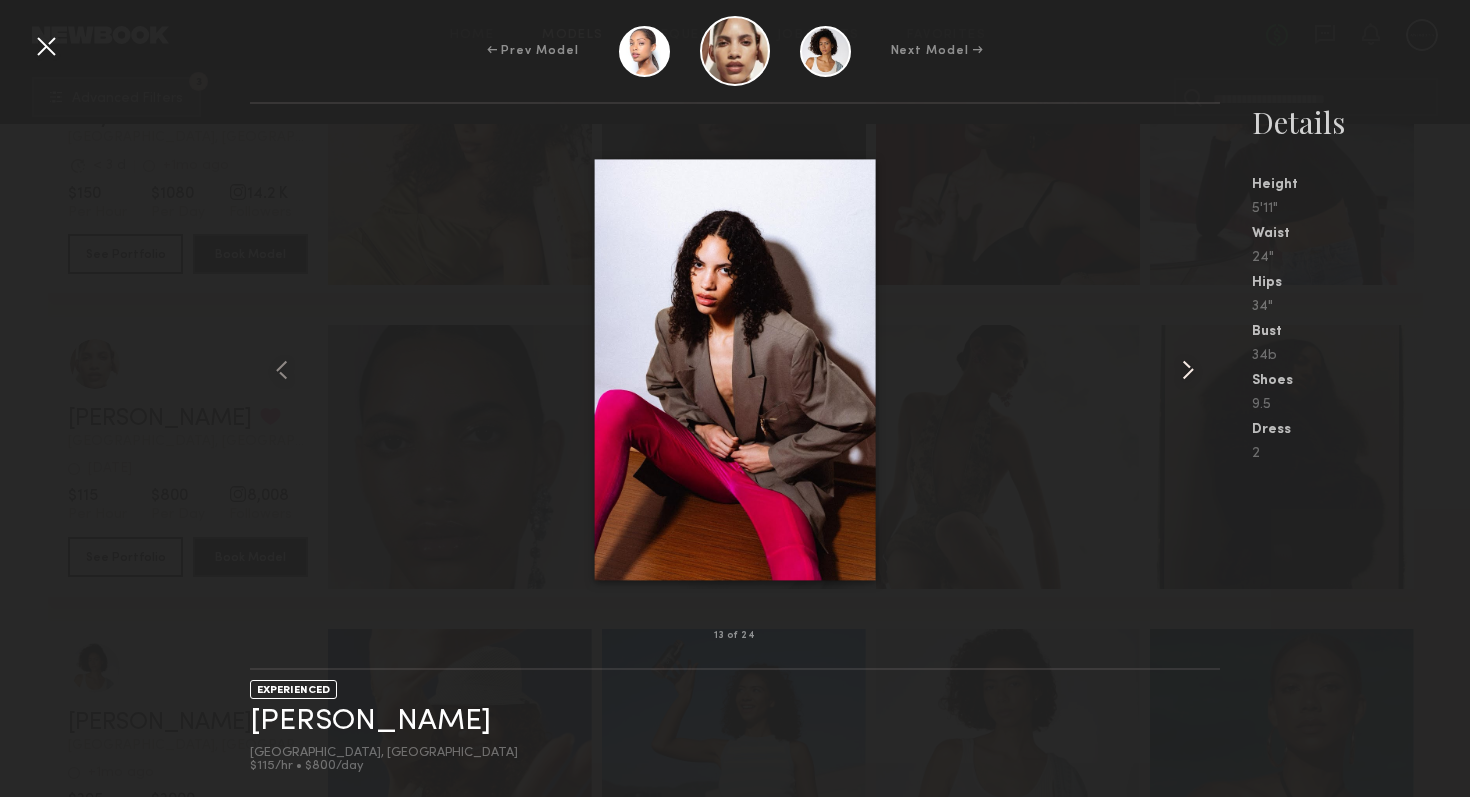 click at bounding box center [1188, 370] 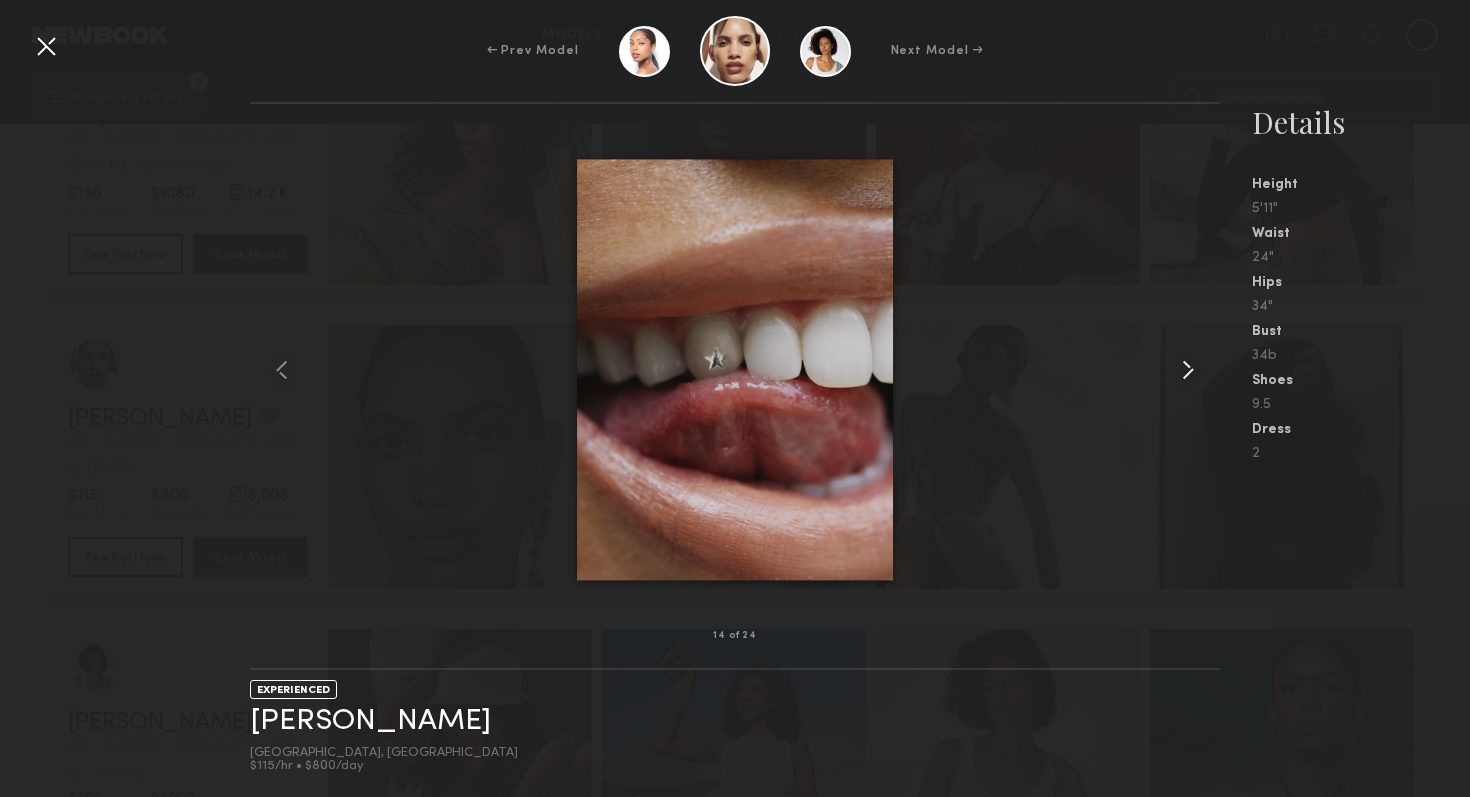 click at bounding box center (1188, 370) 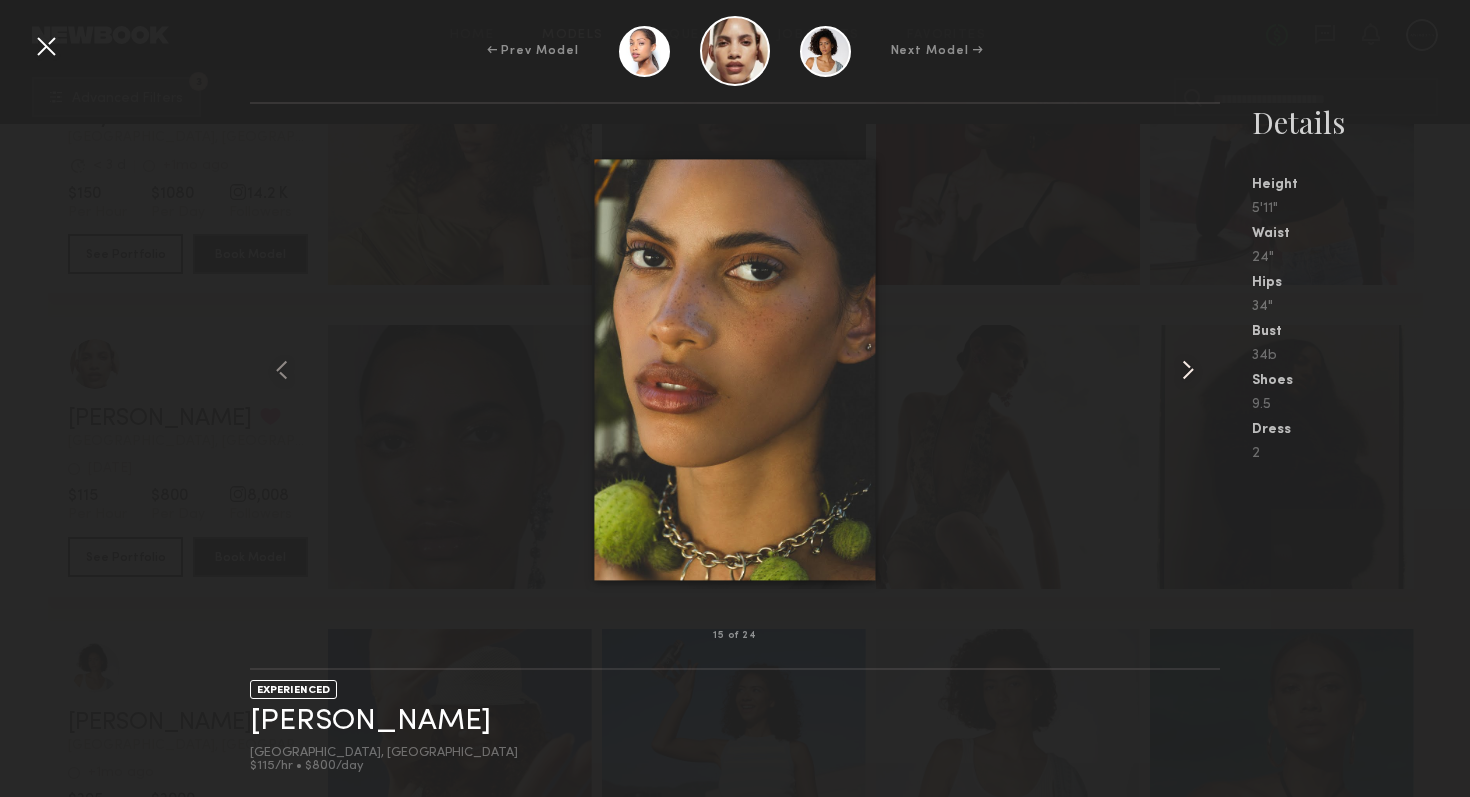click at bounding box center [1188, 370] 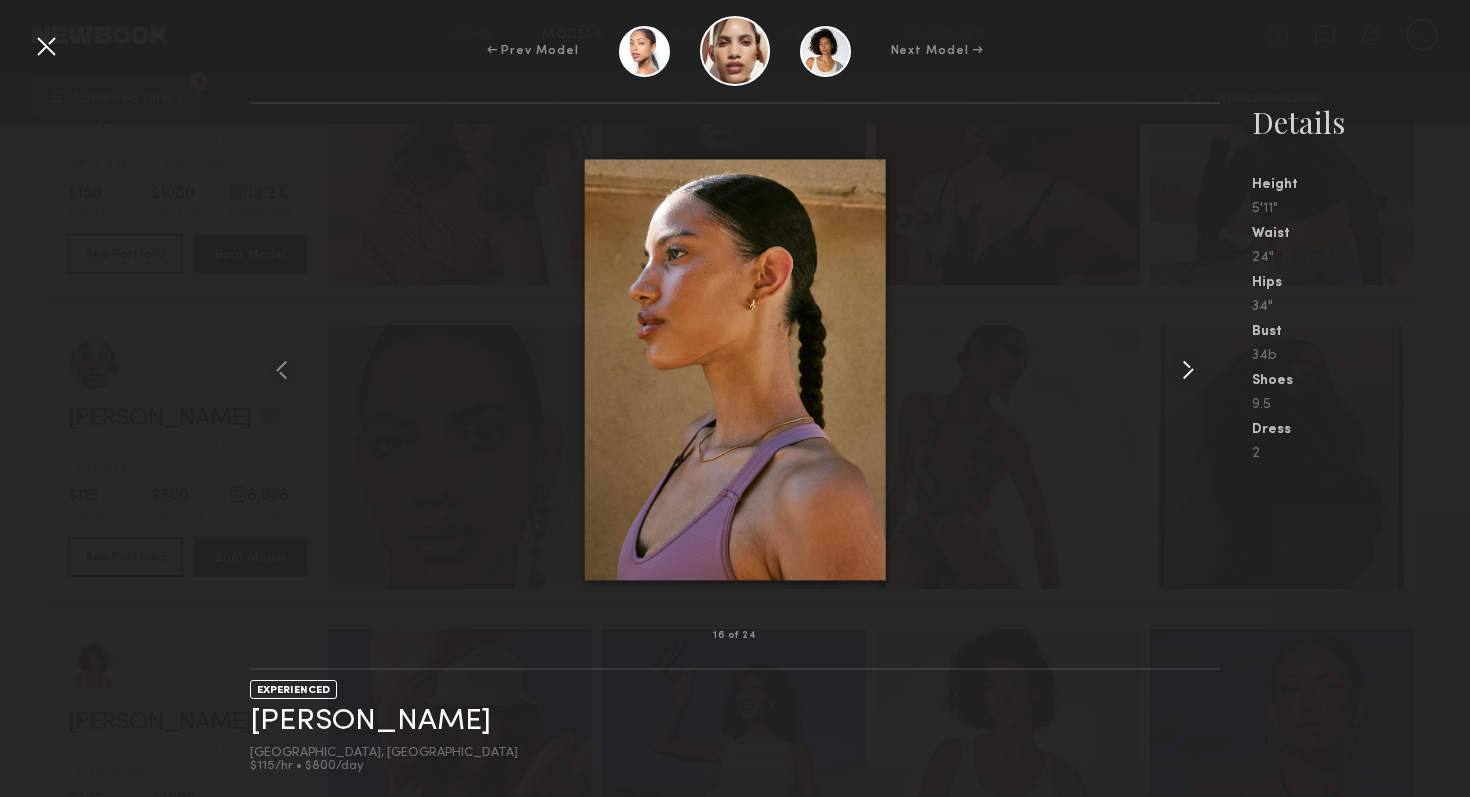 click at bounding box center (1188, 370) 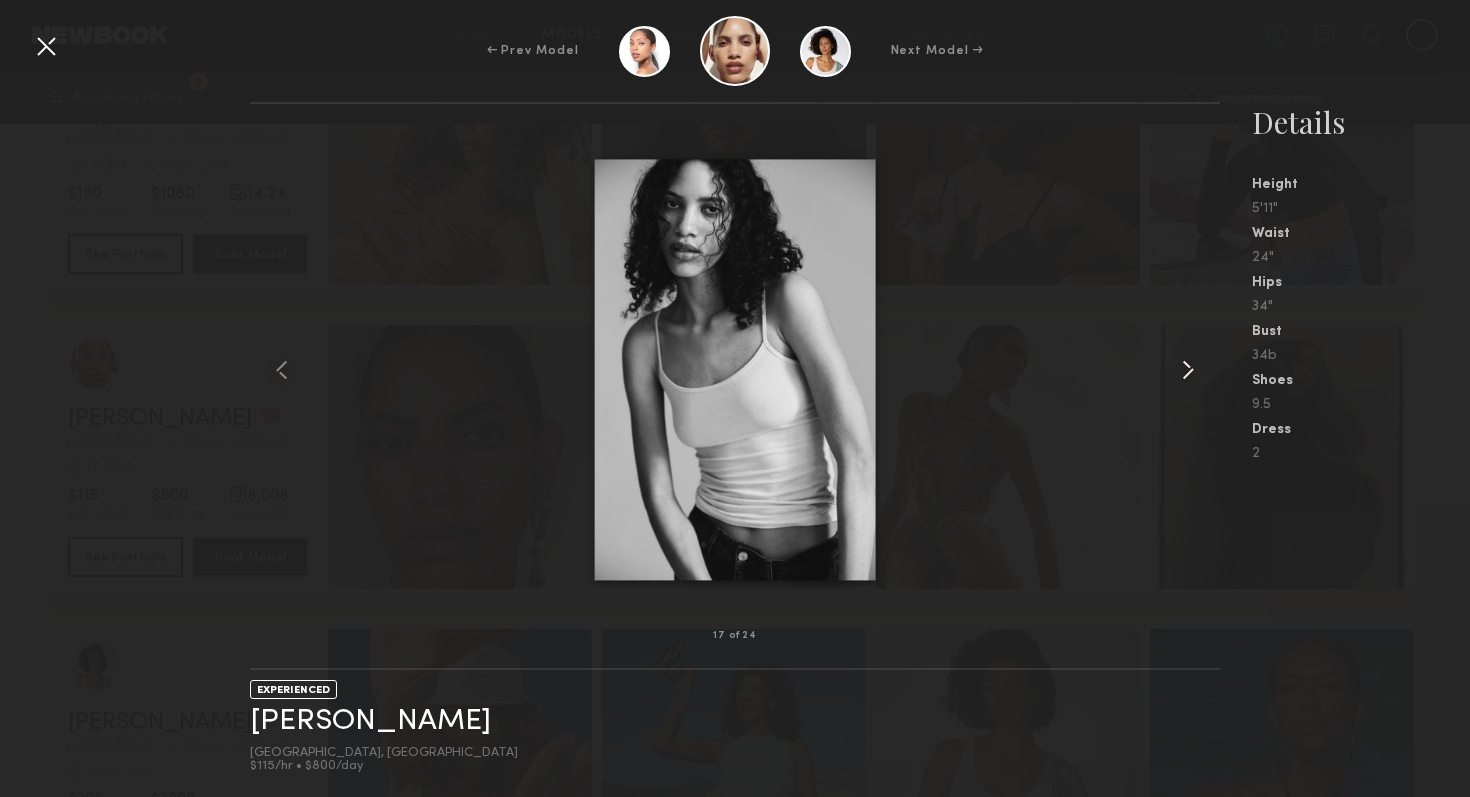 click at bounding box center [1188, 370] 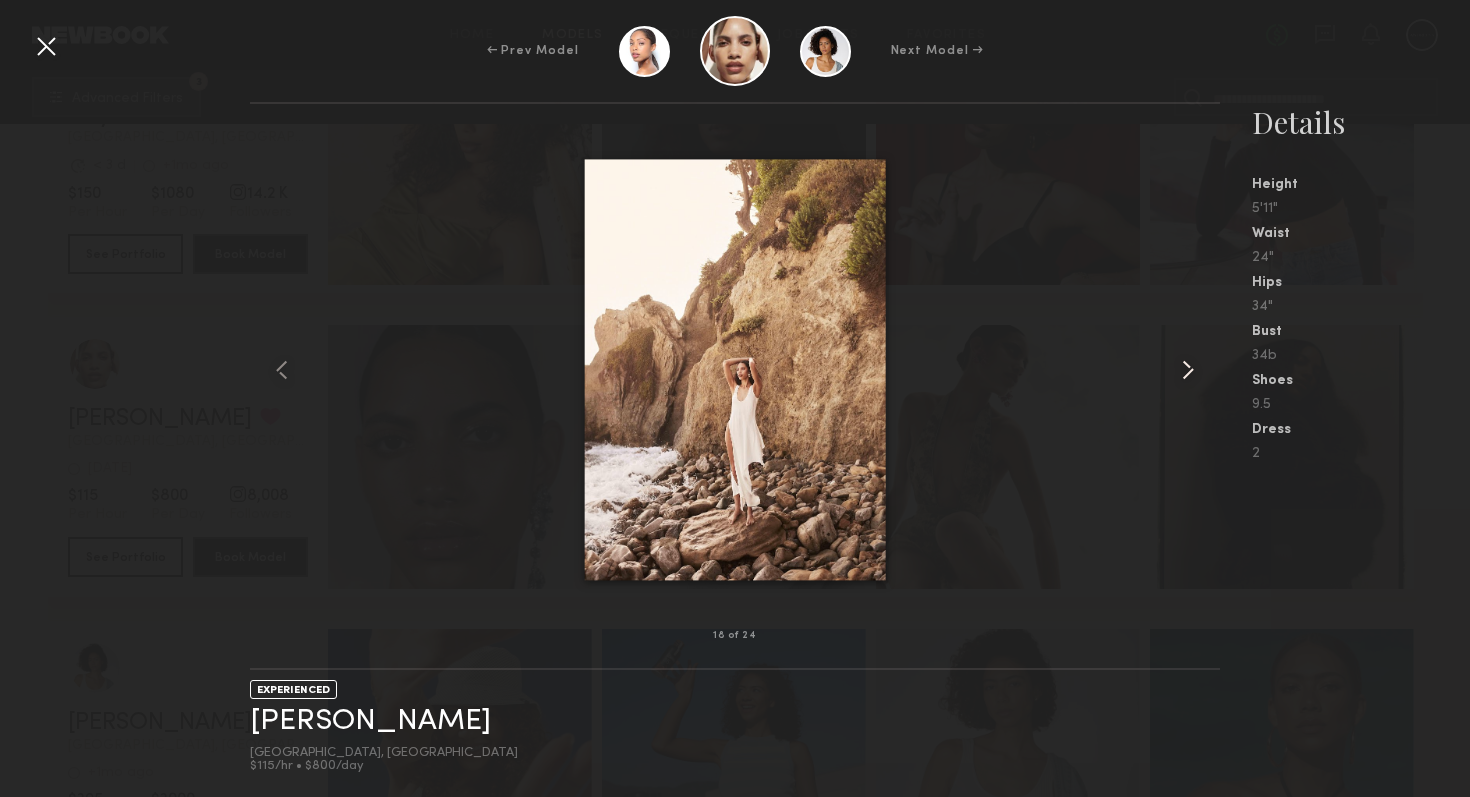 click at bounding box center [1188, 370] 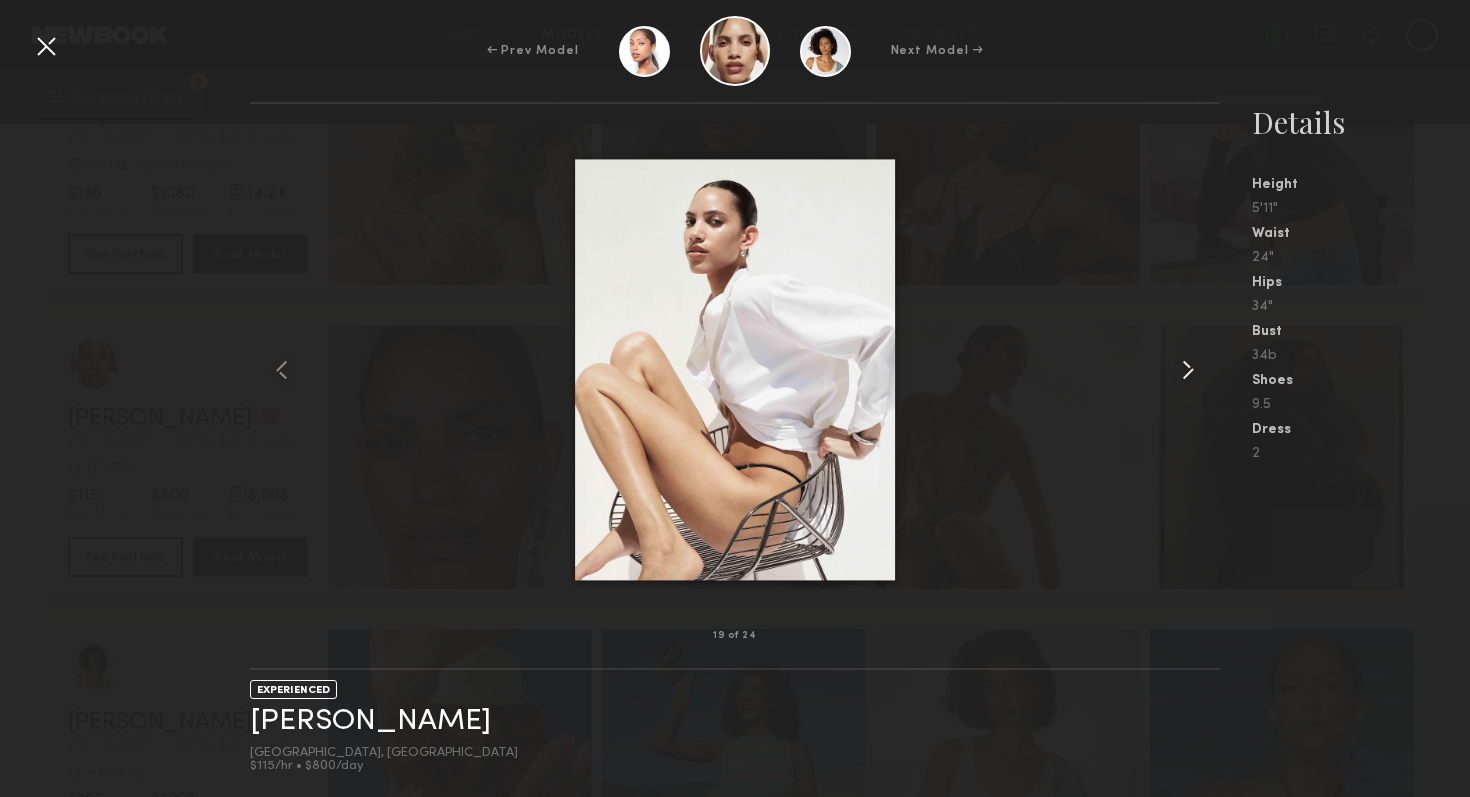 click at bounding box center [1188, 370] 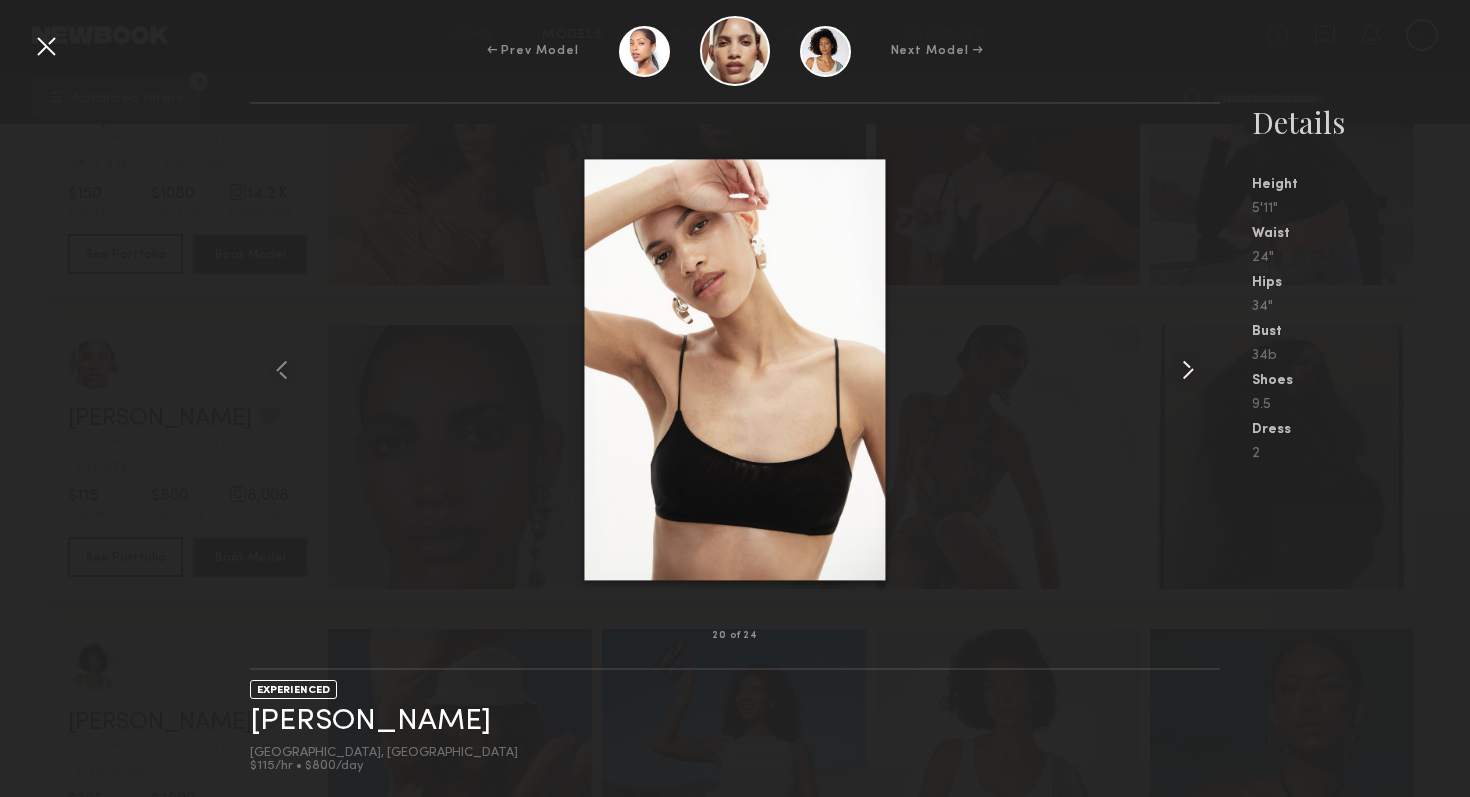 click at bounding box center (1188, 370) 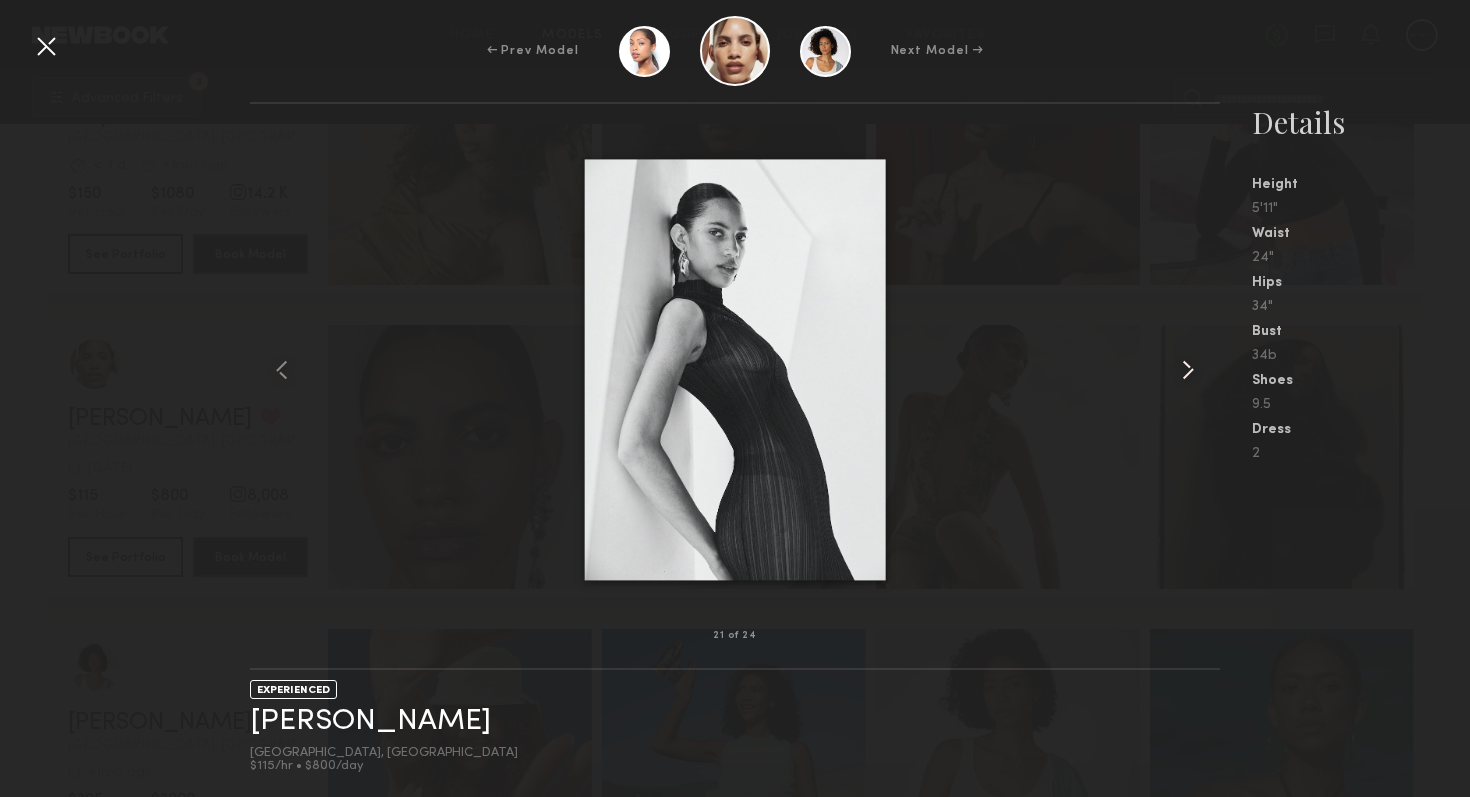 click at bounding box center [1188, 370] 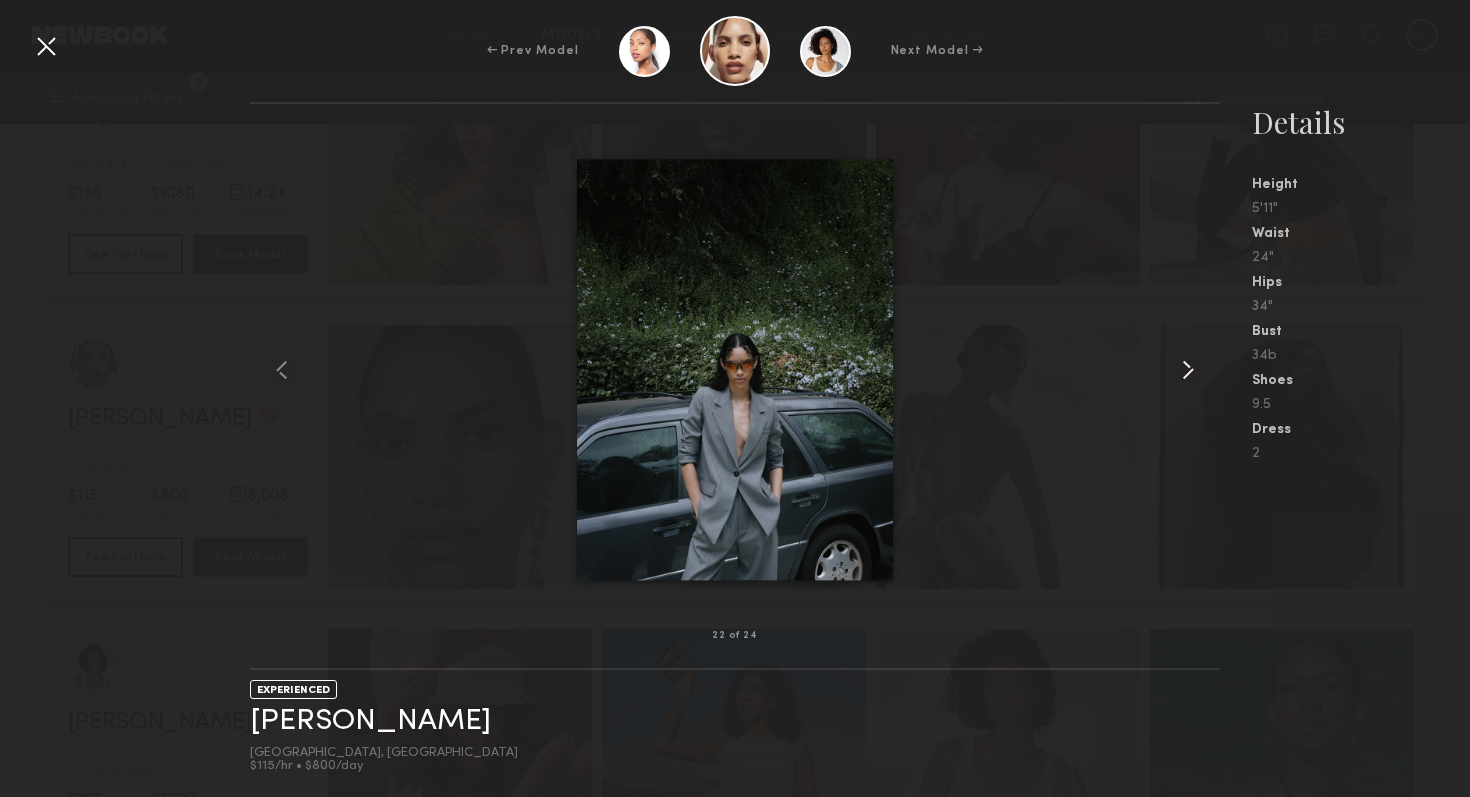 click at bounding box center (1188, 370) 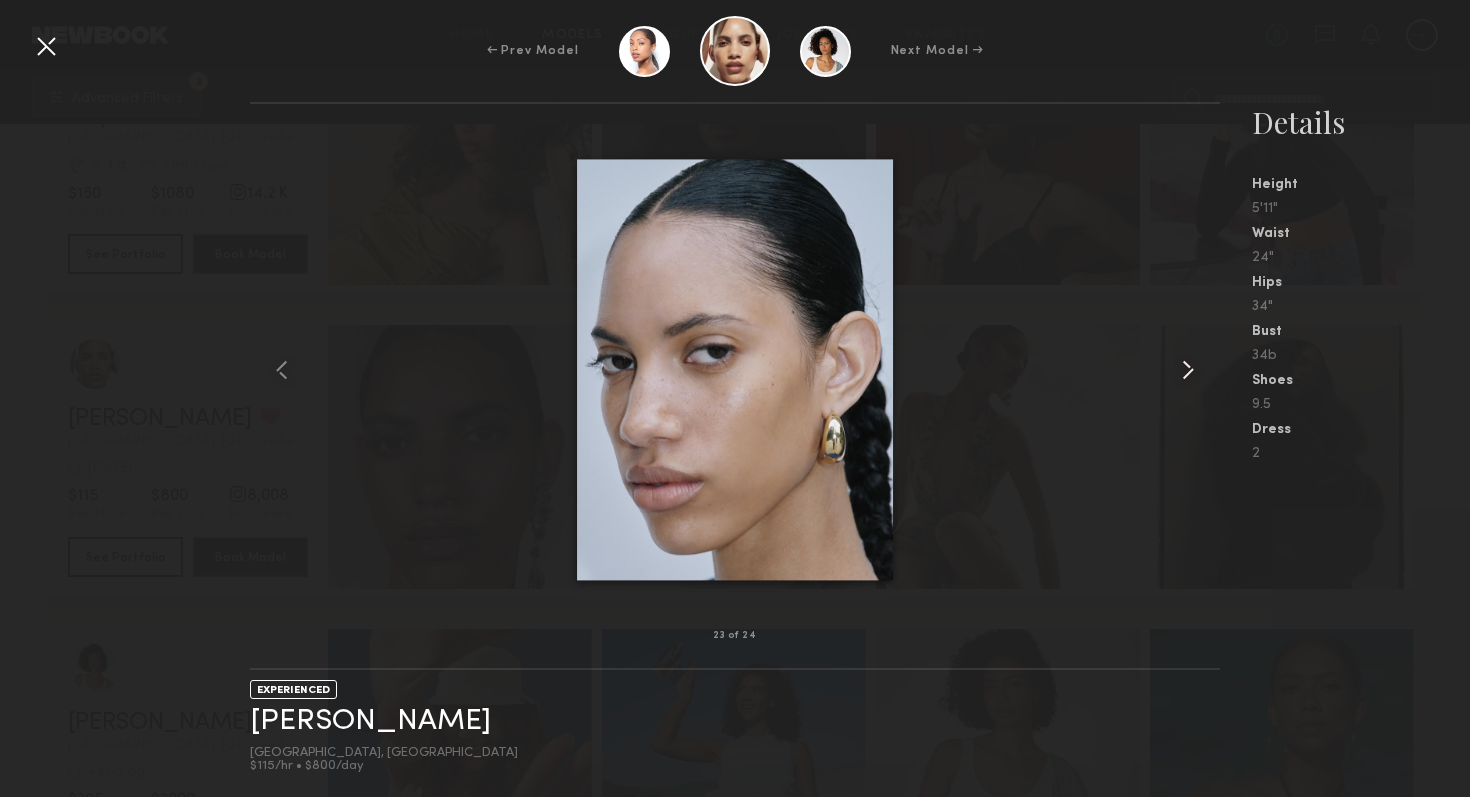 click at bounding box center (1188, 370) 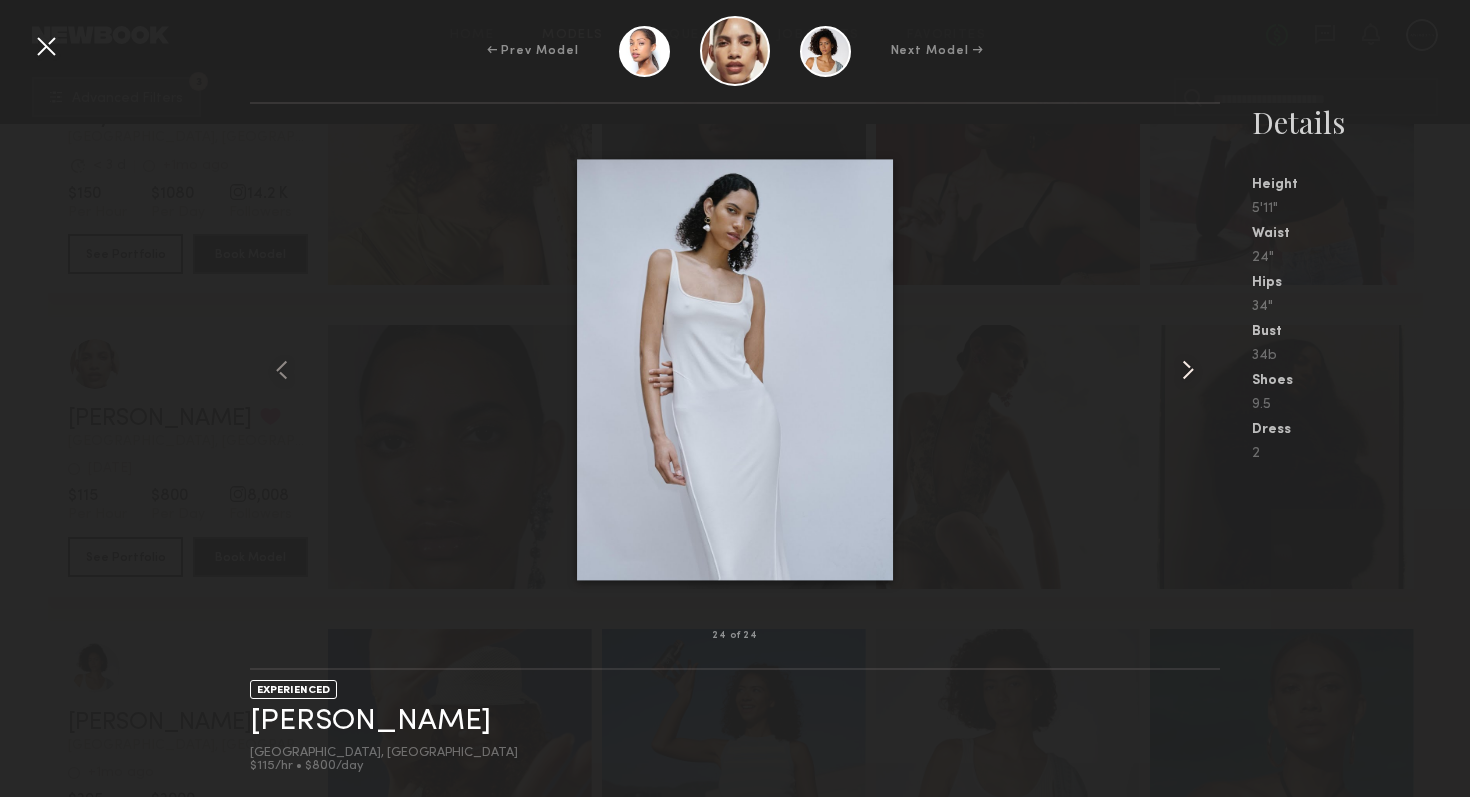 click at bounding box center (1188, 370) 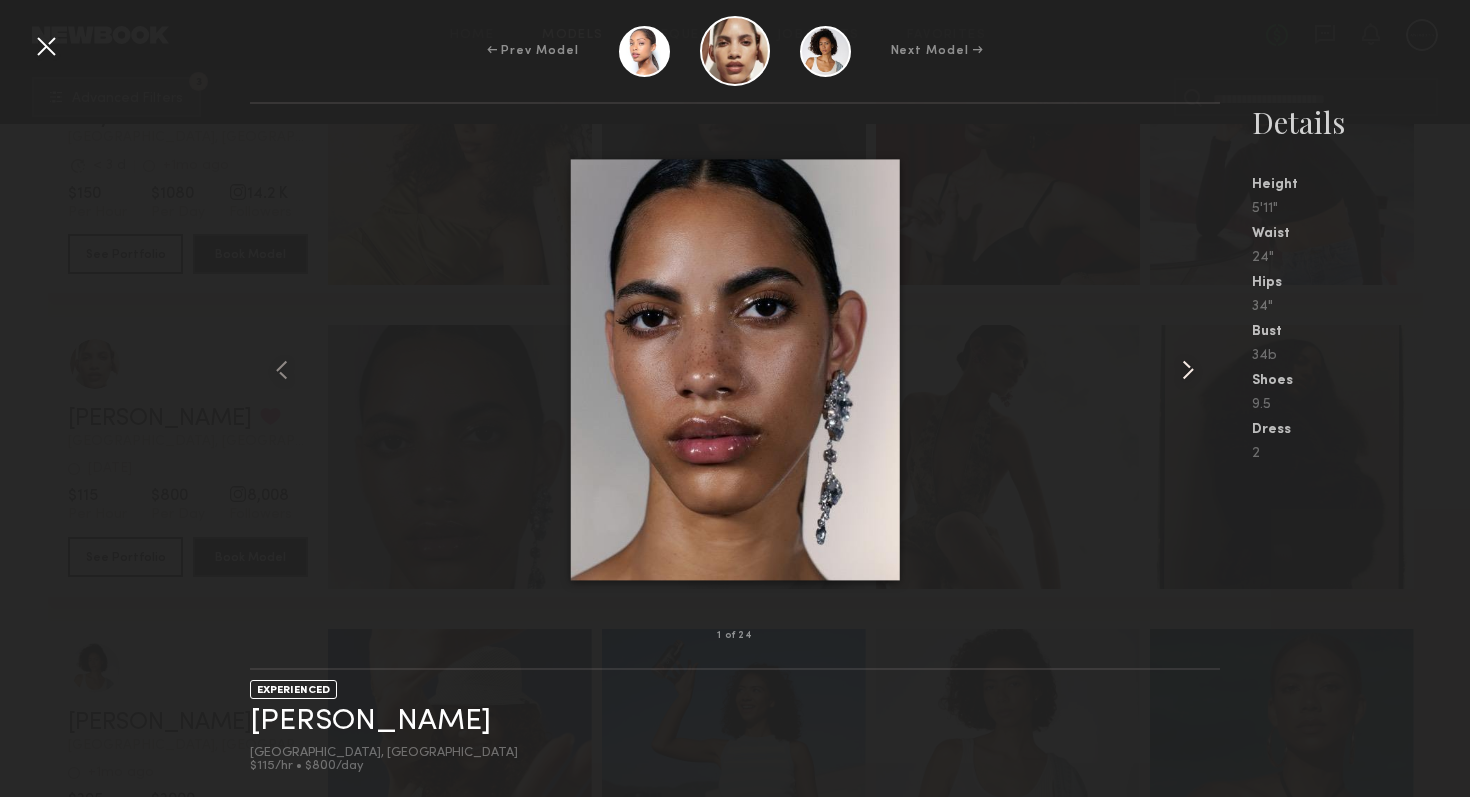 click at bounding box center (1188, 370) 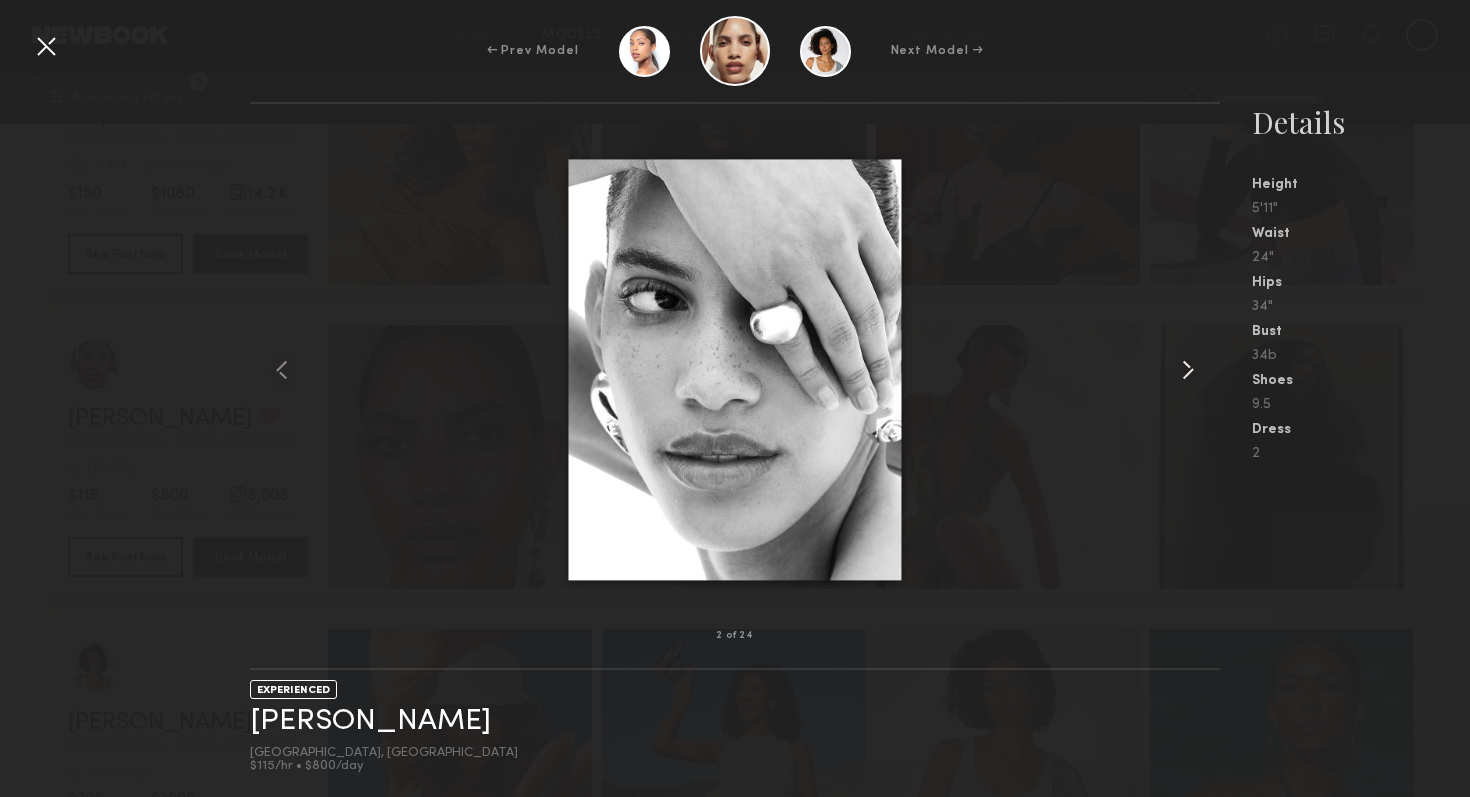 click at bounding box center [1188, 370] 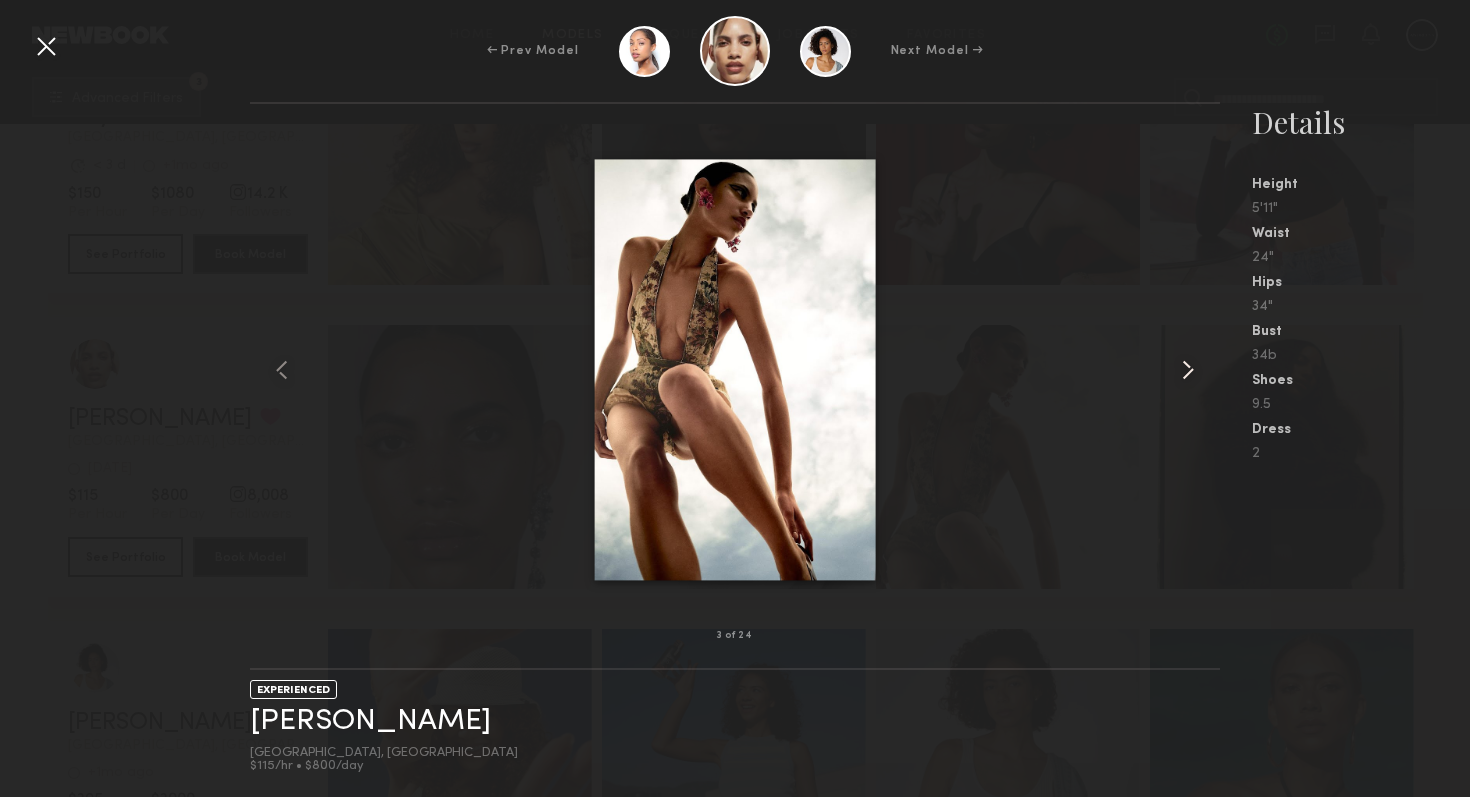 click at bounding box center (1188, 370) 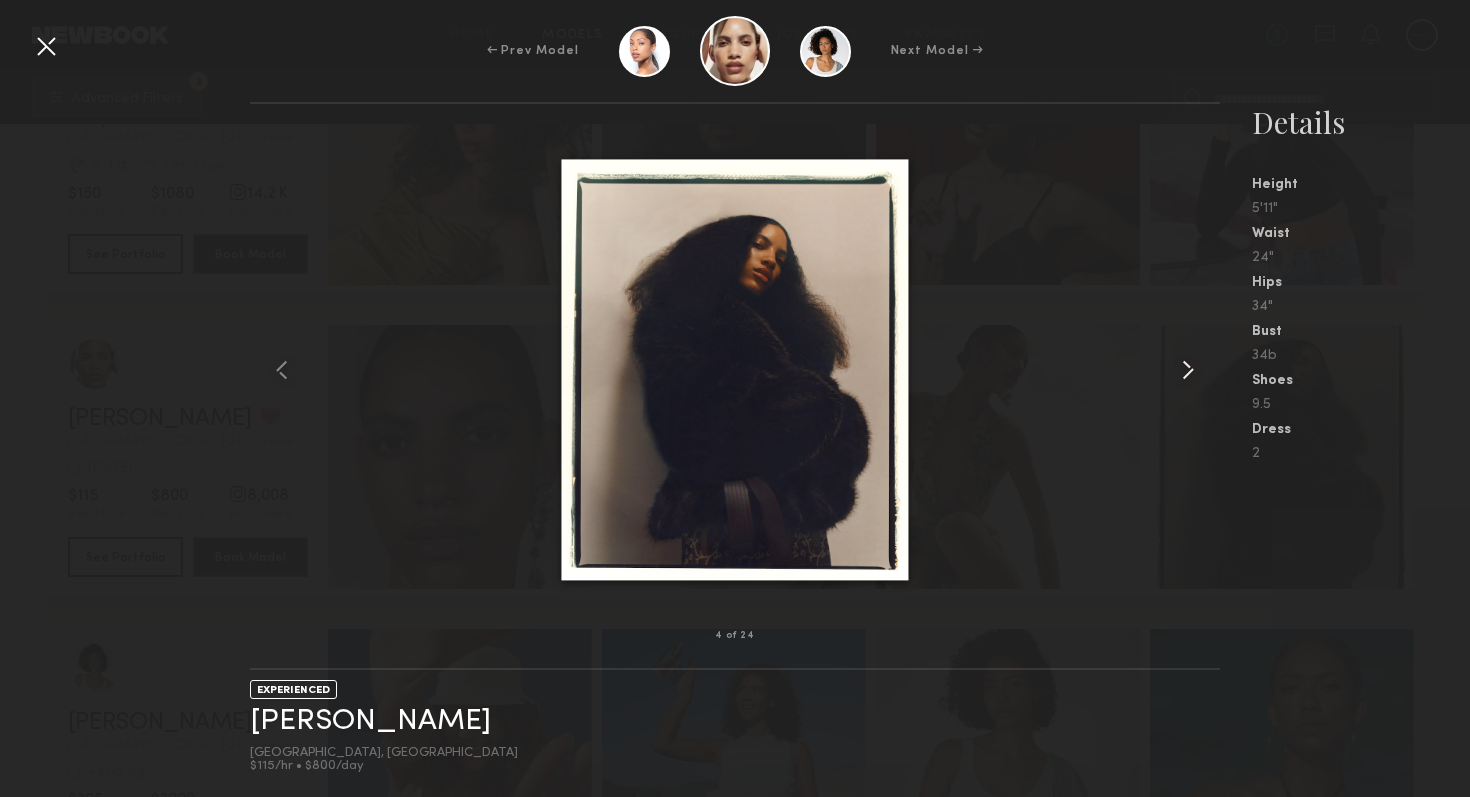 click at bounding box center (1188, 370) 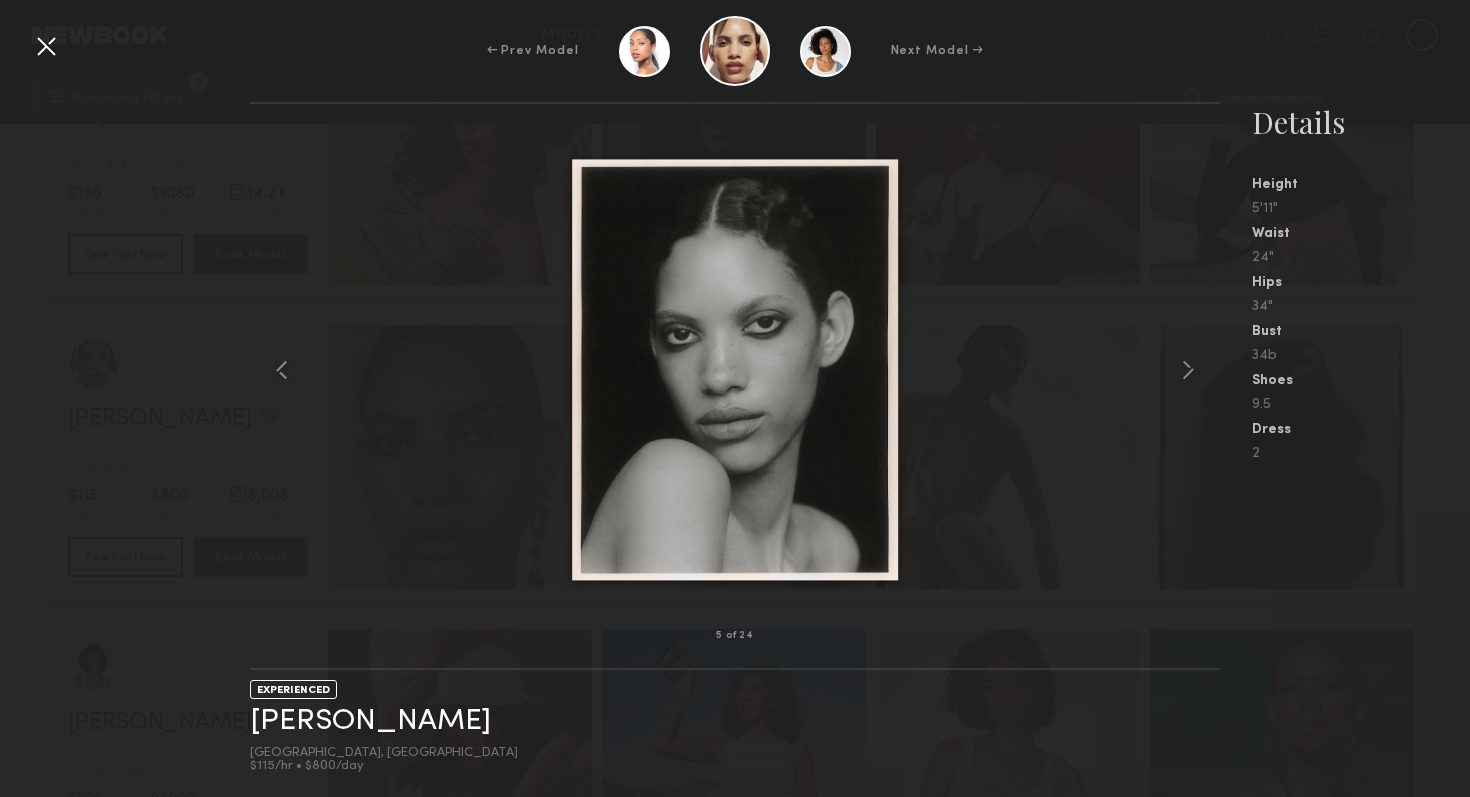 click at bounding box center [46, 46] 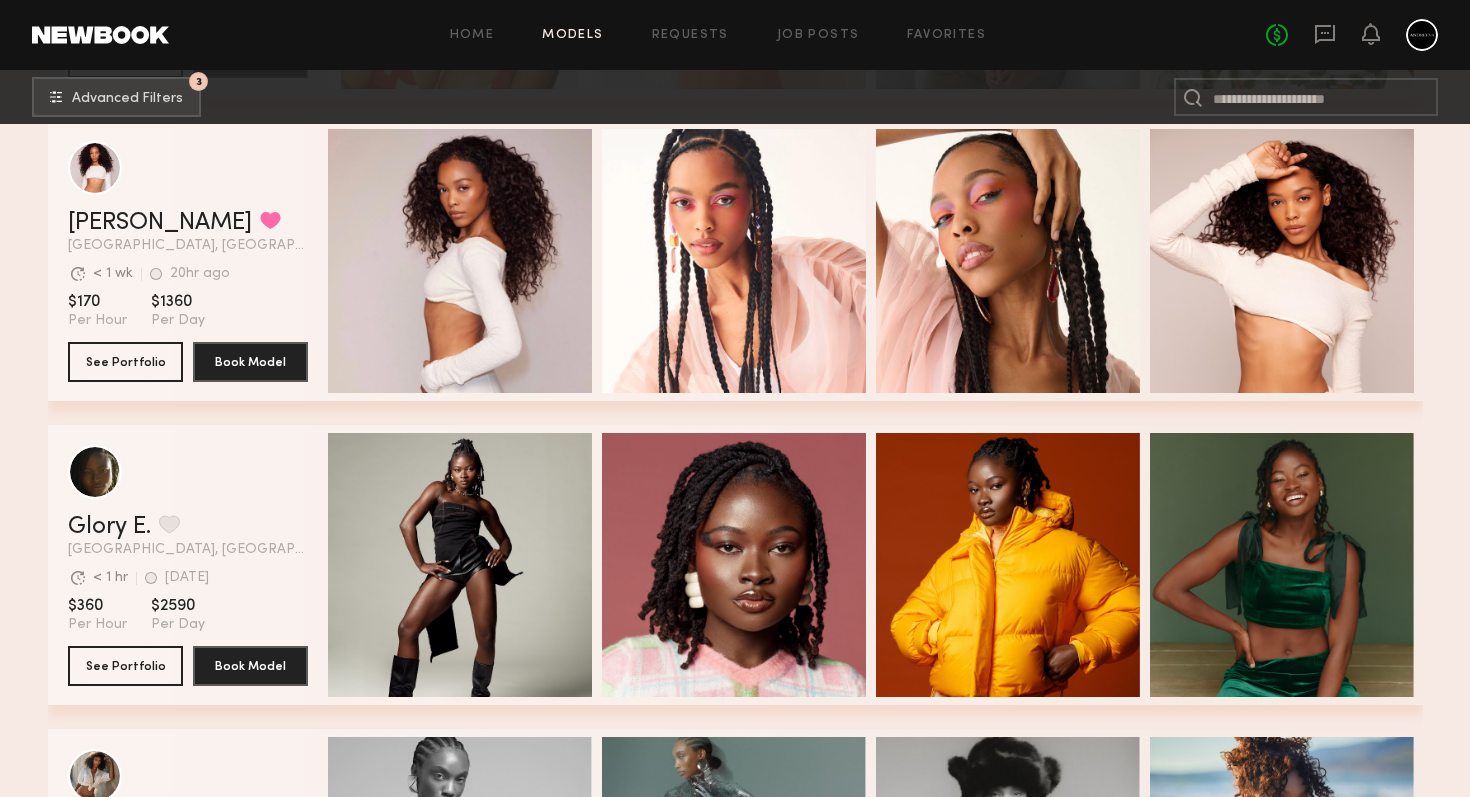 scroll, scrollTop: 23144, scrollLeft: 0, axis: vertical 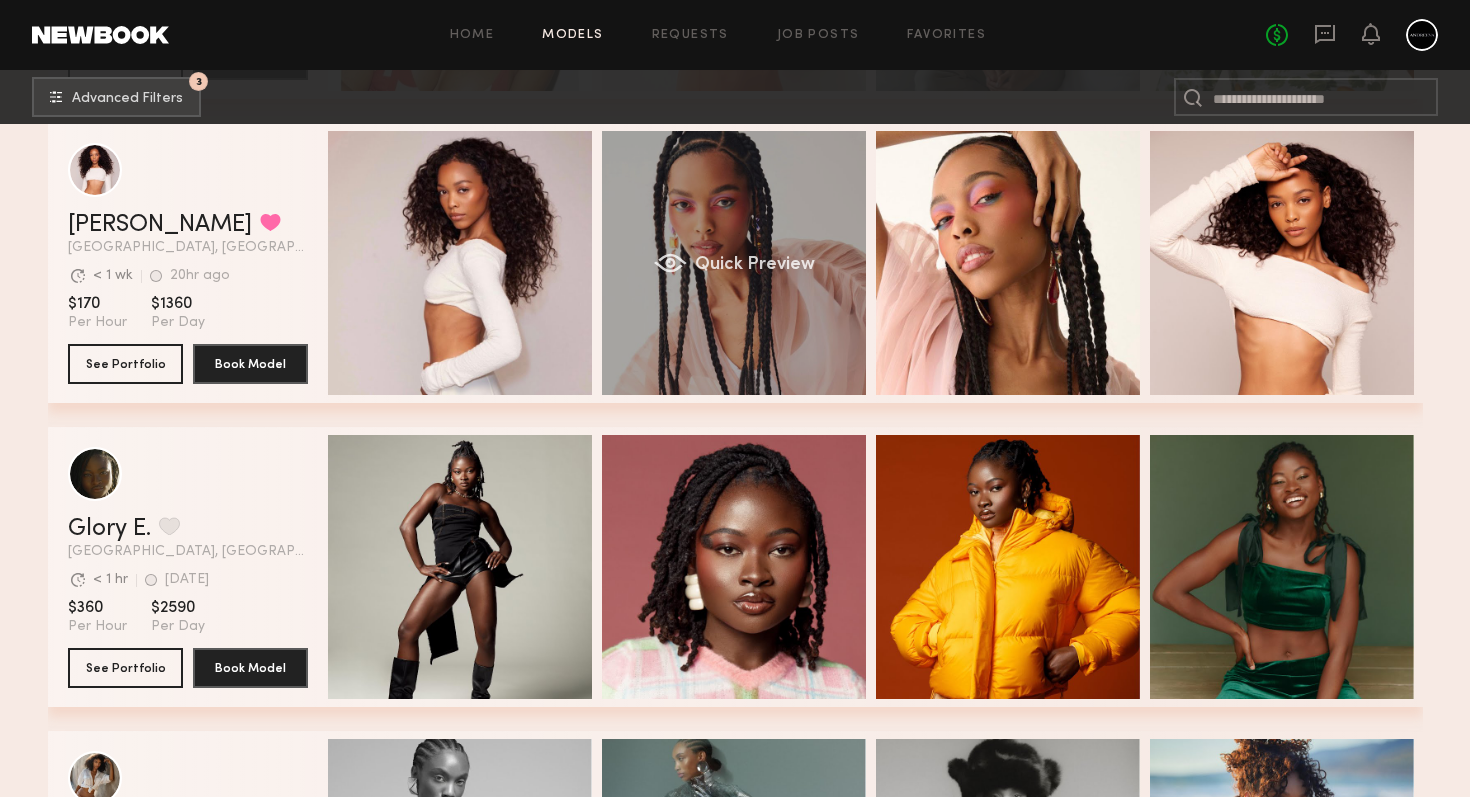 click on "Quick Preview" 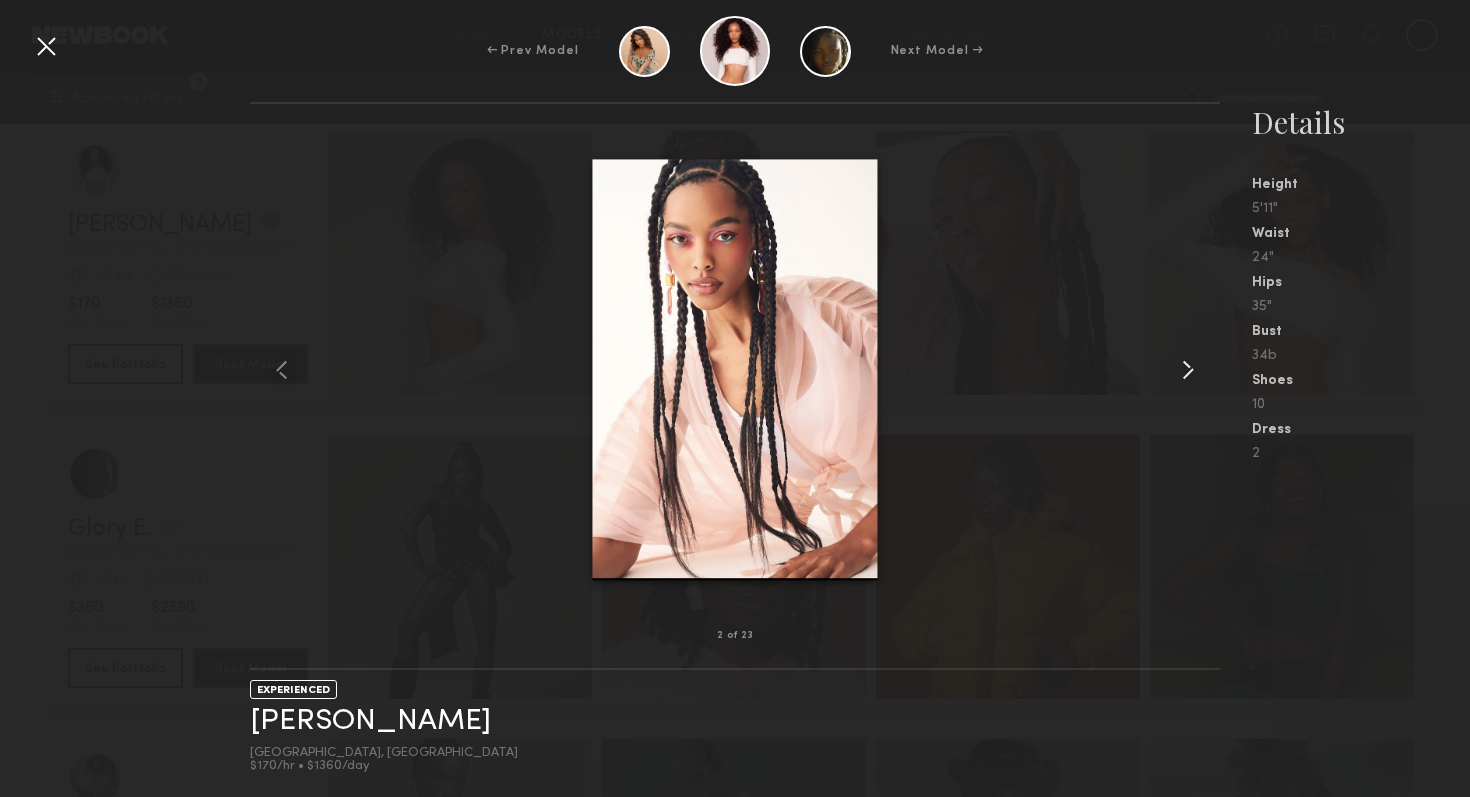 click at bounding box center (1188, 370) 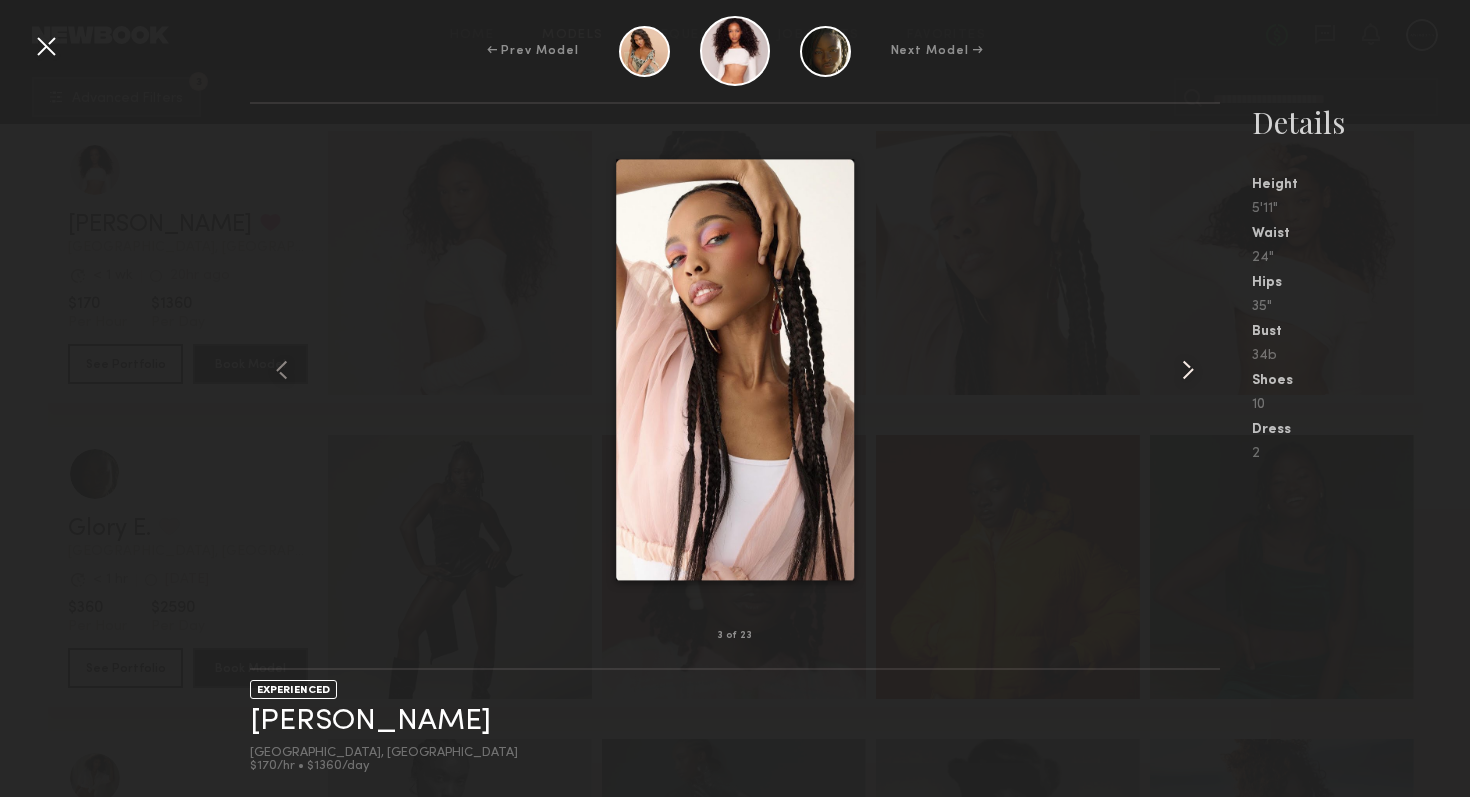 click at bounding box center (1188, 370) 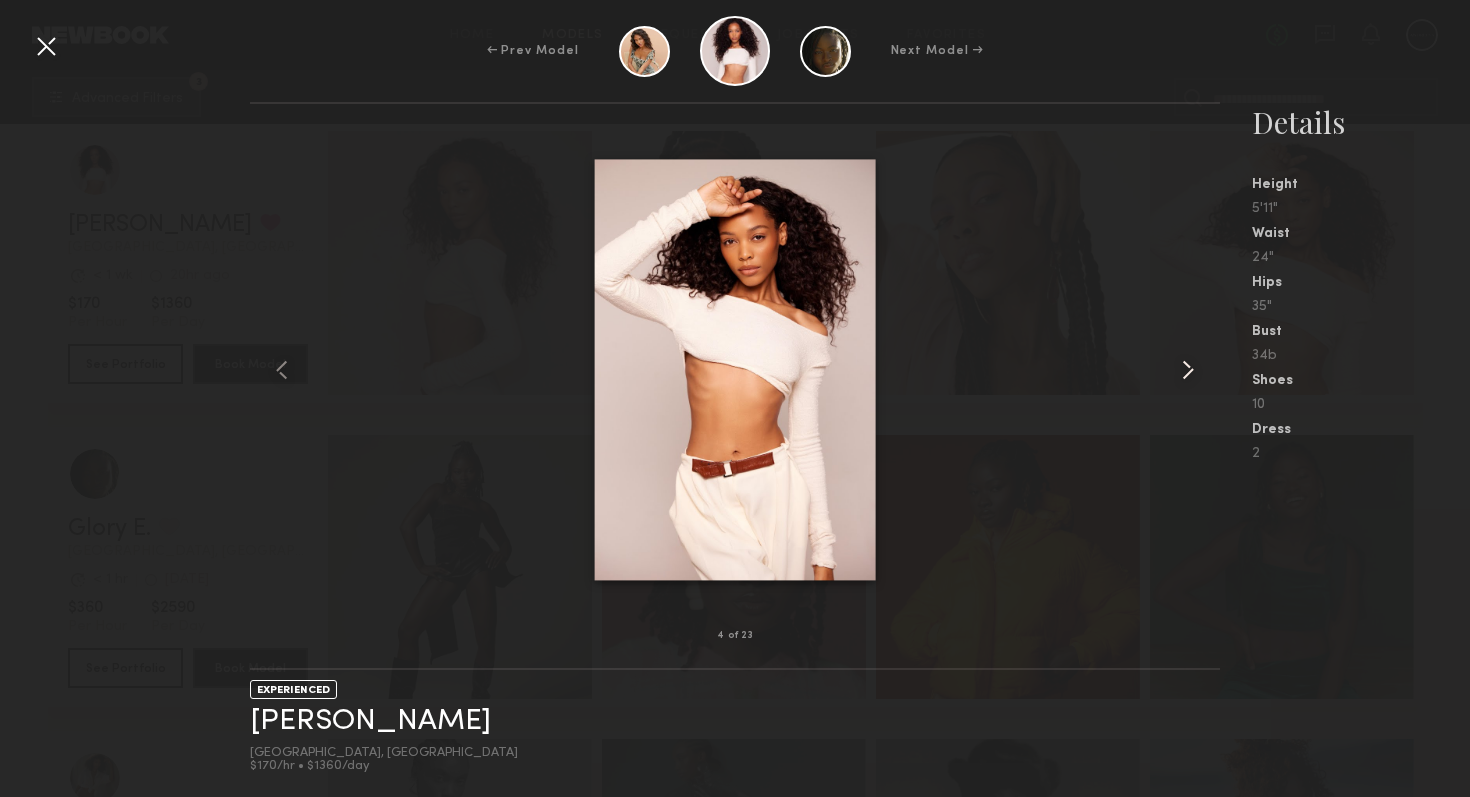 click at bounding box center [1188, 370] 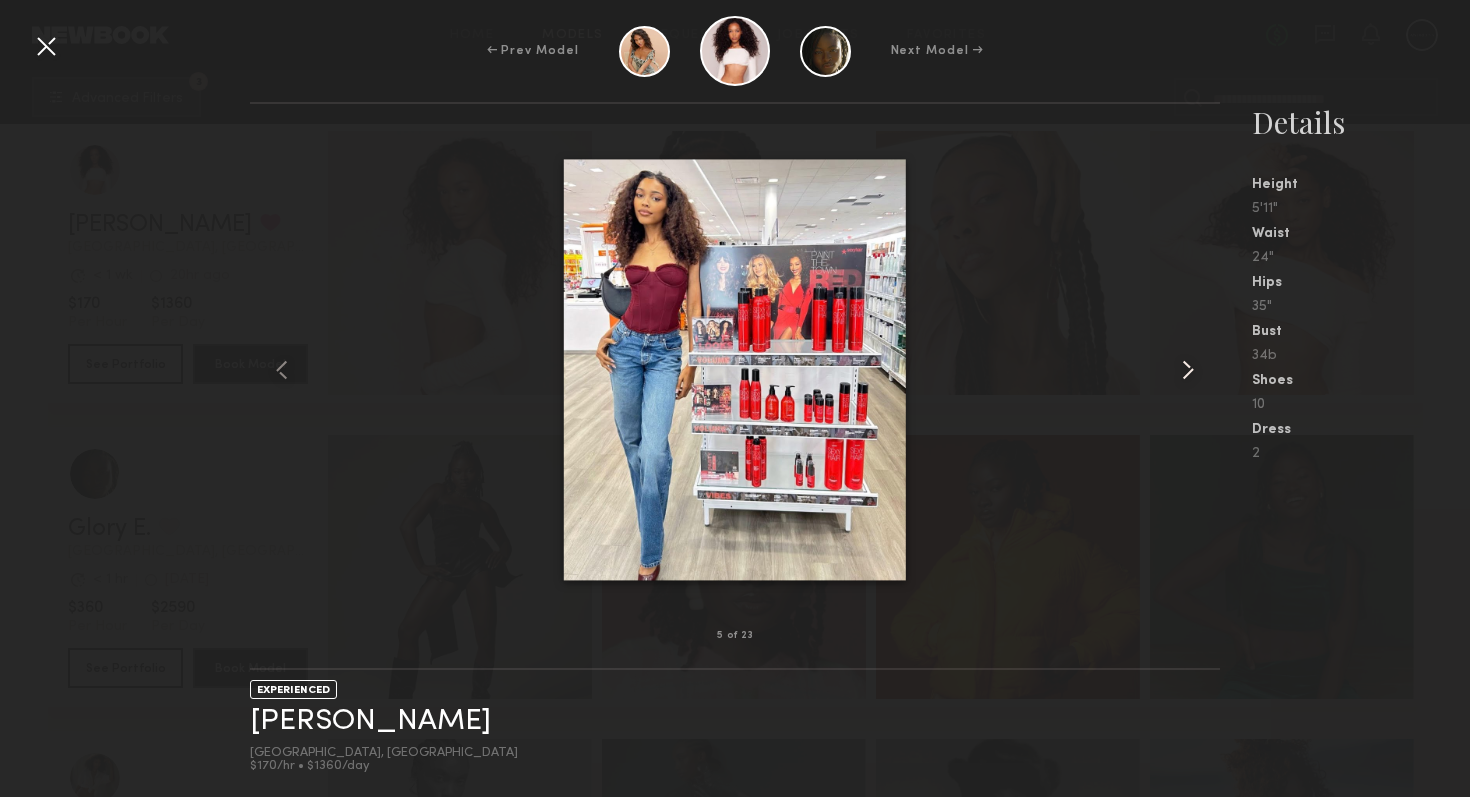click at bounding box center [1188, 370] 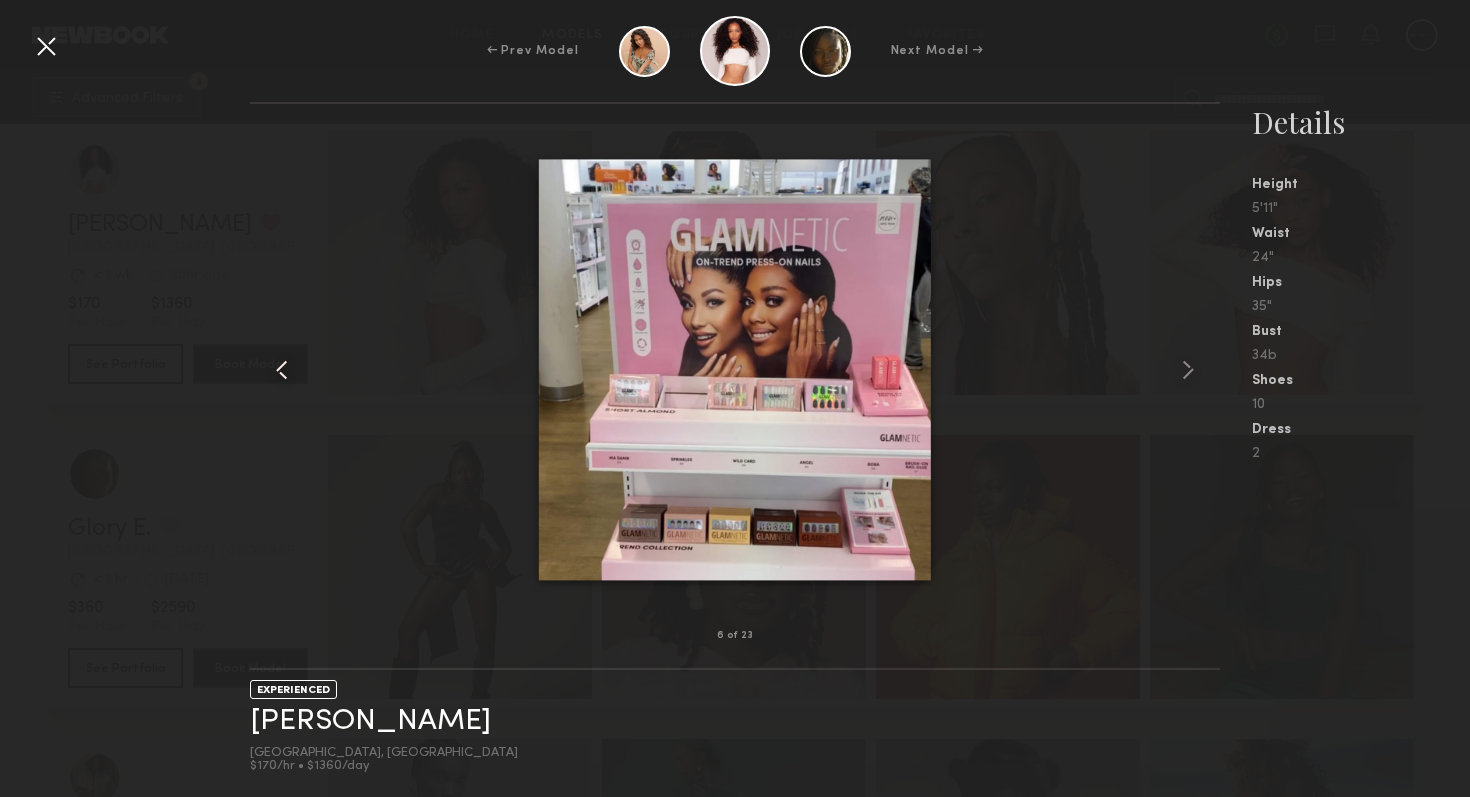 click at bounding box center [282, 370] 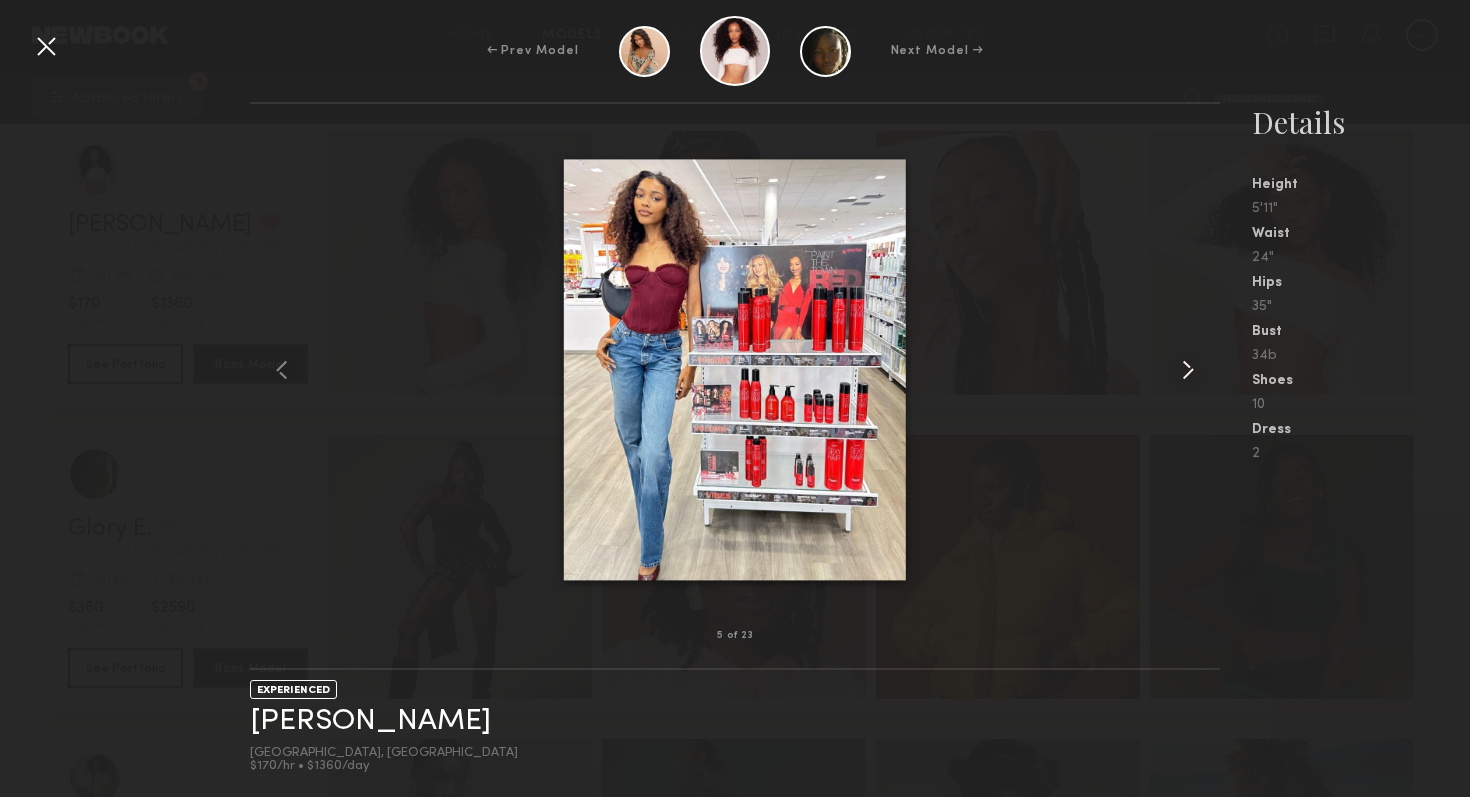 click at bounding box center [1188, 370] 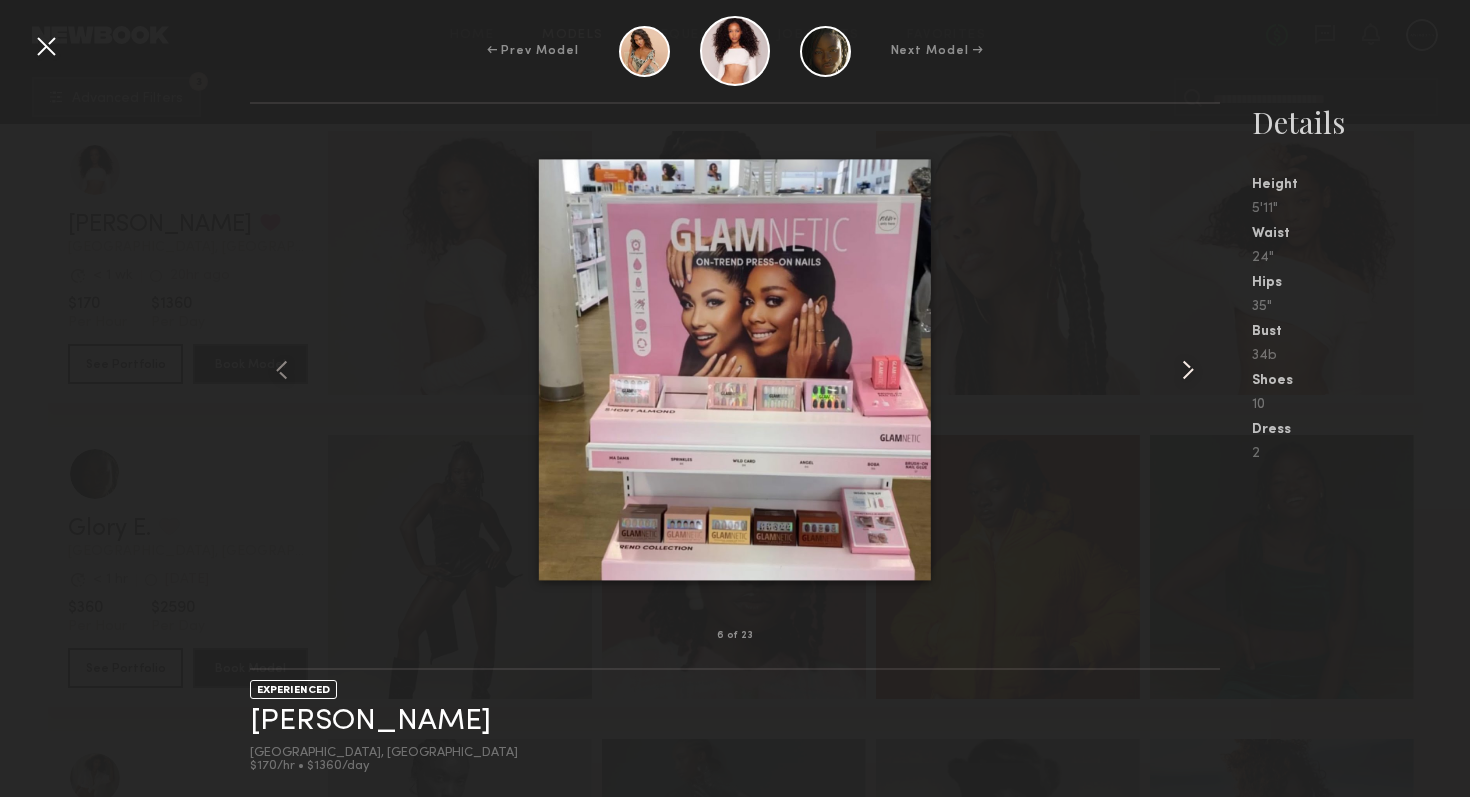 click at bounding box center (1188, 370) 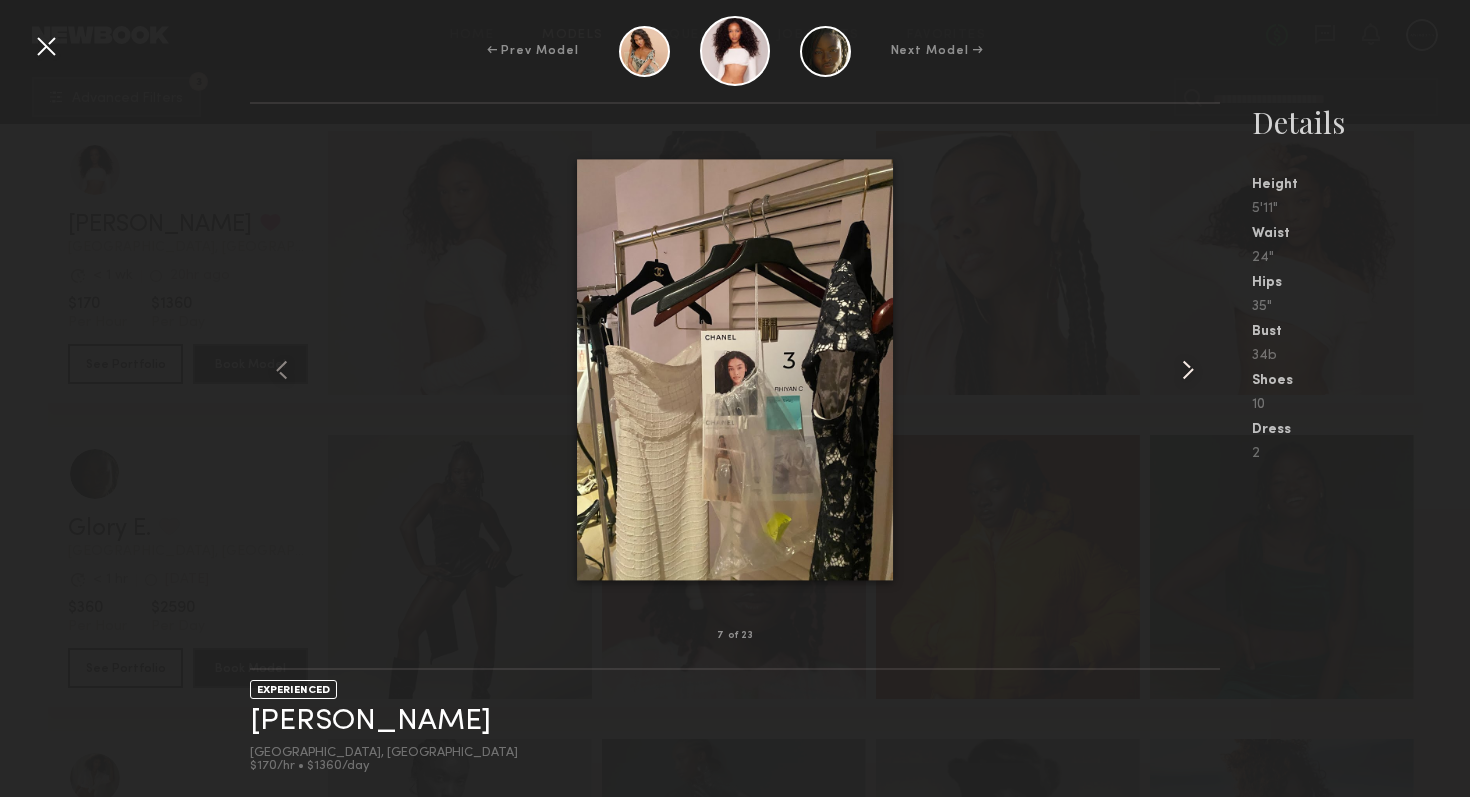 click at bounding box center [1188, 370] 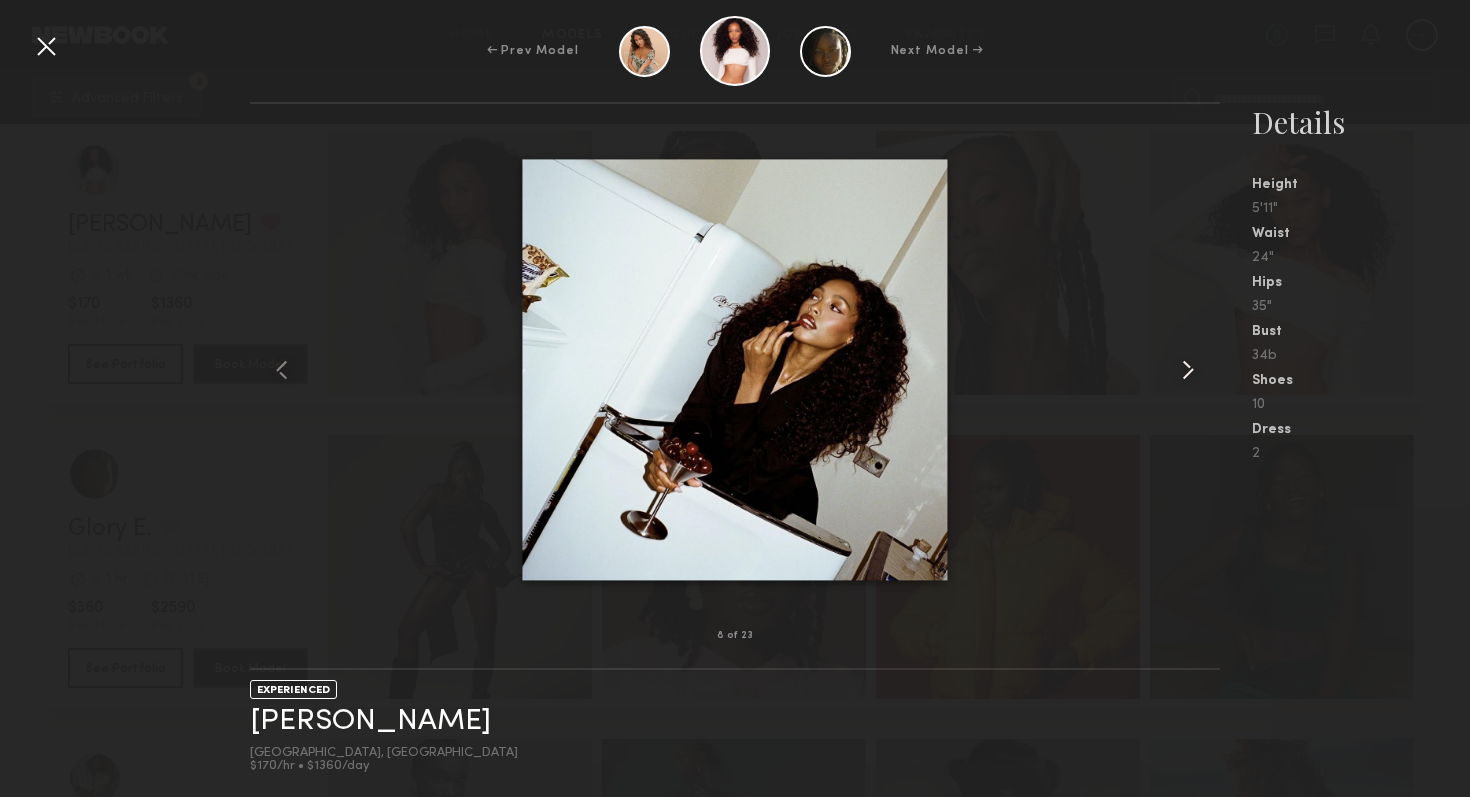 click at bounding box center [1188, 370] 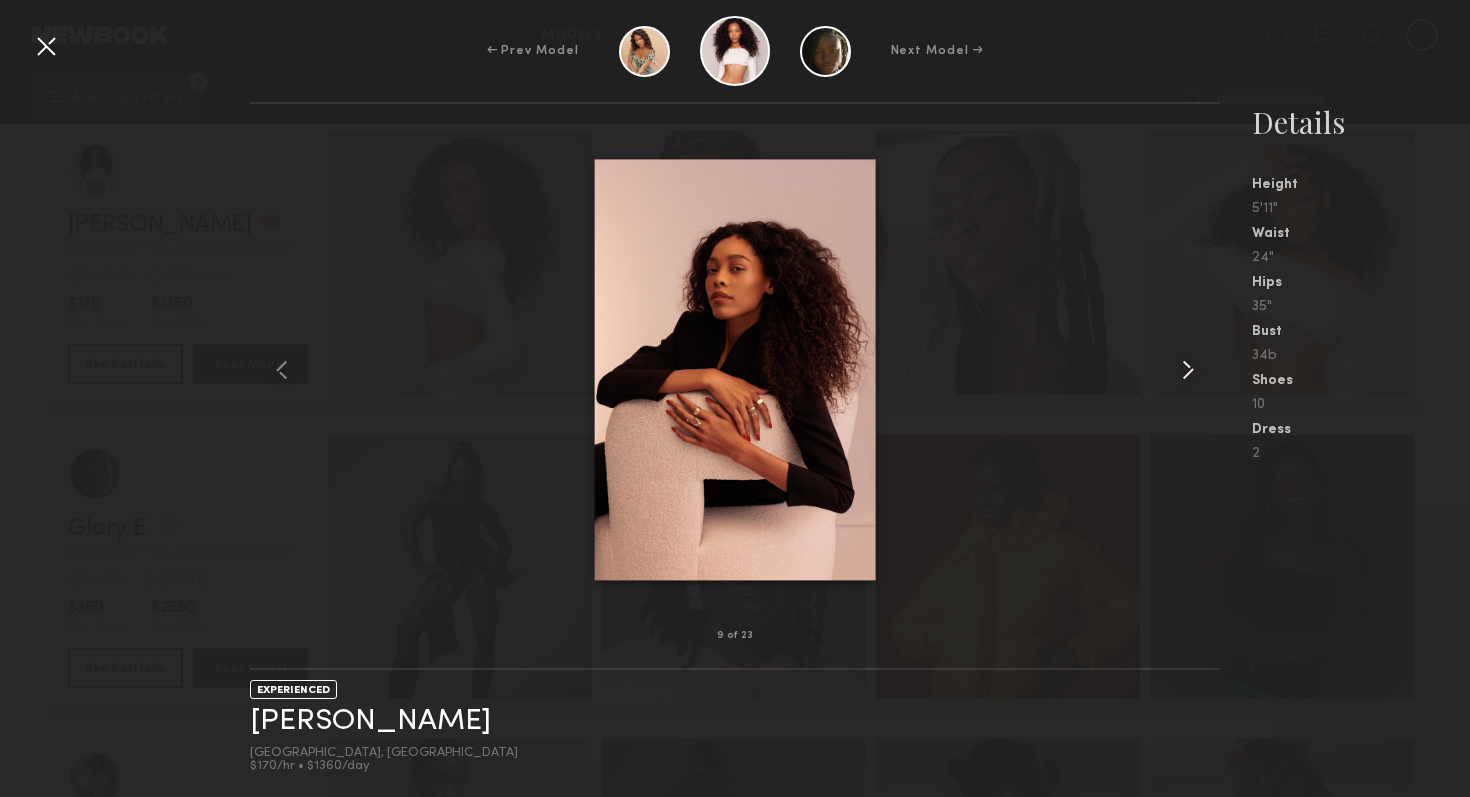 click at bounding box center [1188, 370] 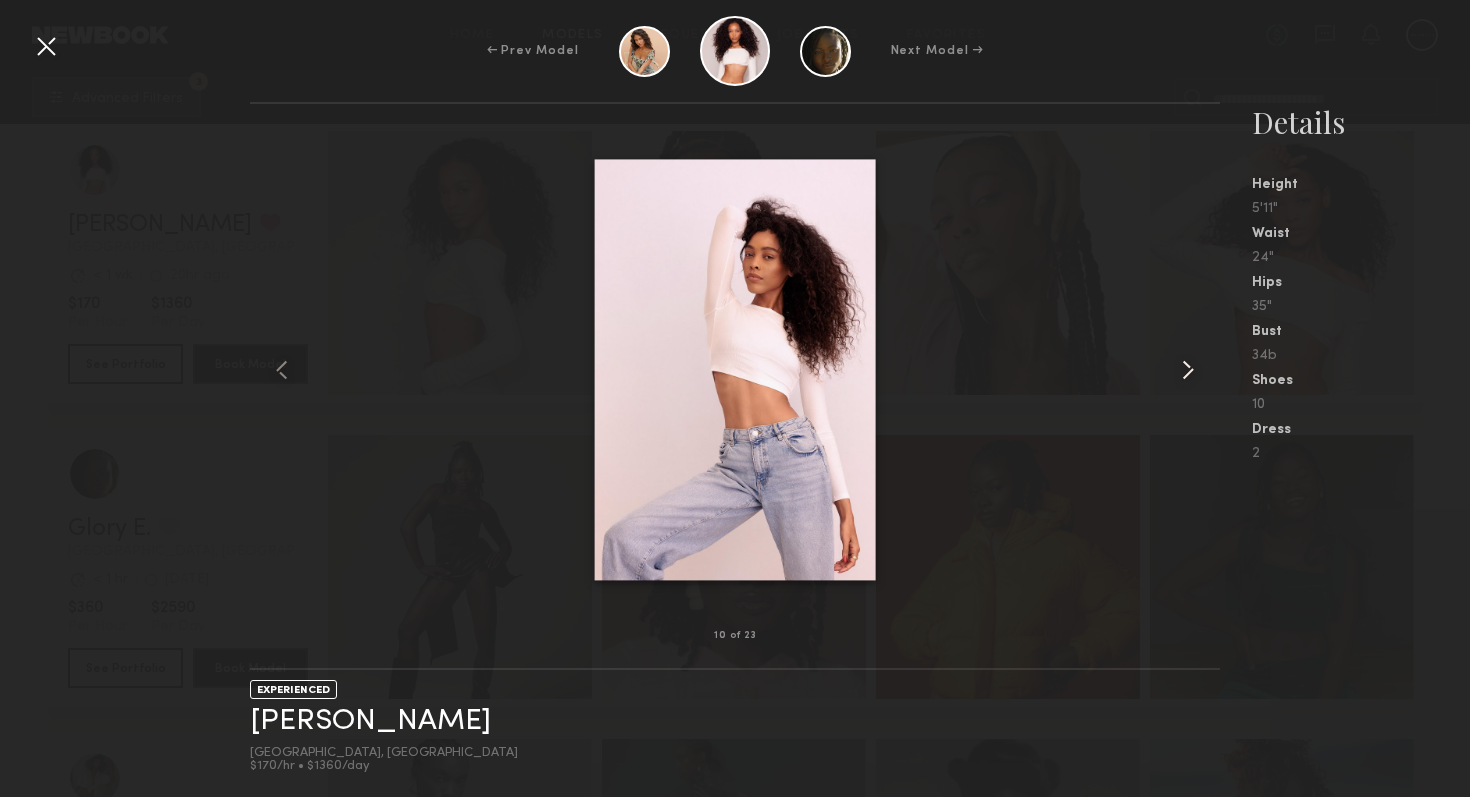 click at bounding box center [1188, 370] 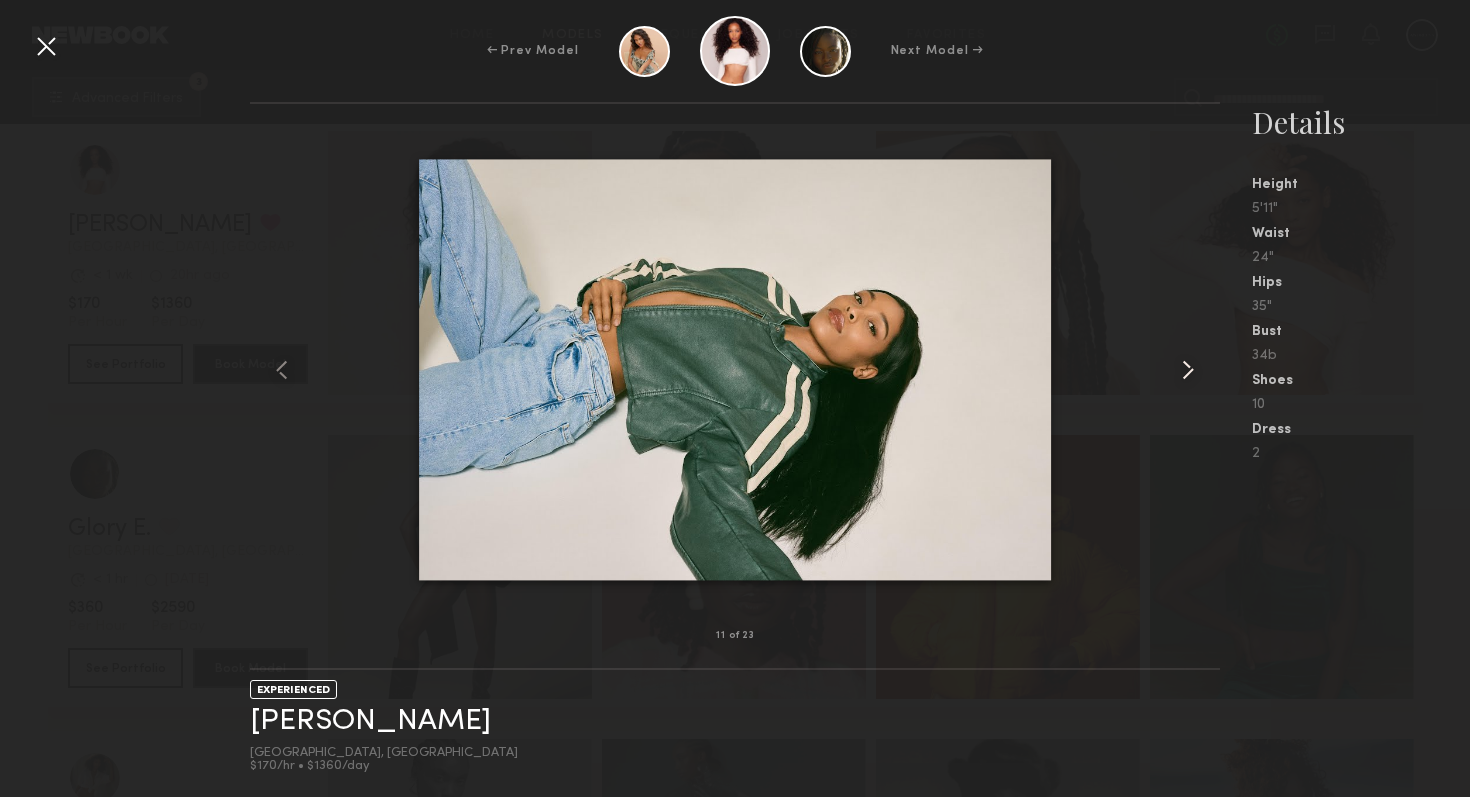 click at bounding box center (1188, 370) 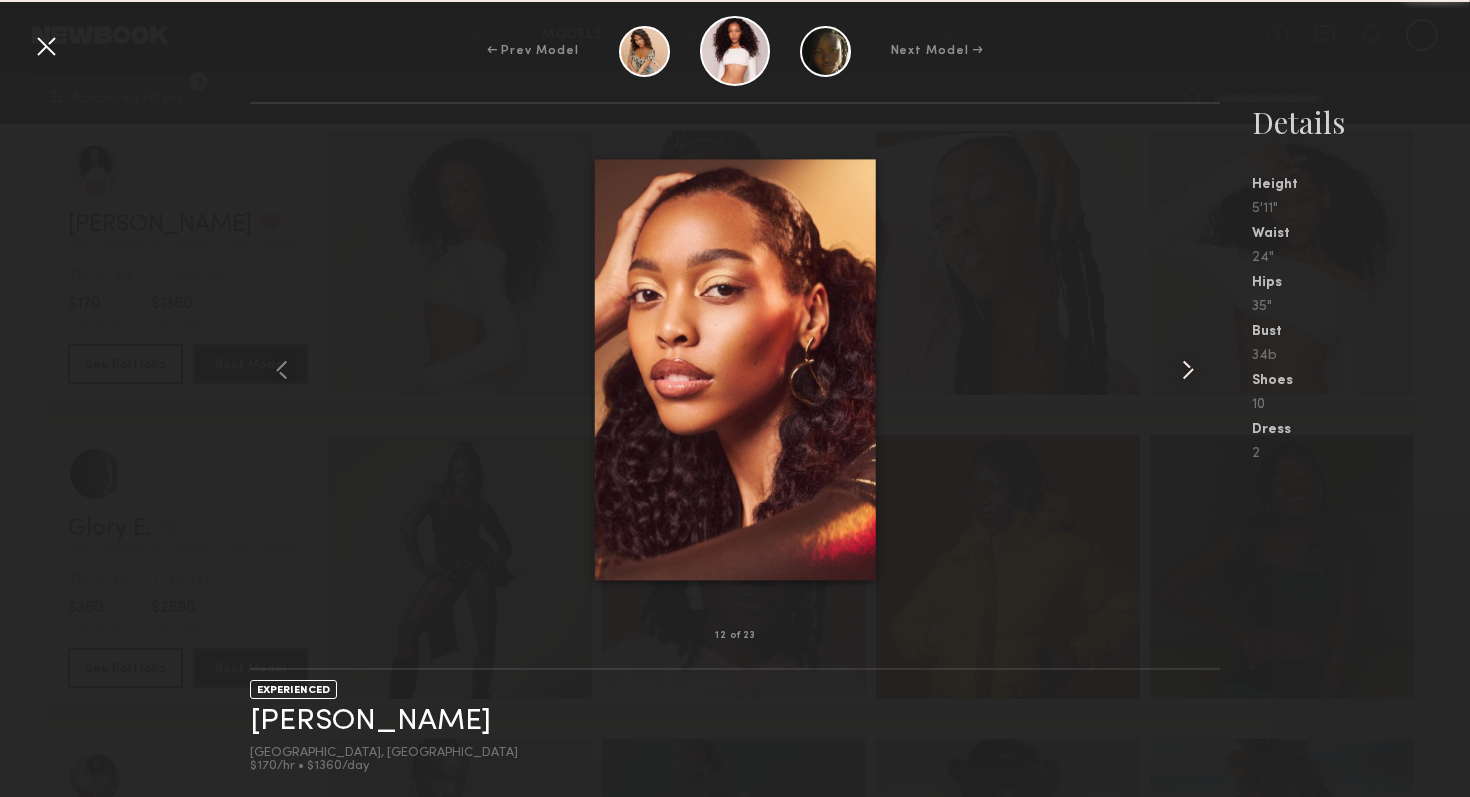 click at bounding box center [1188, 370] 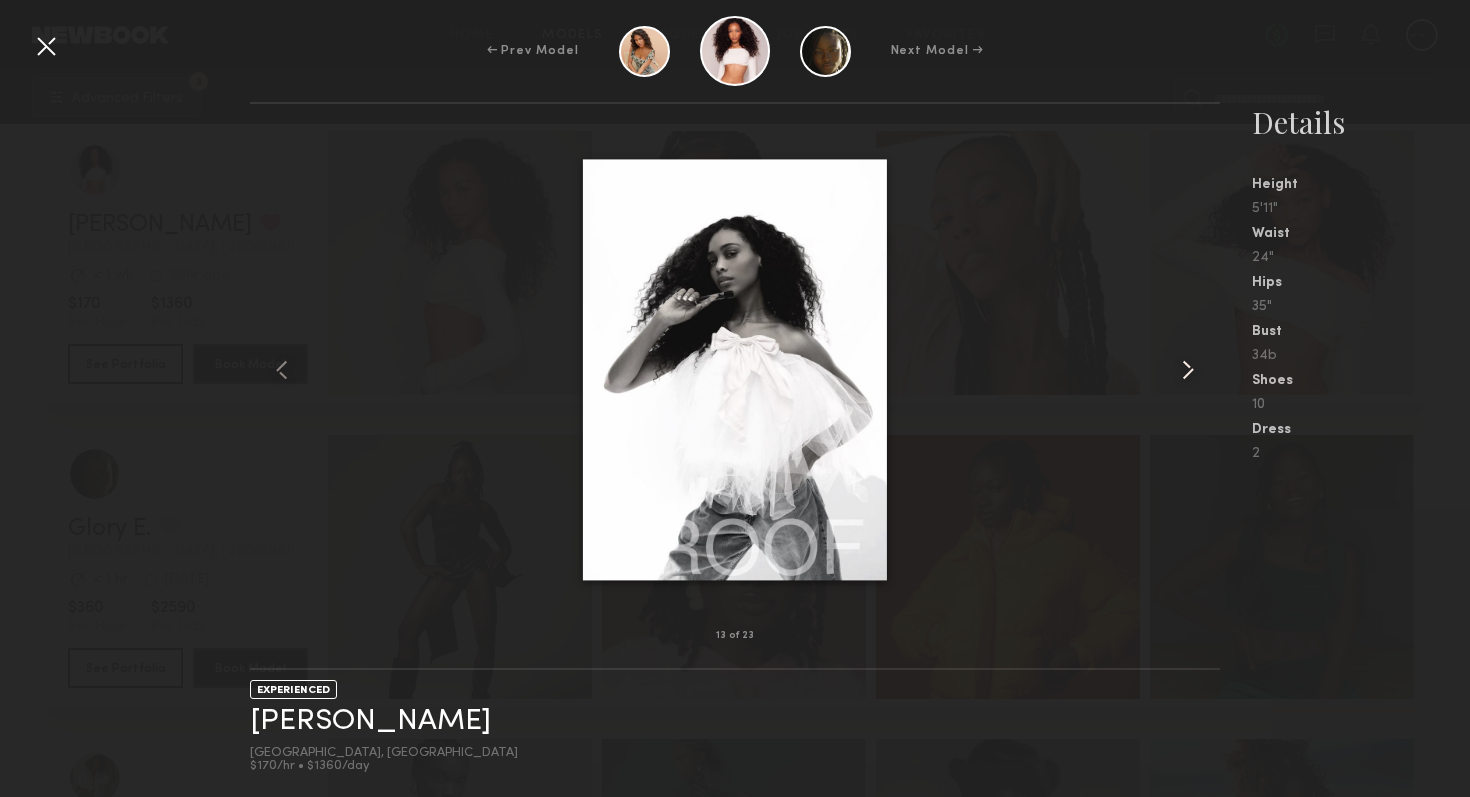click at bounding box center [1188, 370] 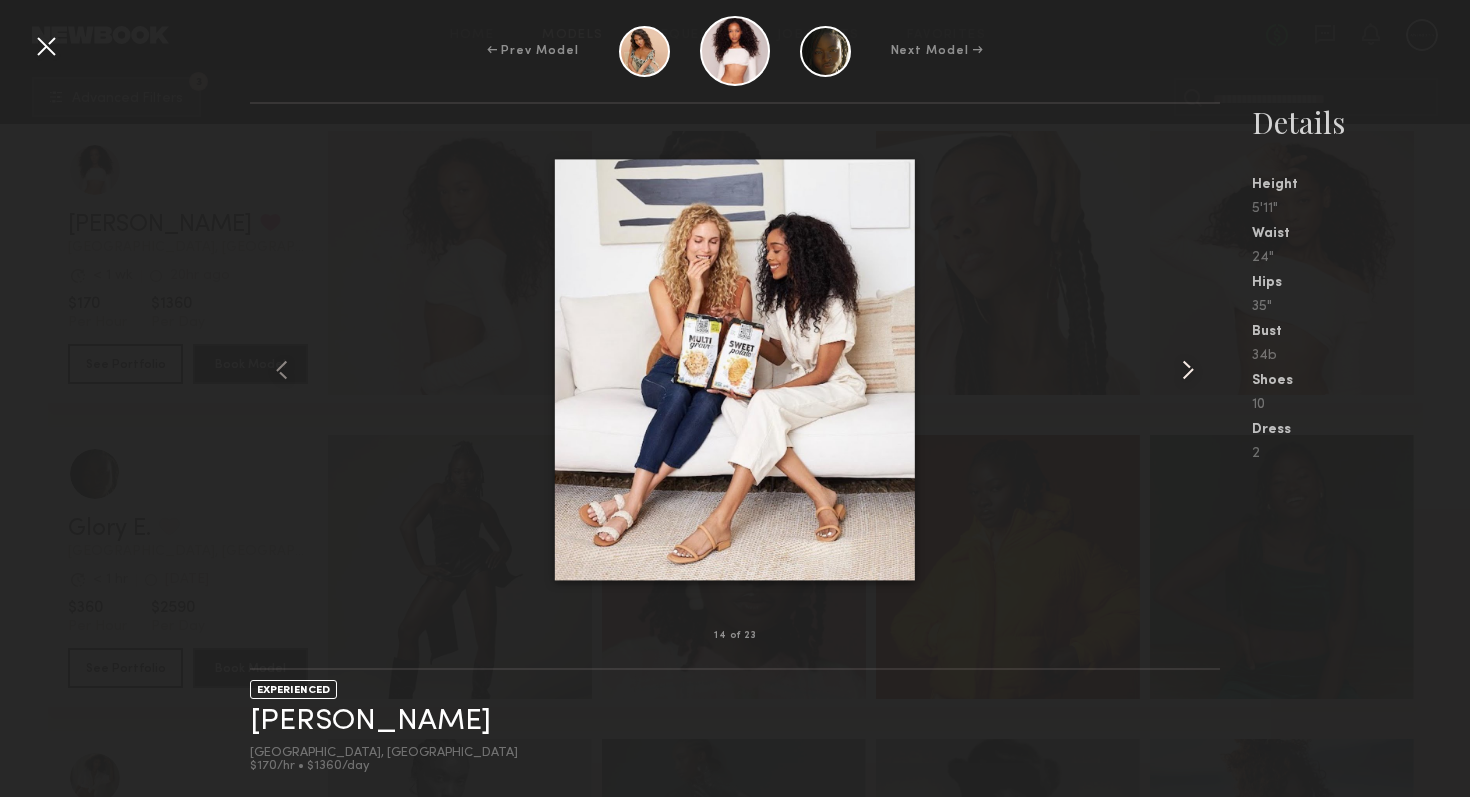 click at bounding box center [1188, 370] 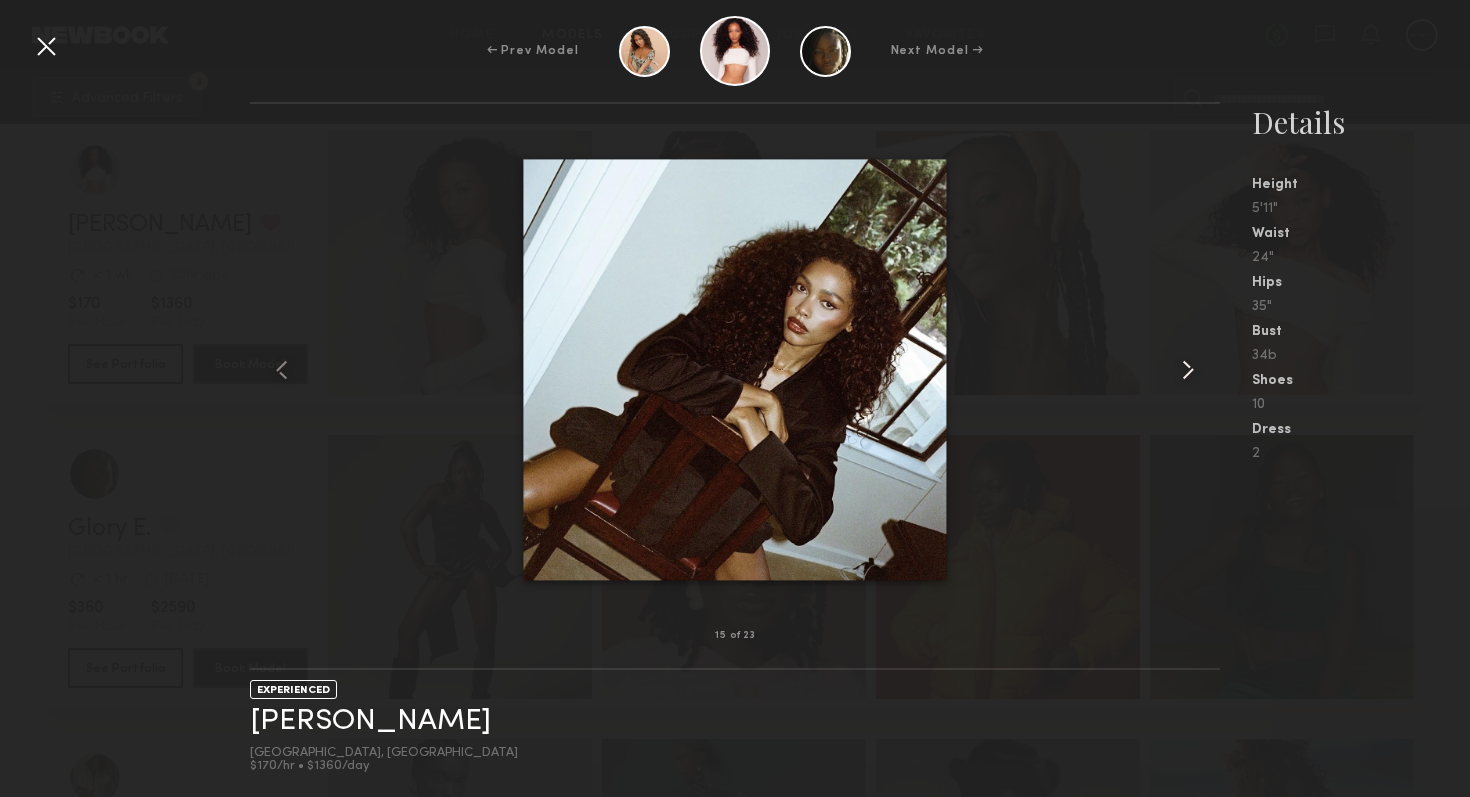 click at bounding box center [1188, 370] 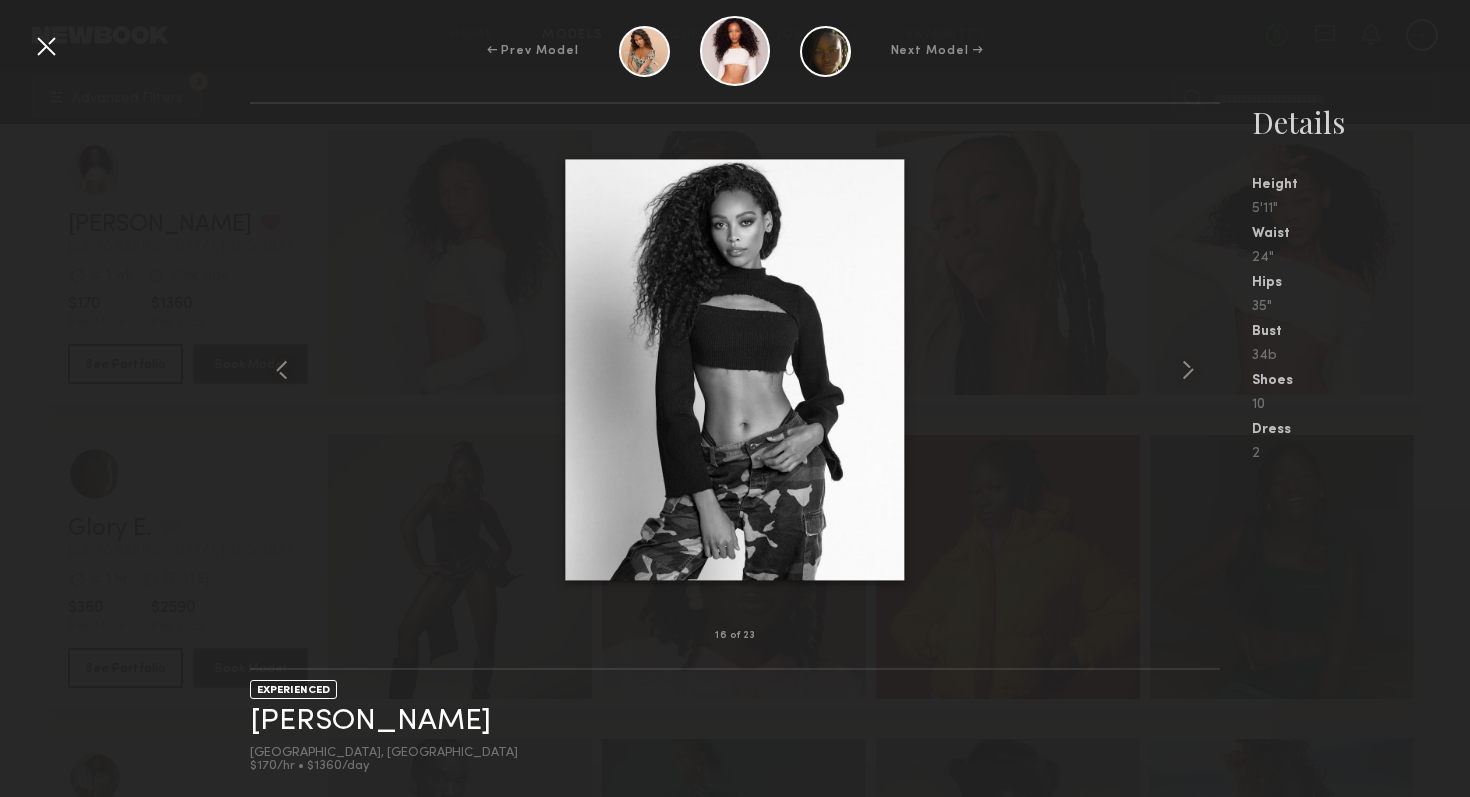 click on "← Prev Model   Next Model →" at bounding box center (735, 51) 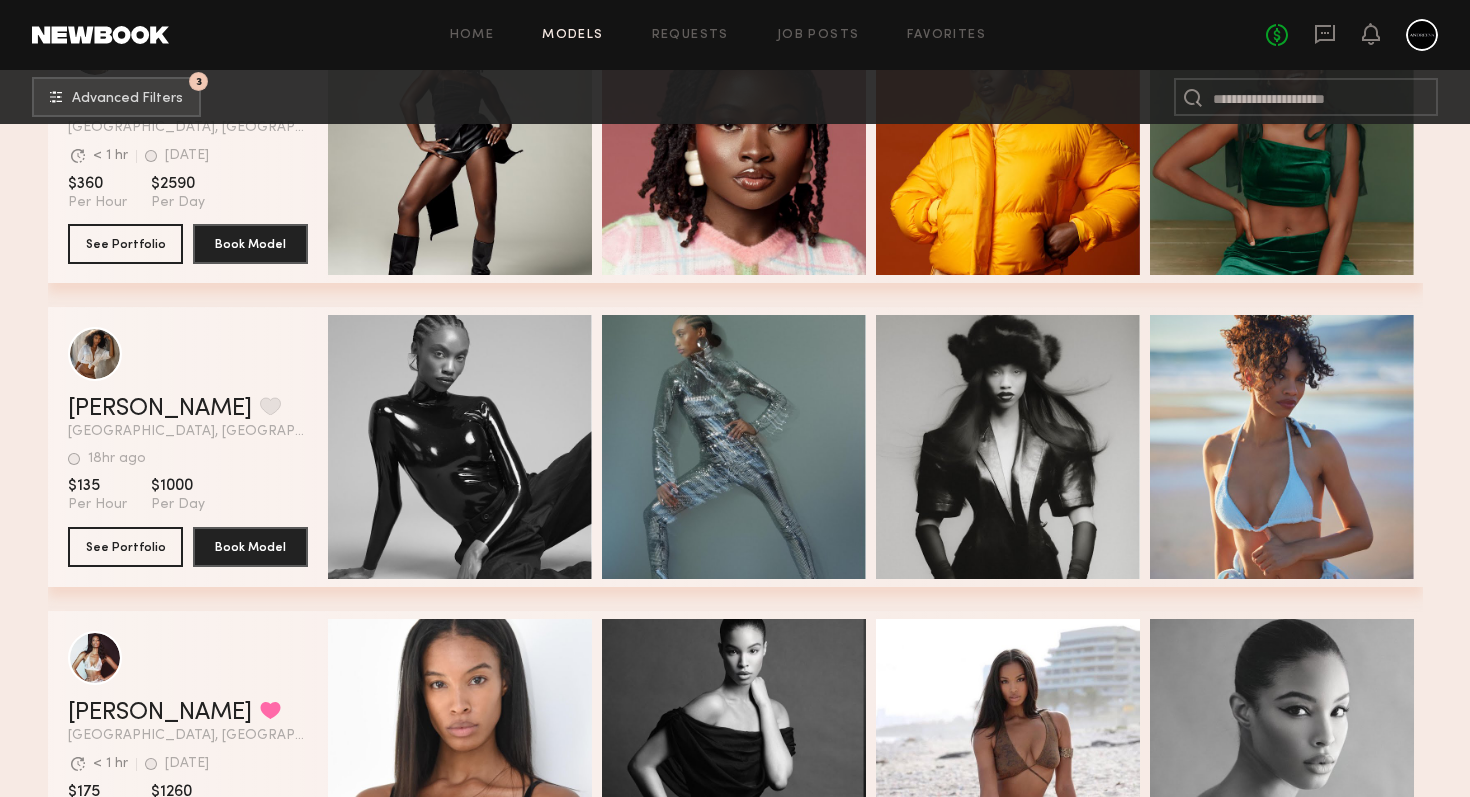 scroll, scrollTop: 23569, scrollLeft: 0, axis: vertical 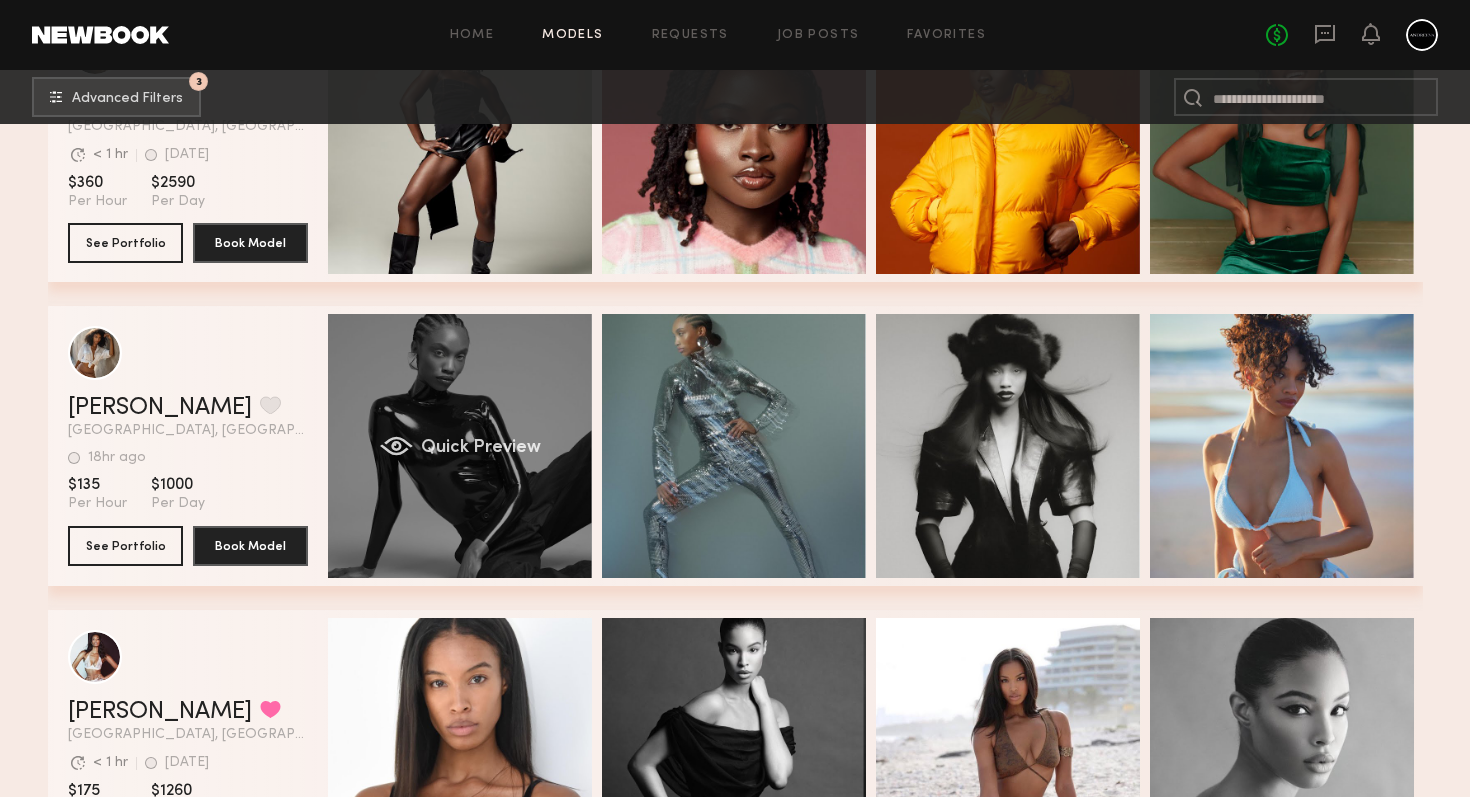 click on "Quick Preview" 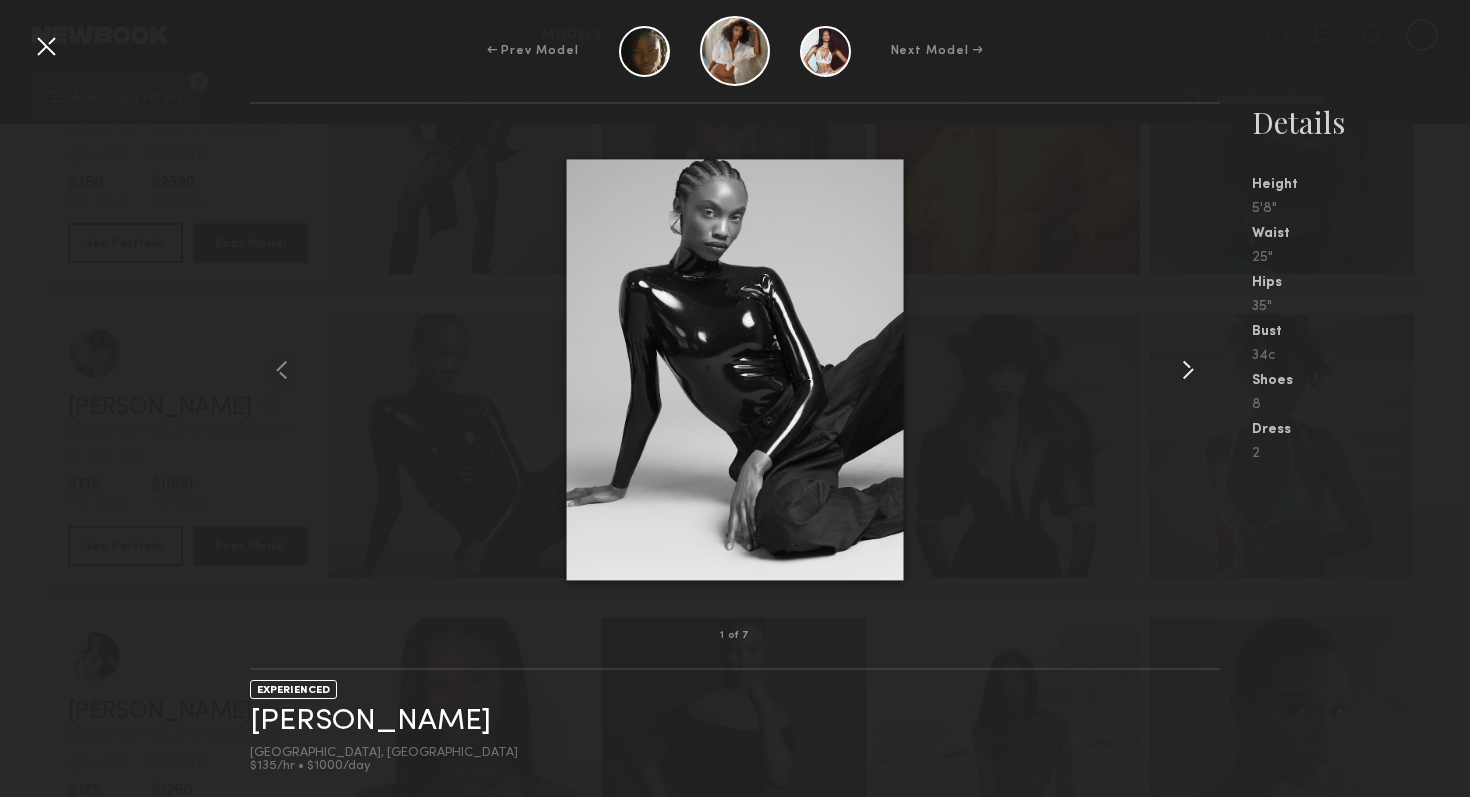 click at bounding box center [1188, 370] 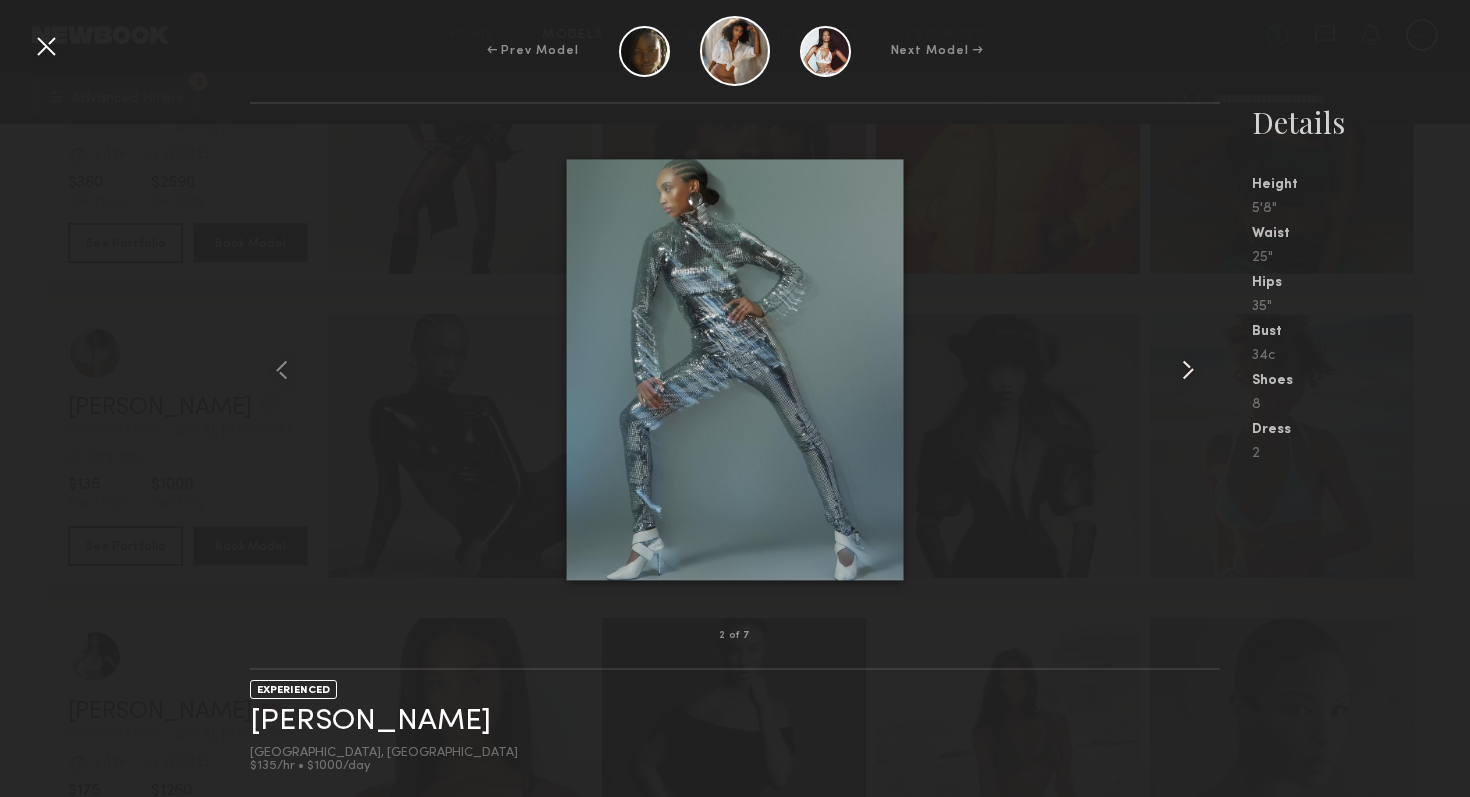 click at bounding box center (1188, 370) 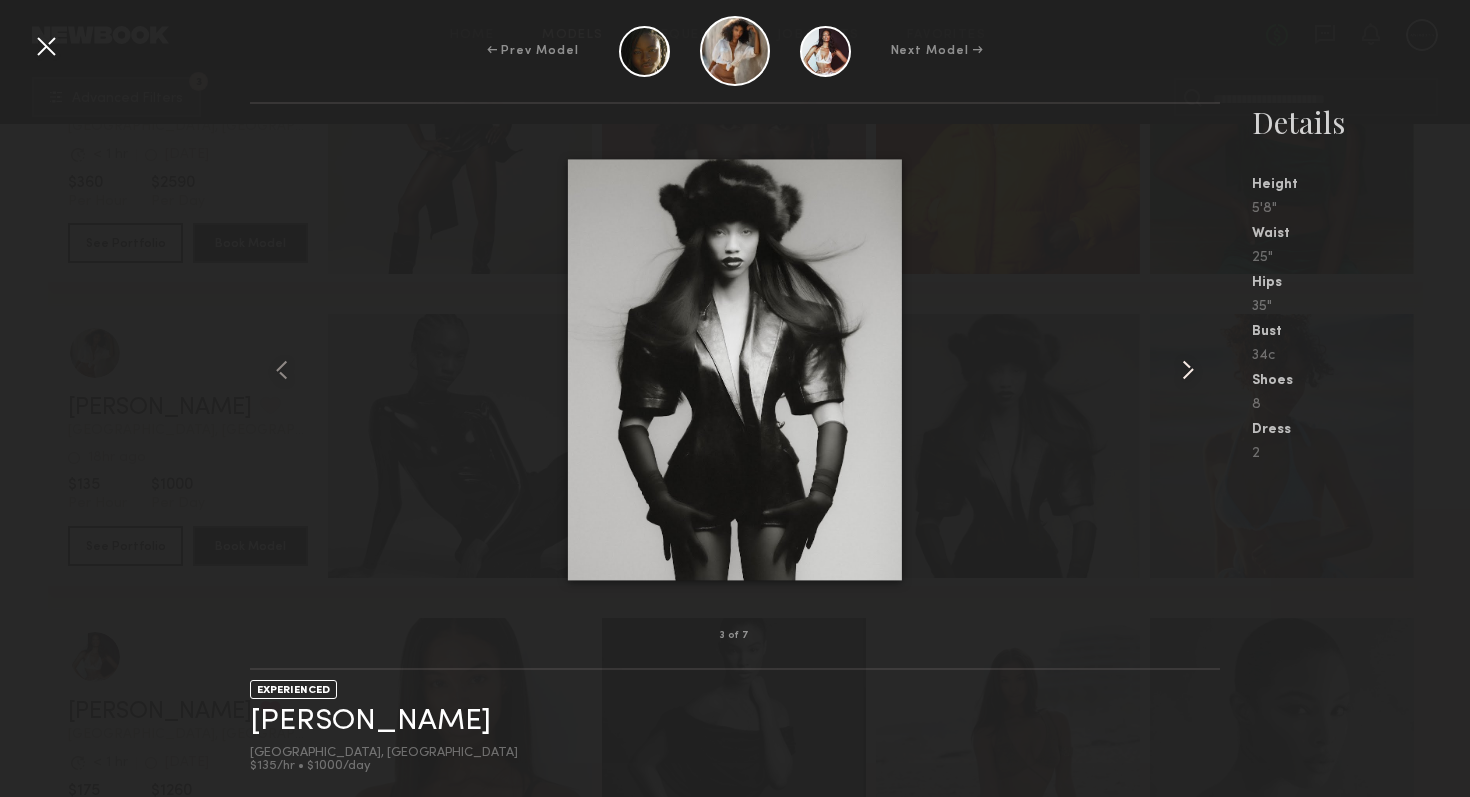 click at bounding box center [1188, 370] 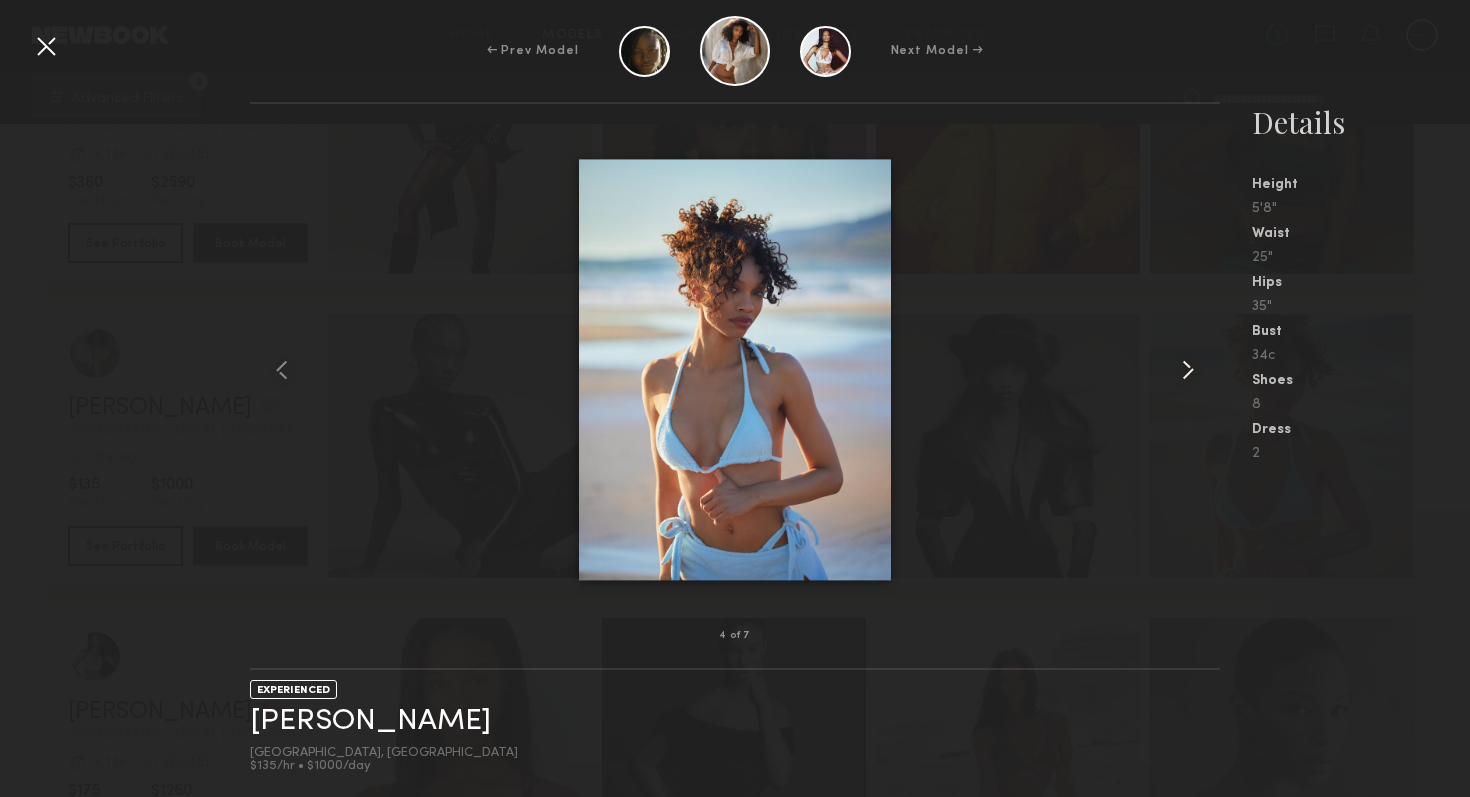 click at bounding box center [1188, 370] 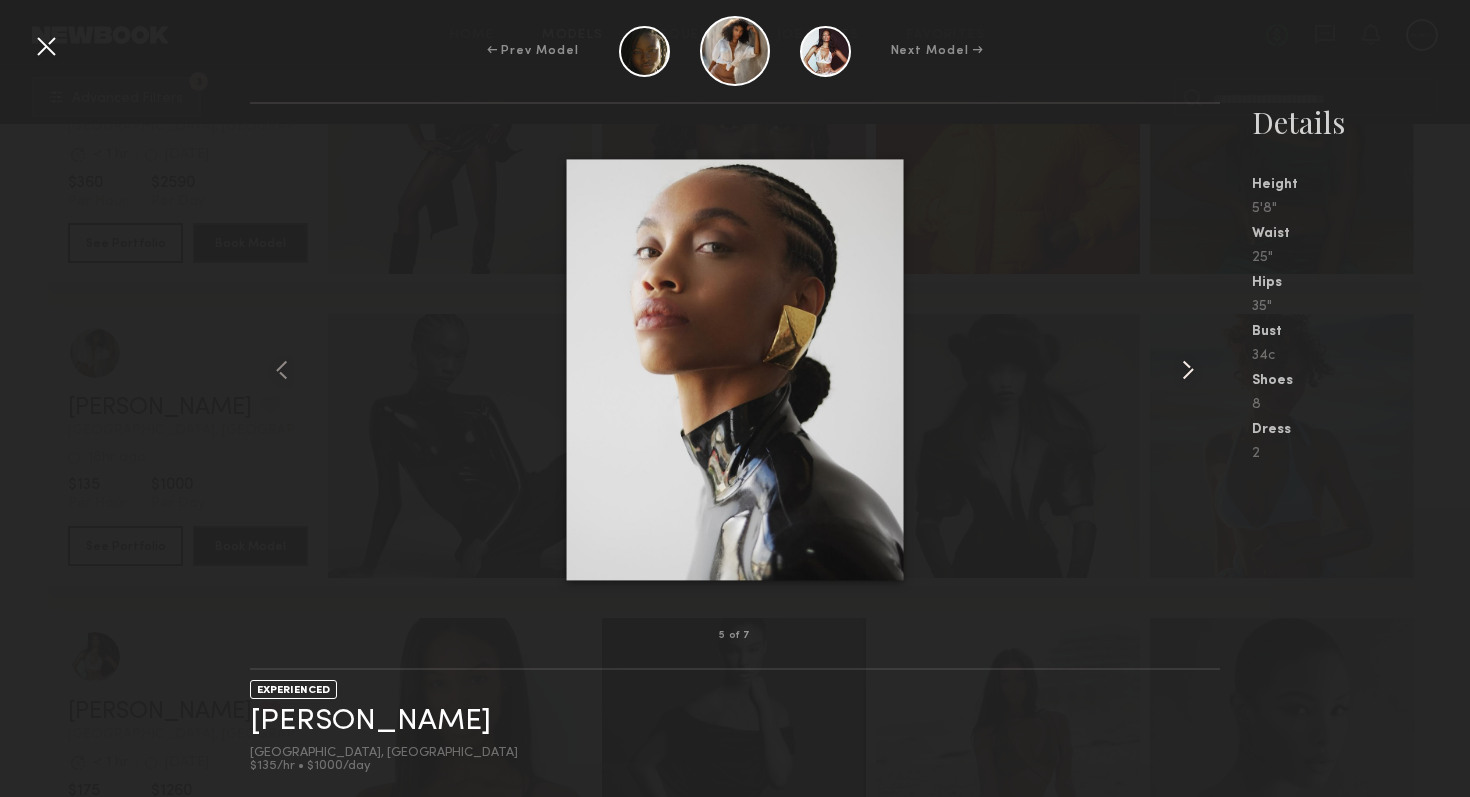 click at bounding box center (1188, 370) 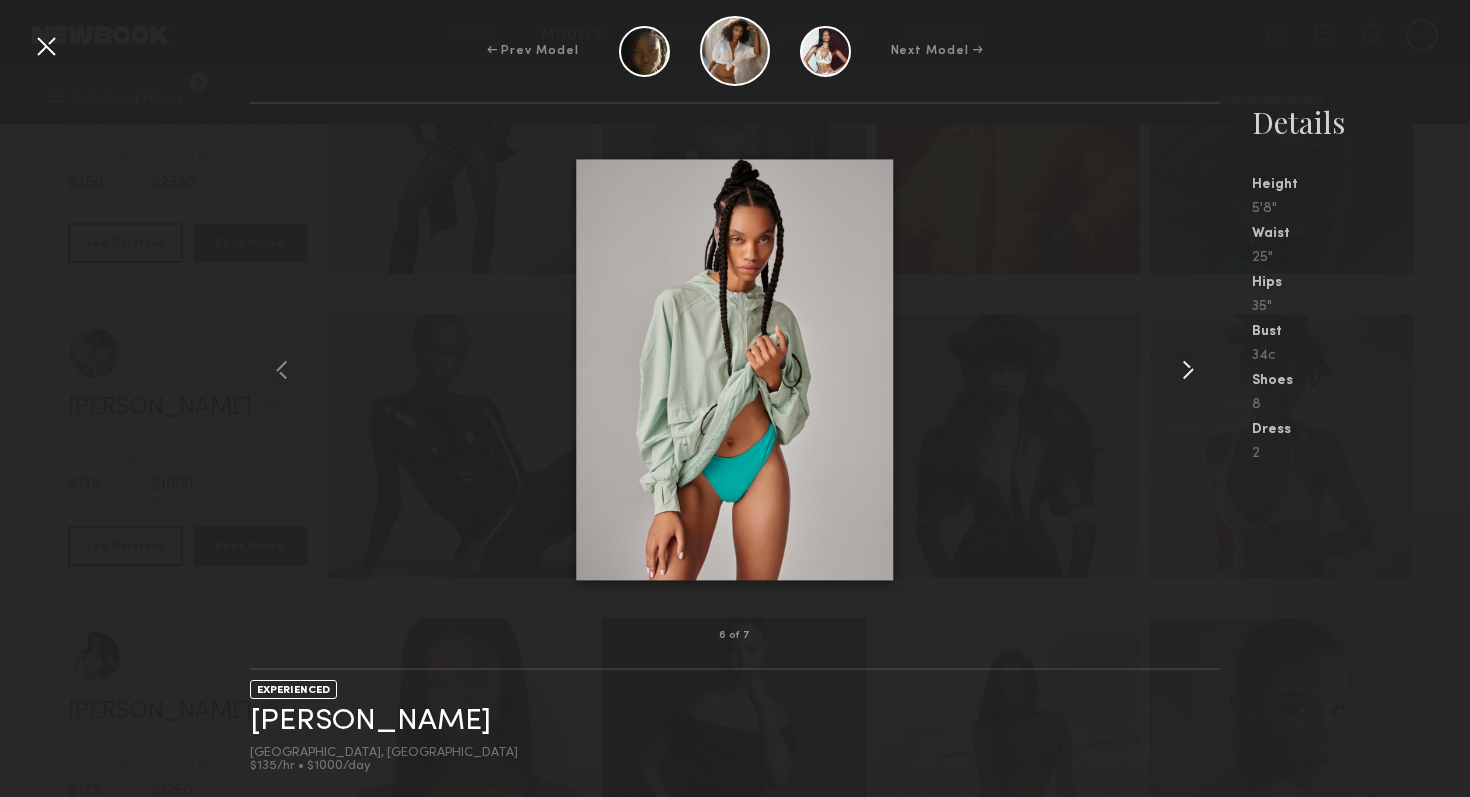 click at bounding box center [1188, 370] 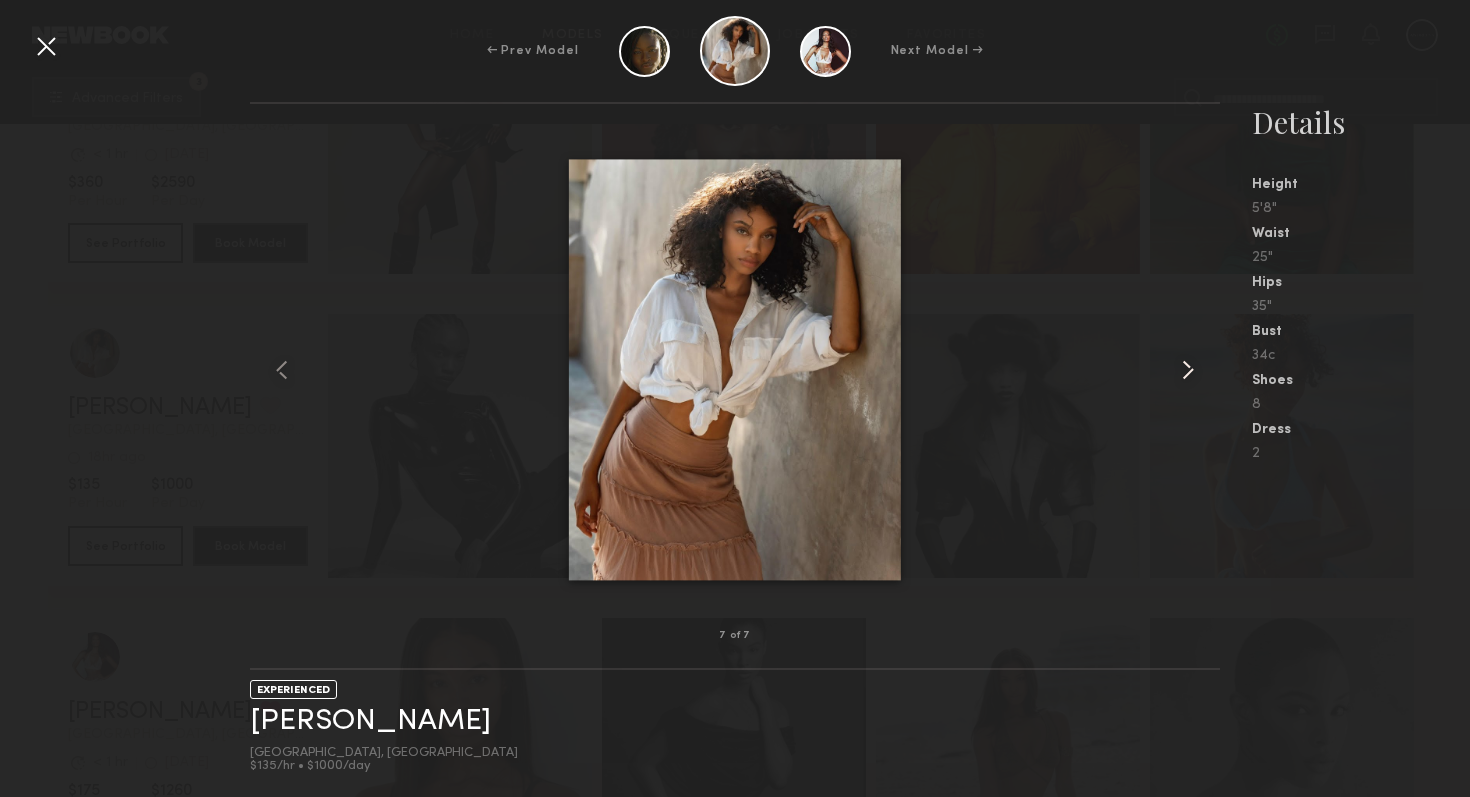 click at bounding box center (1188, 370) 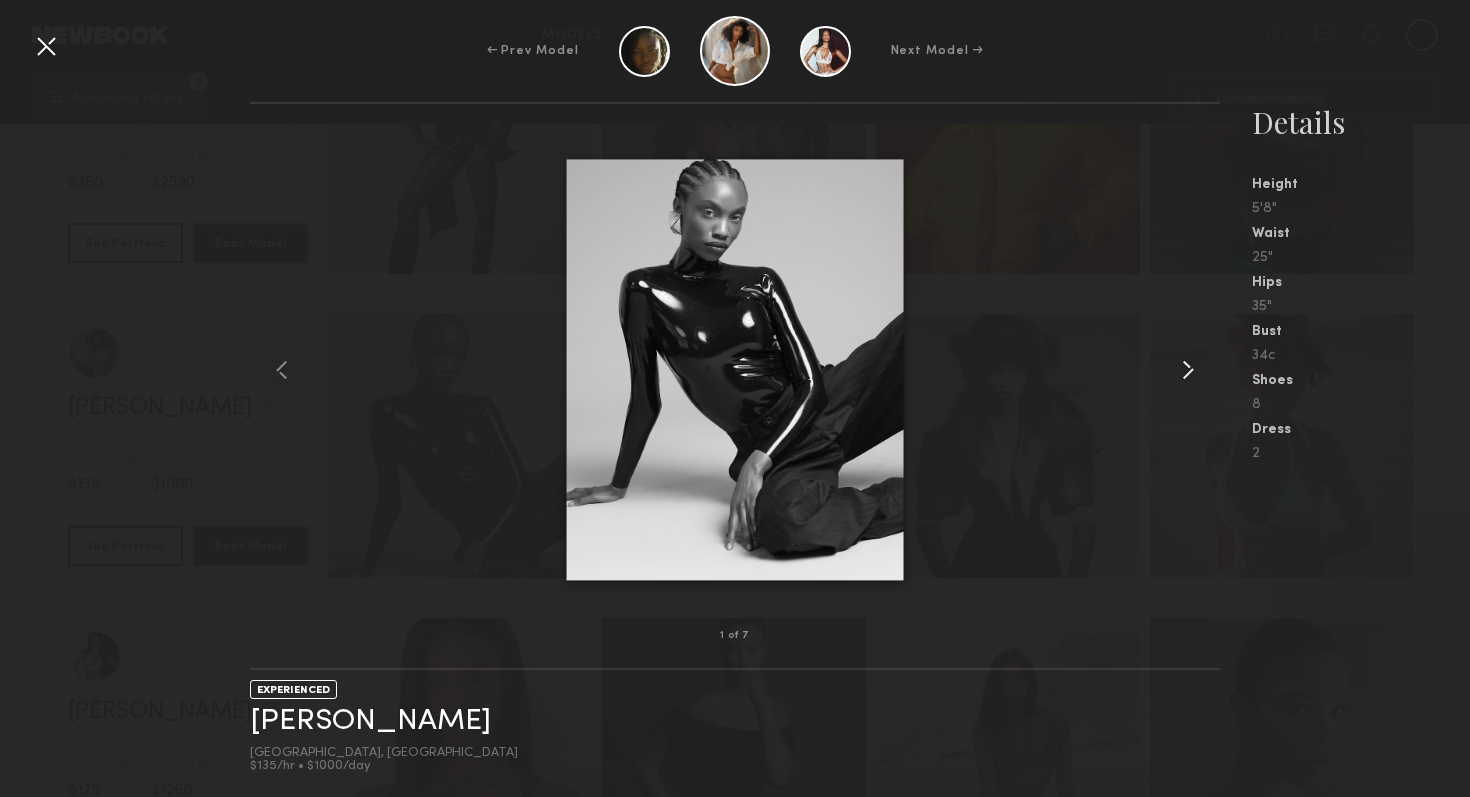 click at bounding box center [1188, 370] 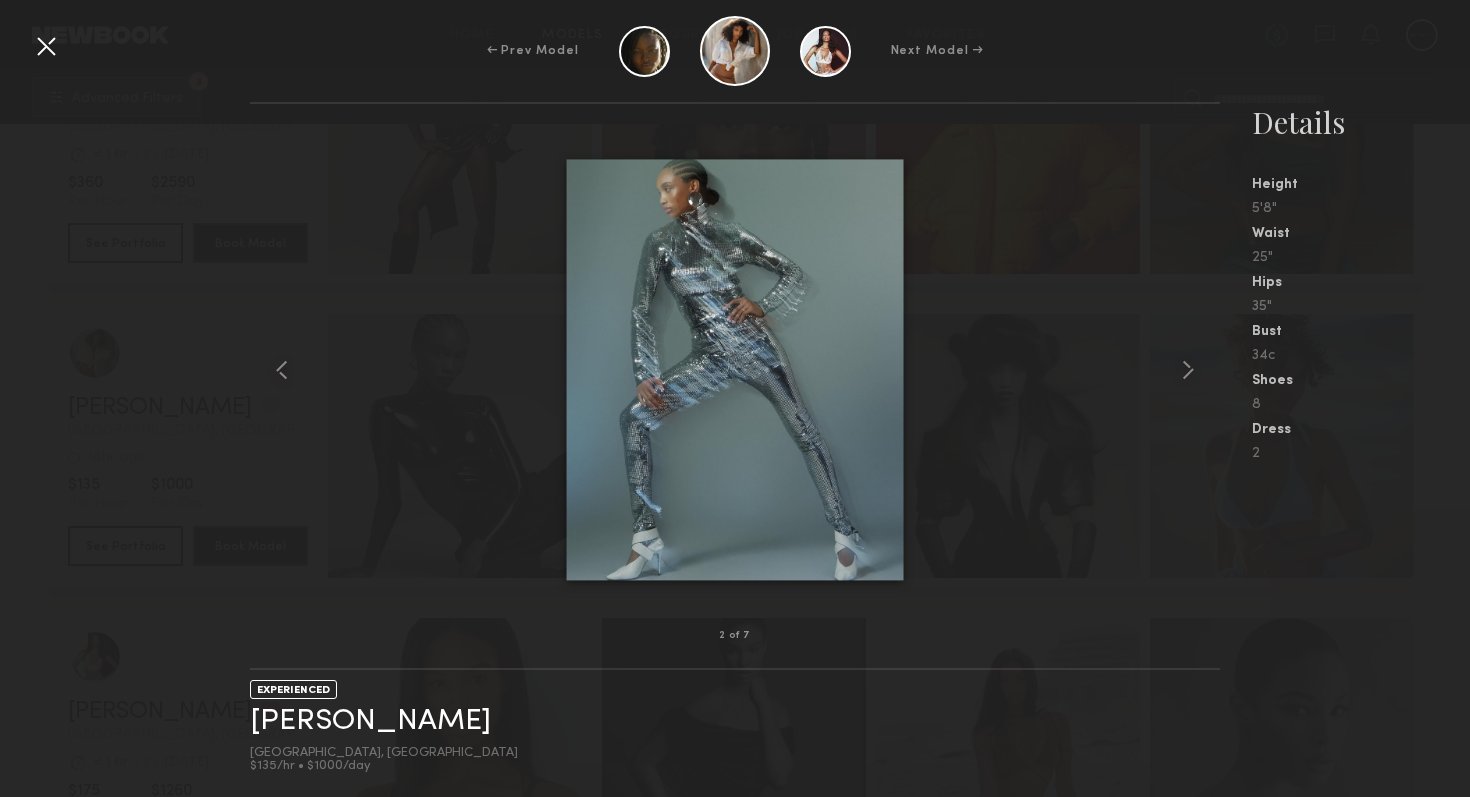 click at bounding box center (46, 46) 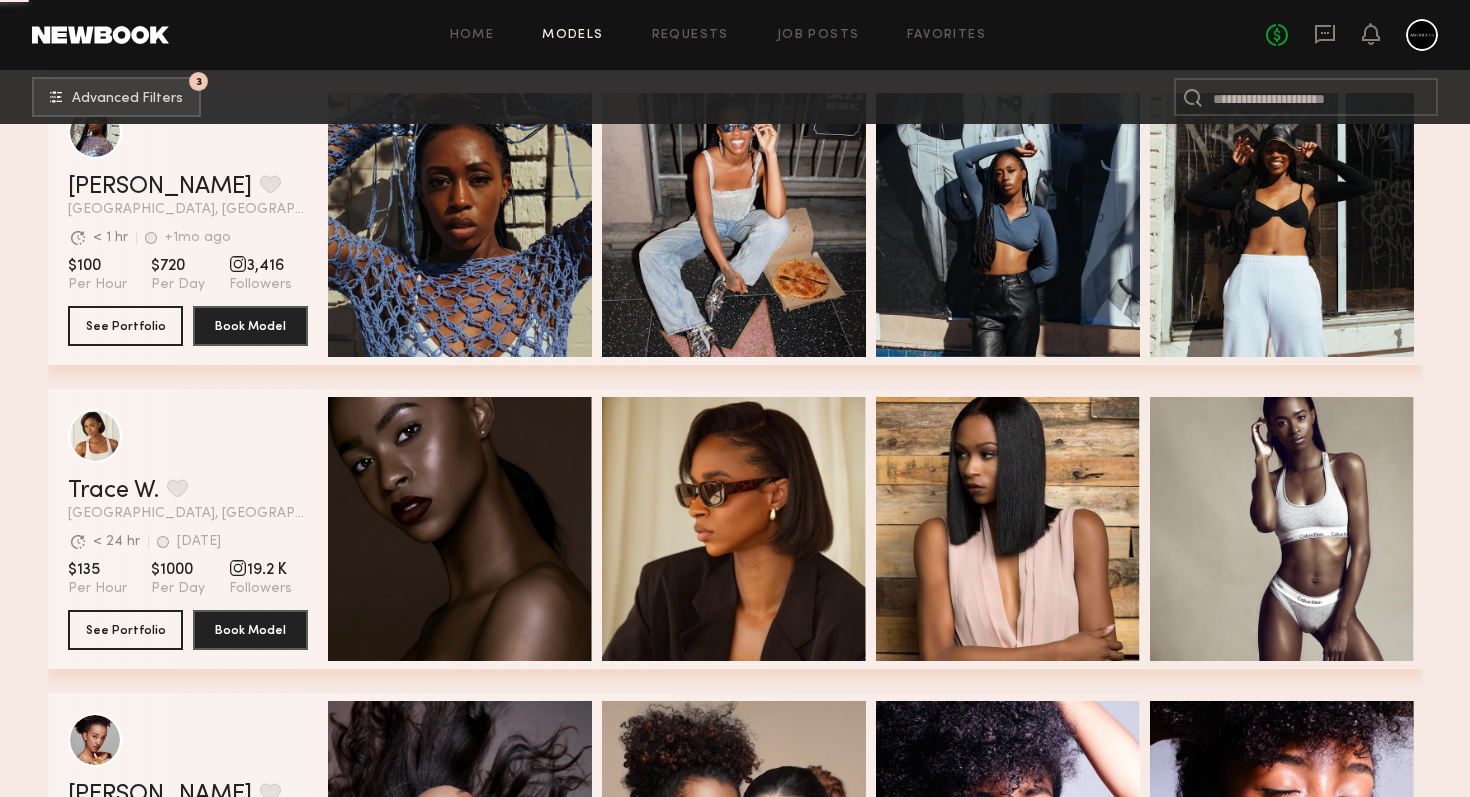 scroll, scrollTop: 31741, scrollLeft: 0, axis: vertical 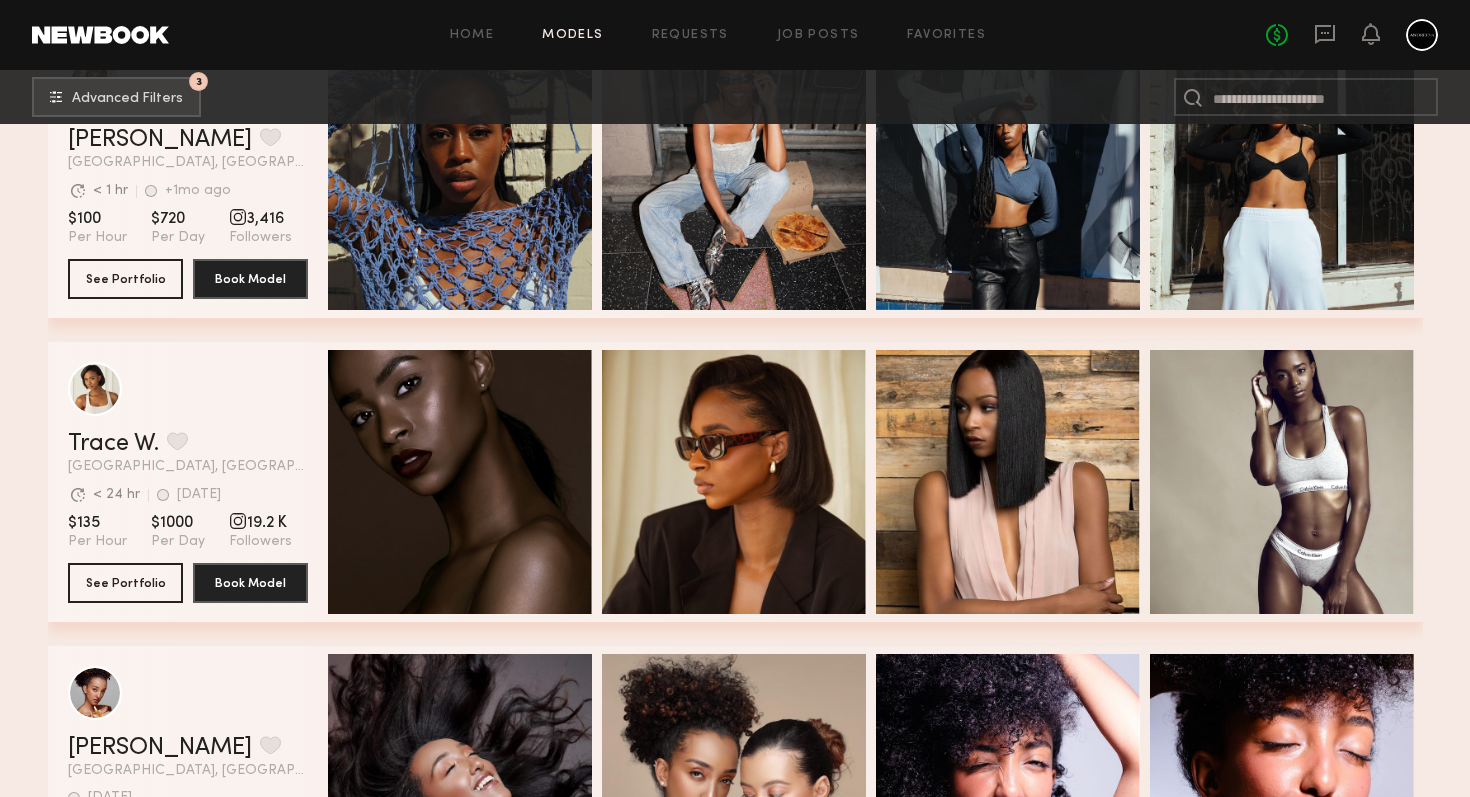 click on "Brea M. Favorite Los Angeles, CA Avg. request  response time < 1 hr +1mo ago Last Online View Portfolio Avg. request  response time < 1 hr +1mo ago Last Online $100 Per Hour $720 Per Day 3,416 Followers See Portfolio Book Model Quick Preview Quick Preview Quick Preview Quick Preview" 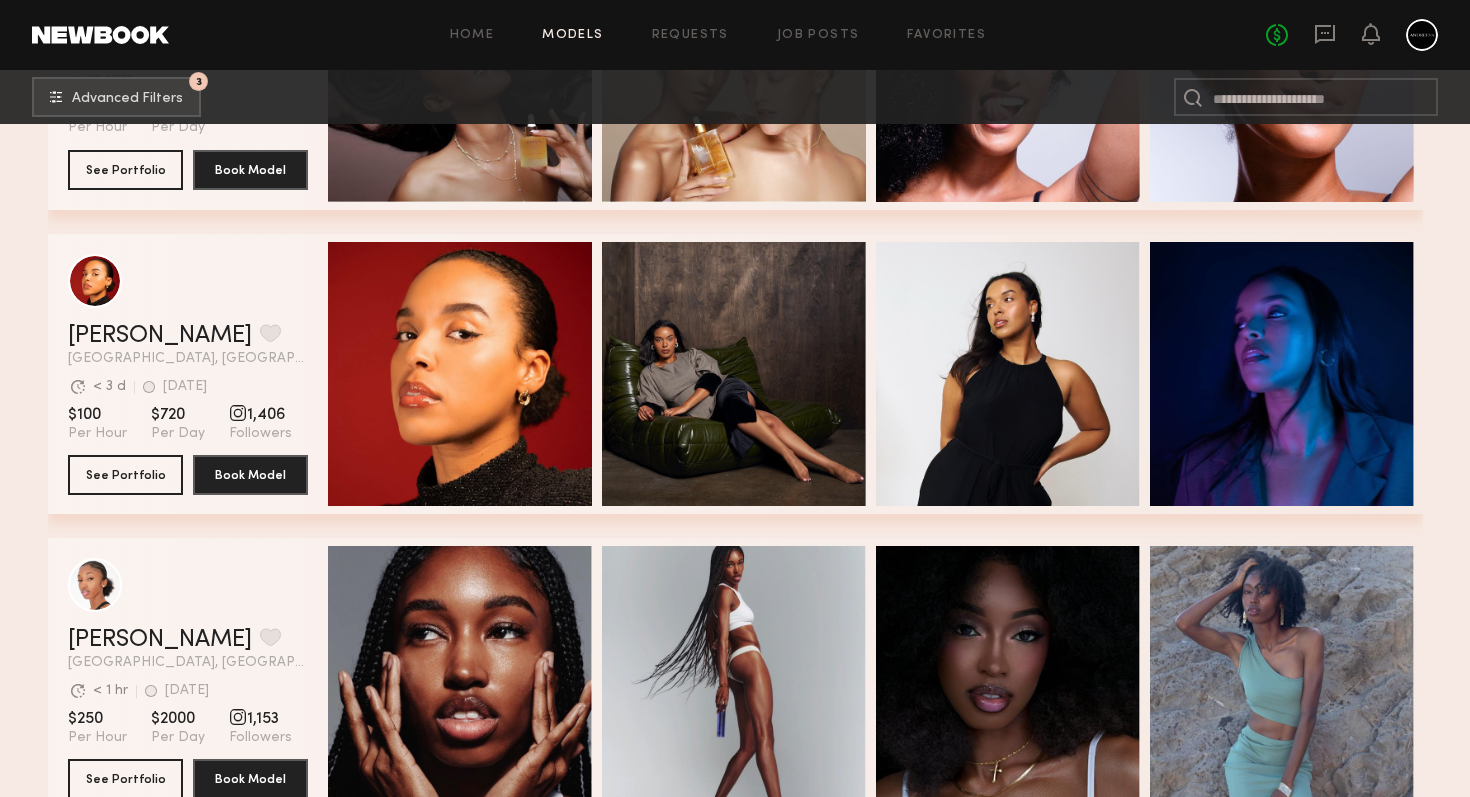 scroll, scrollTop: 32574, scrollLeft: 0, axis: vertical 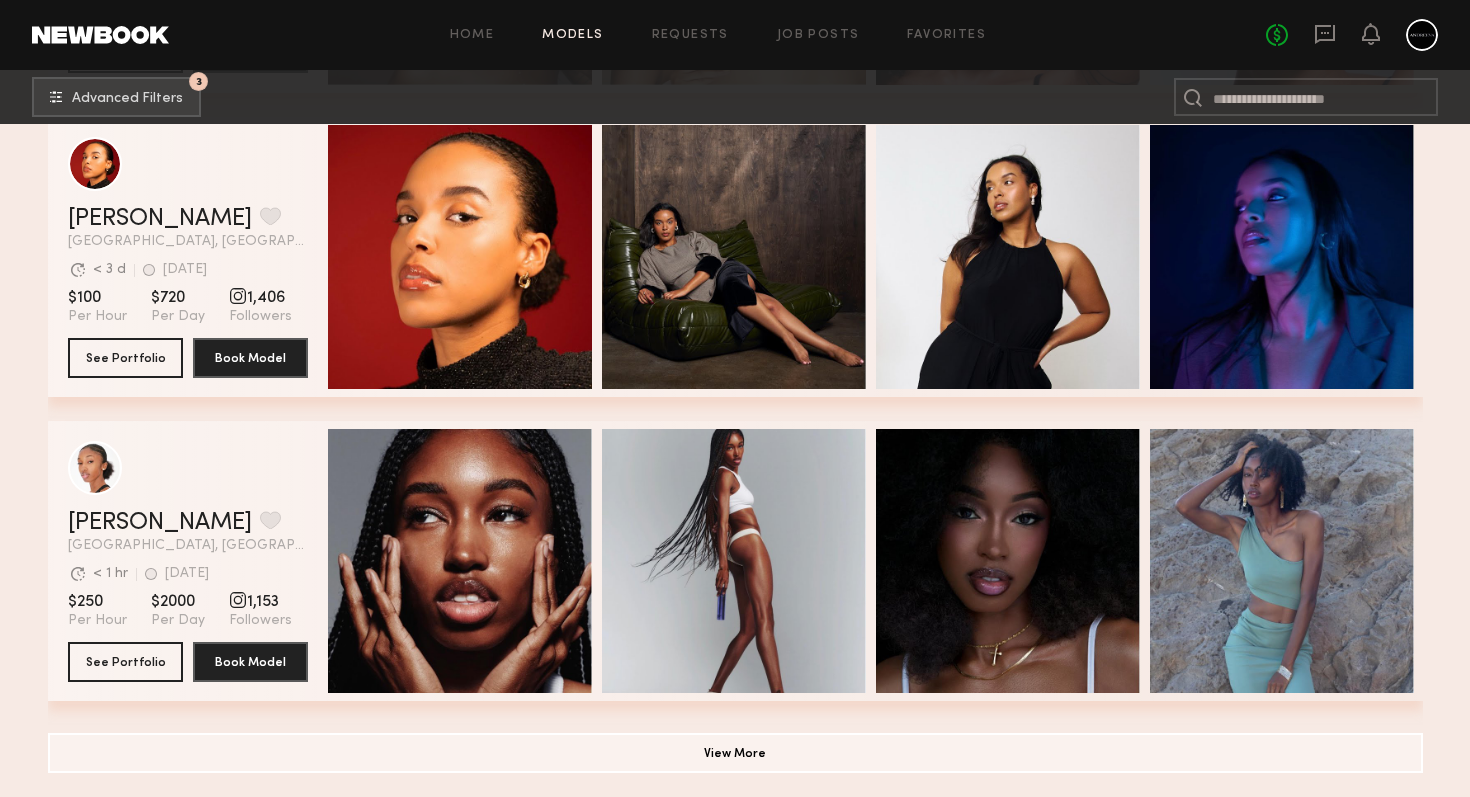 click on "Home Models Requests Job Posts Favorites Sign Out" 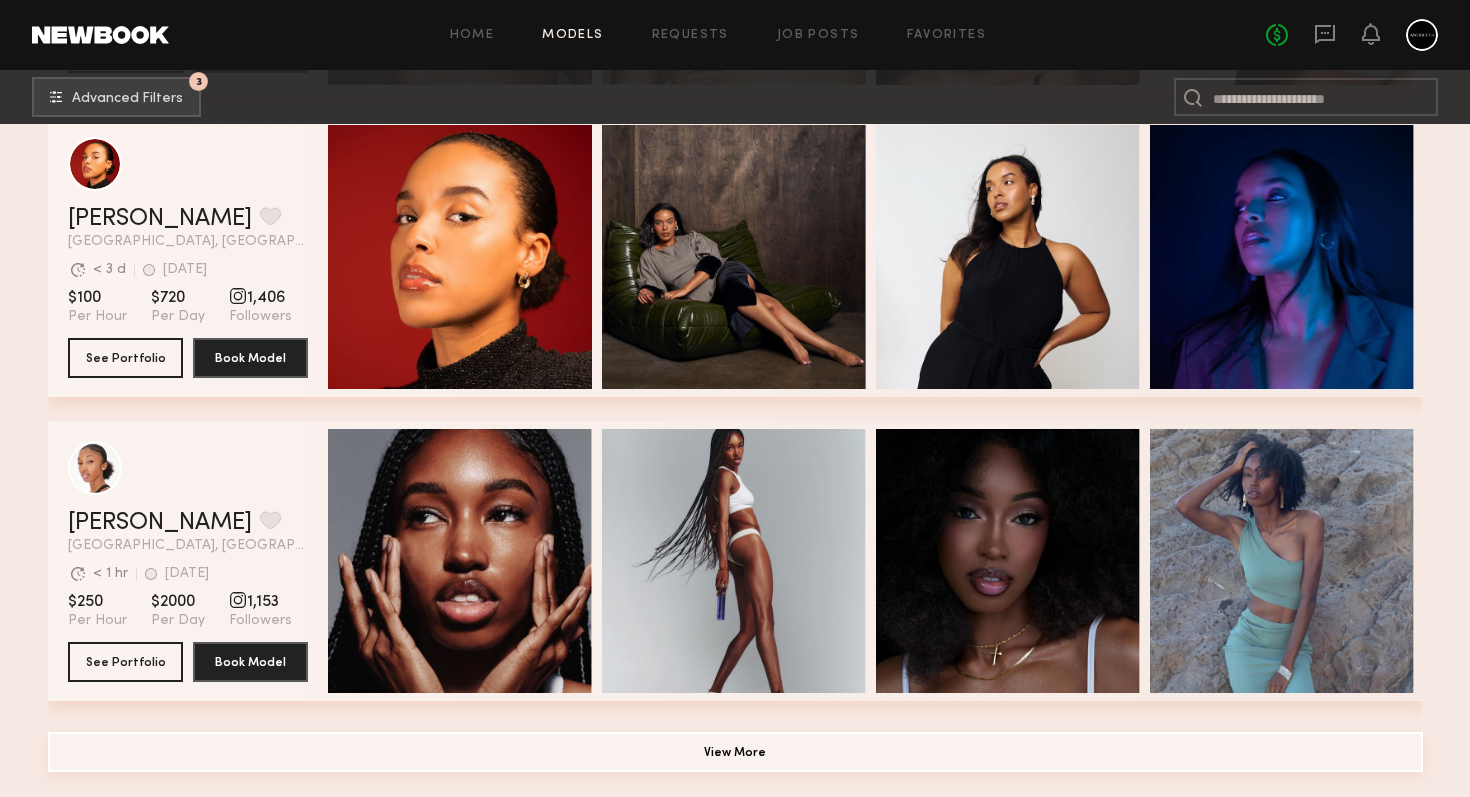 click on "View More" 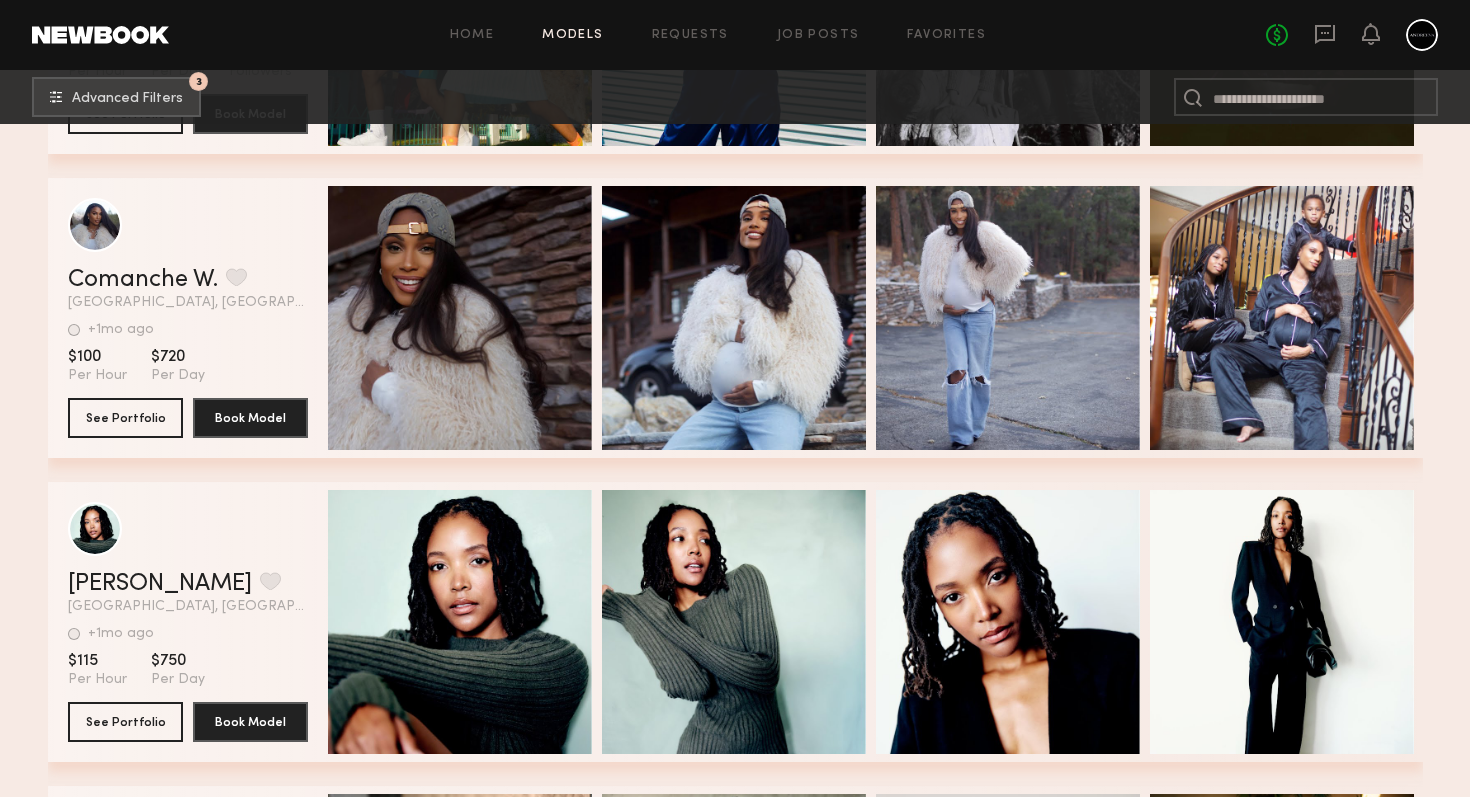 scroll, scrollTop: 76912, scrollLeft: 0, axis: vertical 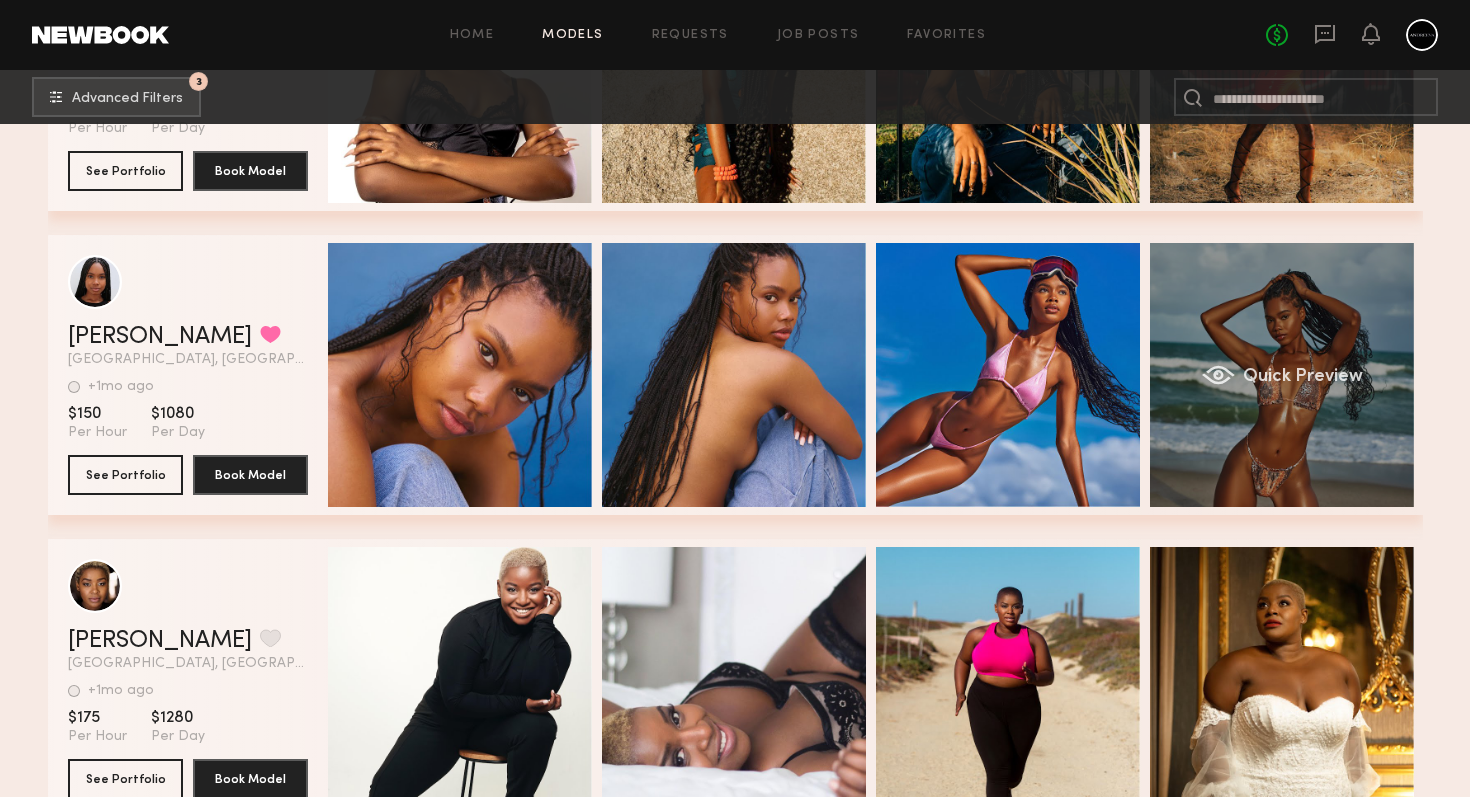 click on "Quick Preview" 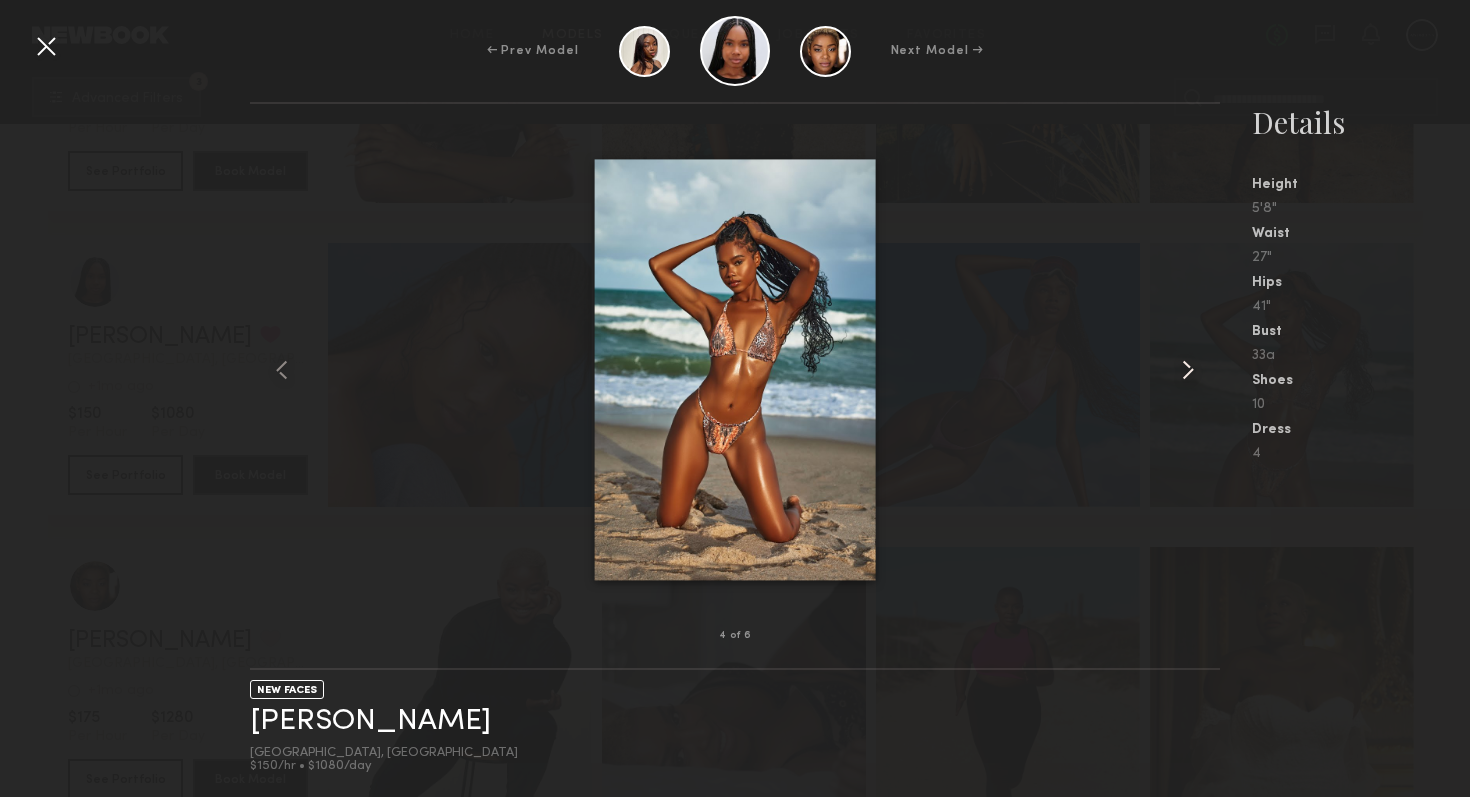 click at bounding box center [1188, 370] 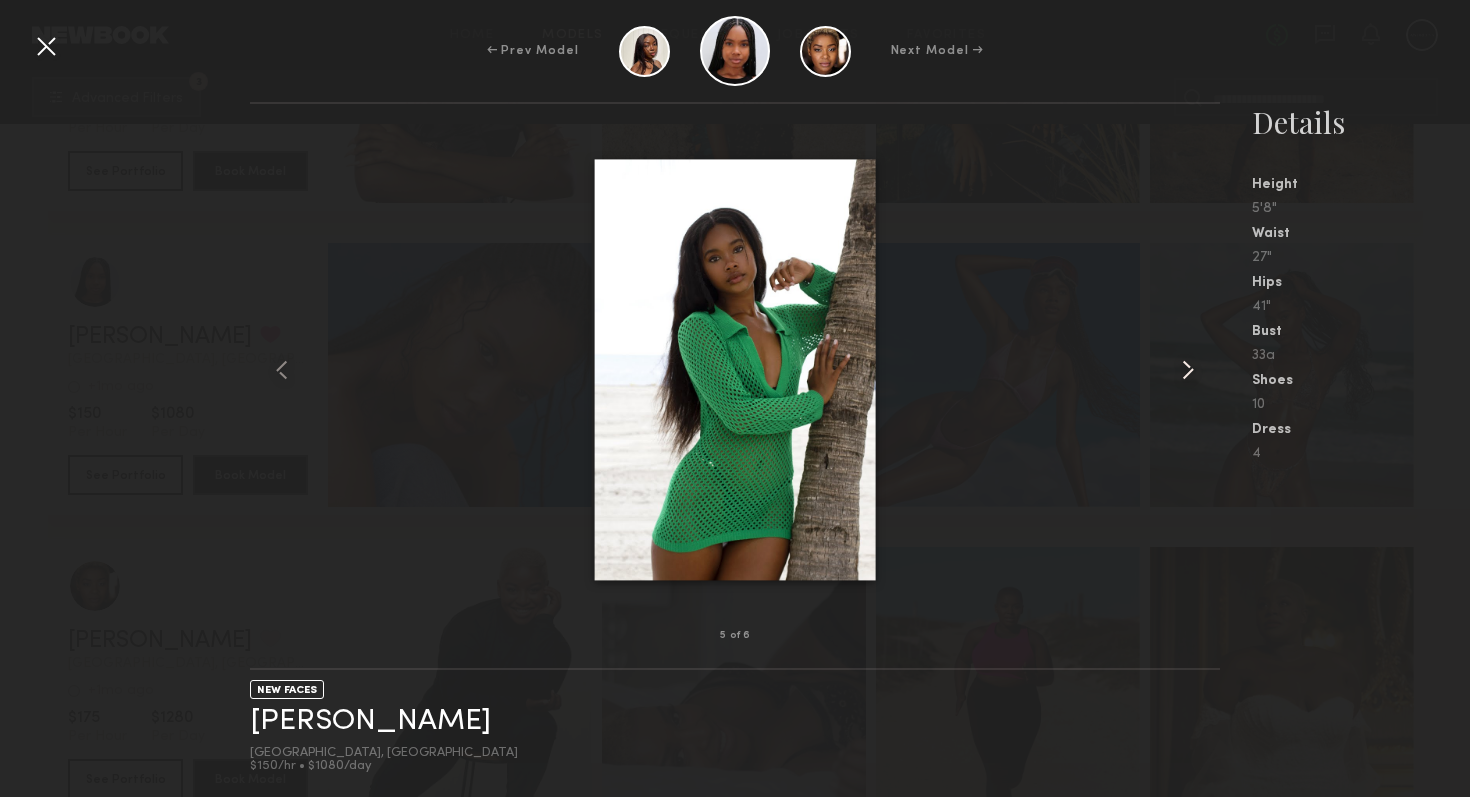 click at bounding box center (1188, 370) 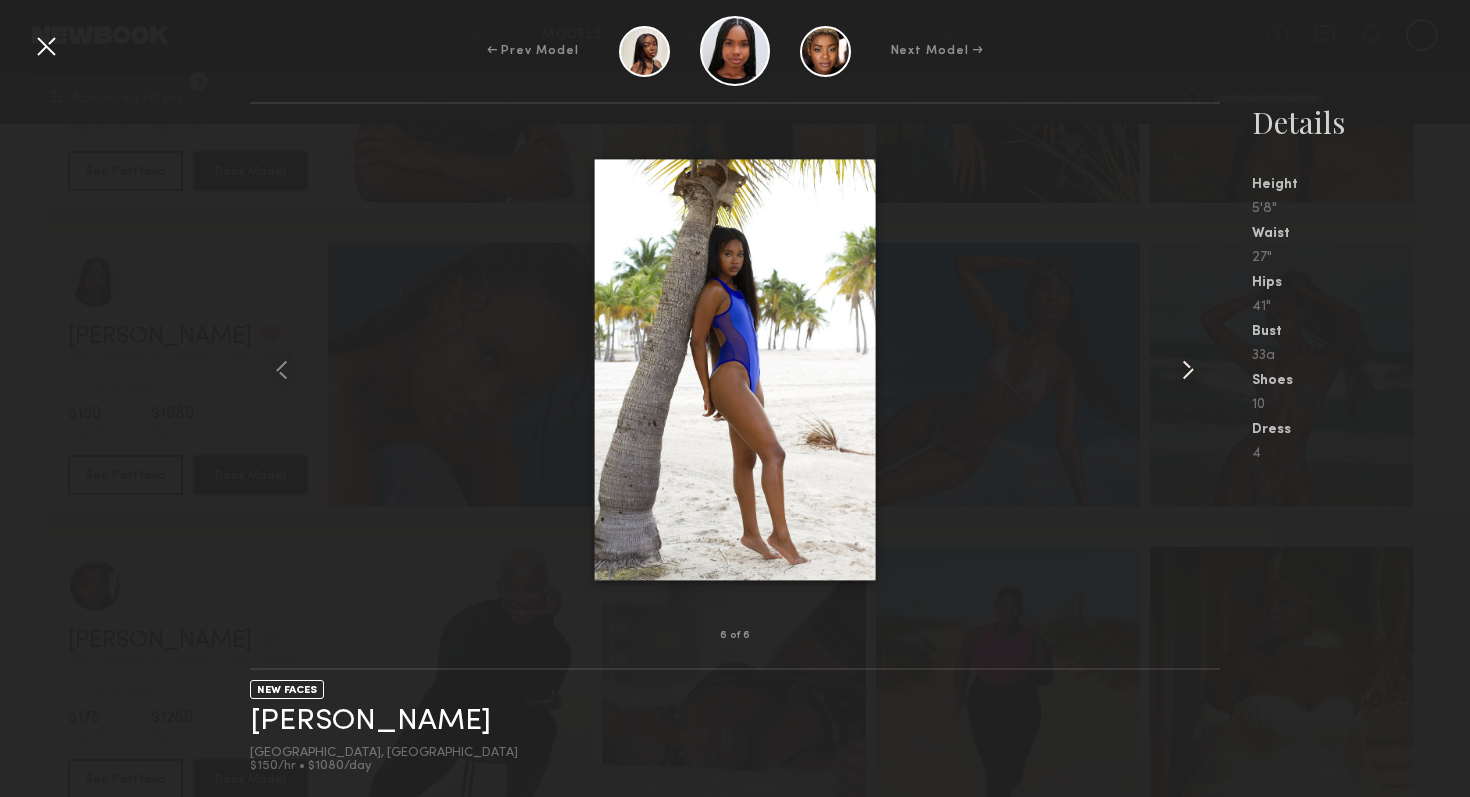 click at bounding box center (1188, 370) 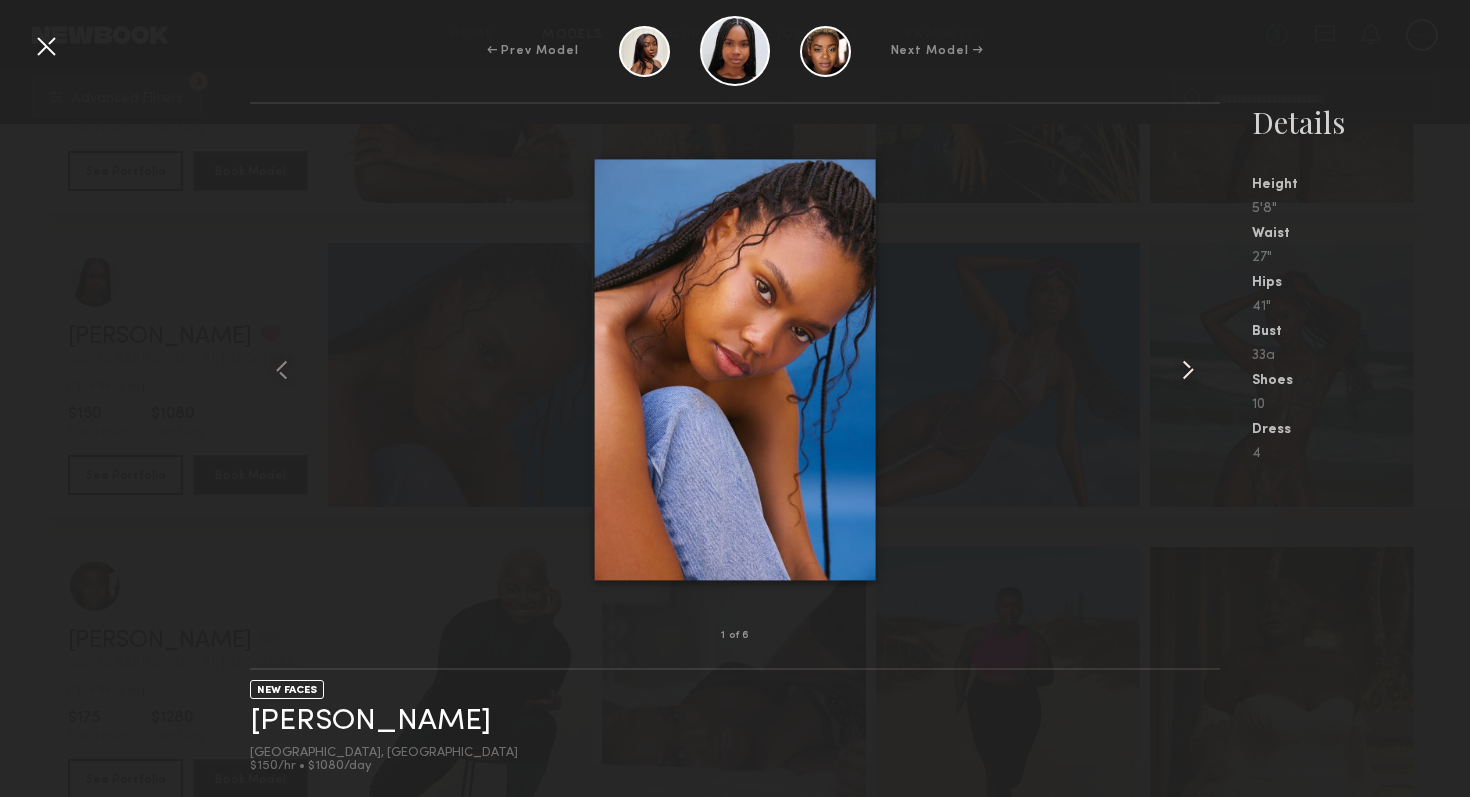 click at bounding box center (1188, 370) 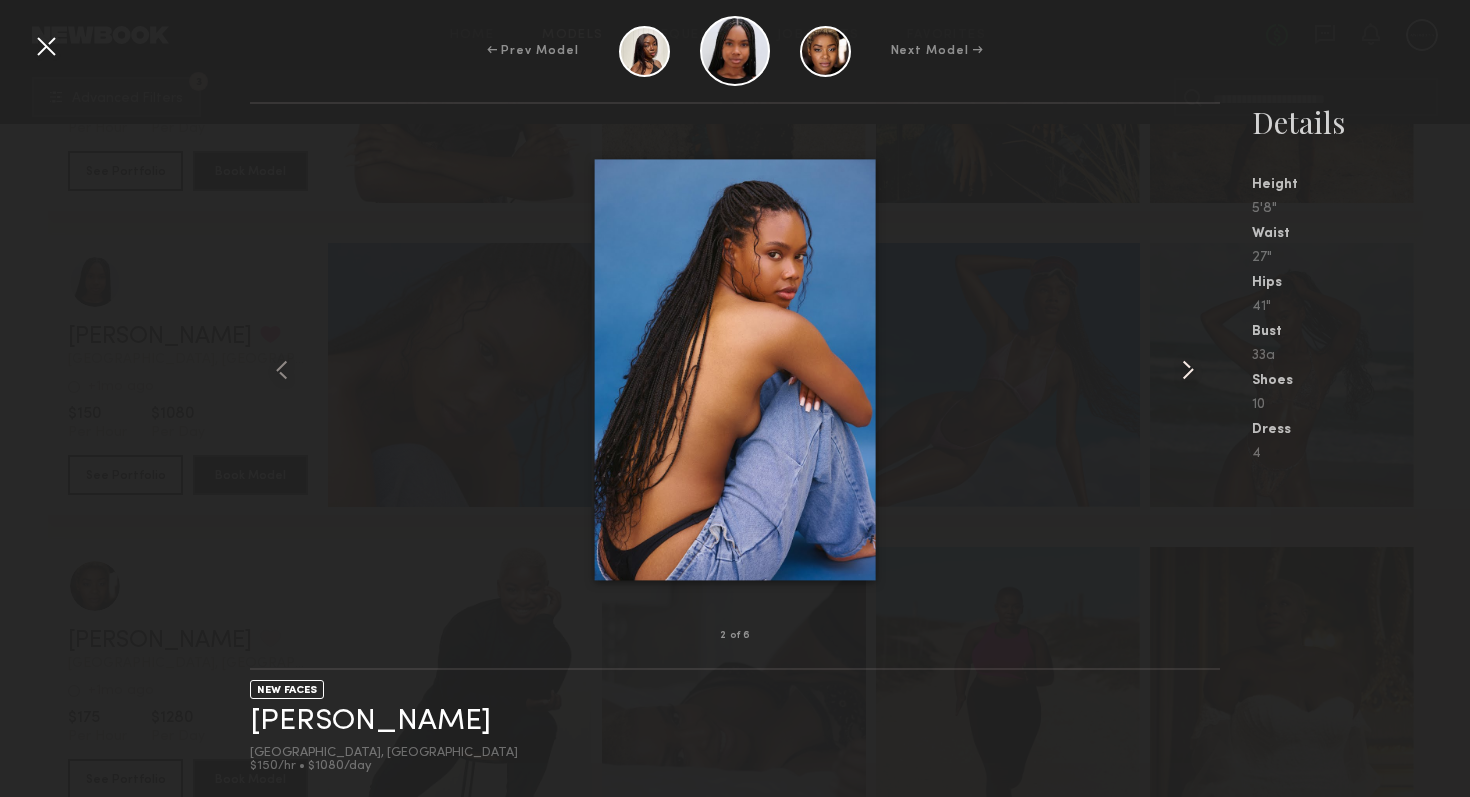 click at bounding box center [1188, 370] 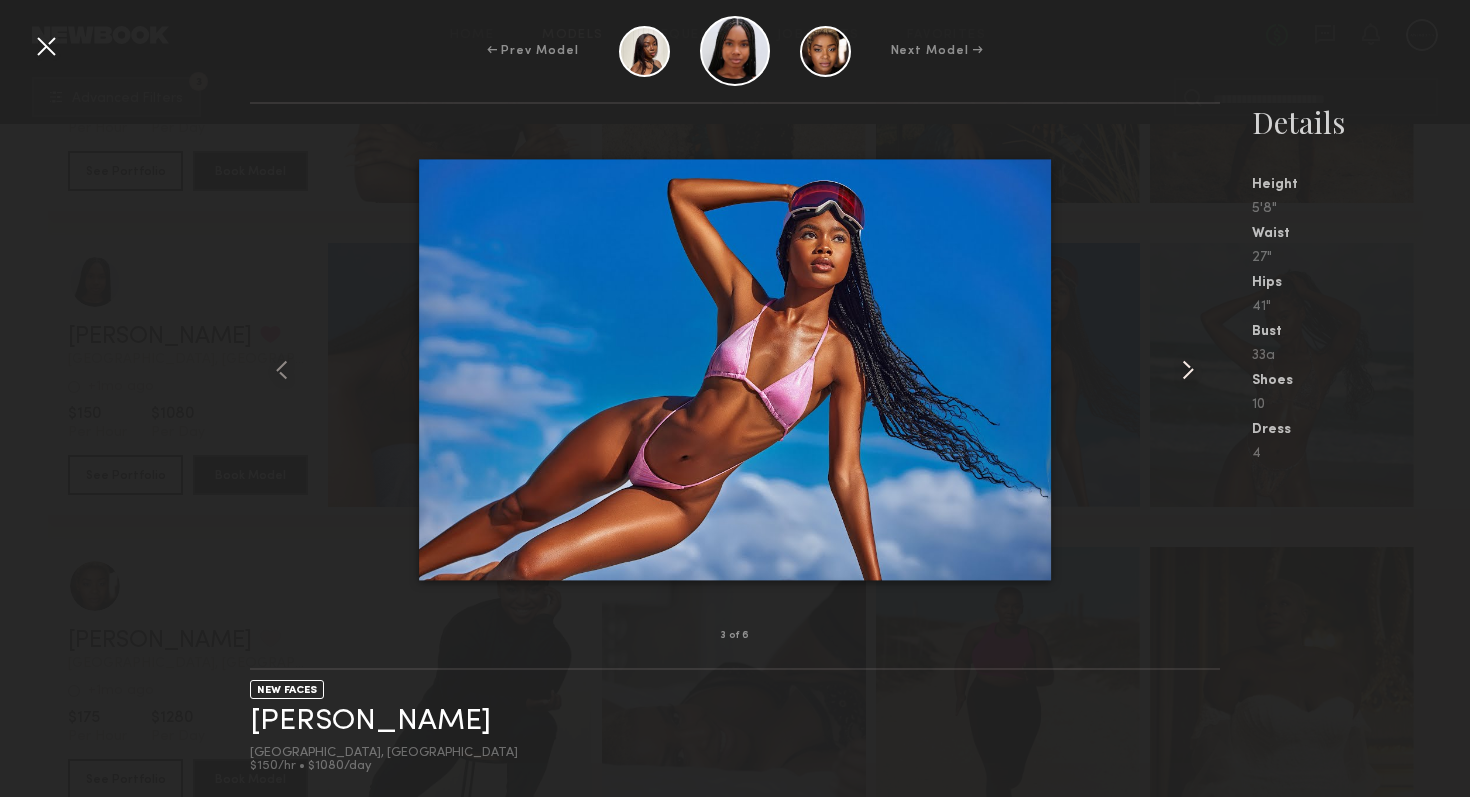 click at bounding box center [1188, 370] 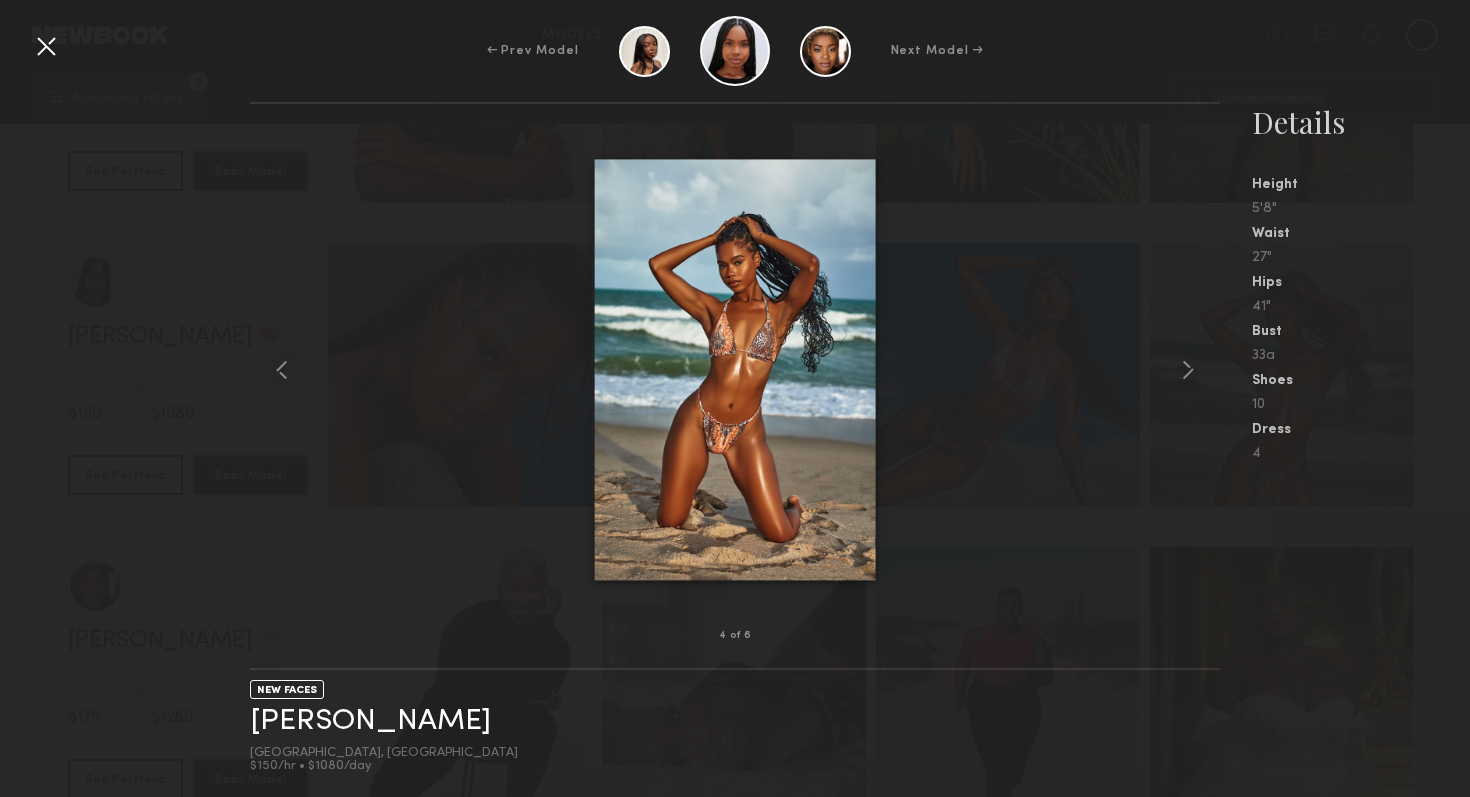 click at bounding box center [46, 46] 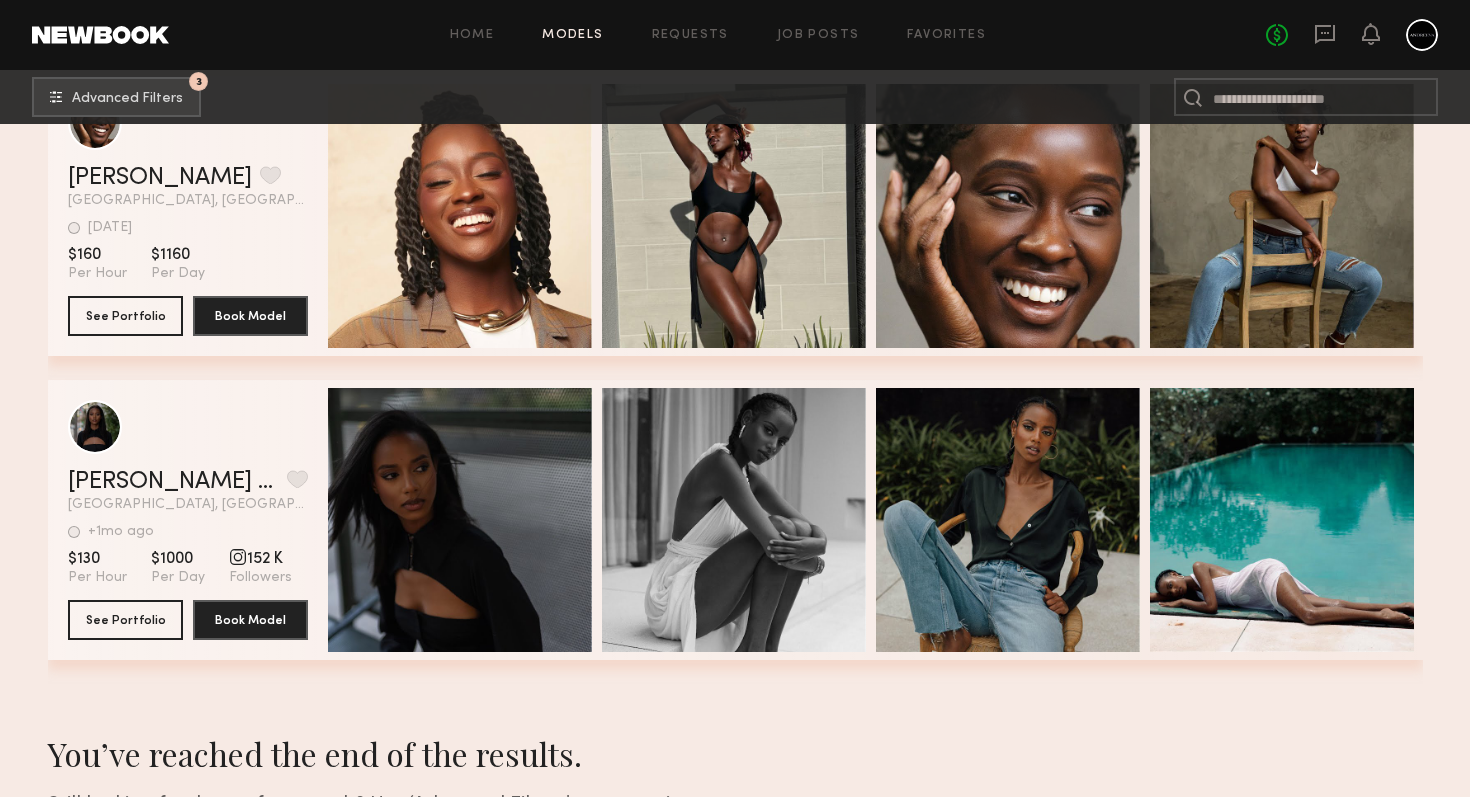 scroll, scrollTop: 122618, scrollLeft: 0, axis: vertical 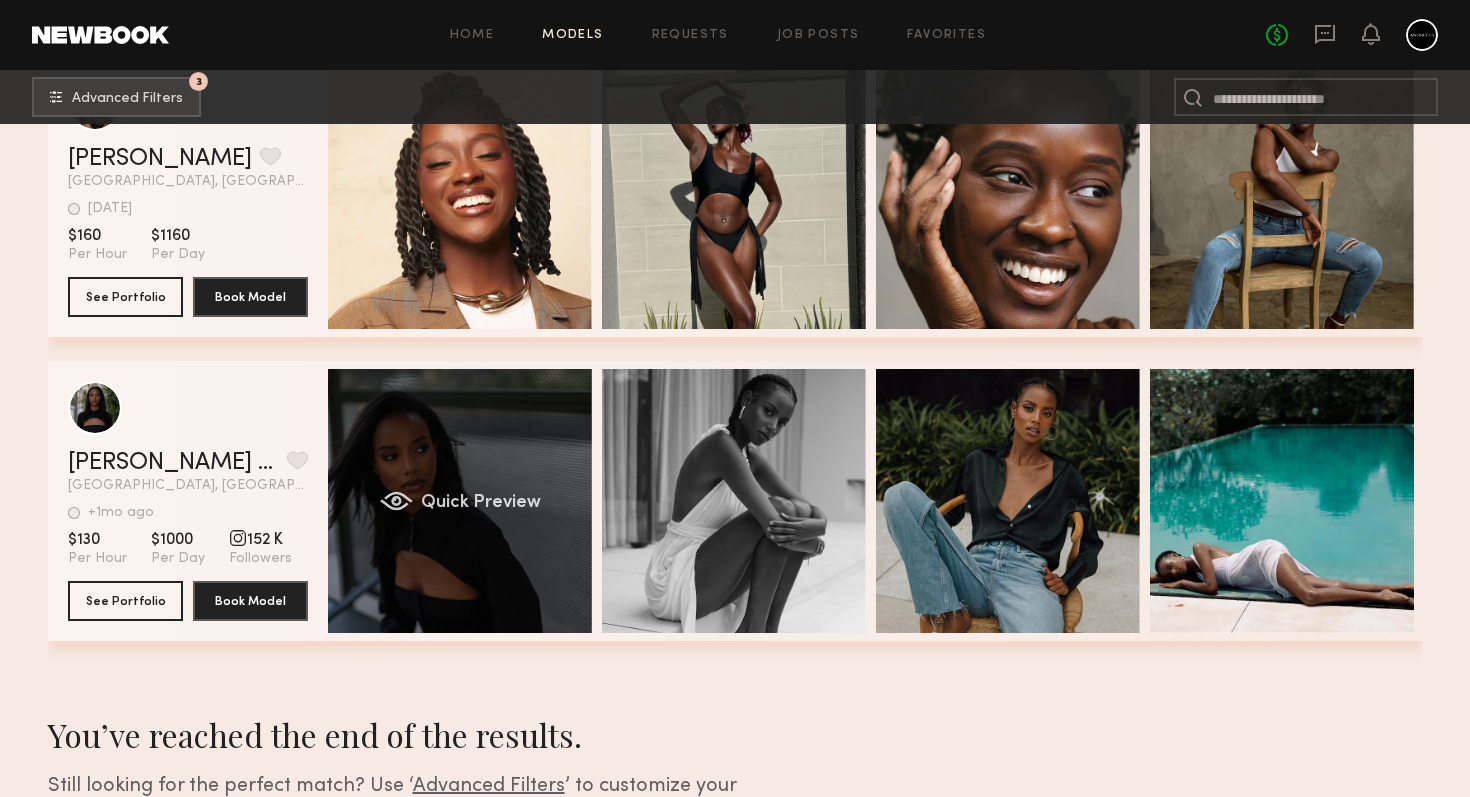 click on "Quick Preview" 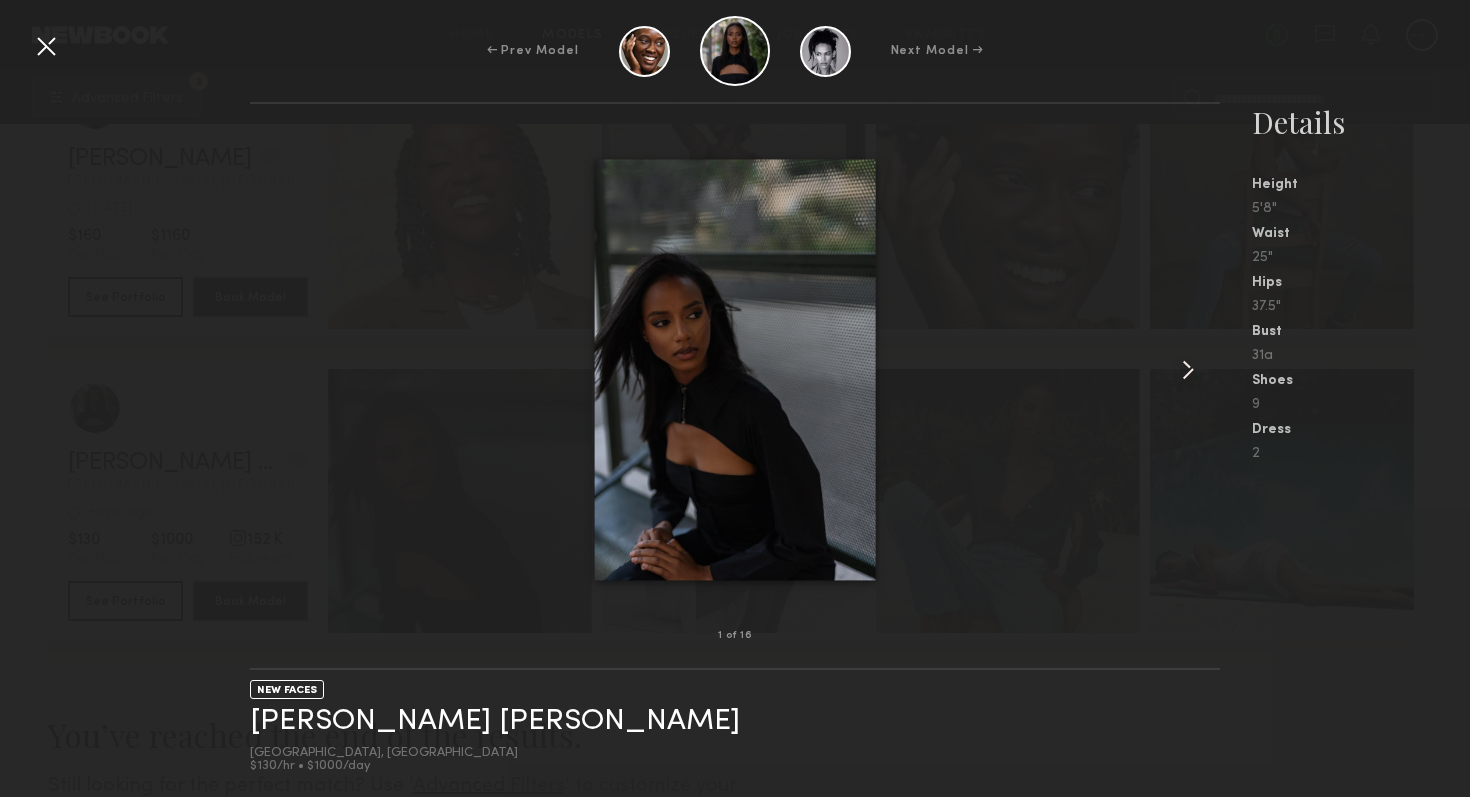 click at bounding box center (1188, 370) 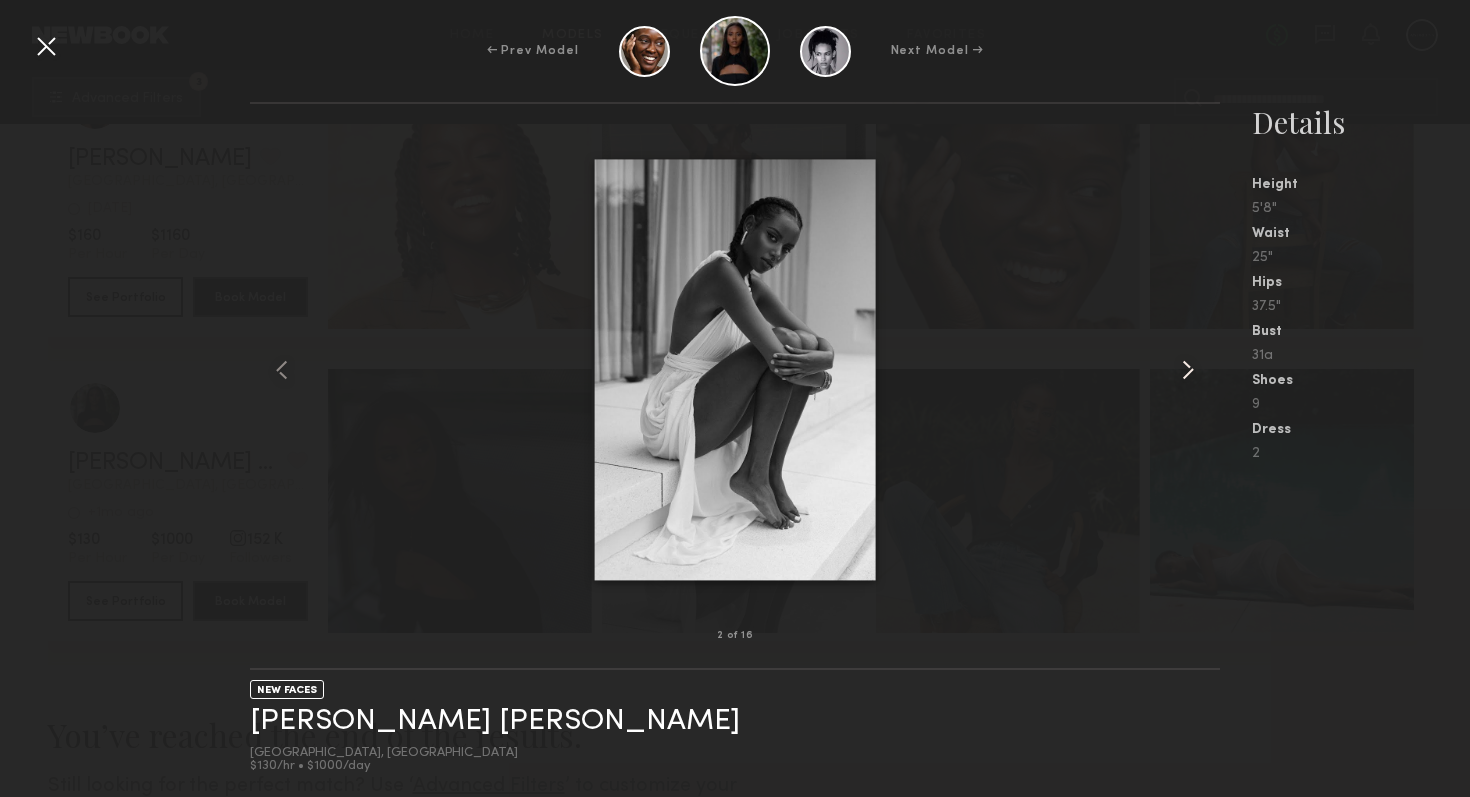 click at bounding box center (1188, 370) 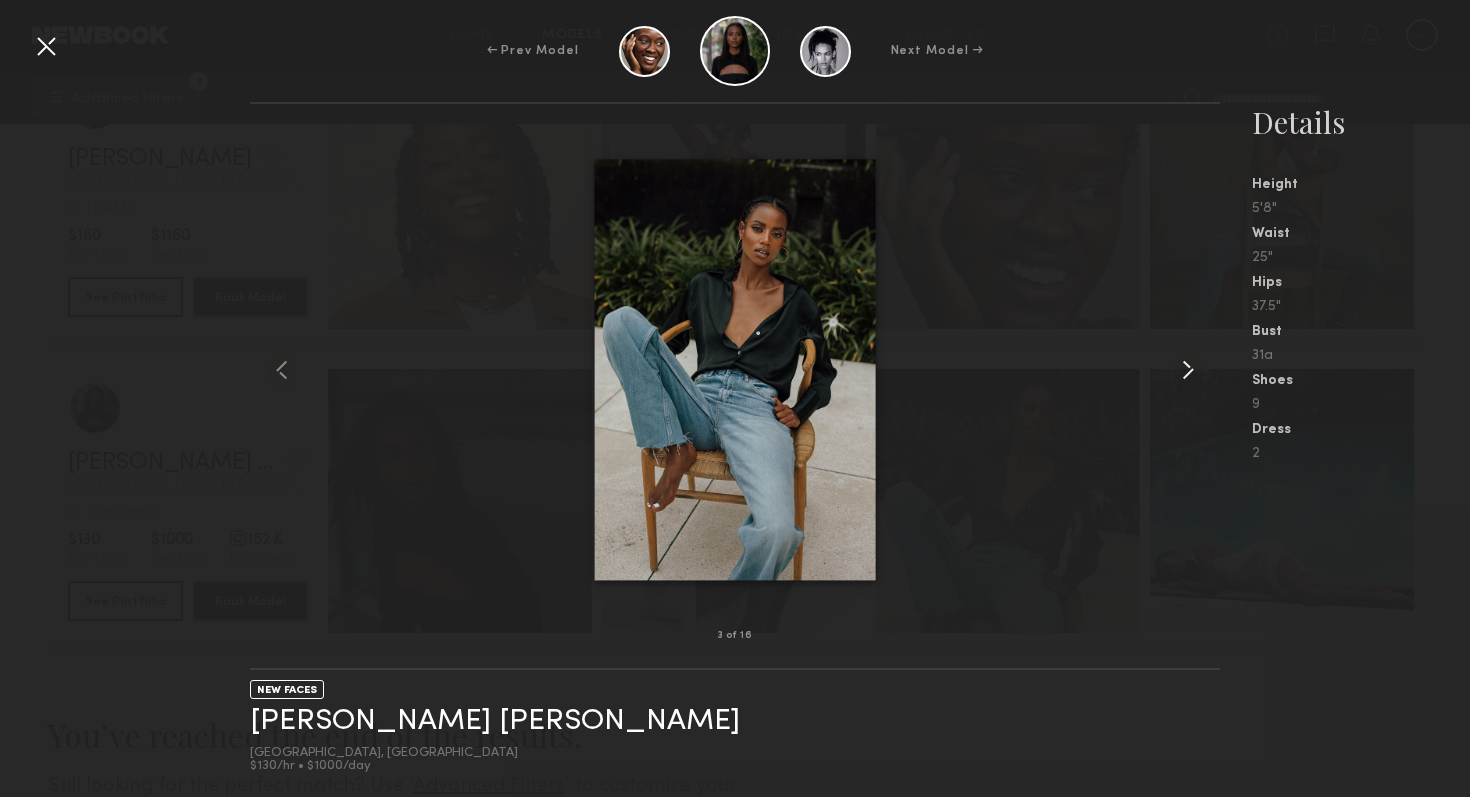 click at bounding box center (1188, 370) 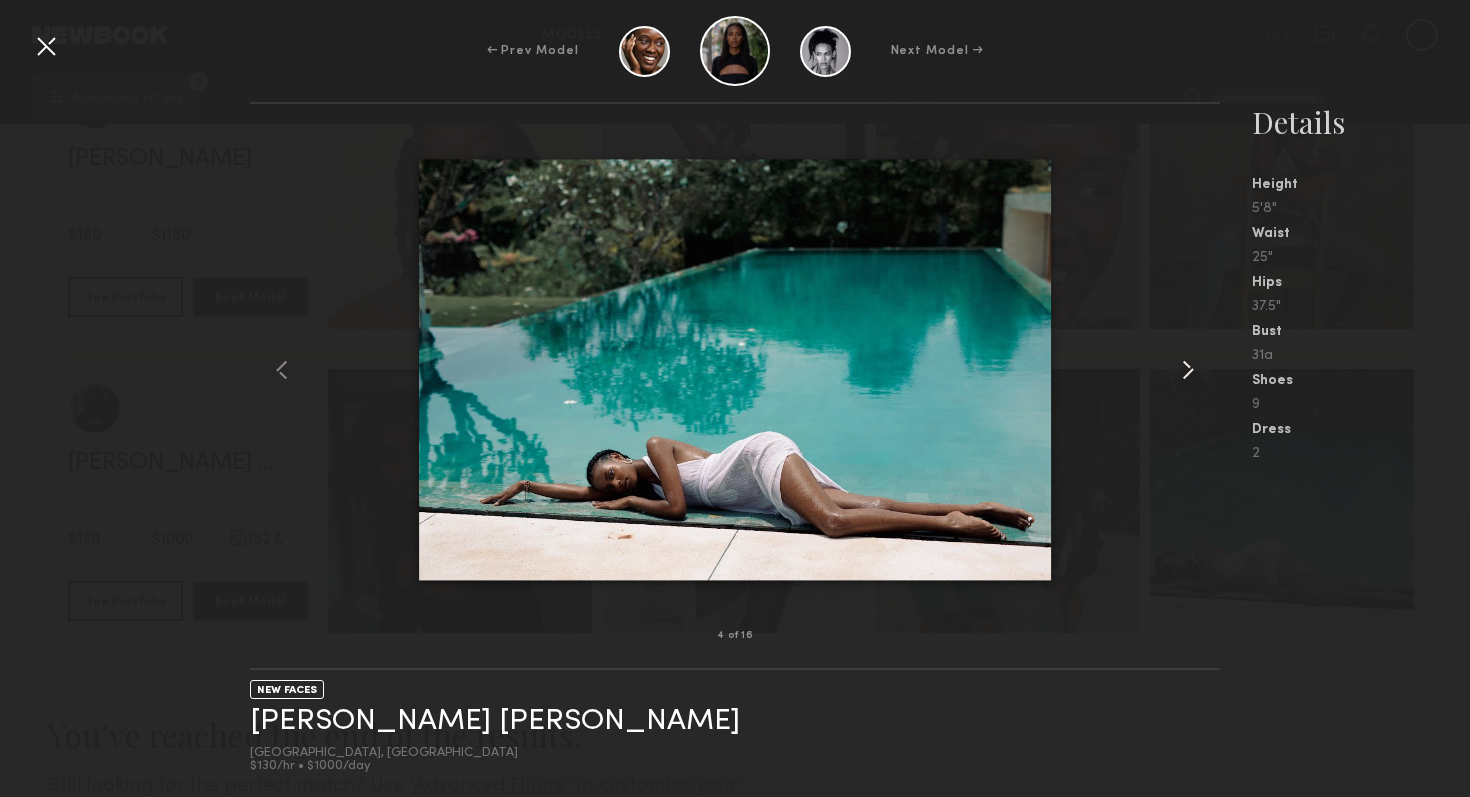 click at bounding box center (1188, 370) 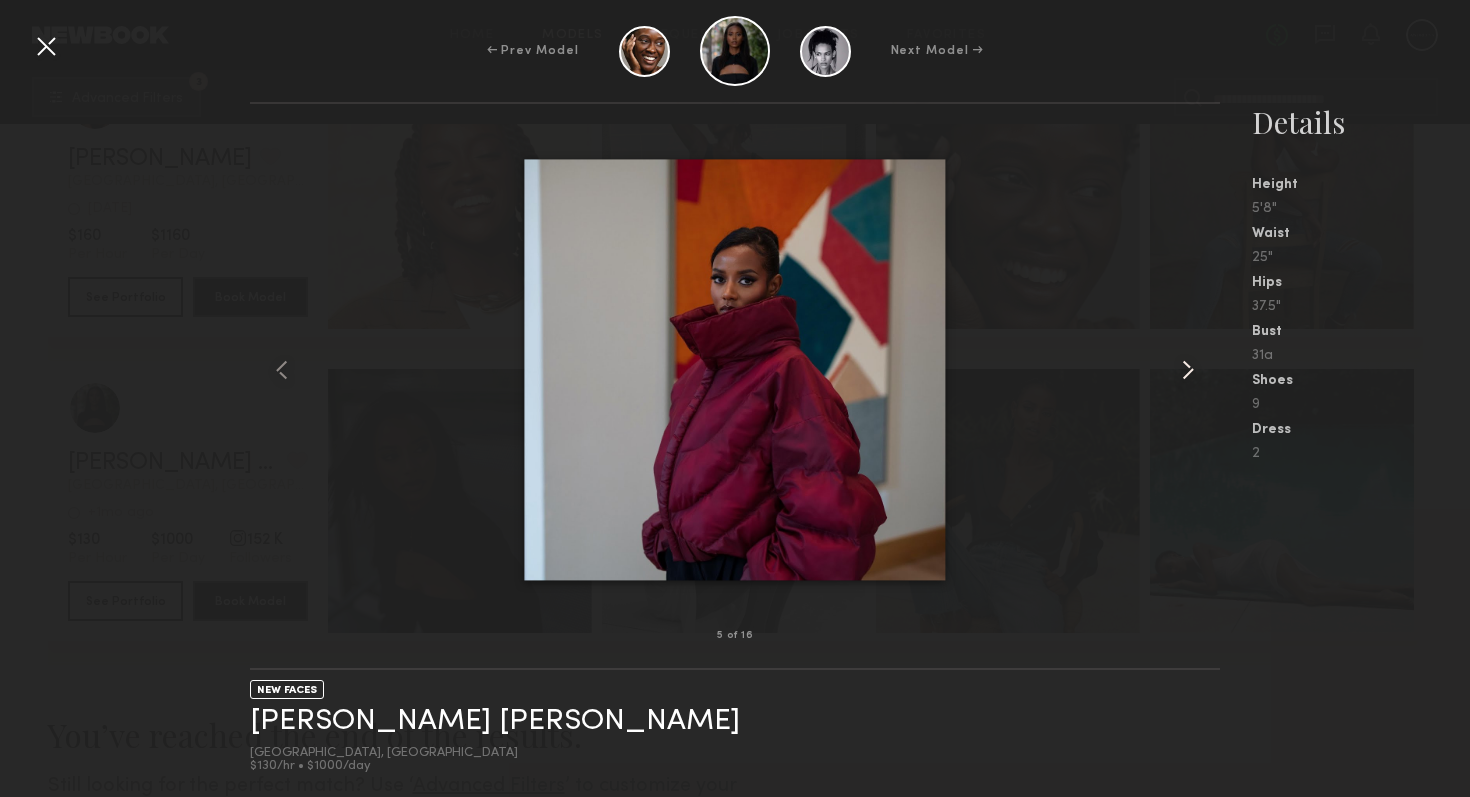 click at bounding box center (1188, 370) 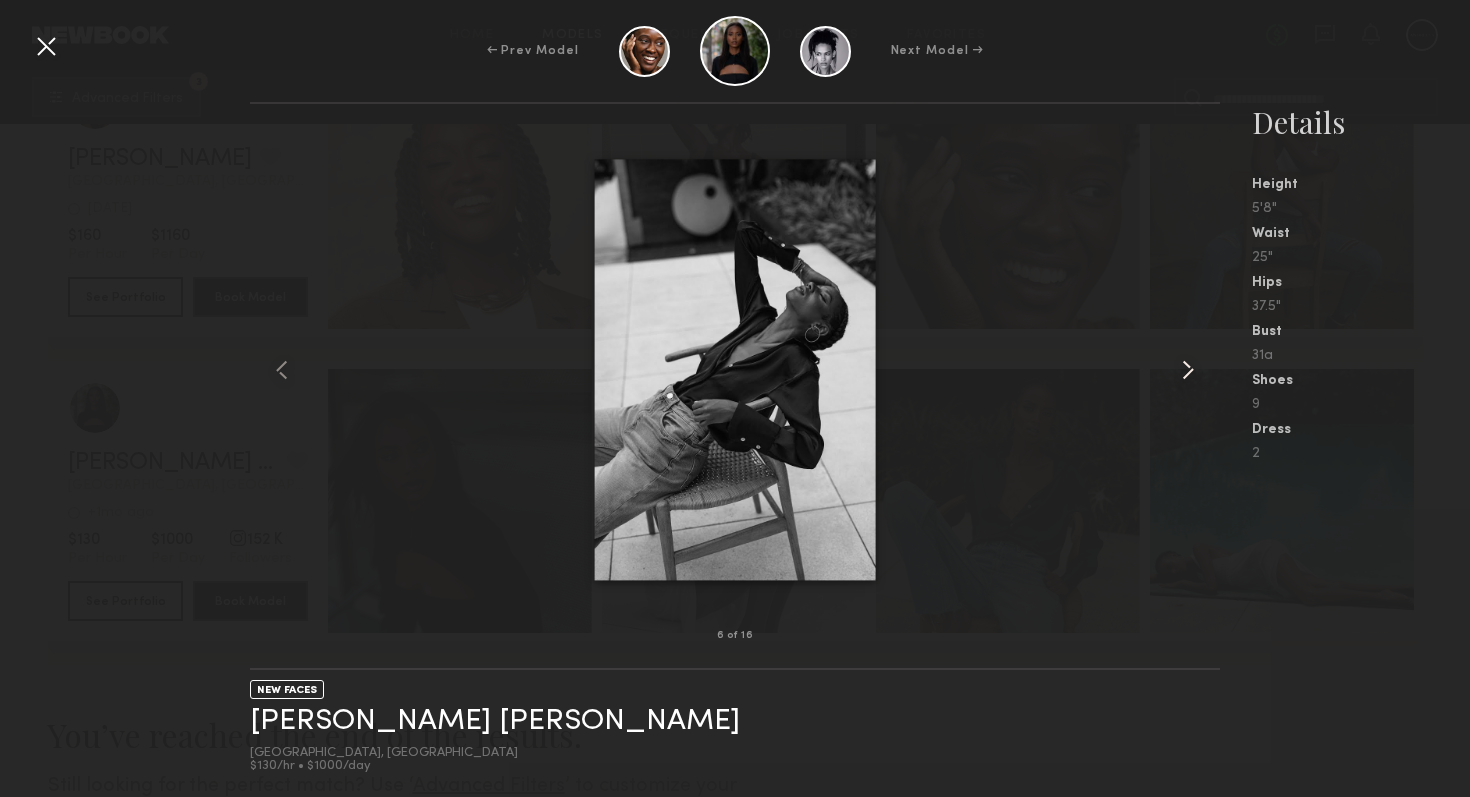 click at bounding box center [1188, 370] 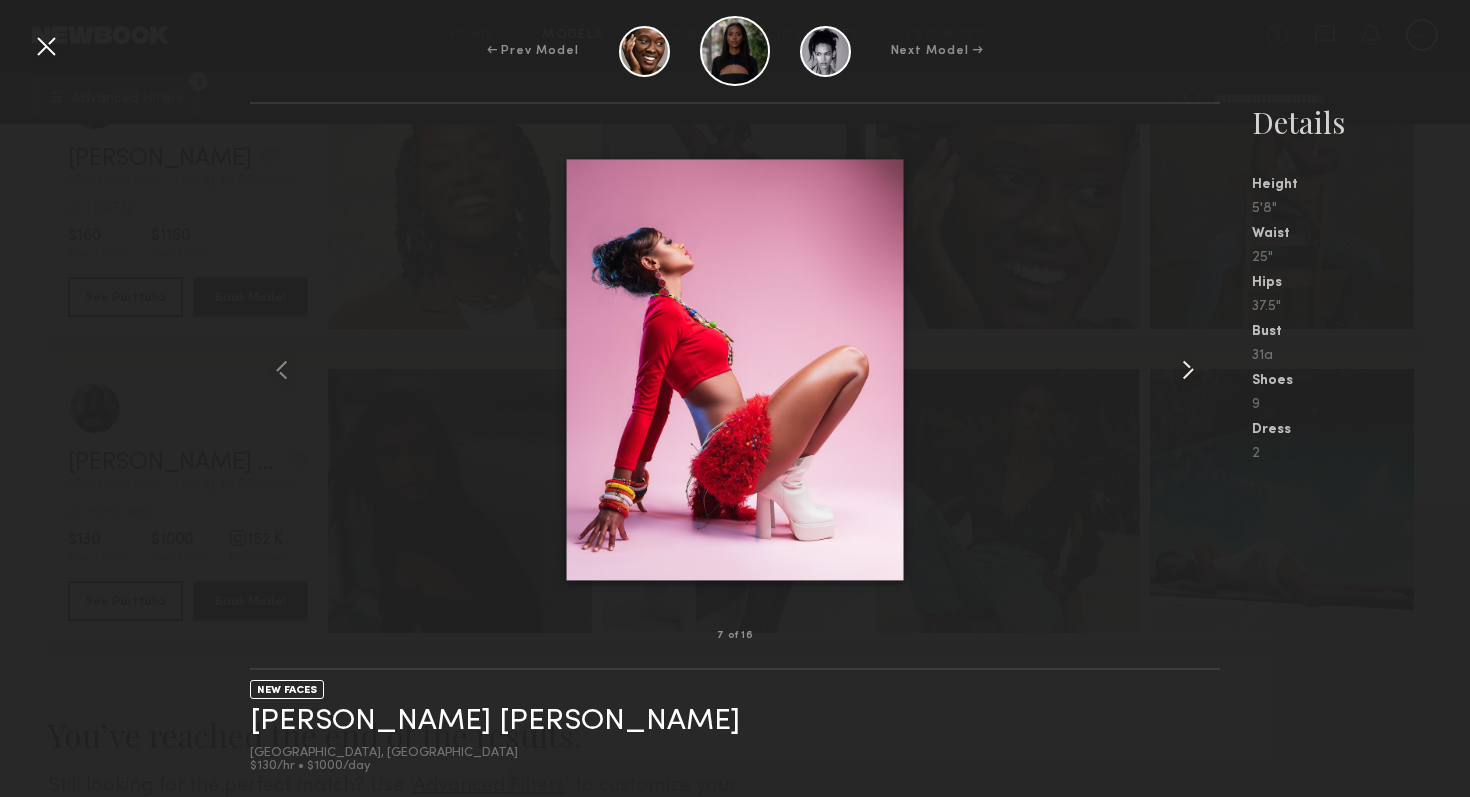 click at bounding box center (1188, 370) 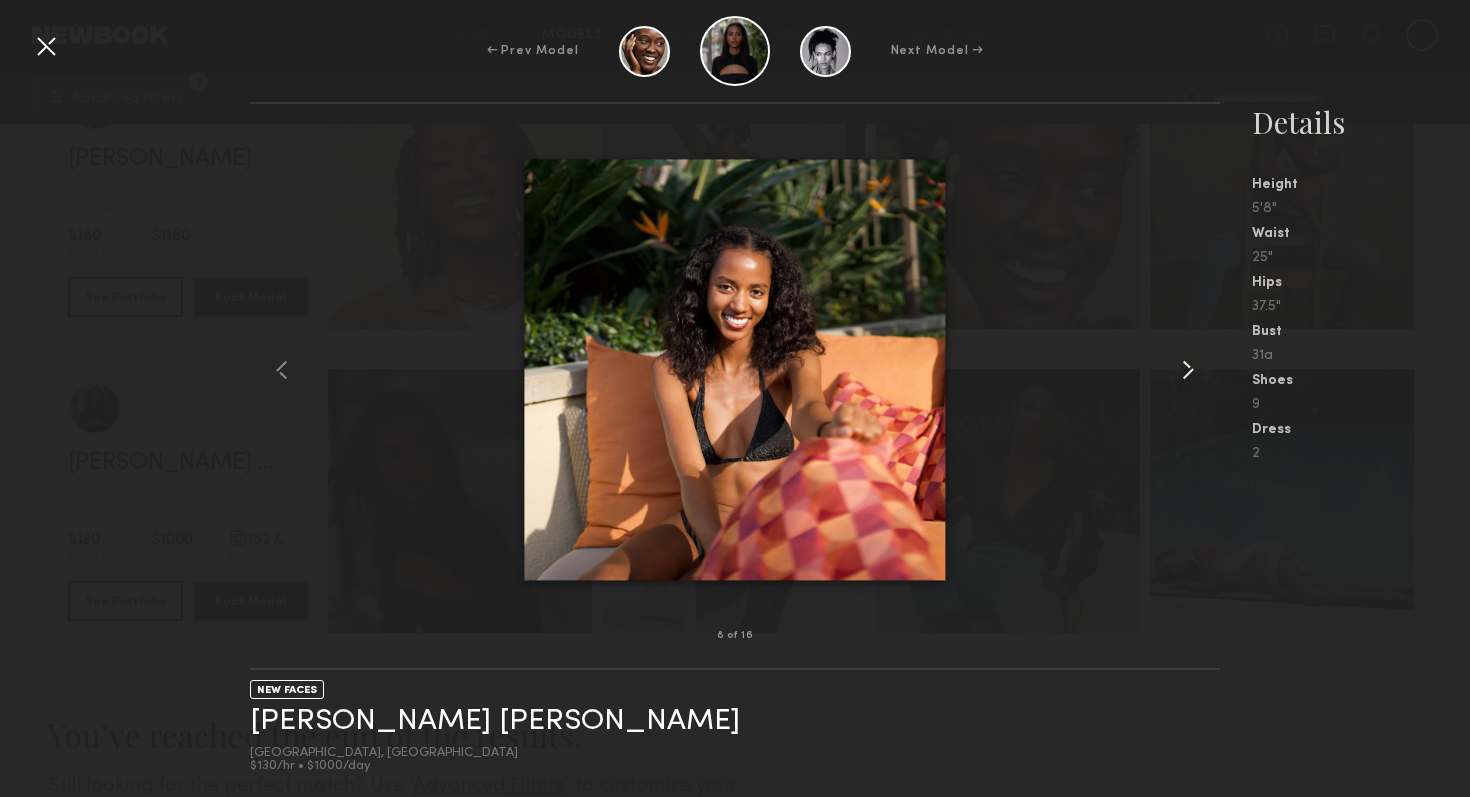 click at bounding box center [1188, 370] 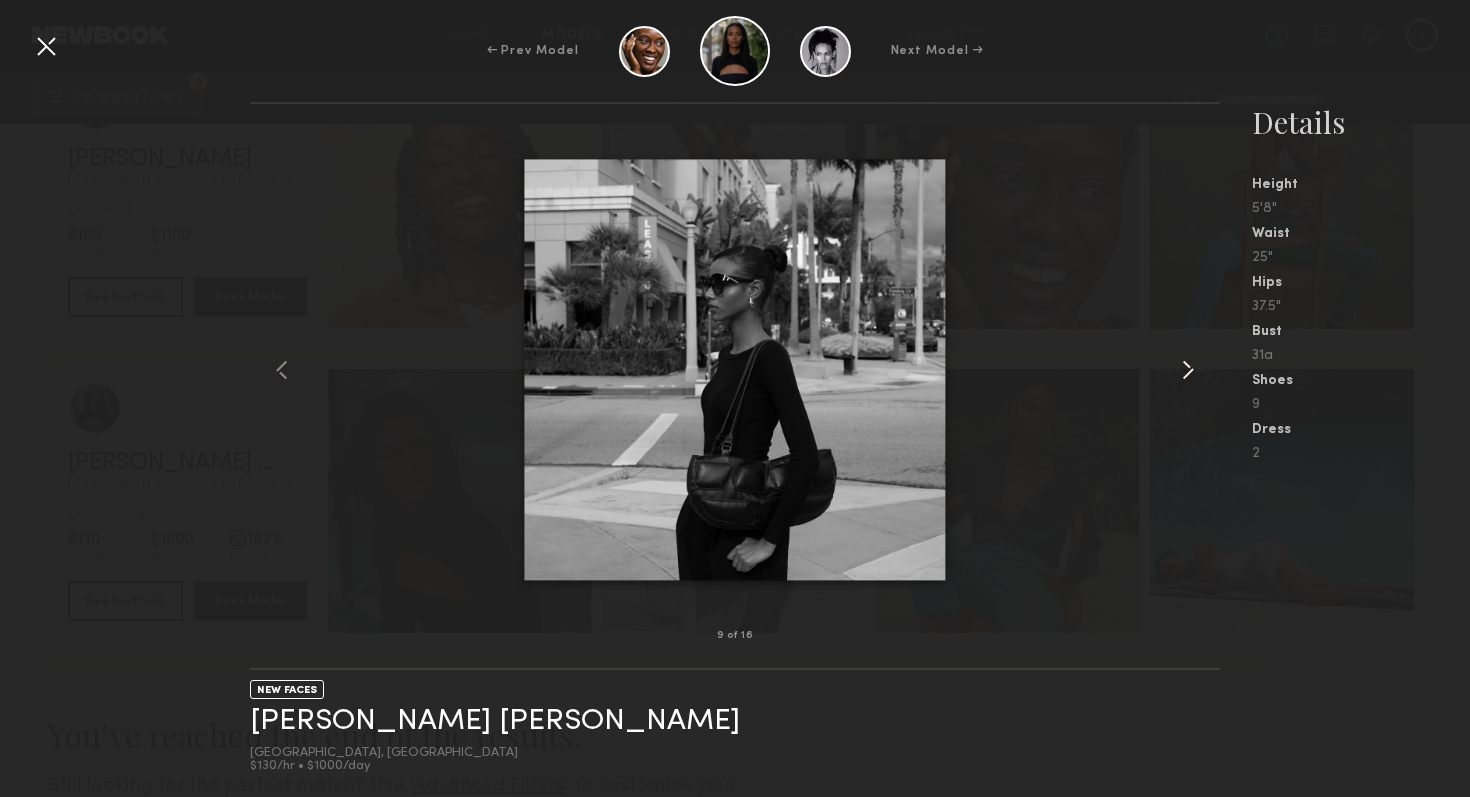 click at bounding box center (1188, 370) 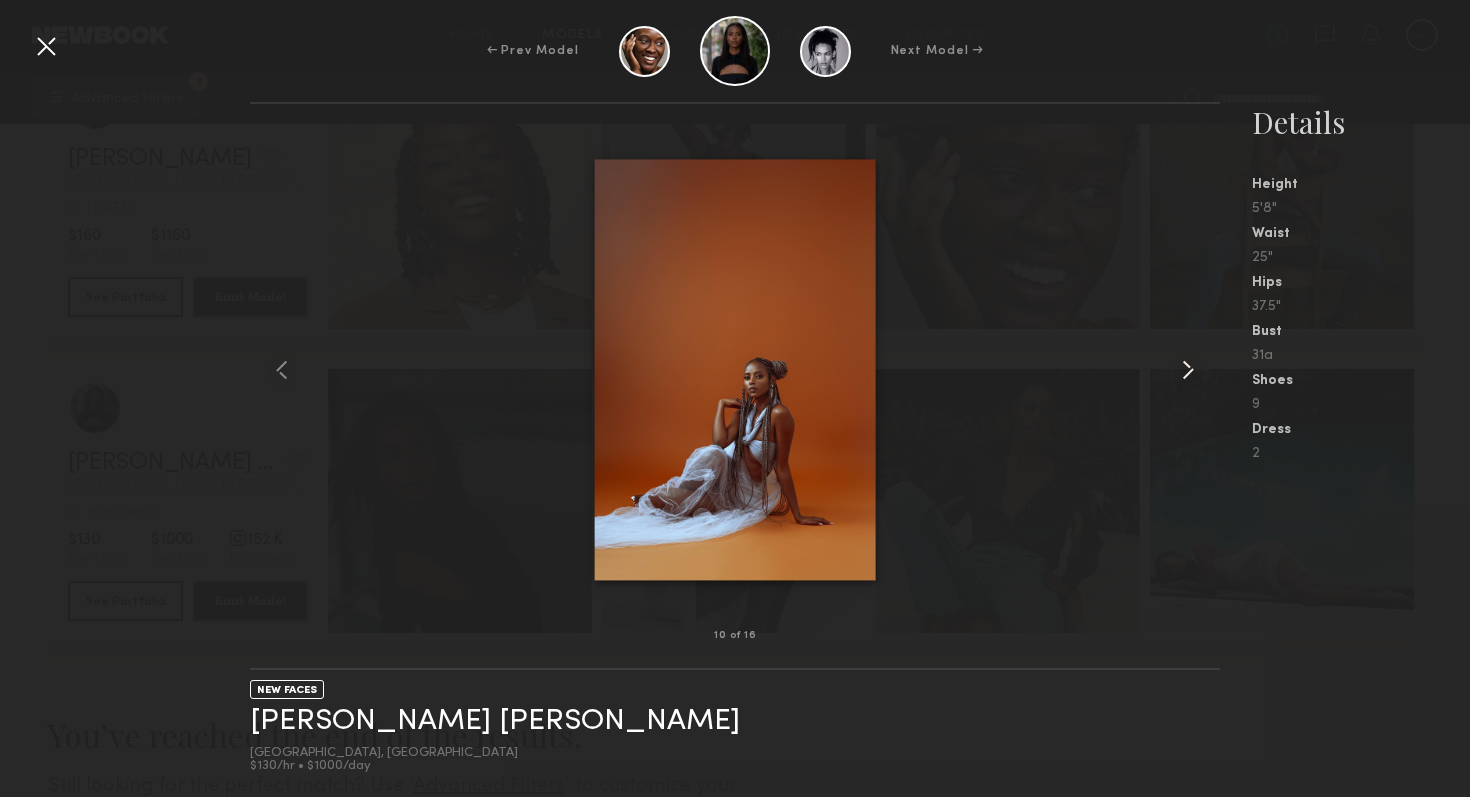 click at bounding box center (1188, 370) 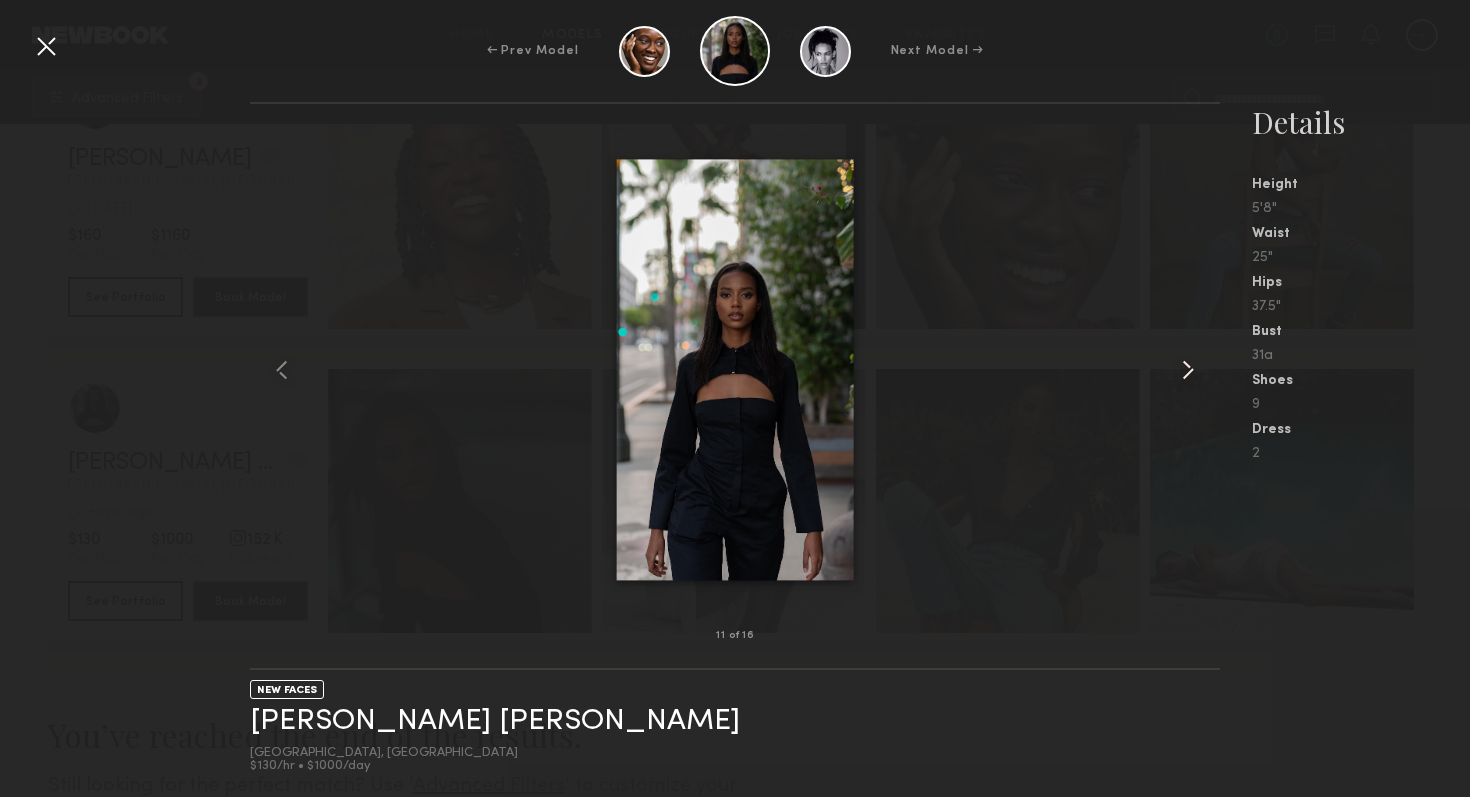 click at bounding box center [1188, 370] 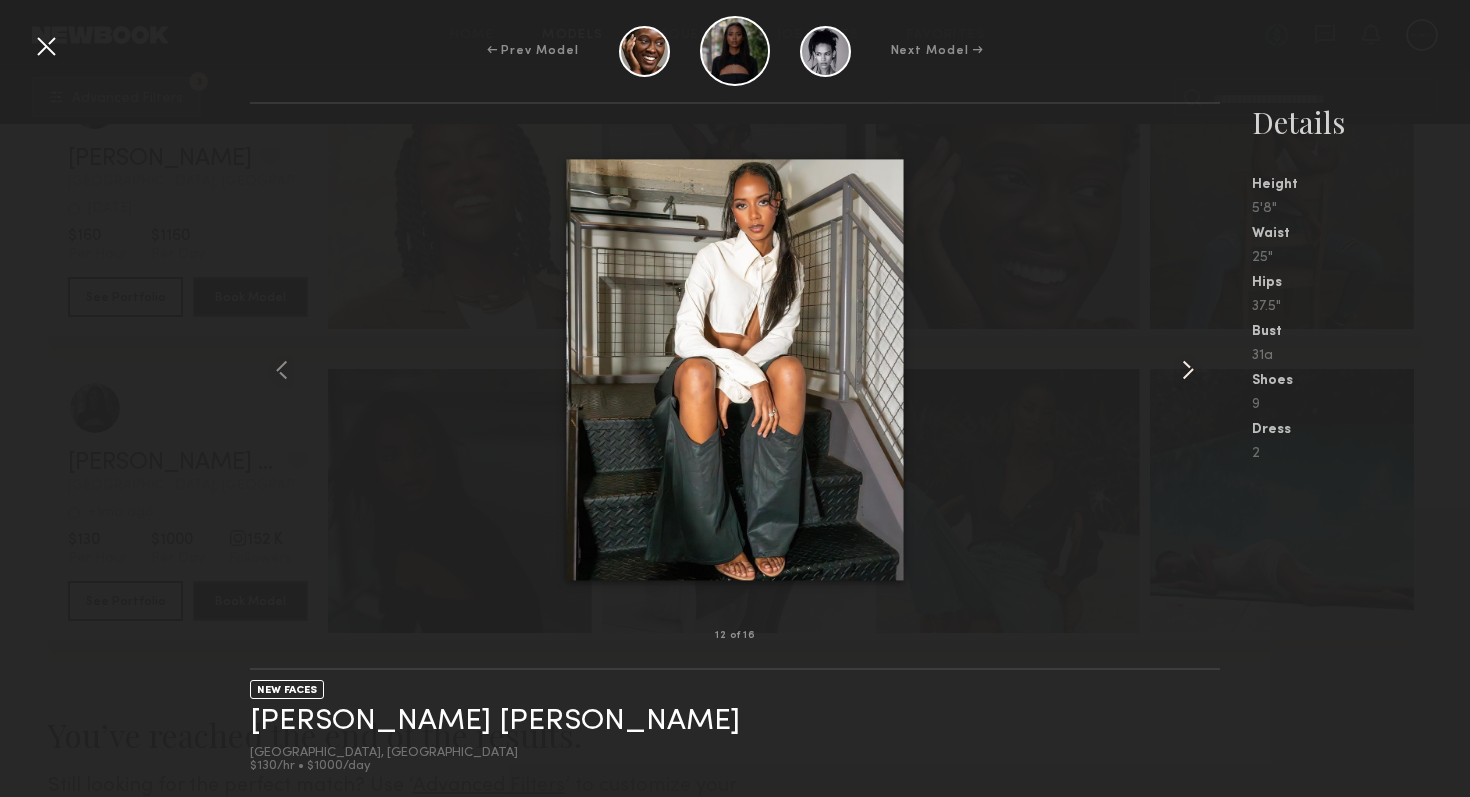 click at bounding box center (1188, 370) 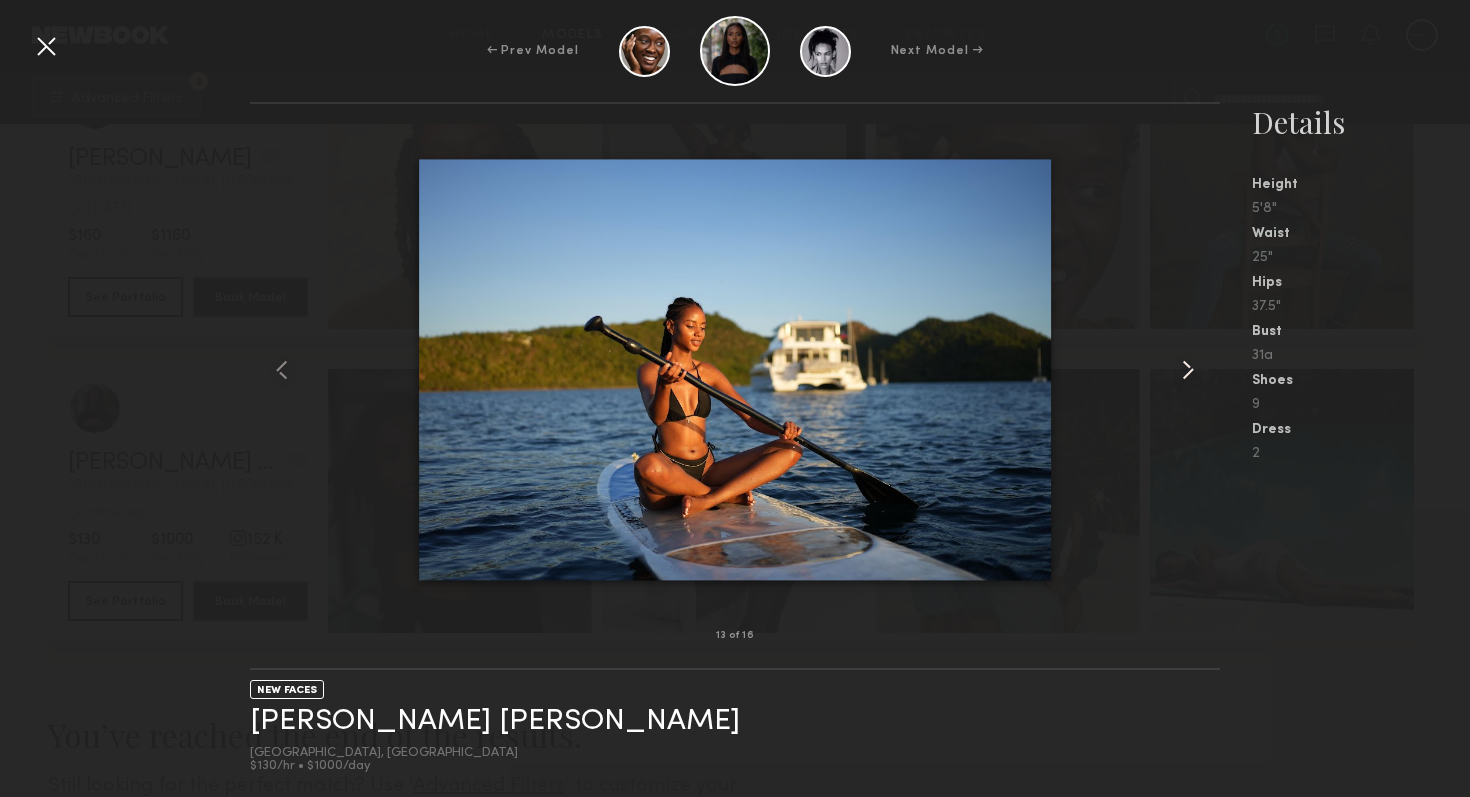 click at bounding box center (1188, 370) 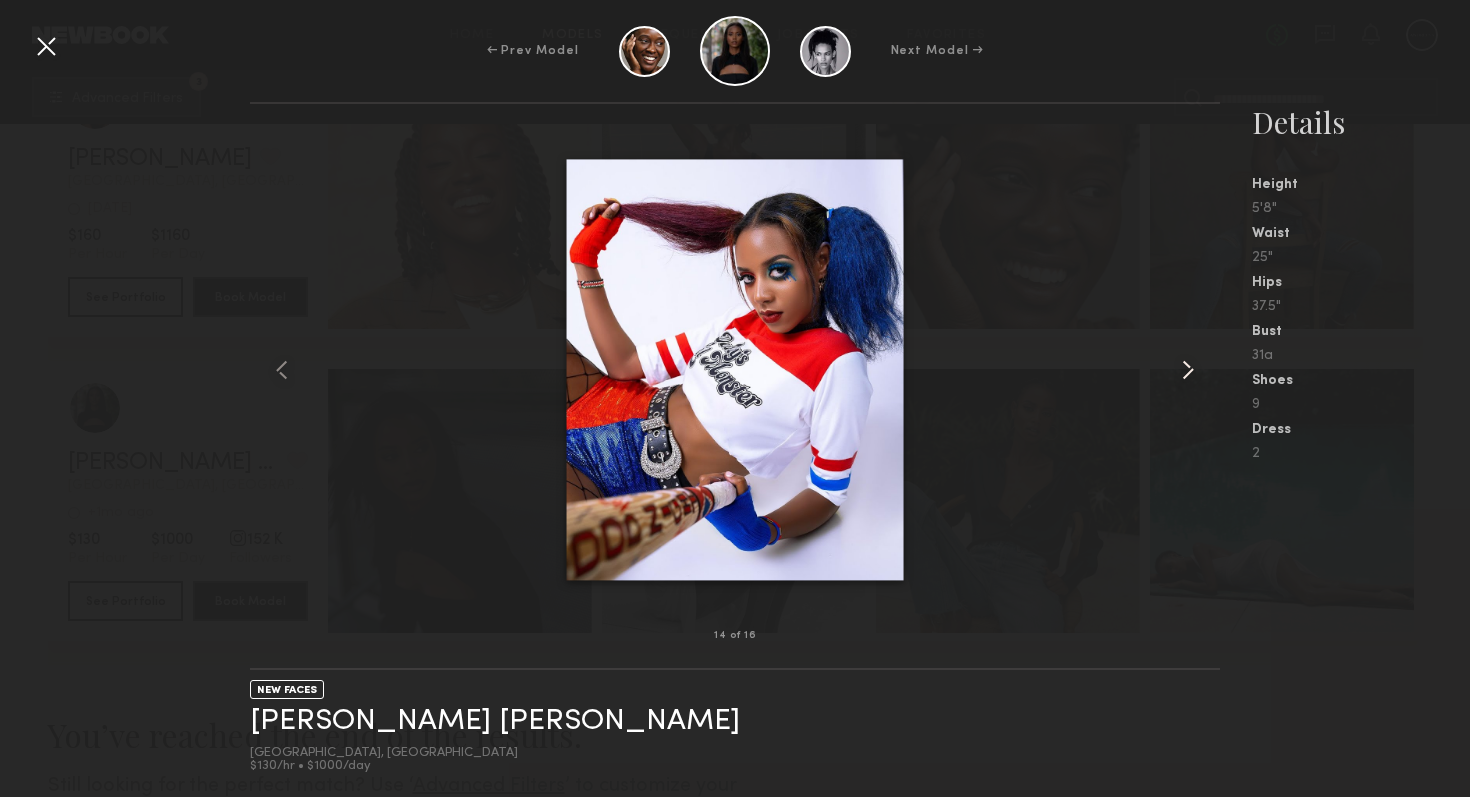 click at bounding box center (1188, 370) 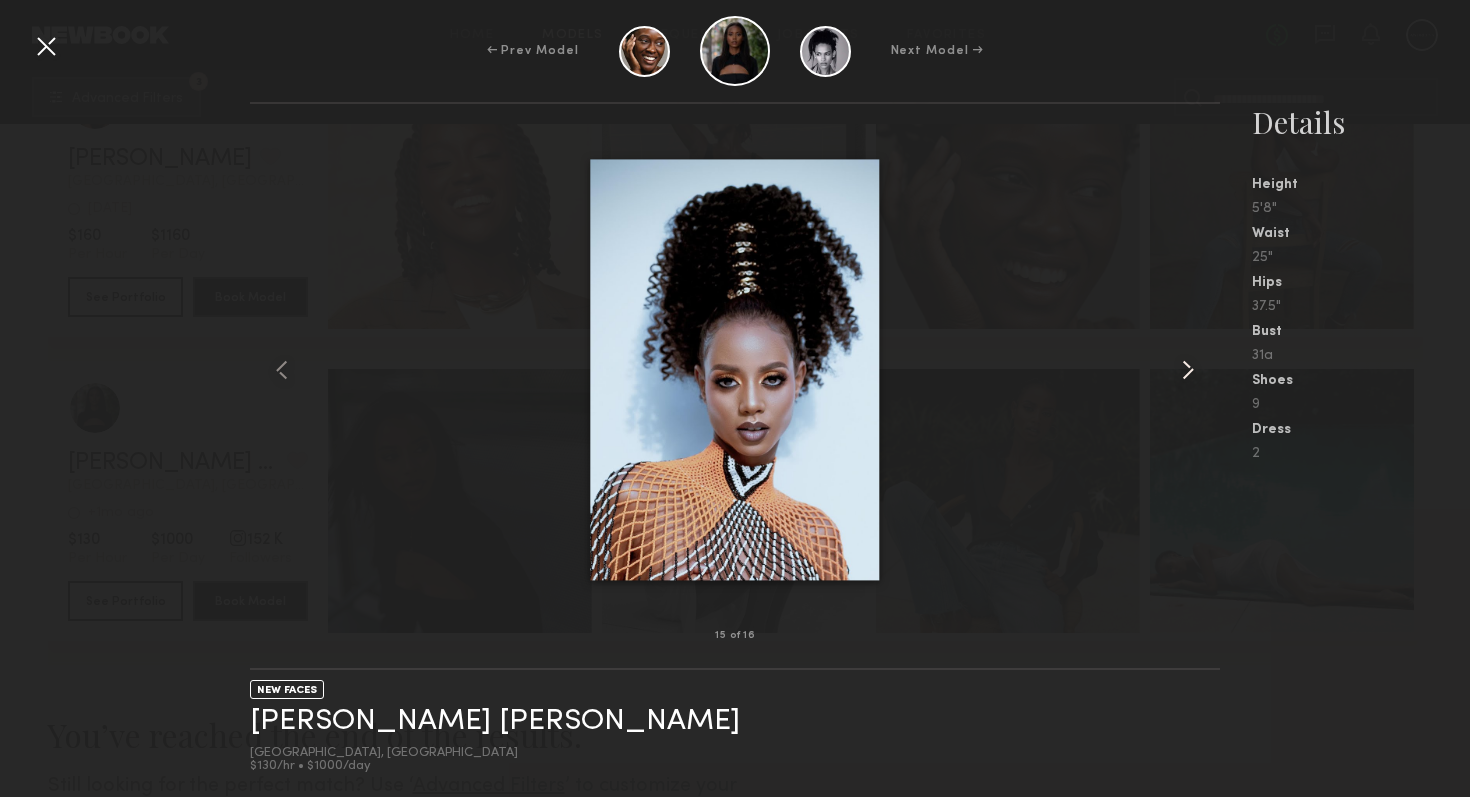 click at bounding box center (1188, 370) 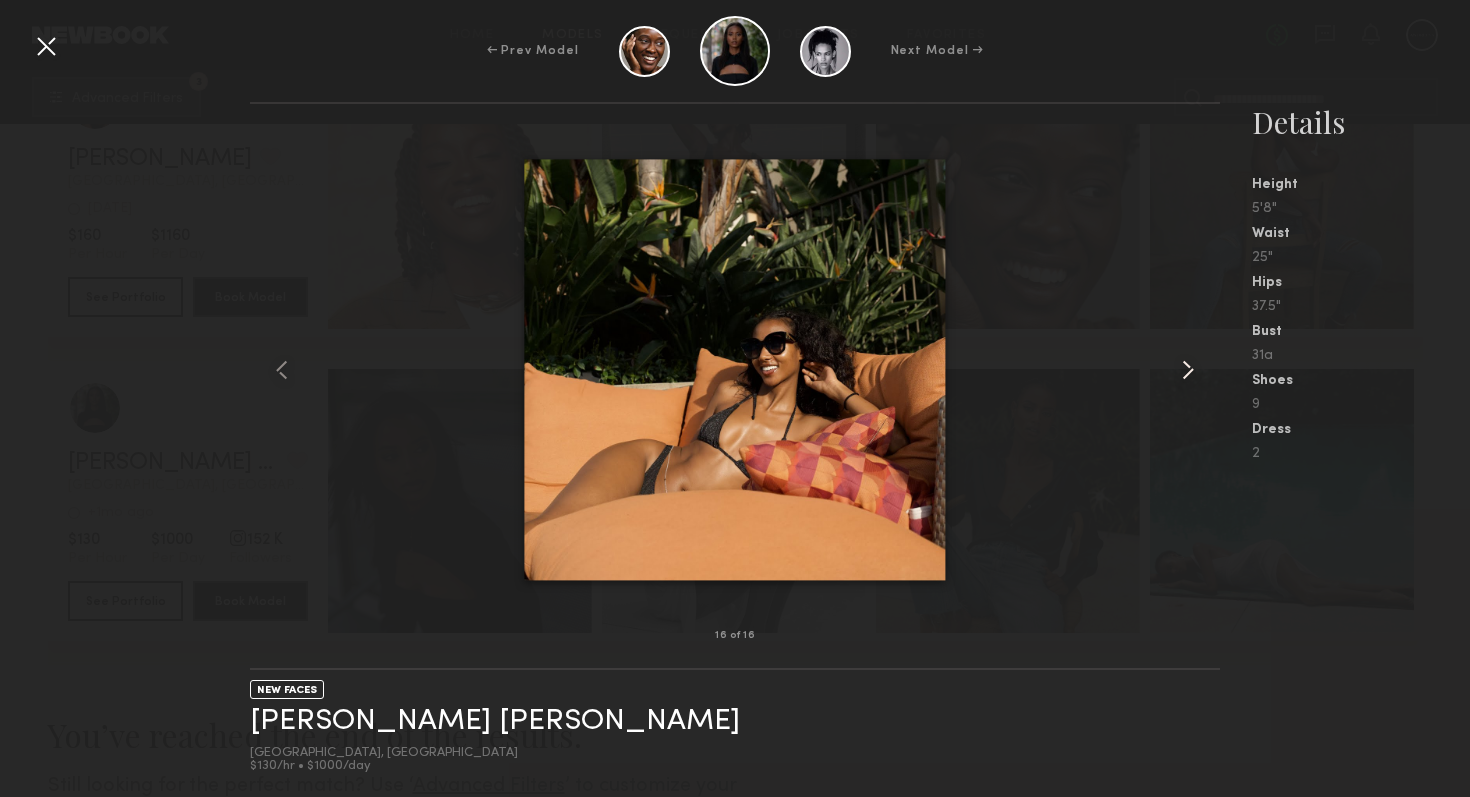 click at bounding box center (1188, 370) 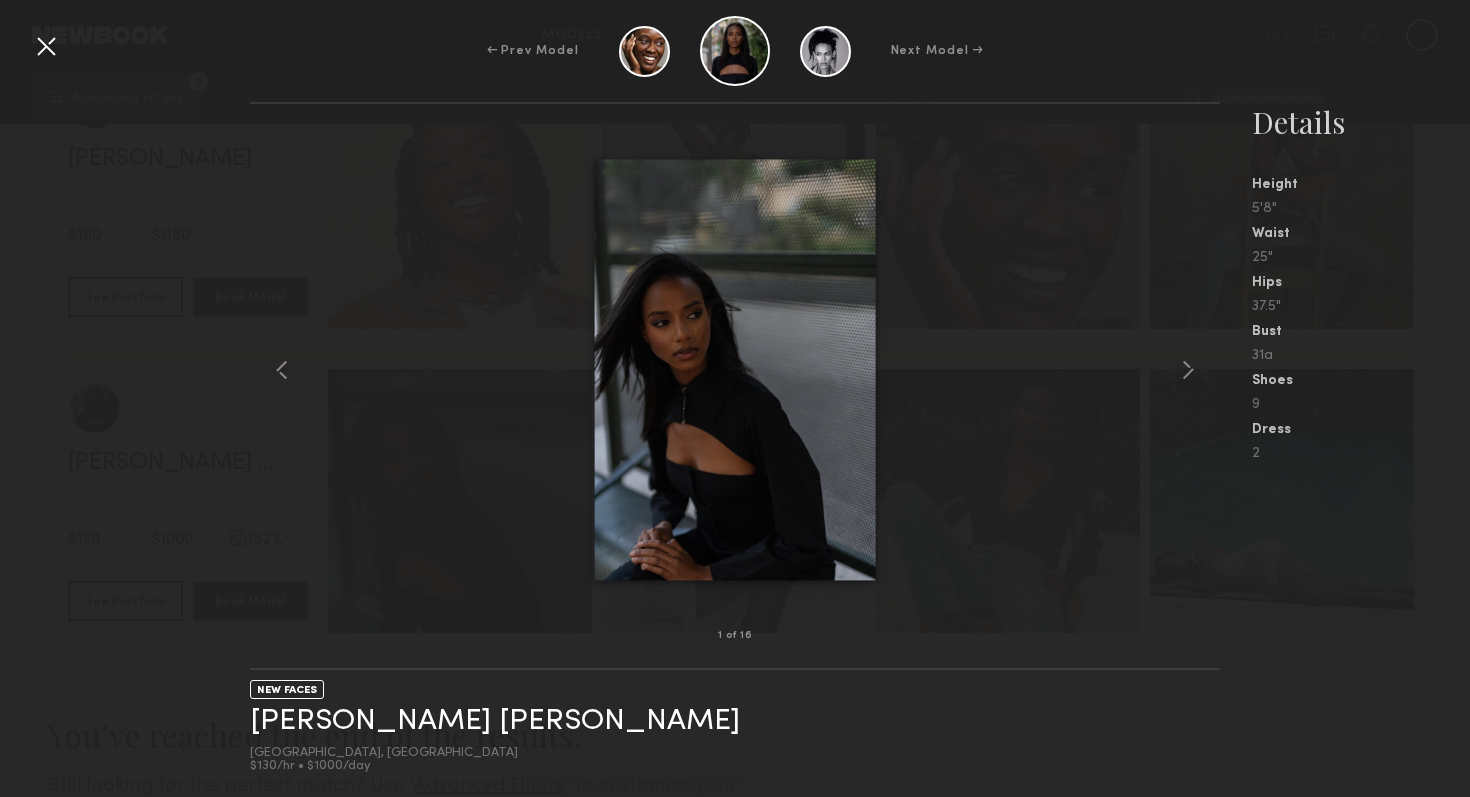 click at bounding box center (46, 46) 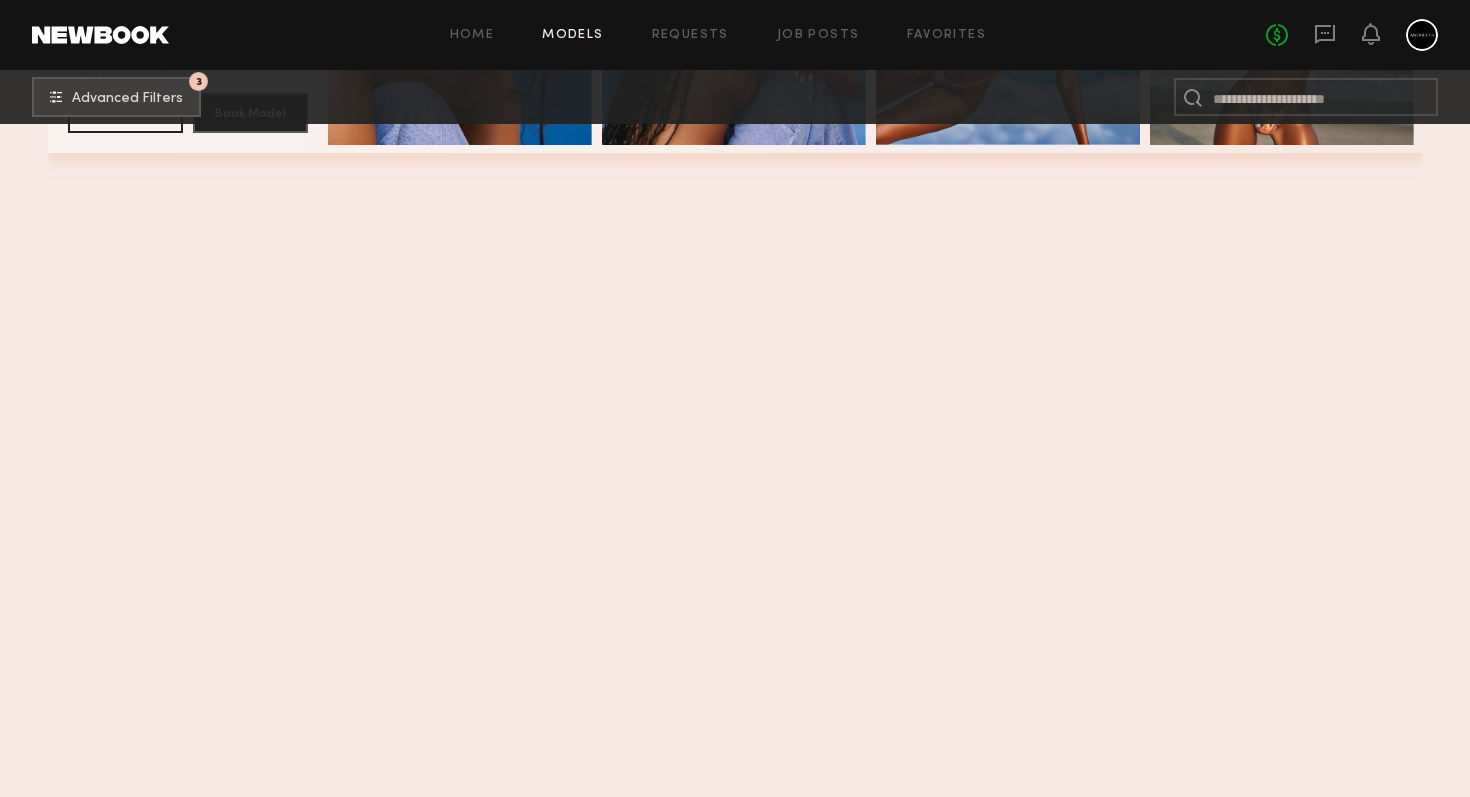 scroll, scrollTop: 107235, scrollLeft: 0, axis: vertical 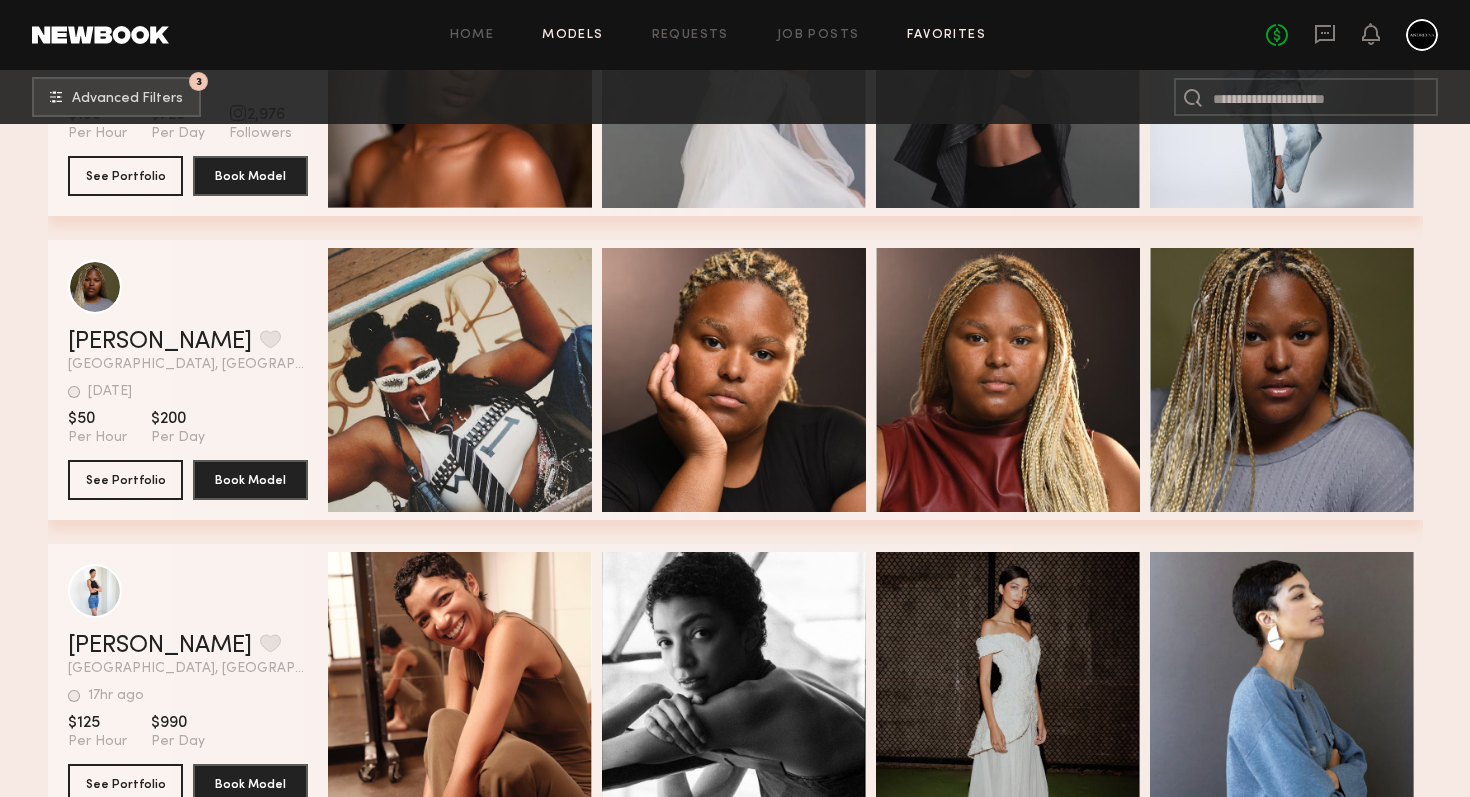 click on "Favorites" 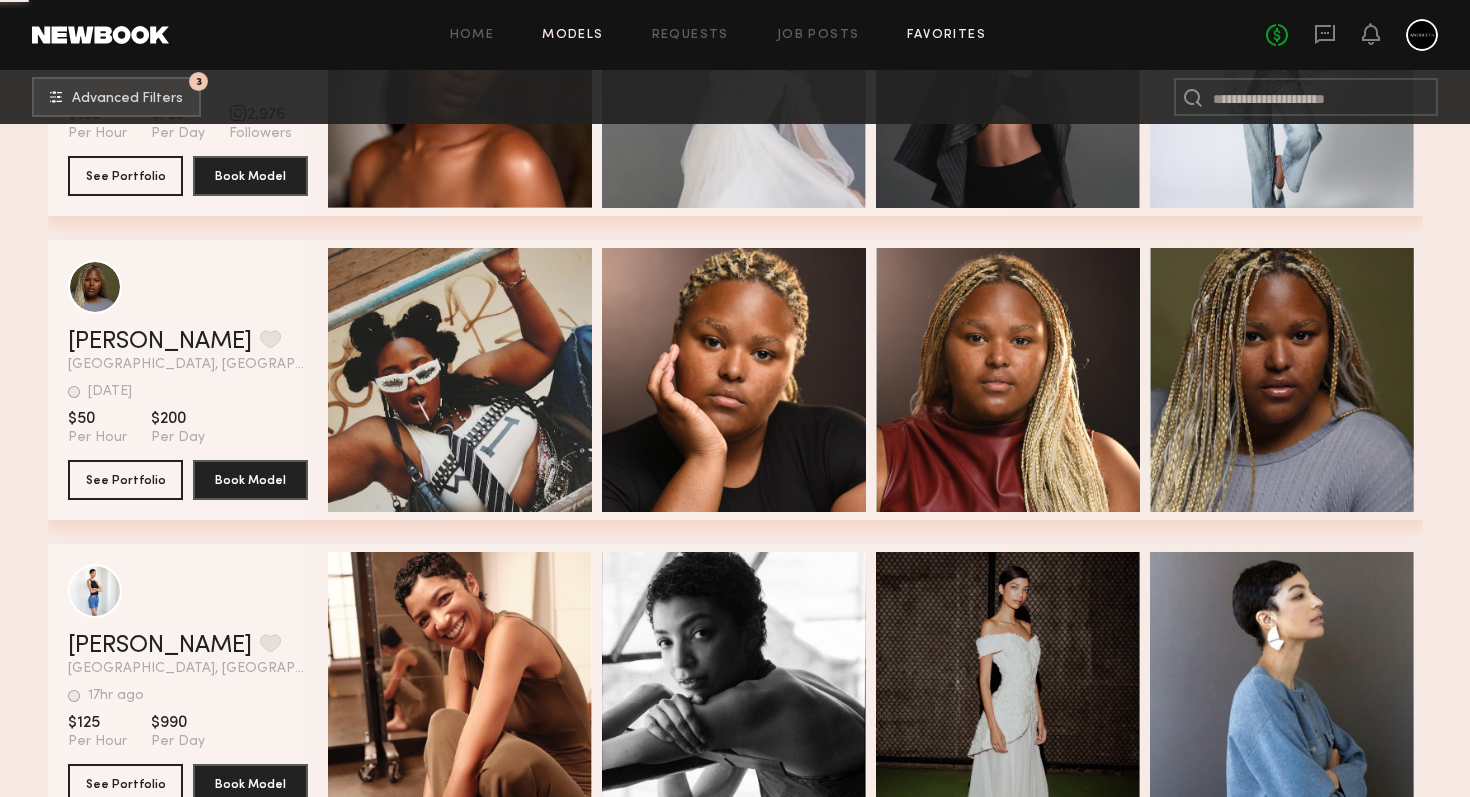 scroll, scrollTop: 0, scrollLeft: 0, axis: both 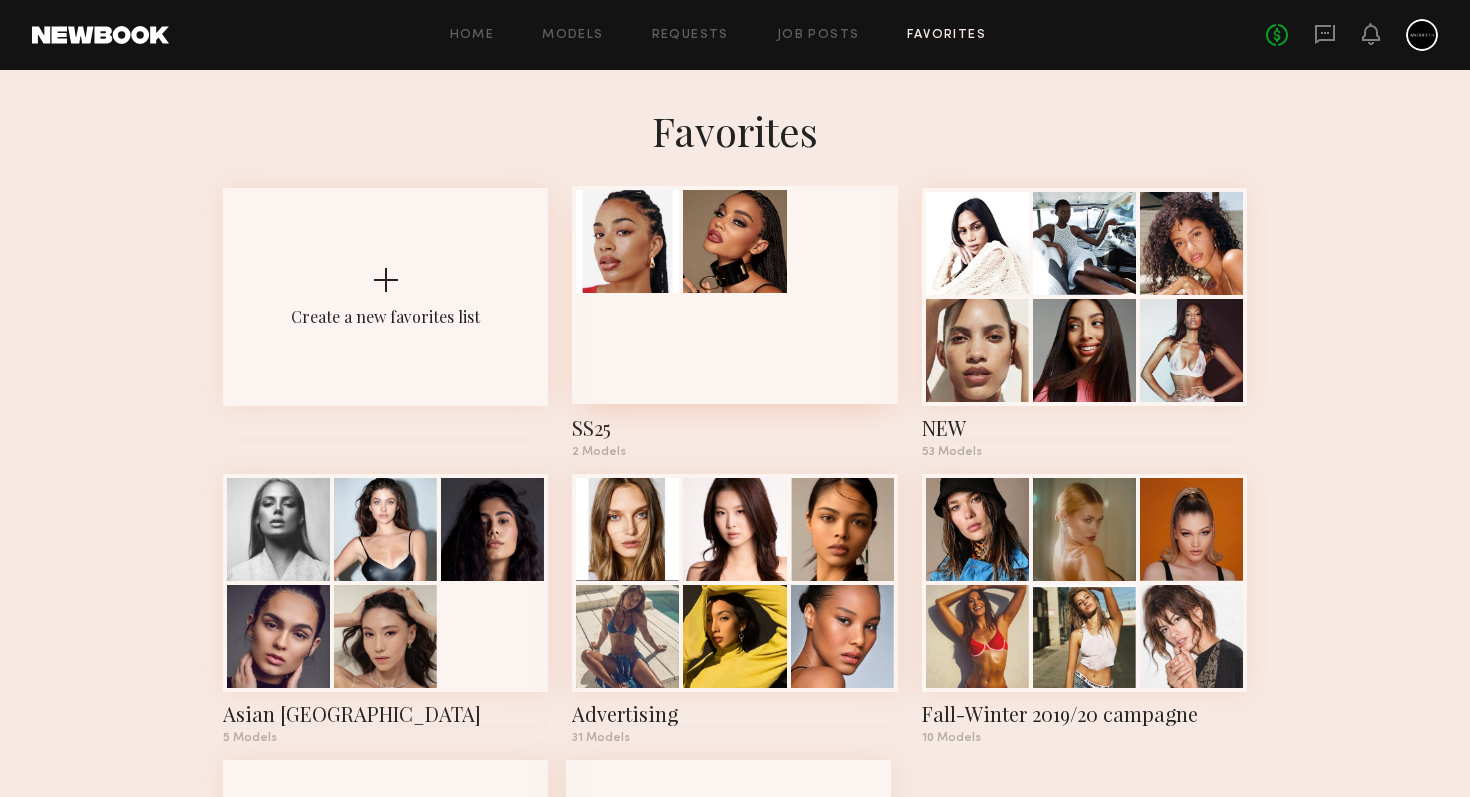 click 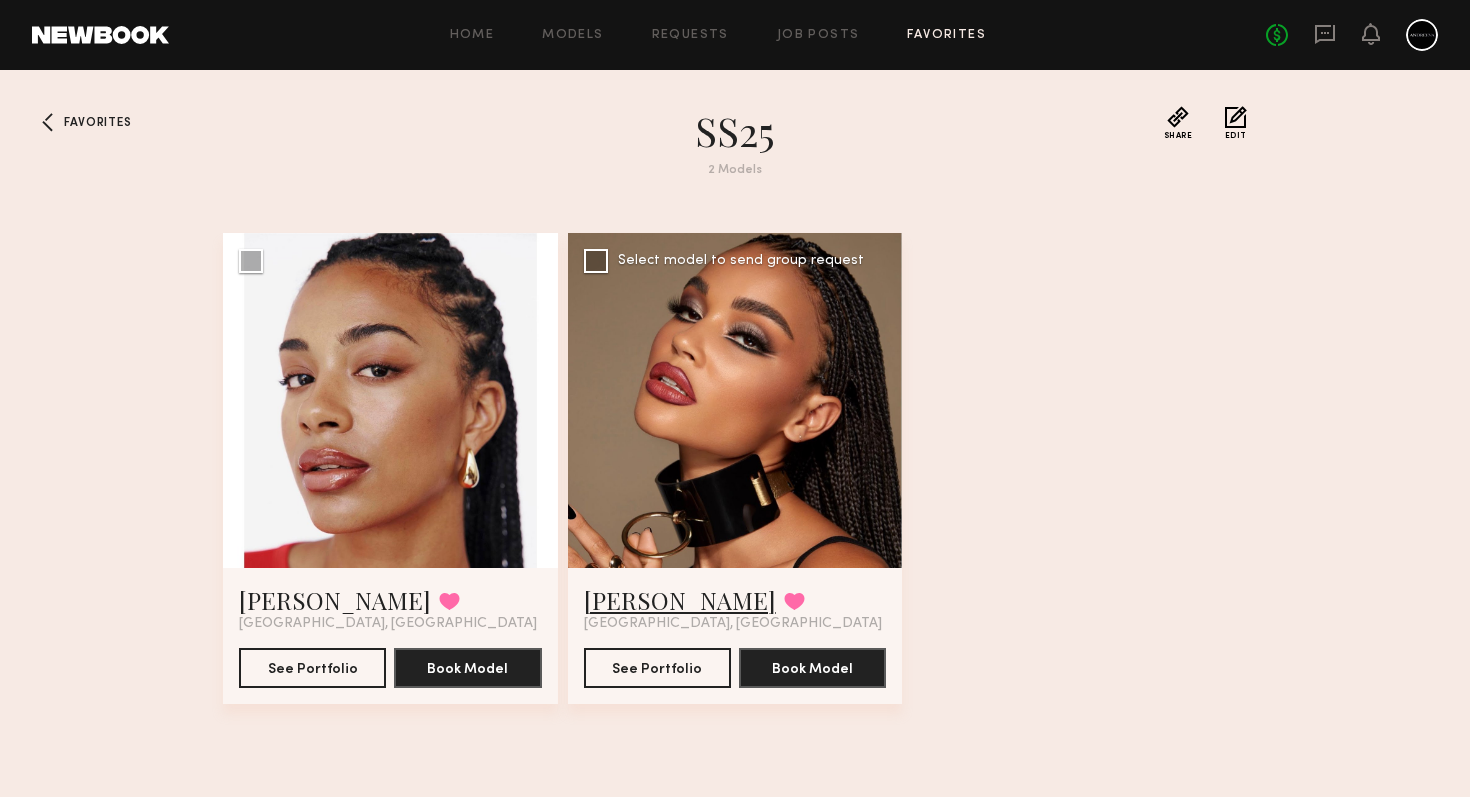 click on "Juliette N." 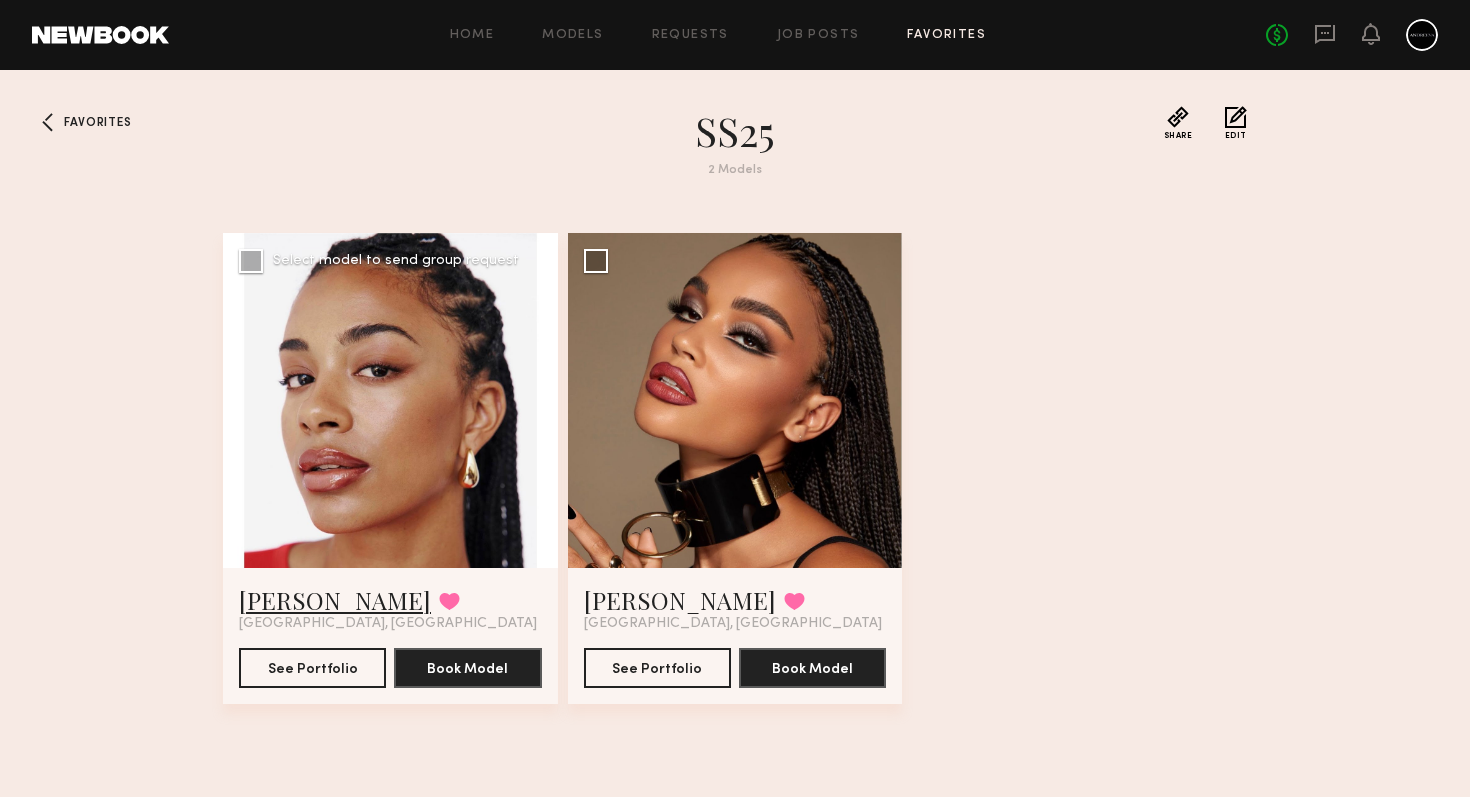 click on "Chloe W." 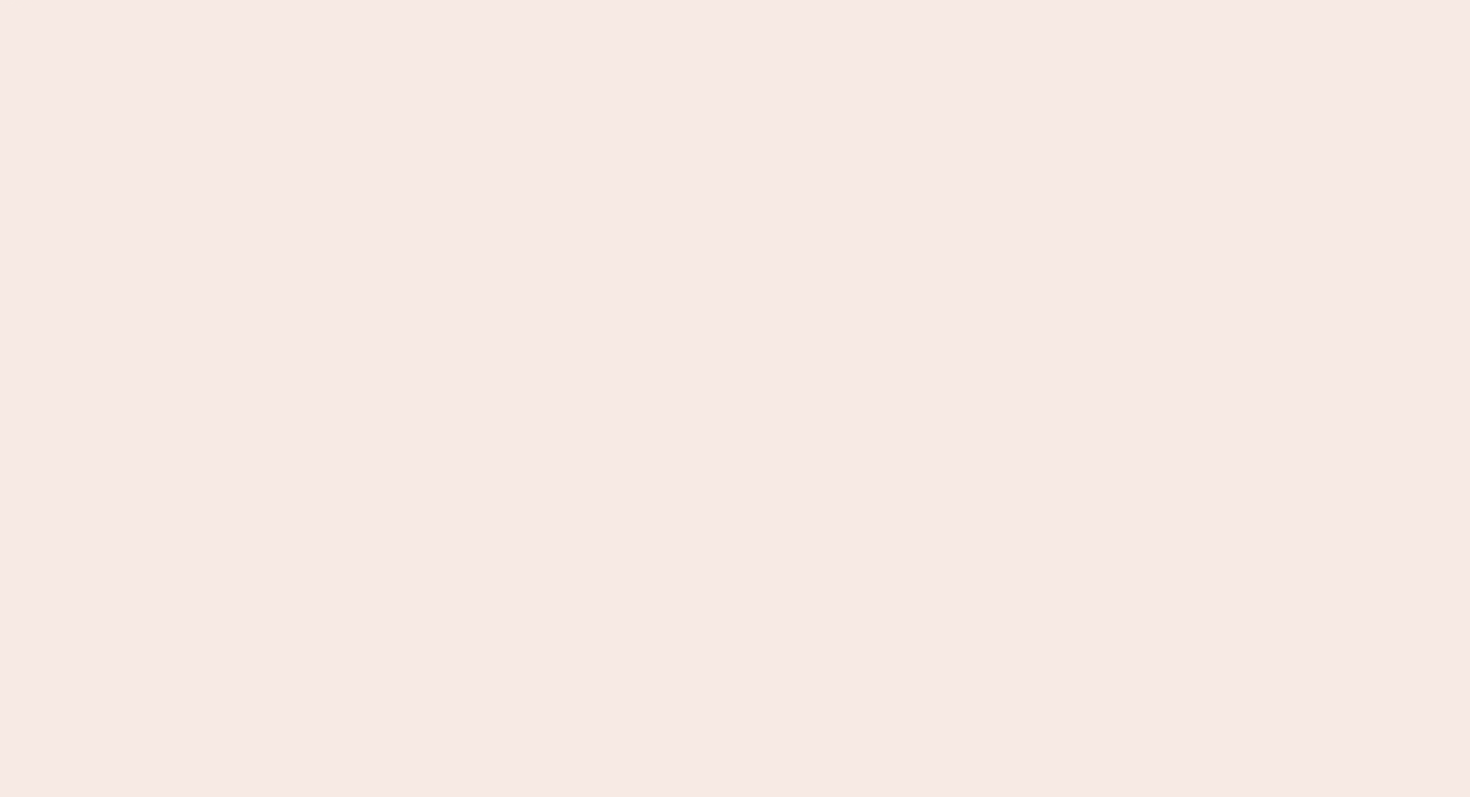 scroll, scrollTop: 0, scrollLeft: 0, axis: both 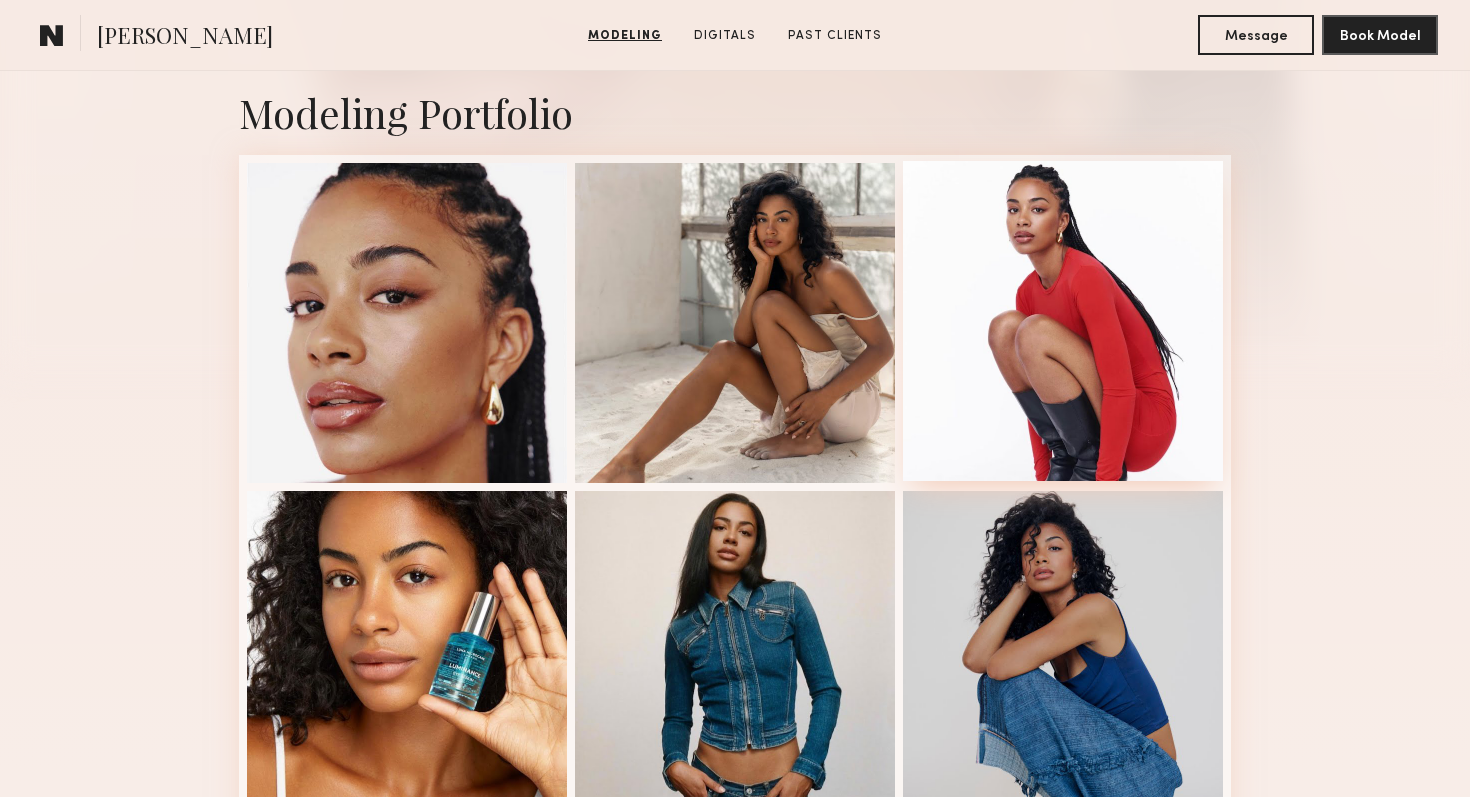 click at bounding box center [1063, 321] 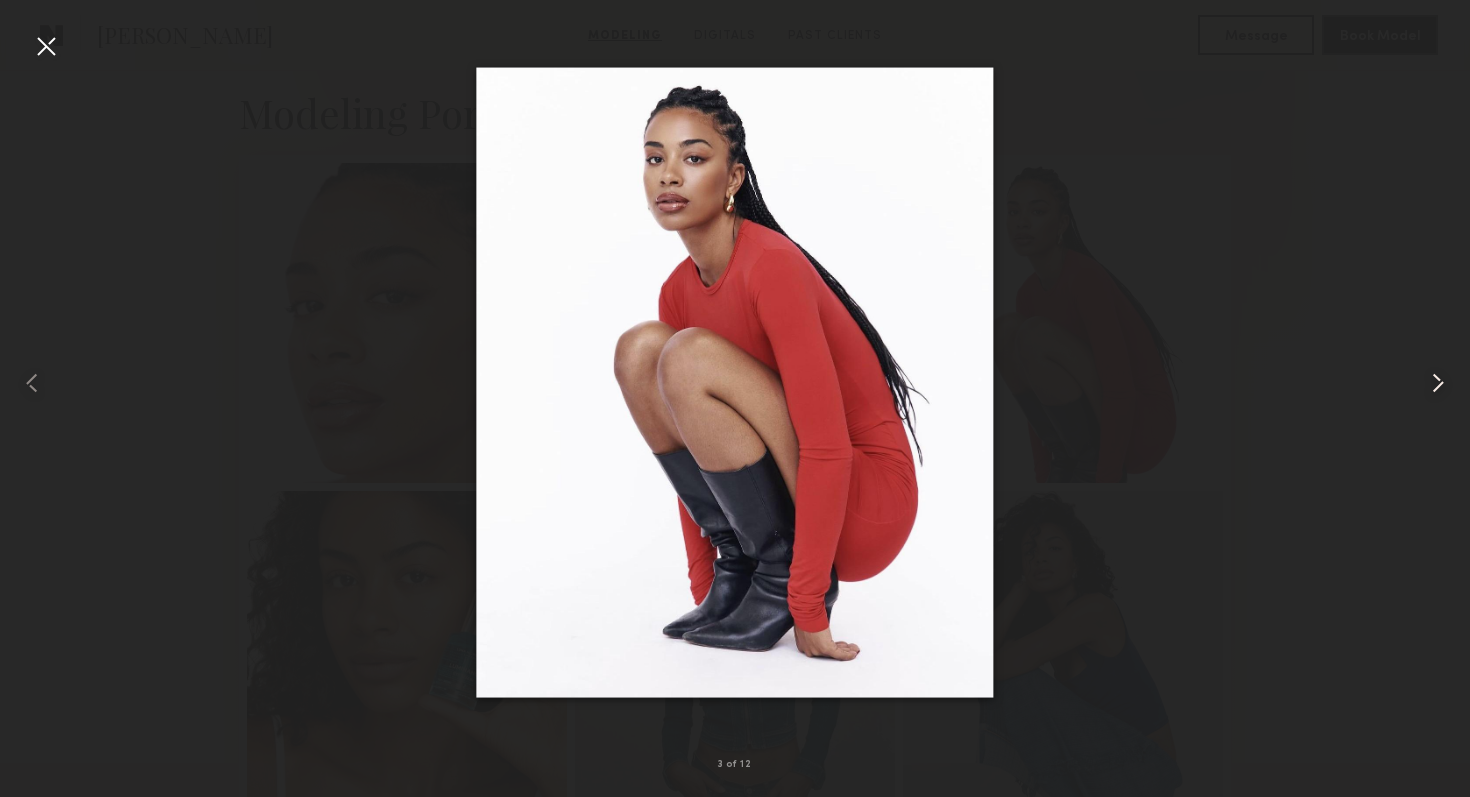 click at bounding box center (1438, 383) 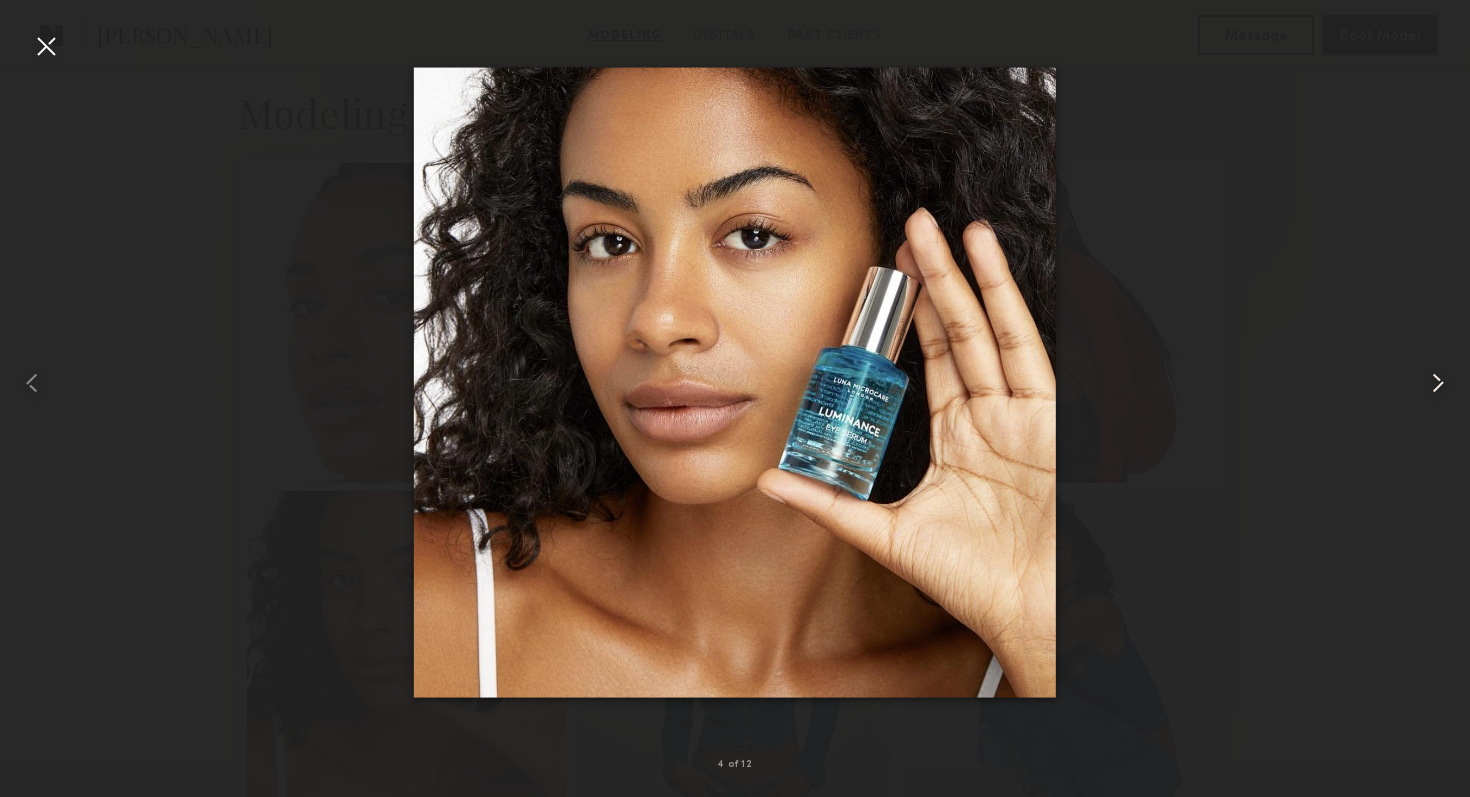 click at bounding box center [1438, 383] 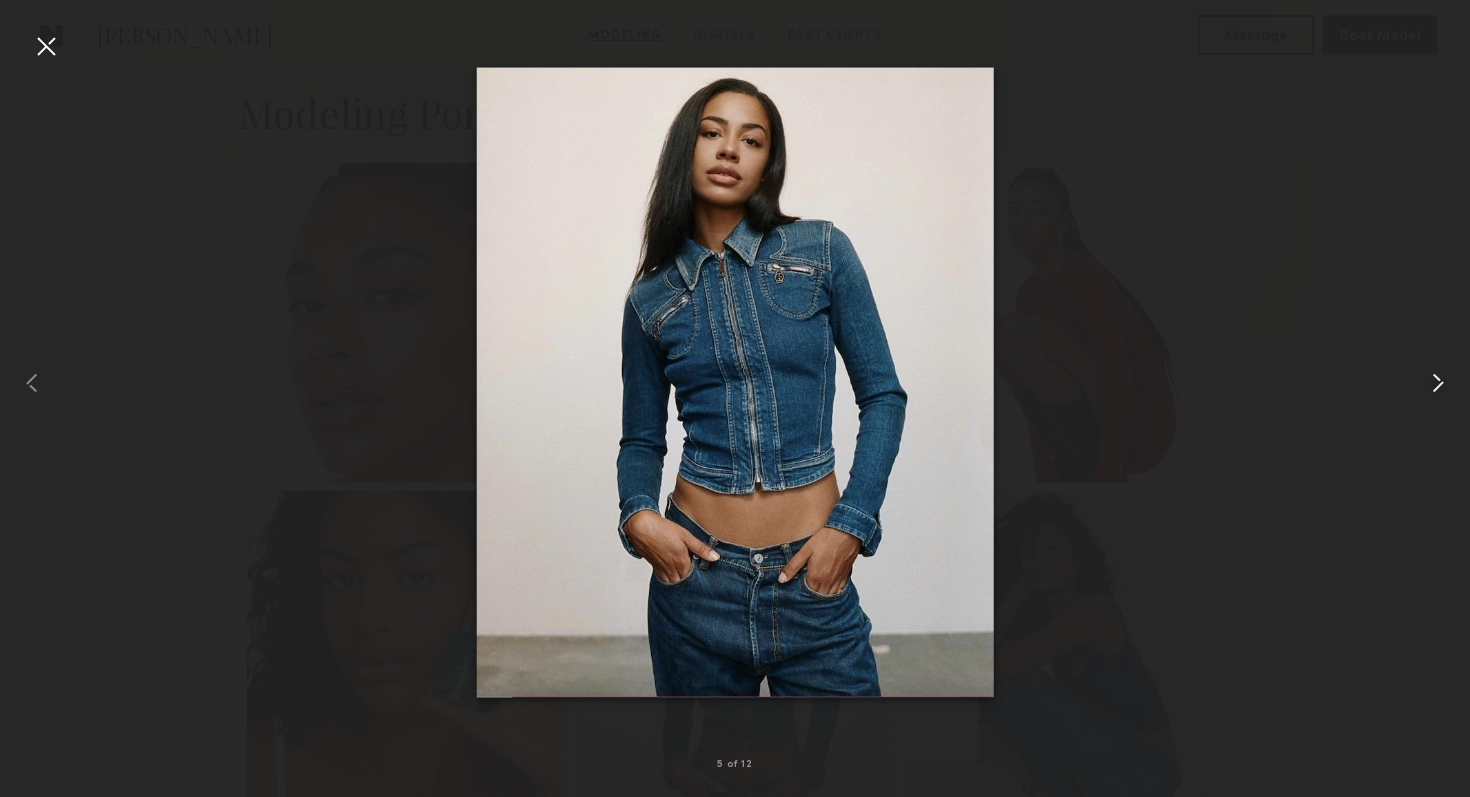 click at bounding box center (1438, 383) 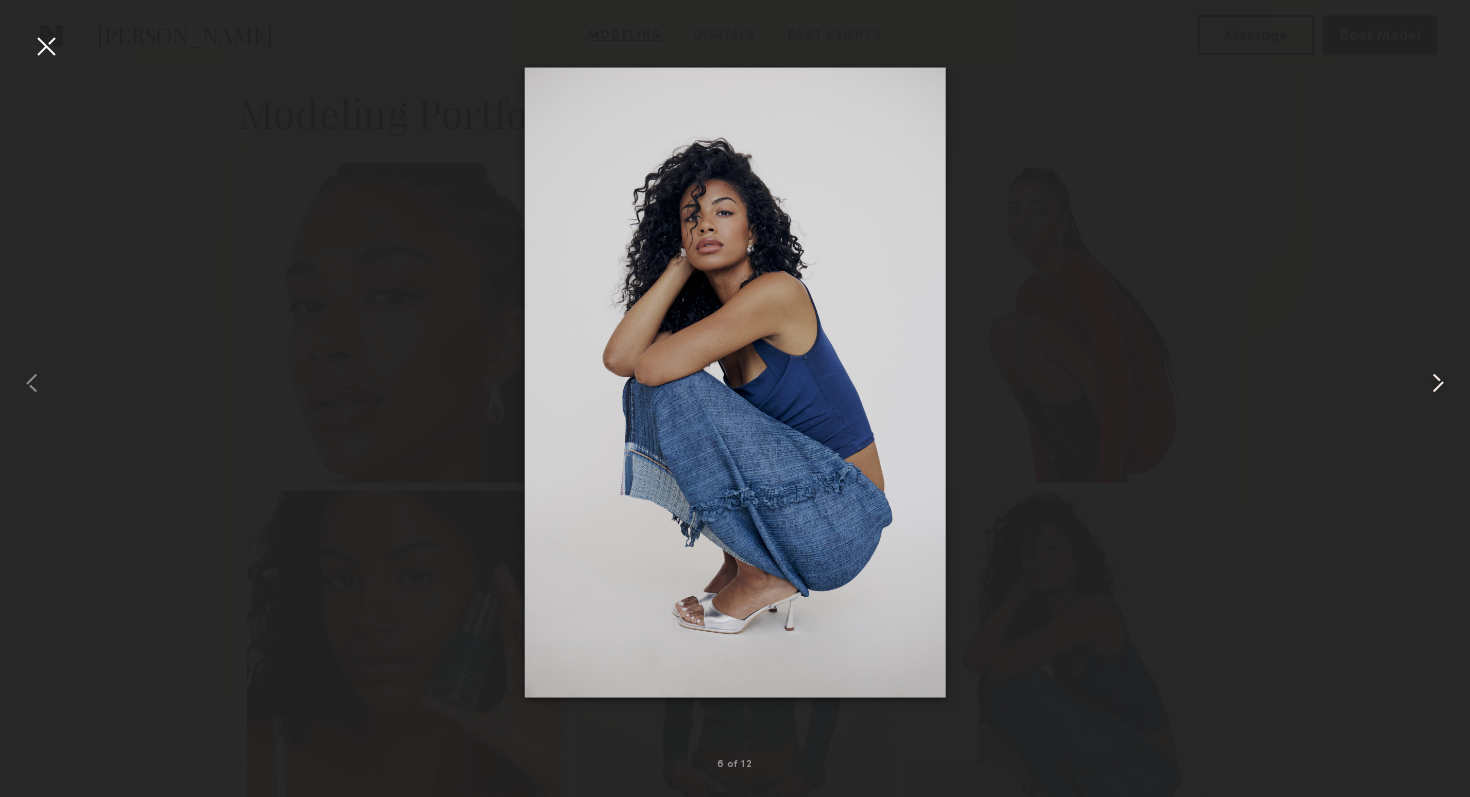 click at bounding box center (1438, 383) 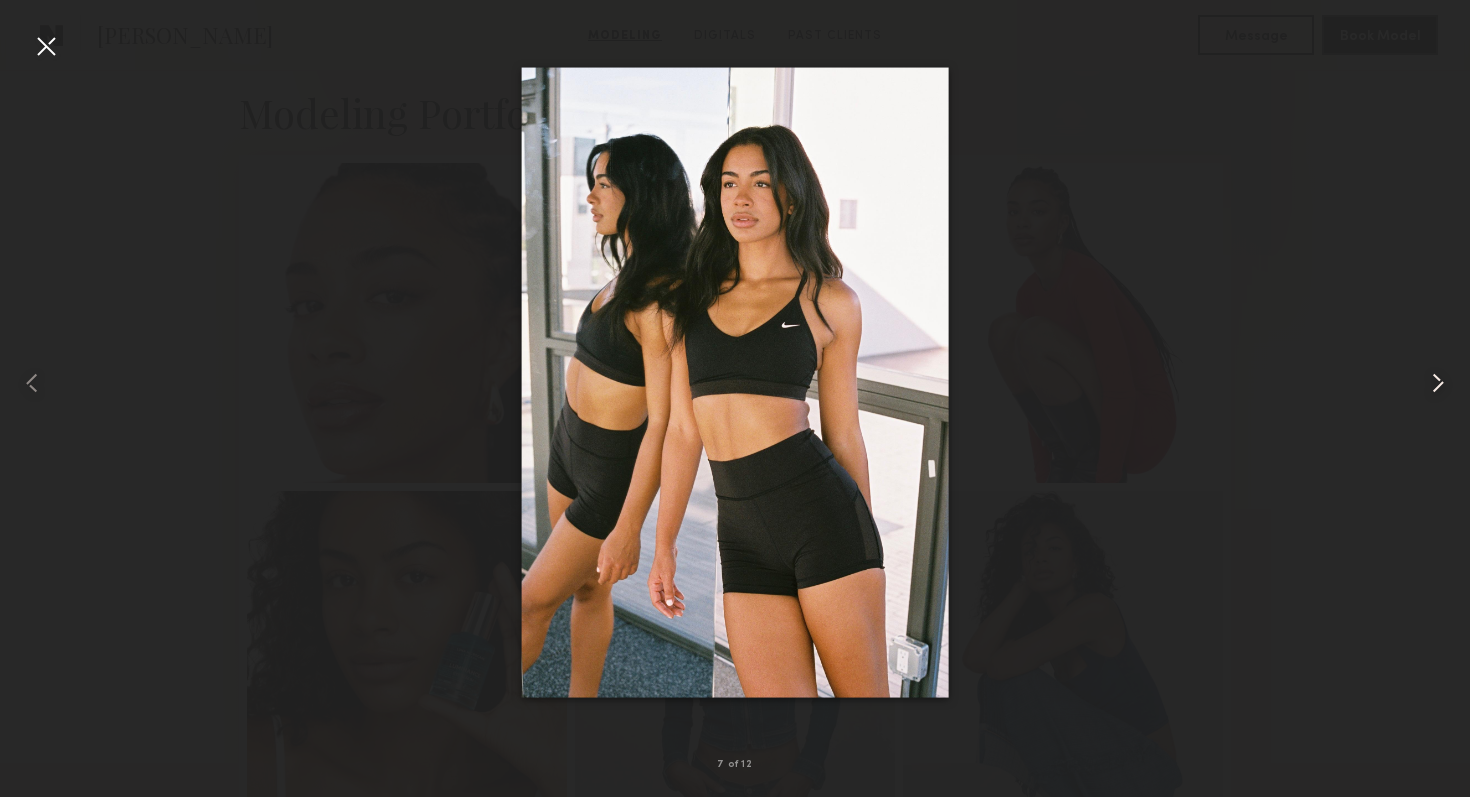 click at bounding box center [1438, 383] 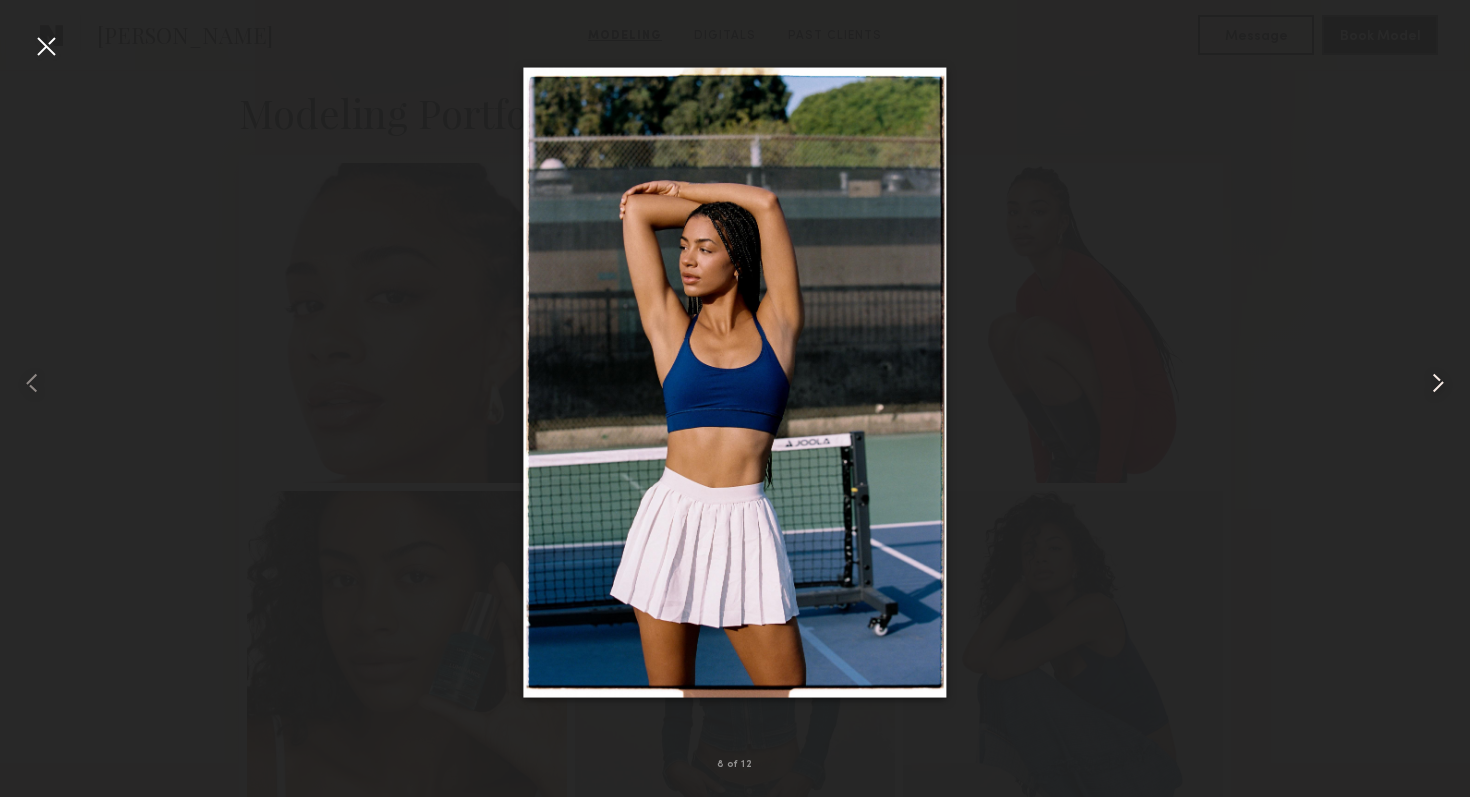 click at bounding box center [1438, 383] 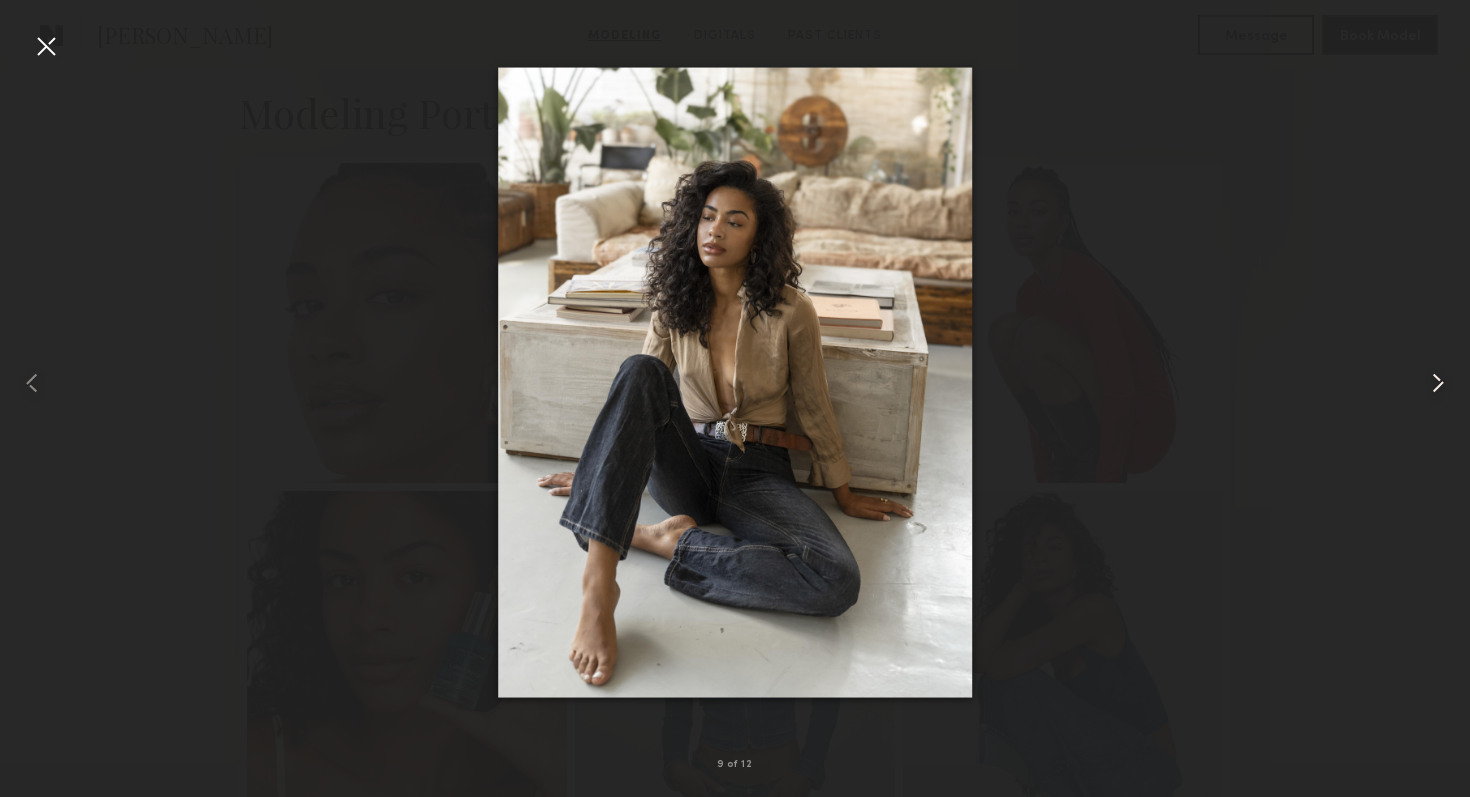 click at bounding box center (1438, 383) 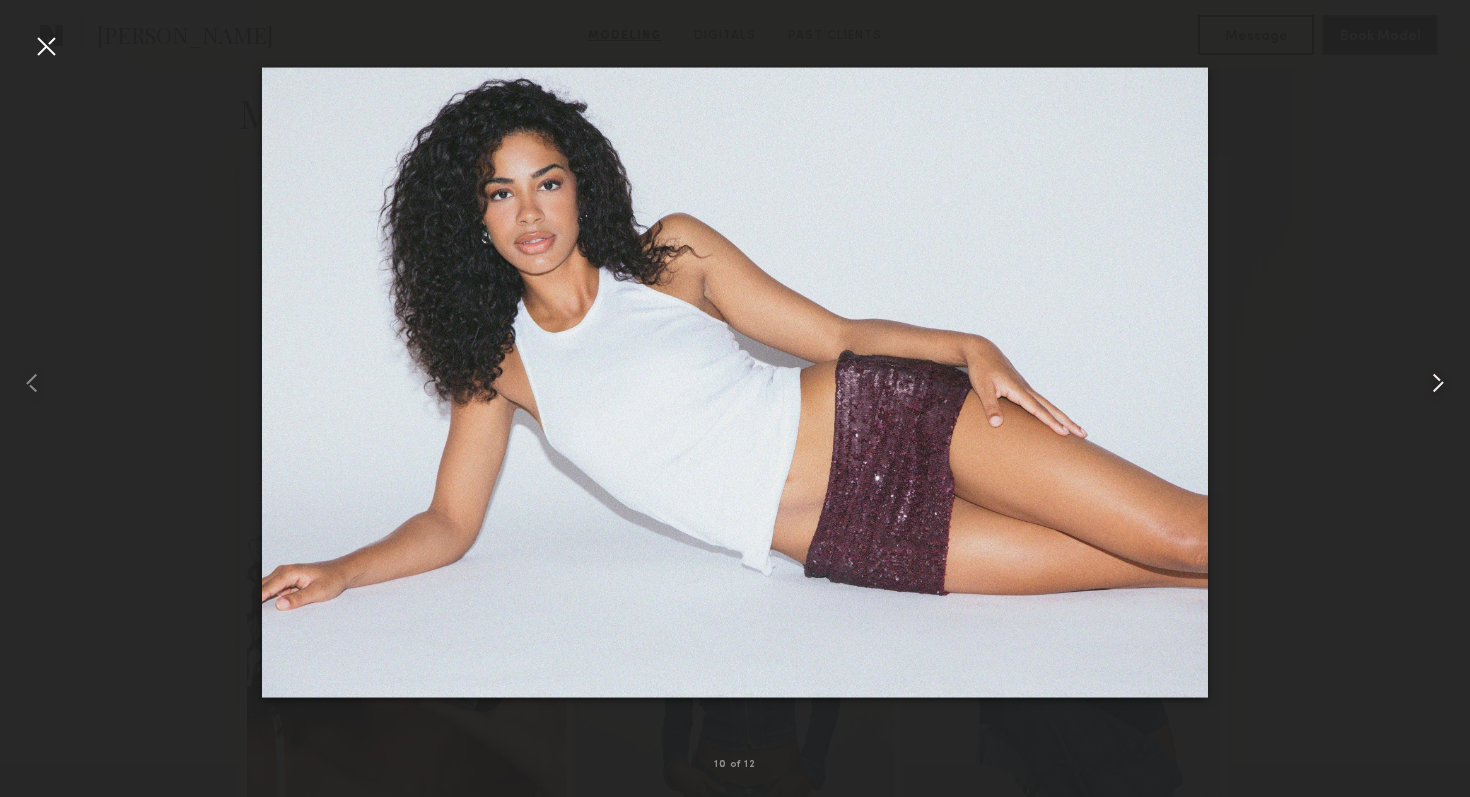 click at bounding box center [1438, 383] 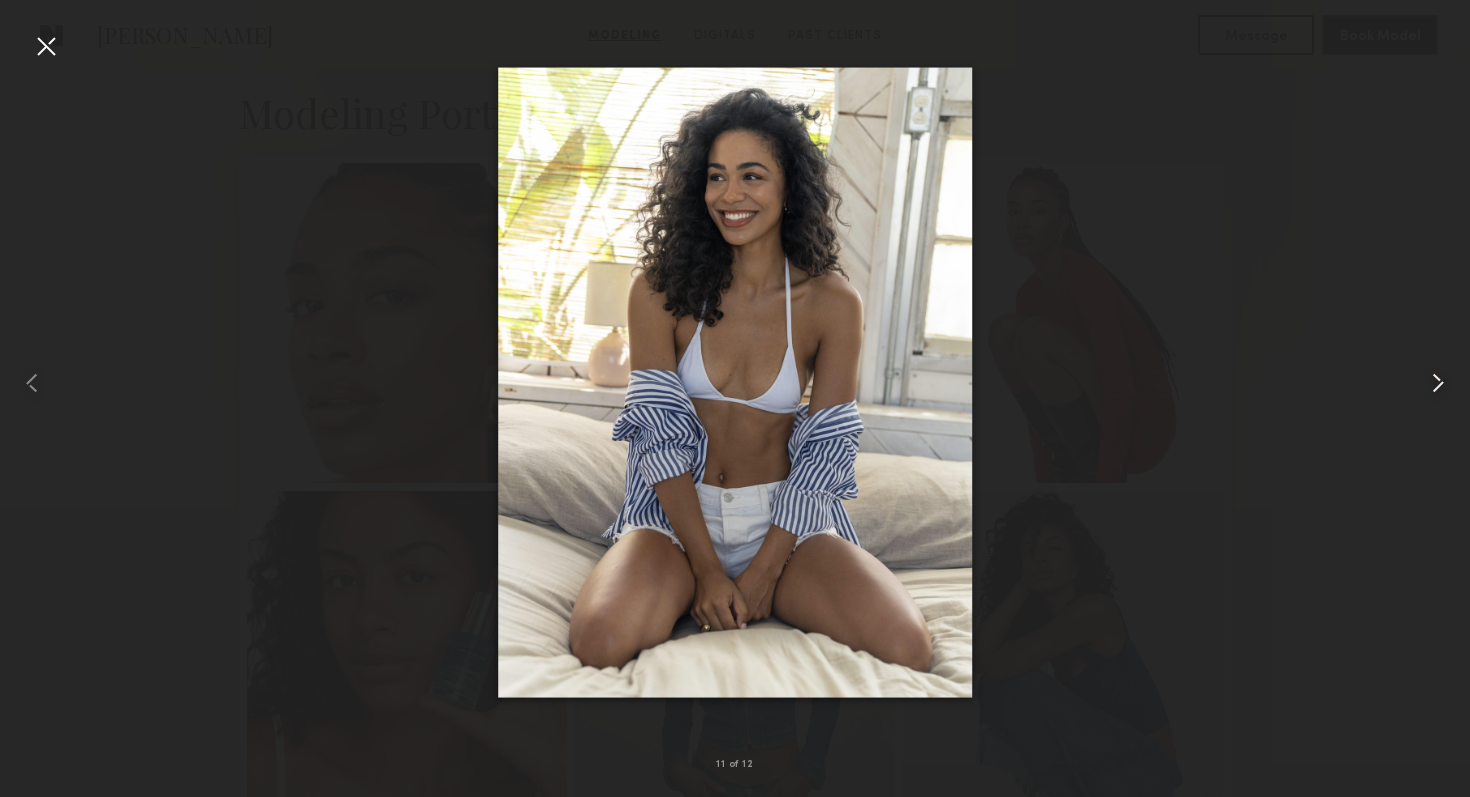 click at bounding box center (1438, 383) 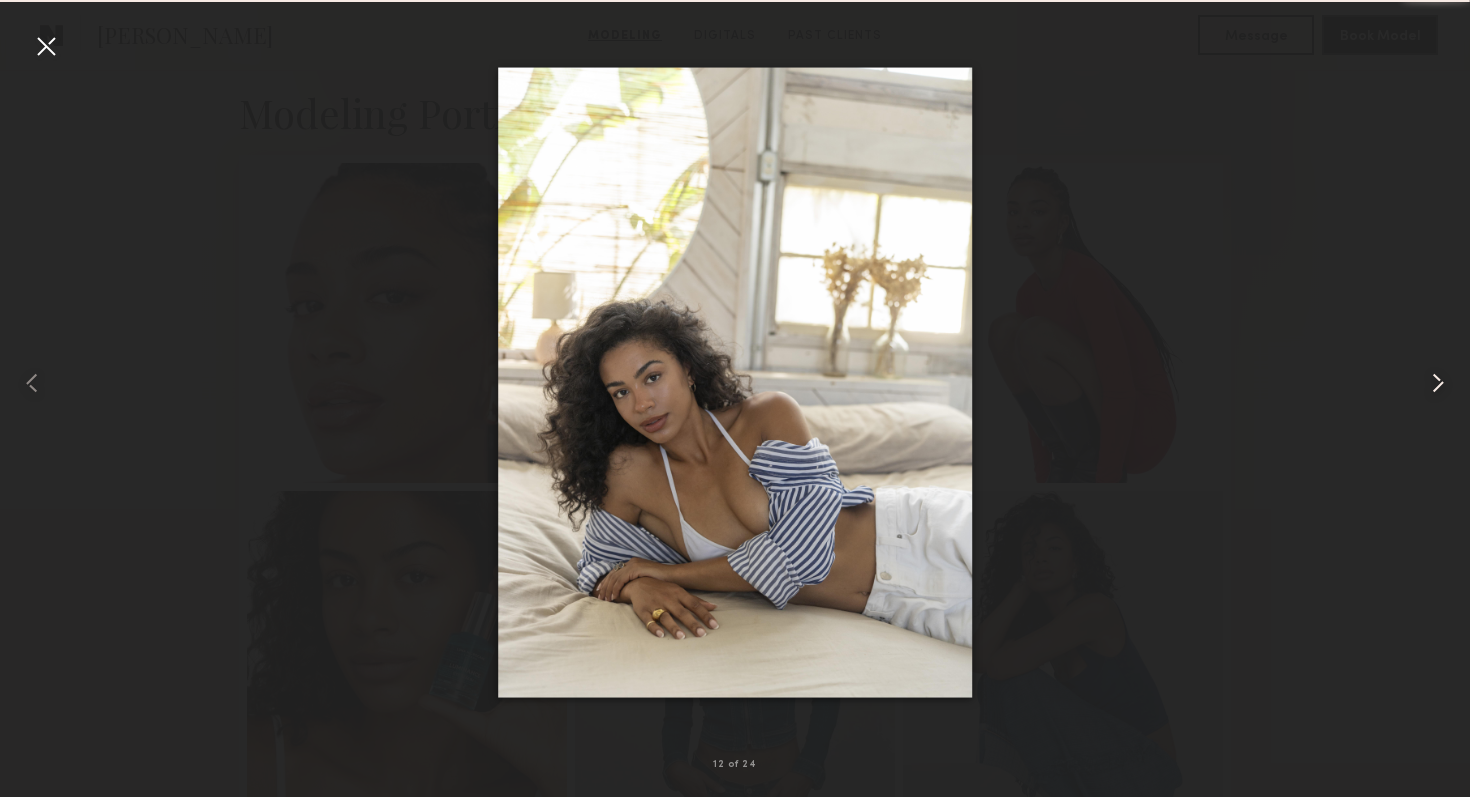 click at bounding box center [1438, 383] 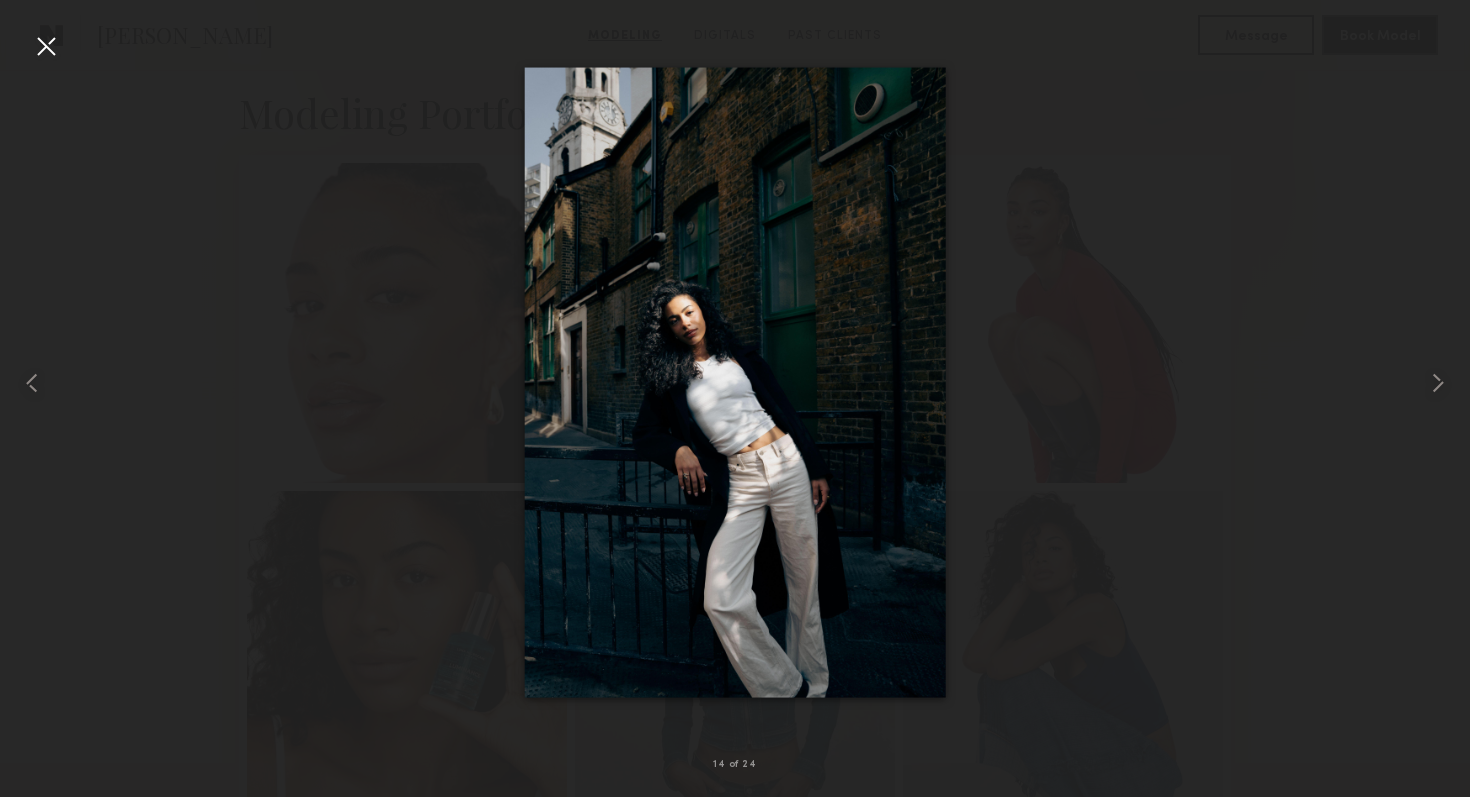 click at bounding box center [46, 46] 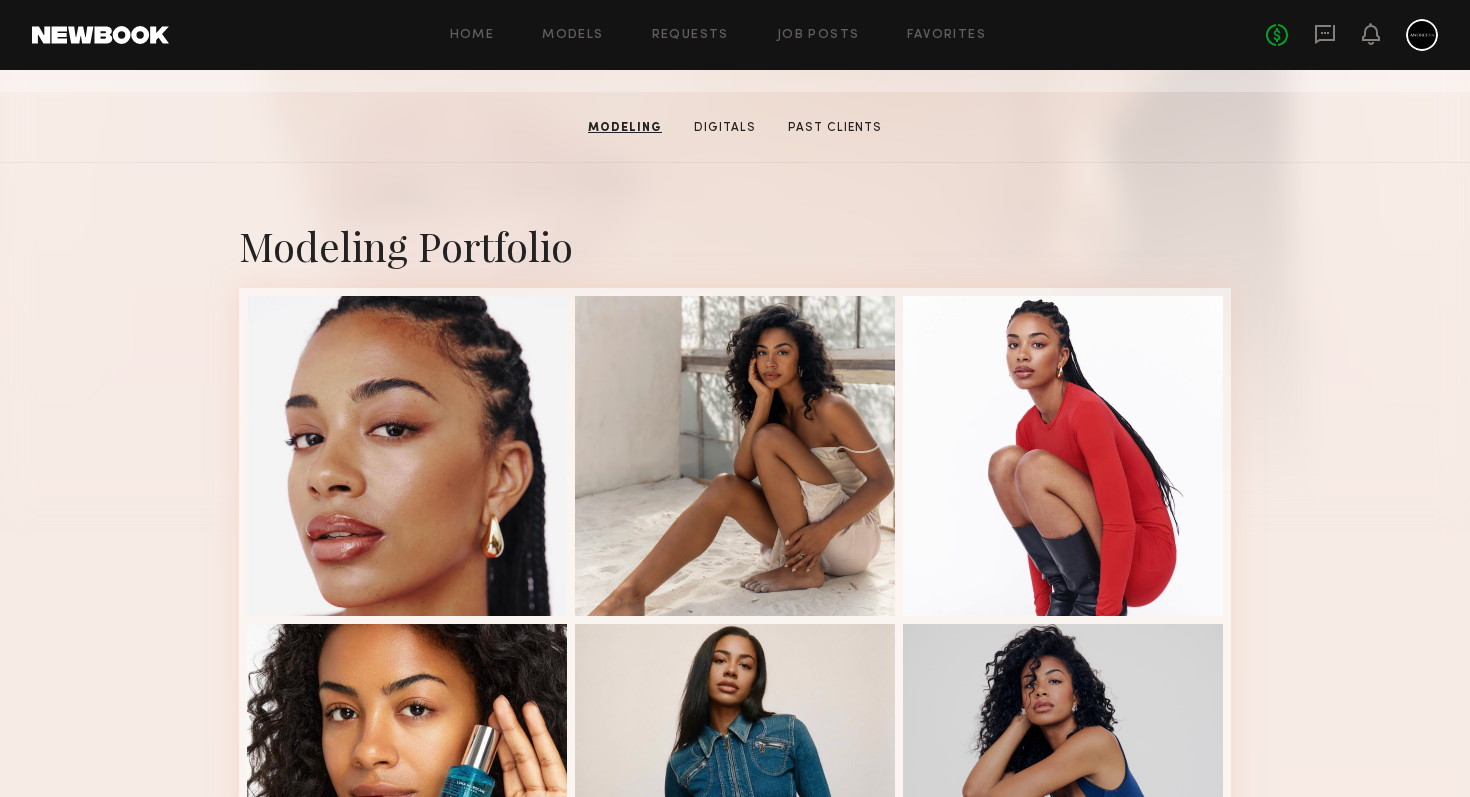 scroll, scrollTop: 0, scrollLeft: 0, axis: both 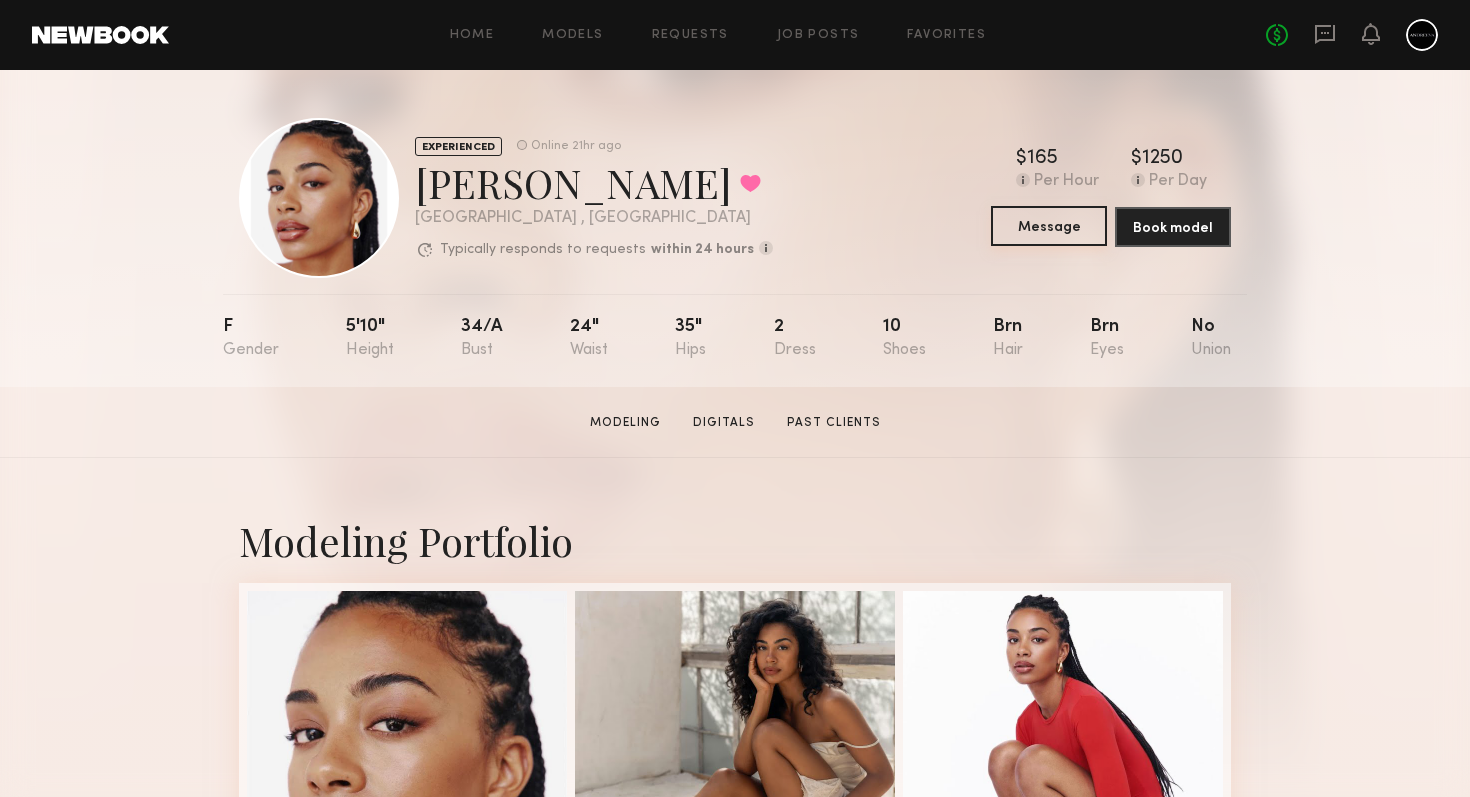 click on "Message" 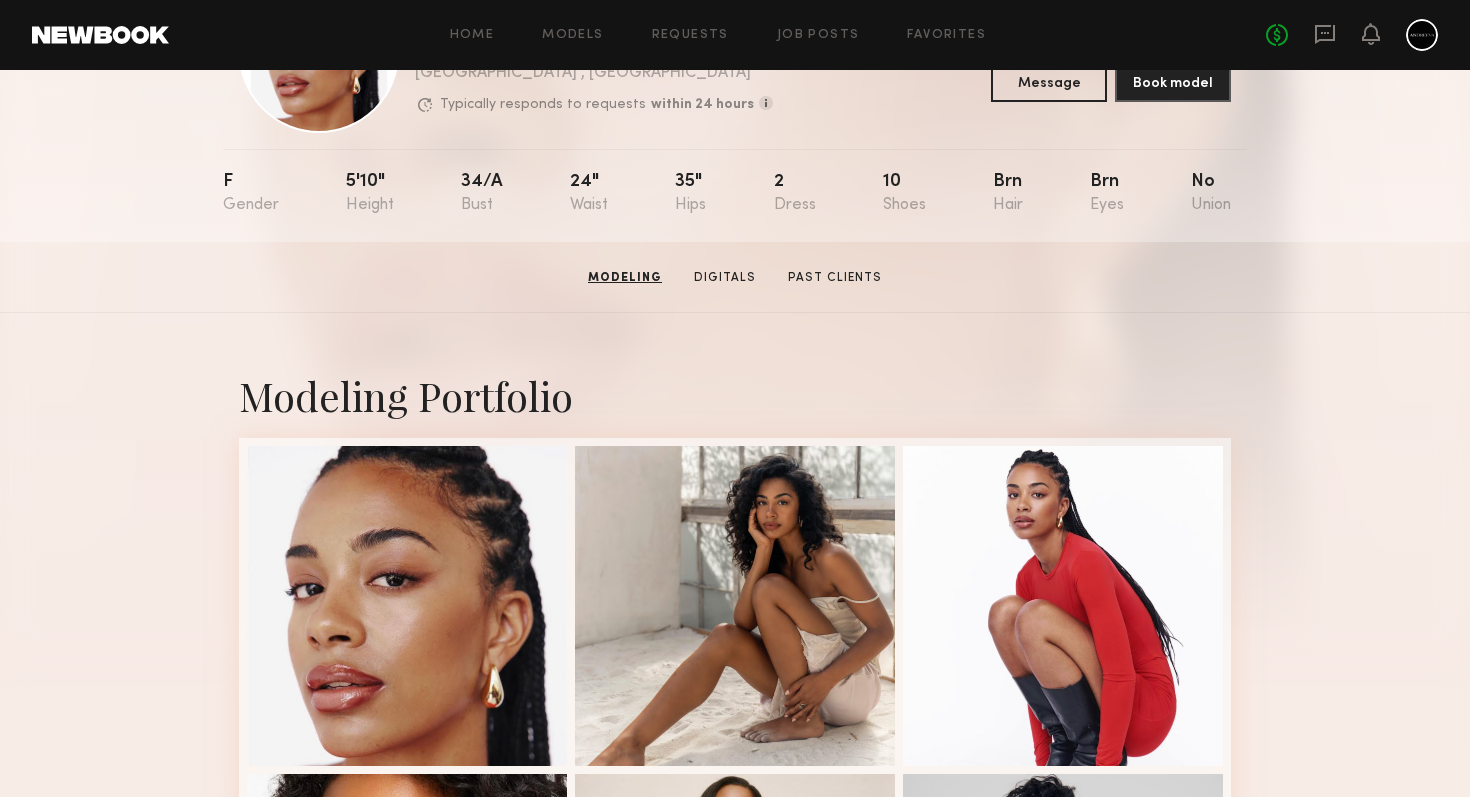 scroll, scrollTop: 48, scrollLeft: 0, axis: vertical 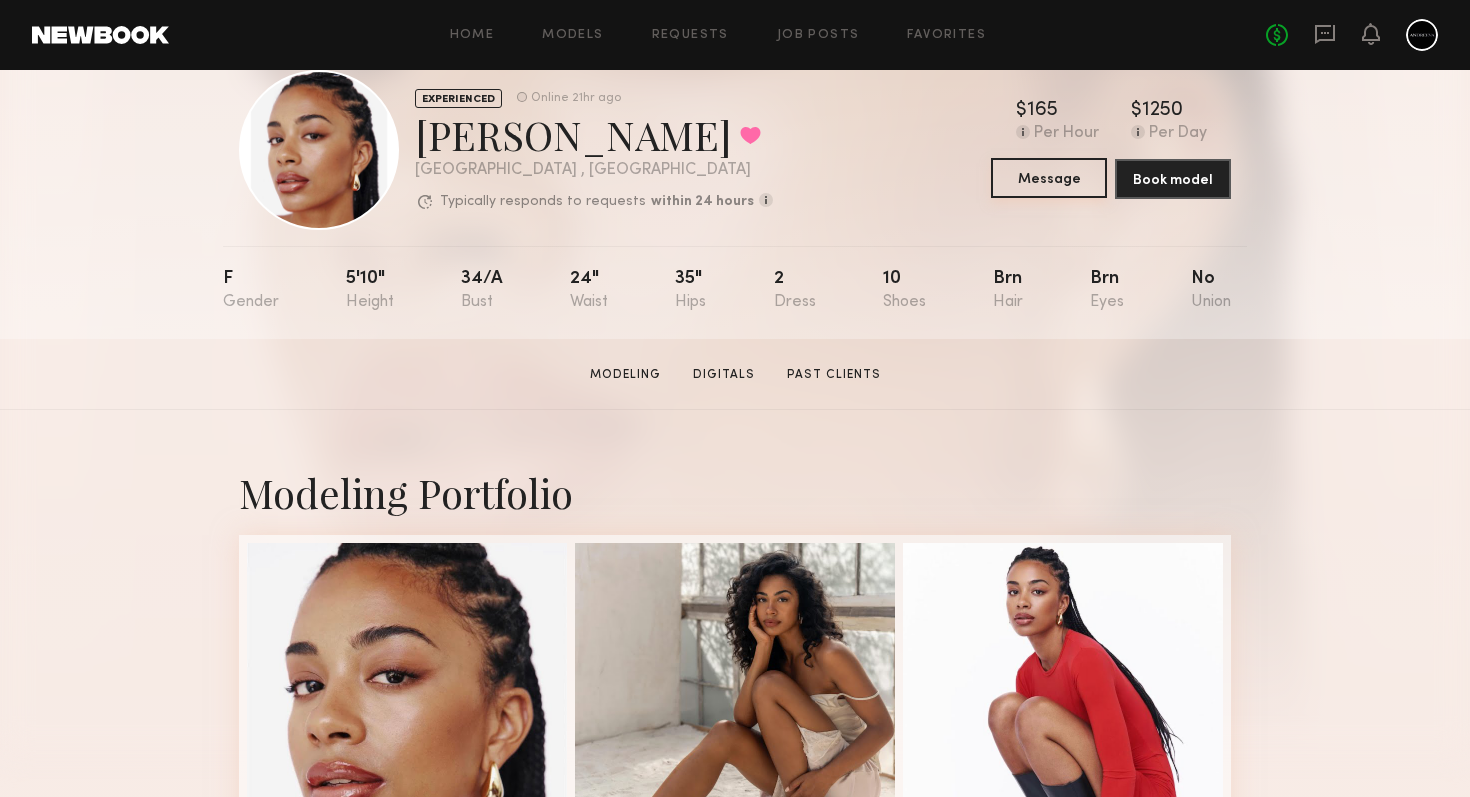 click on "Message" 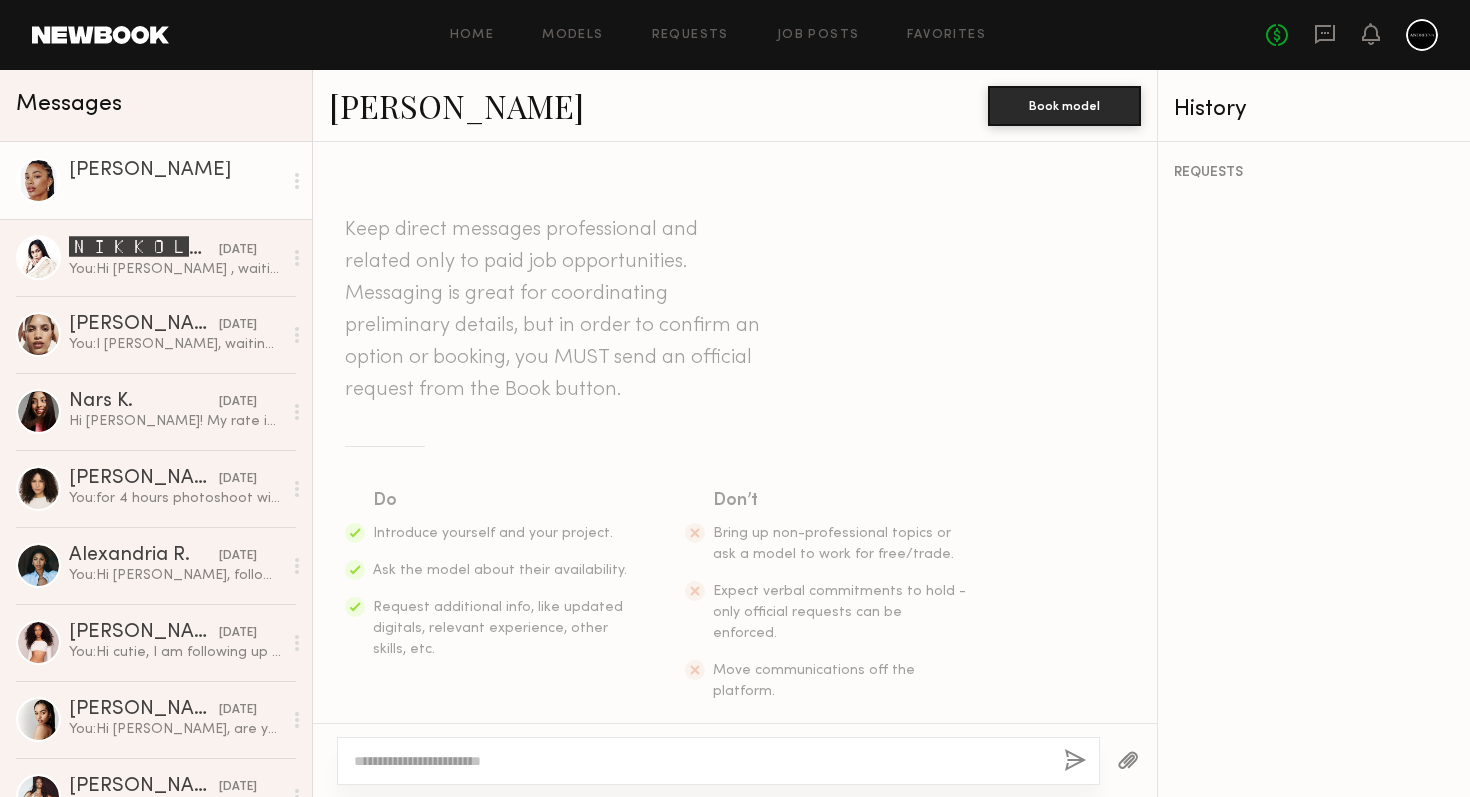 scroll, scrollTop: 1, scrollLeft: 0, axis: vertical 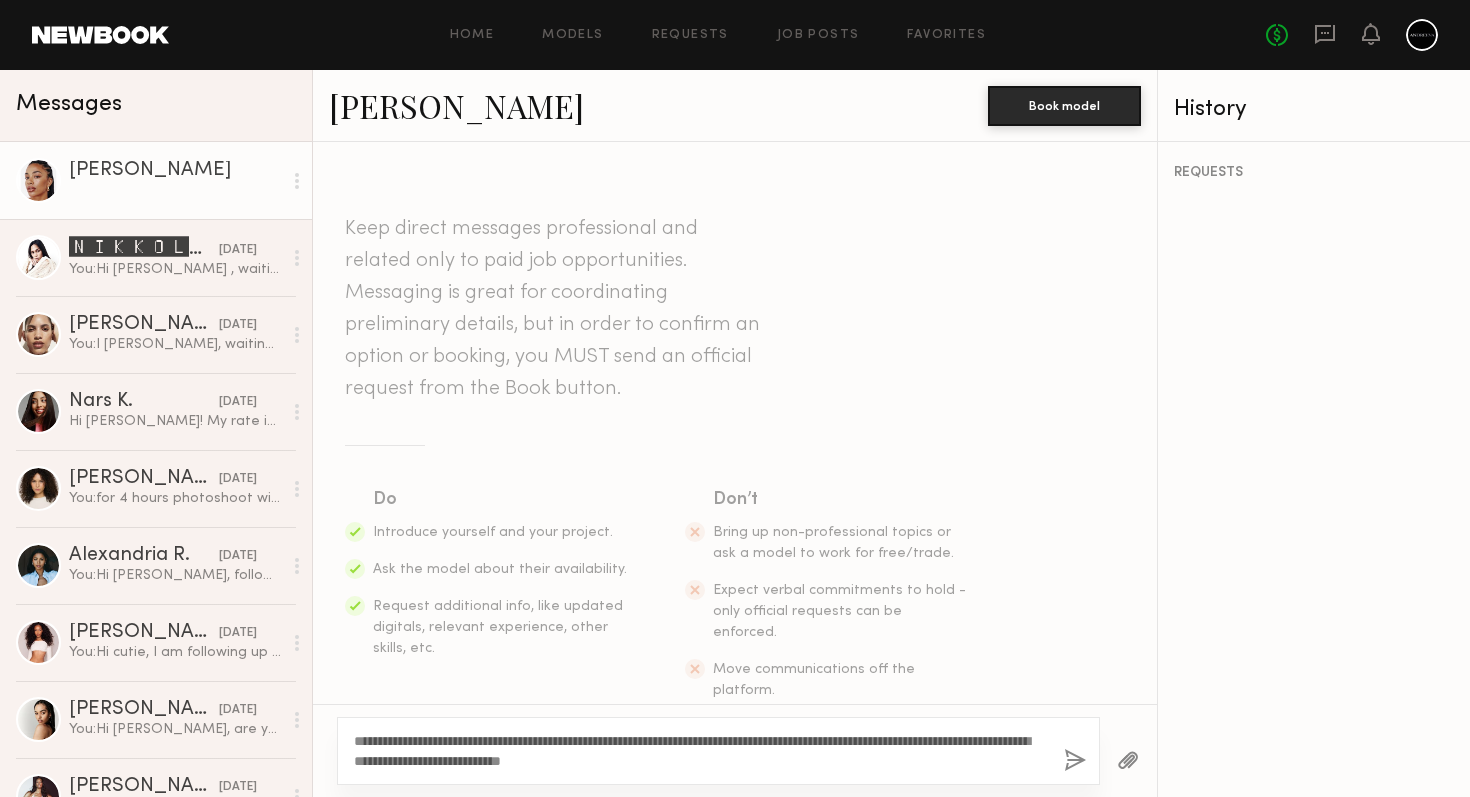 type on "**********" 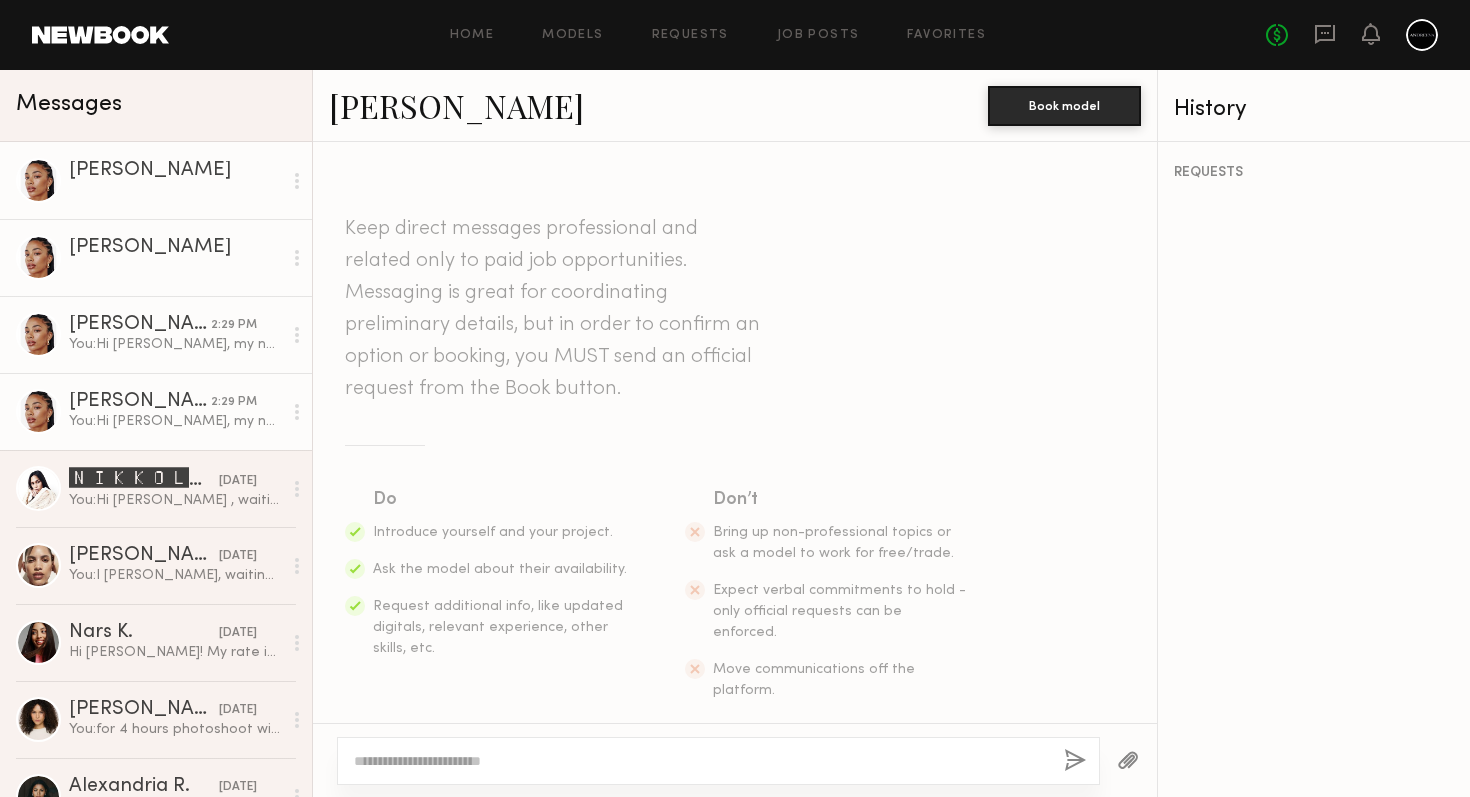 scroll, scrollTop: 306, scrollLeft: 0, axis: vertical 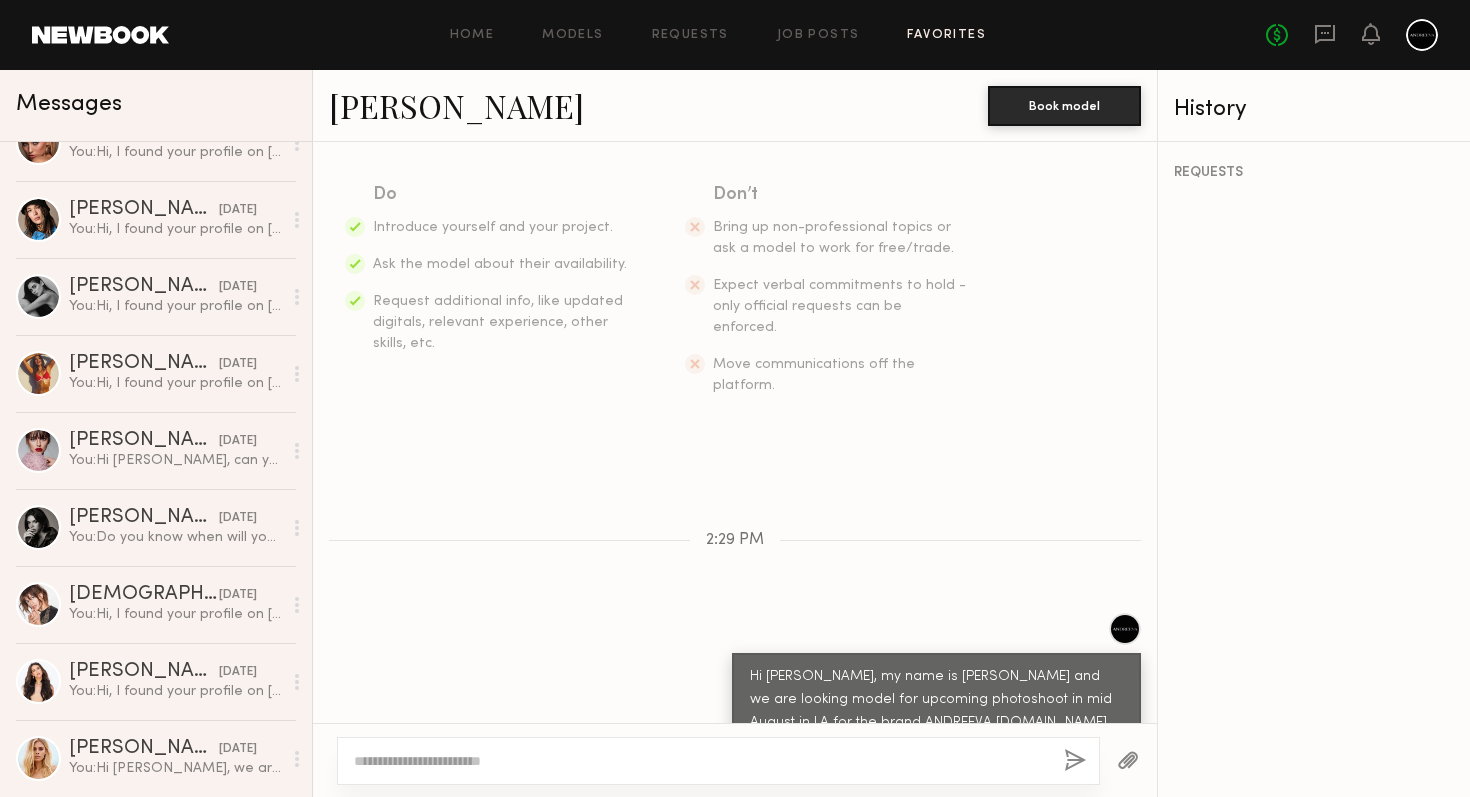 click on "Favorites" 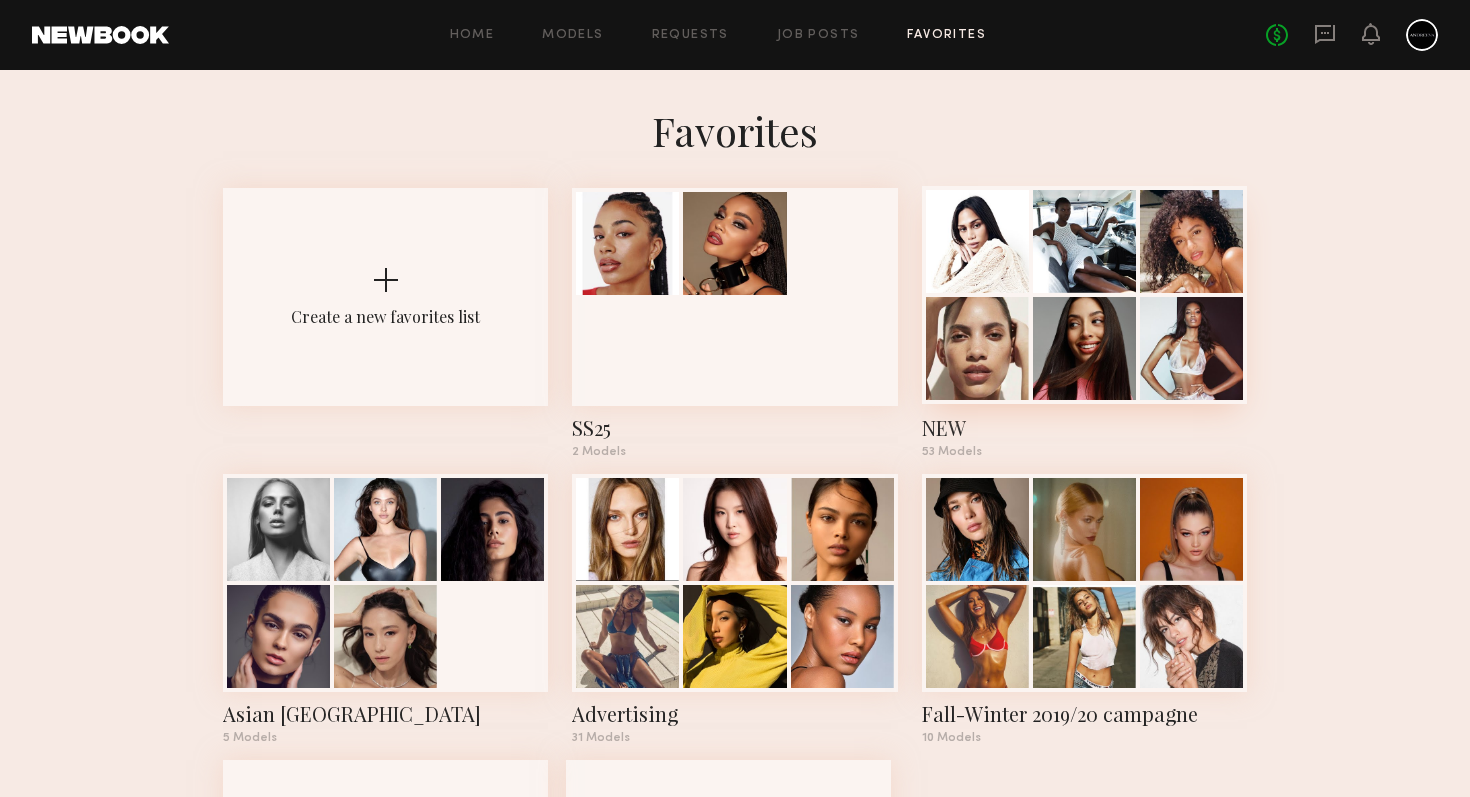 click 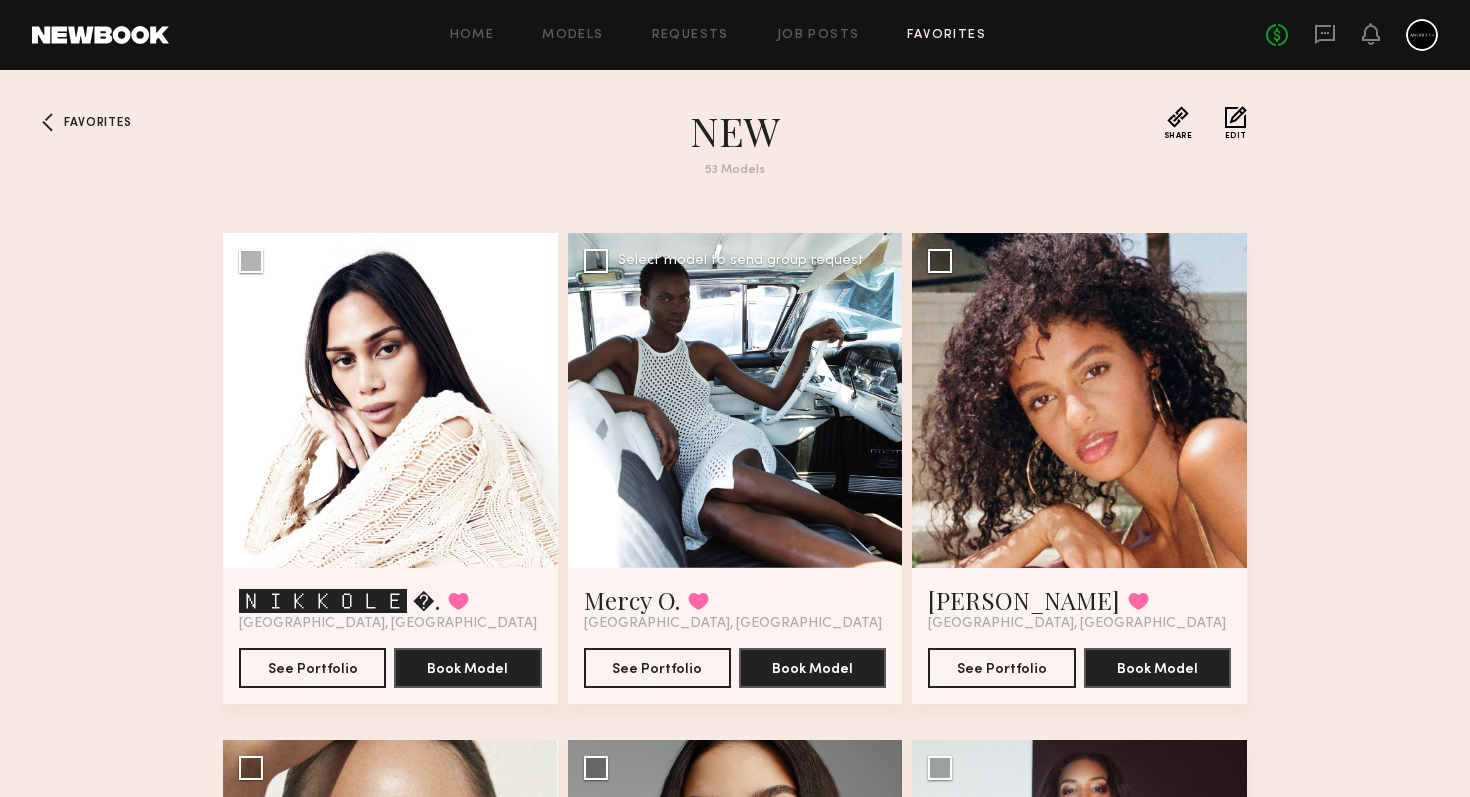 click 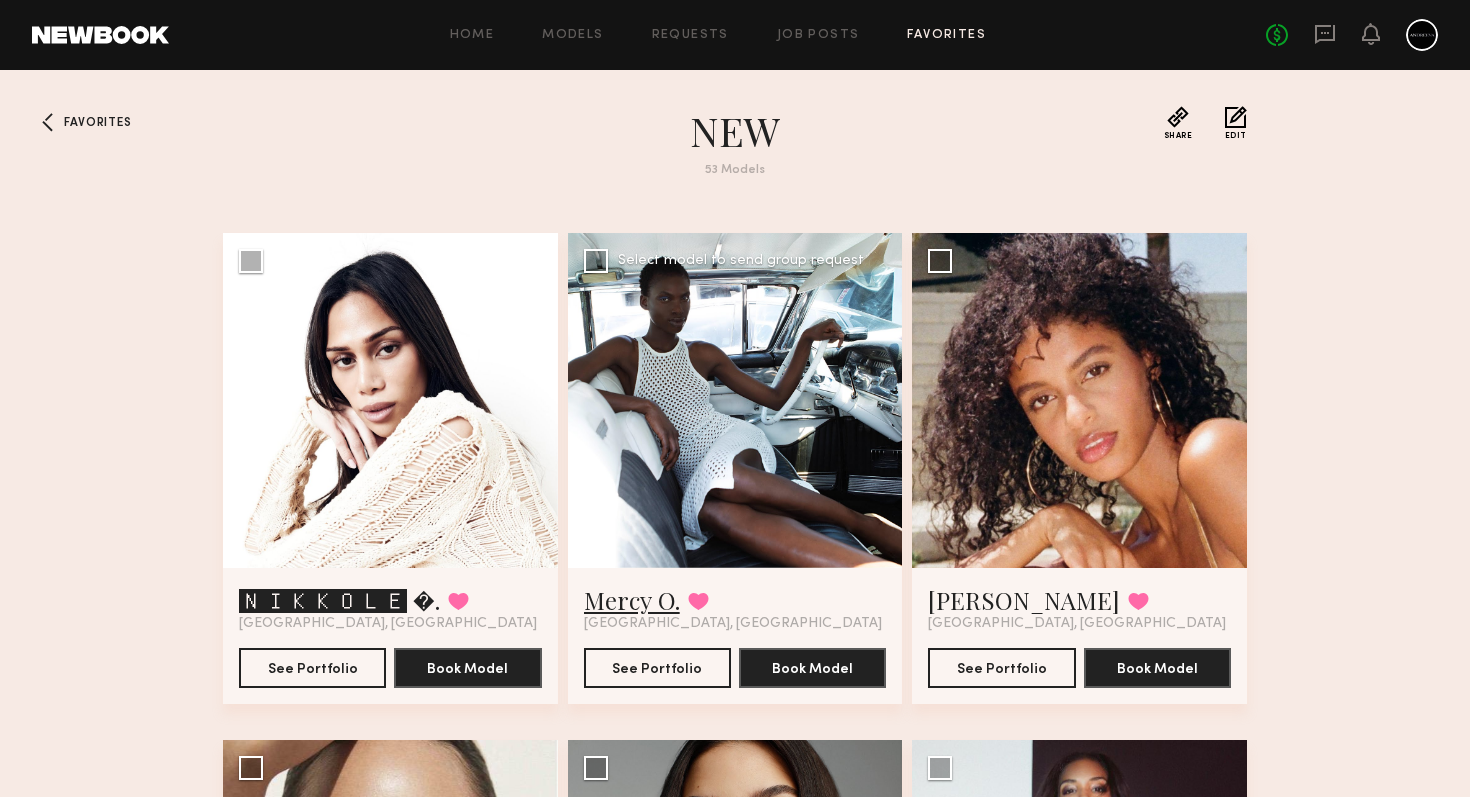 click on "Mercy O." 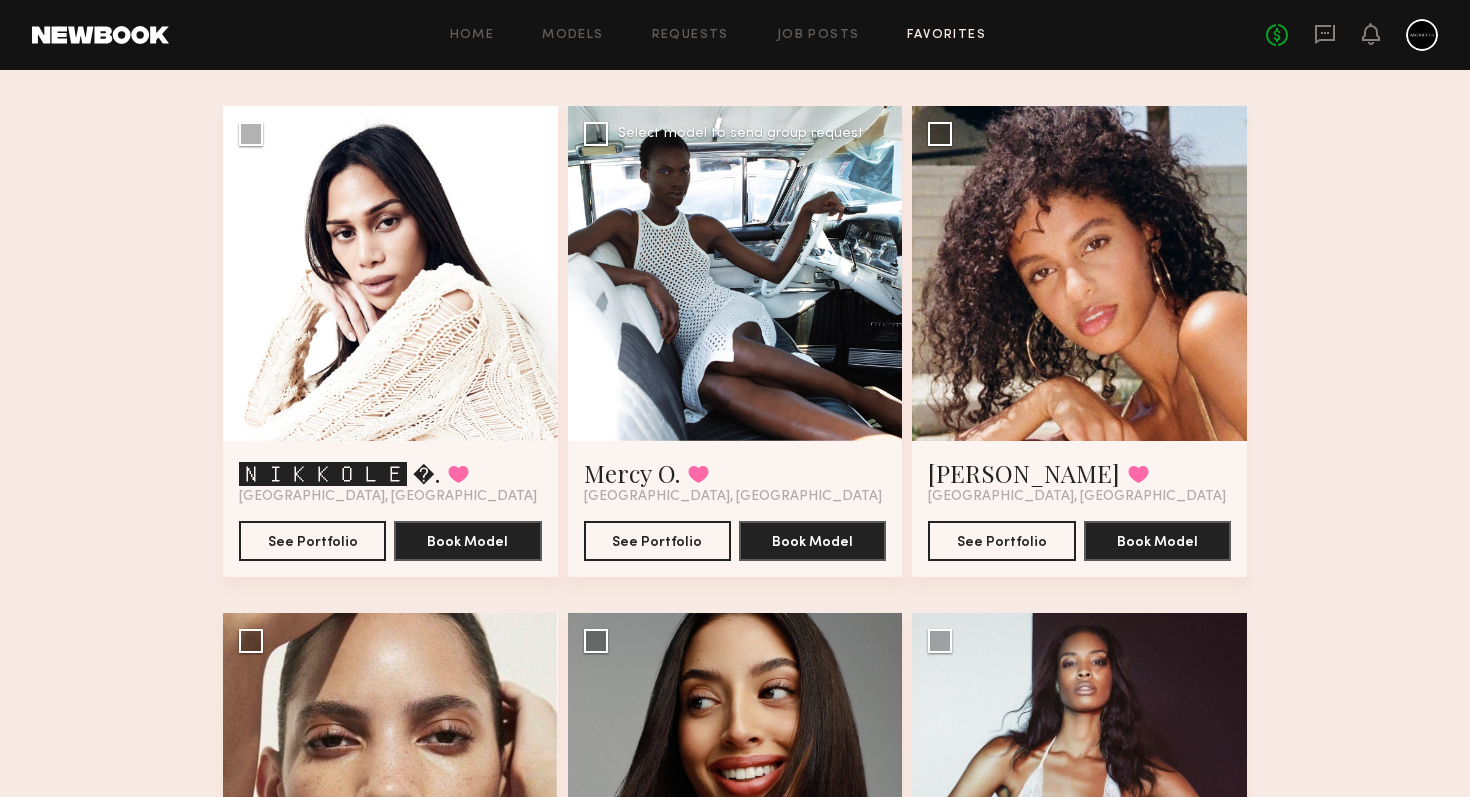 scroll, scrollTop: 136, scrollLeft: 0, axis: vertical 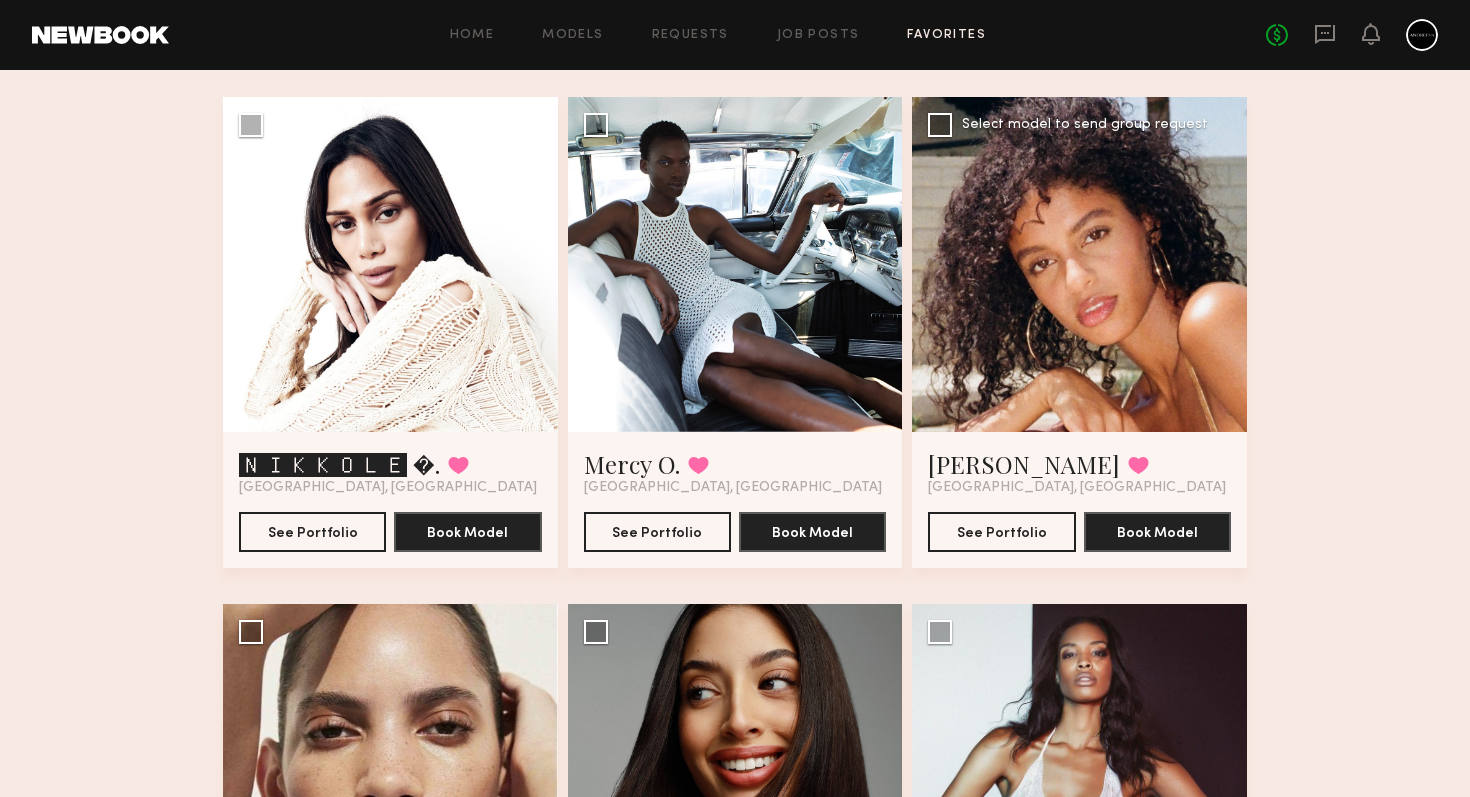 click 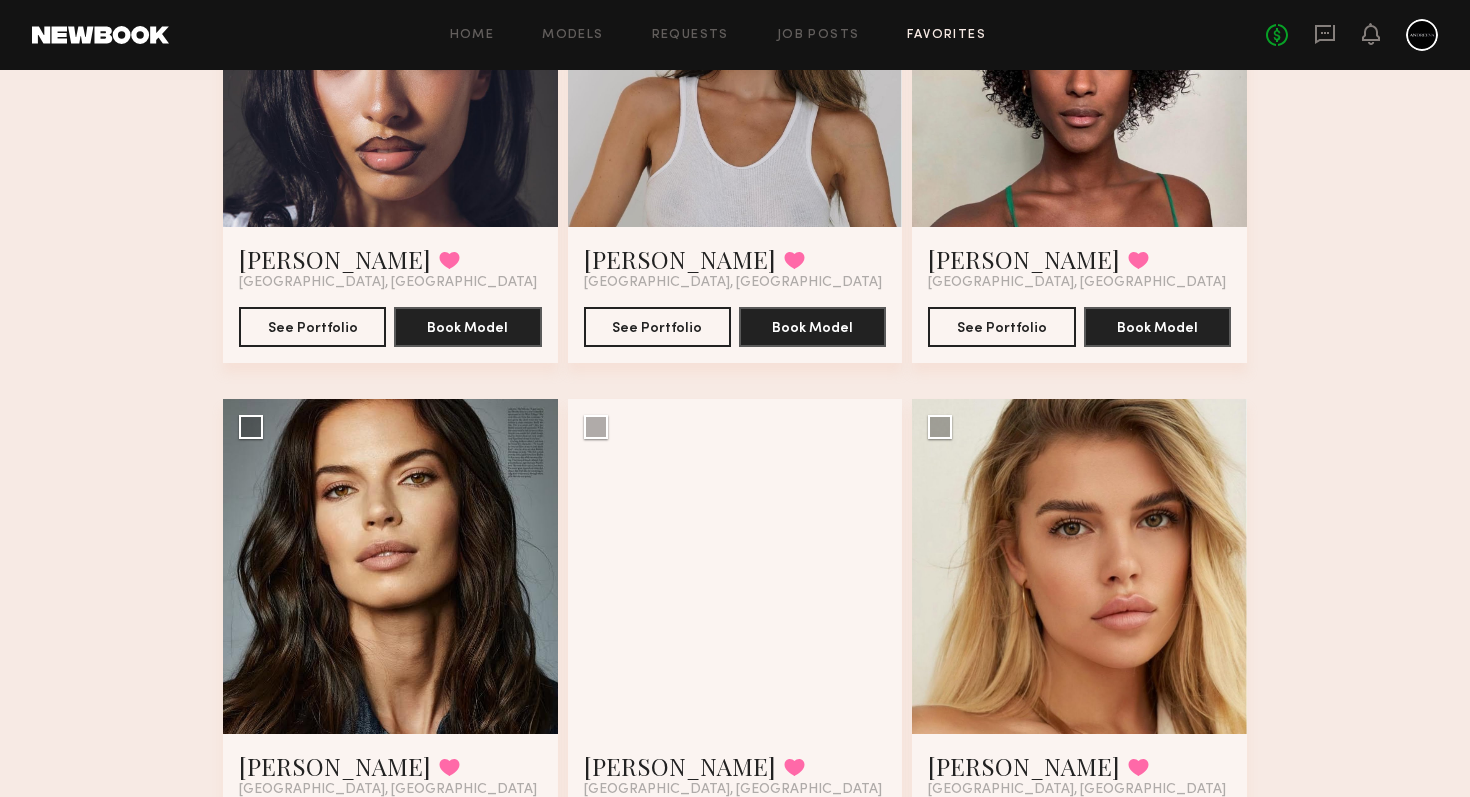 scroll, scrollTop: 2267, scrollLeft: 0, axis: vertical 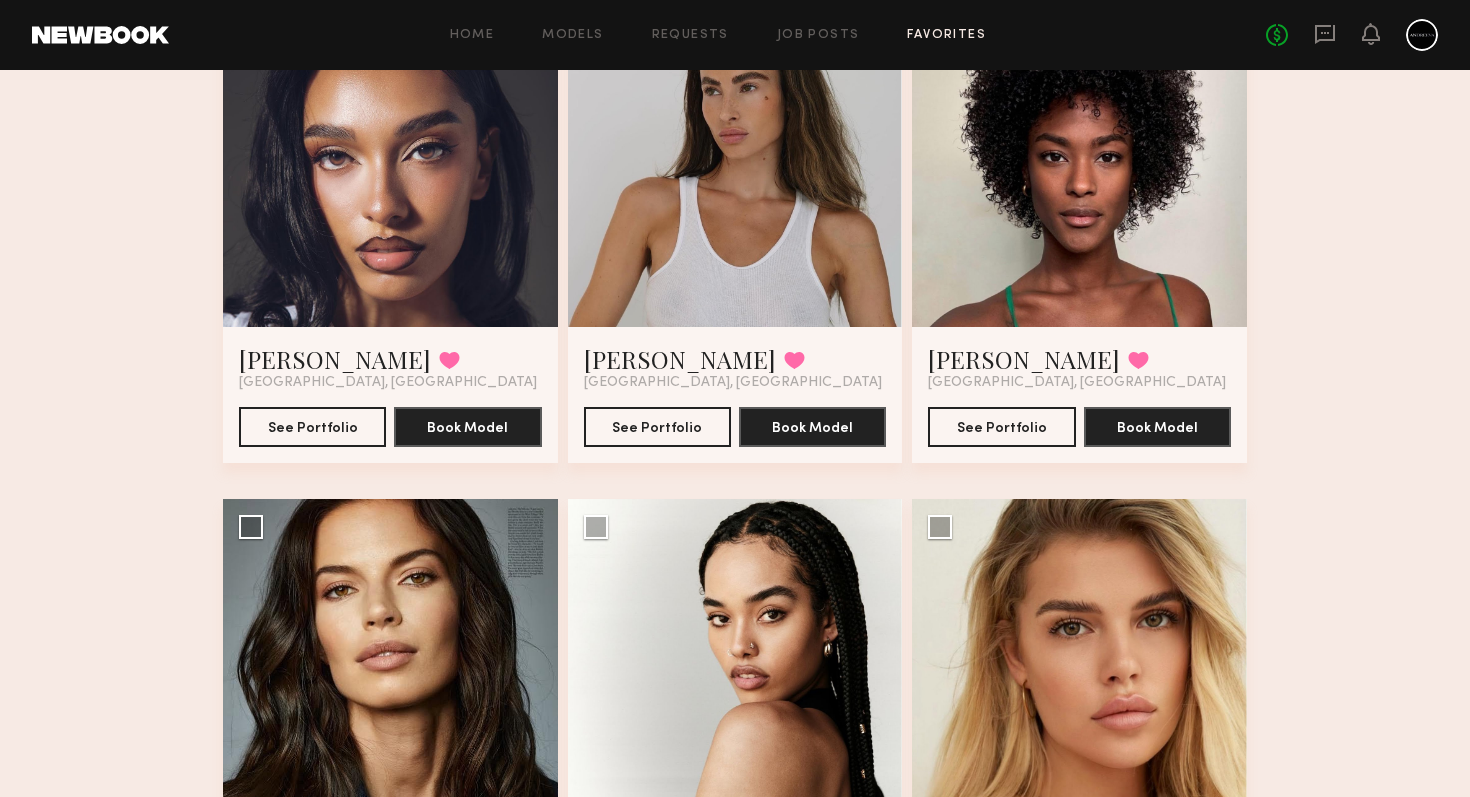 click on "Home Models Requests Job Posts Favorites Sign Out No fees up to $5,000" 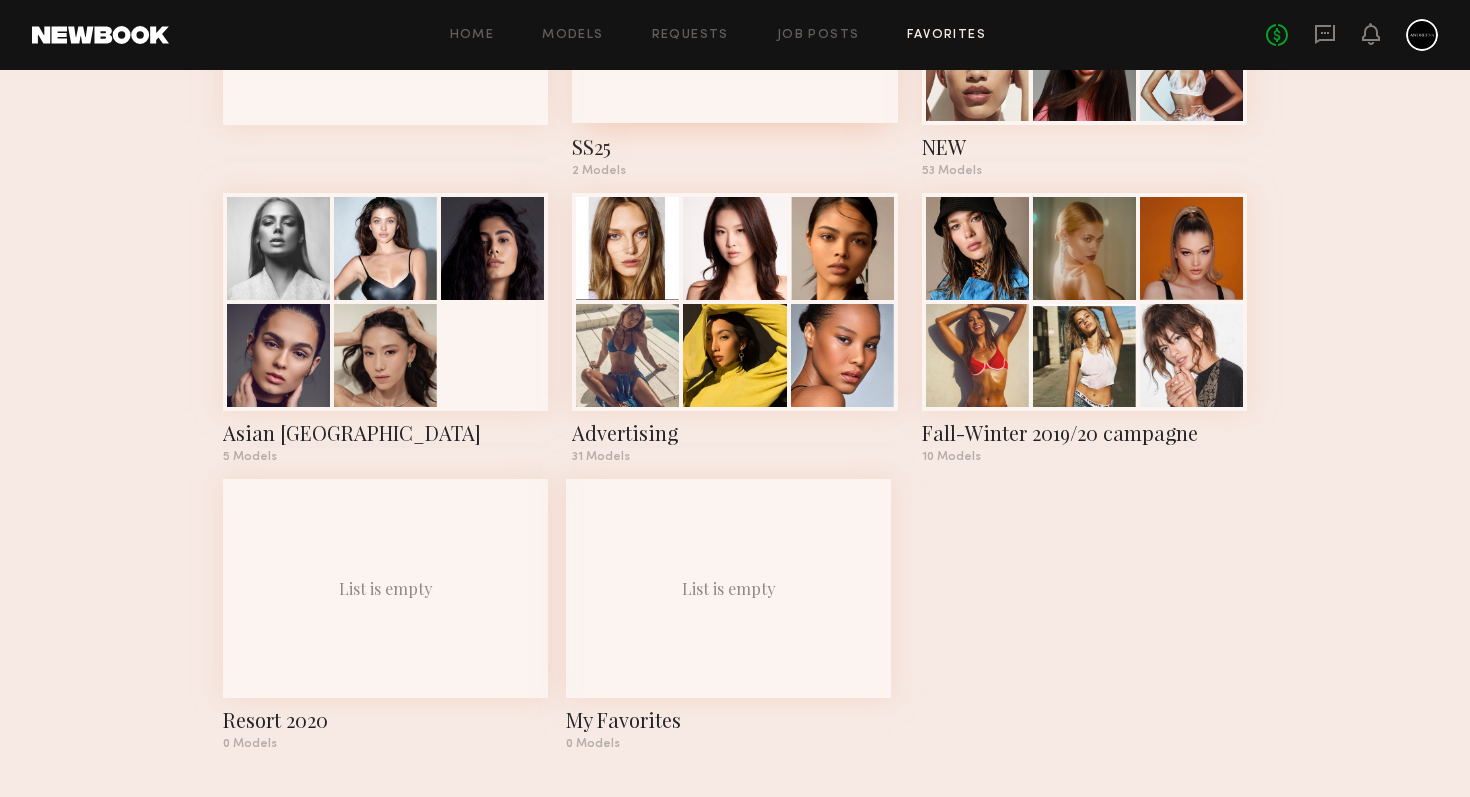 scroll, scrollTop: 279, scrollLeft: 0, axis: vertical 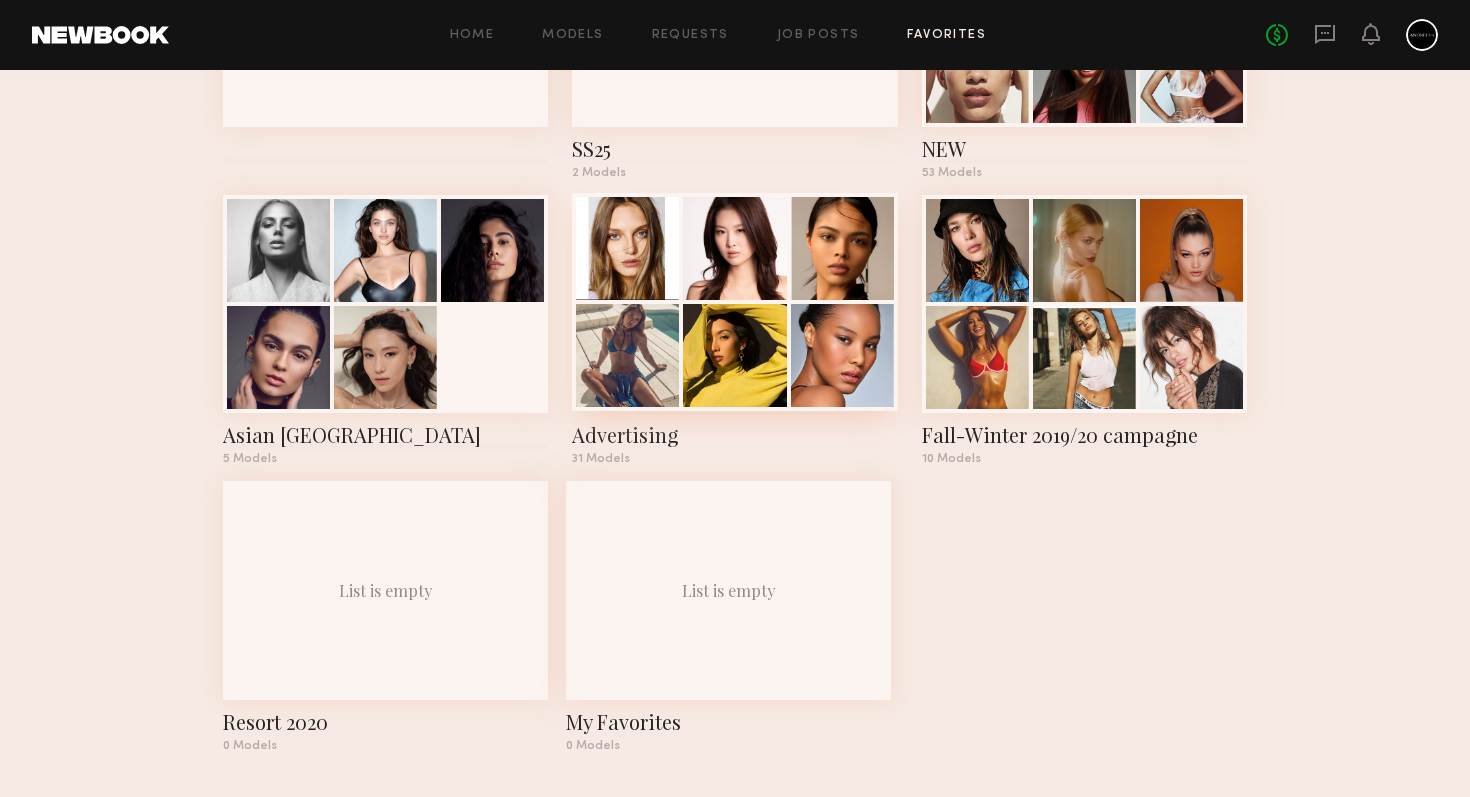 click 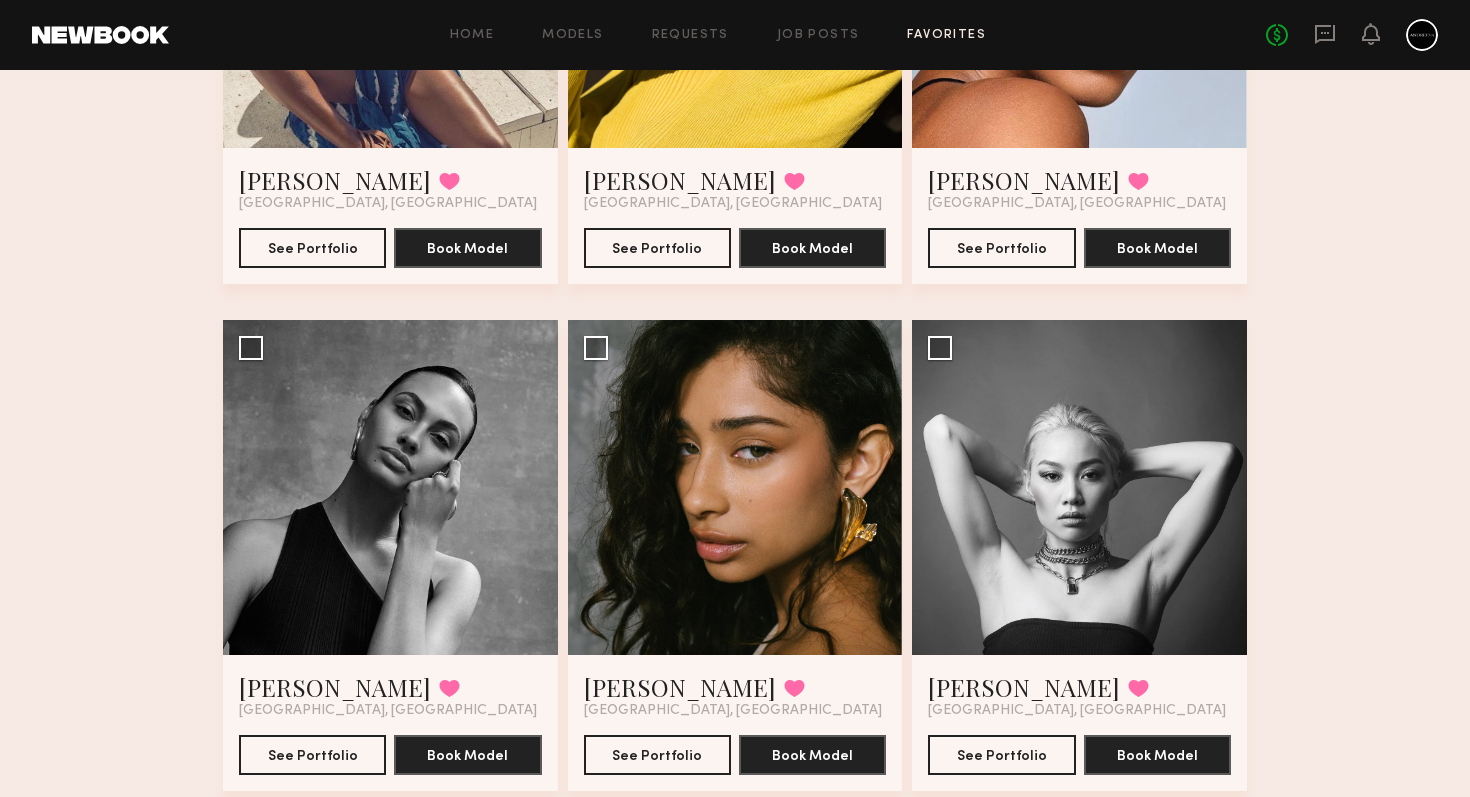 scroll, scrollTop: 949, scrollLeft: 0, axis: vertical 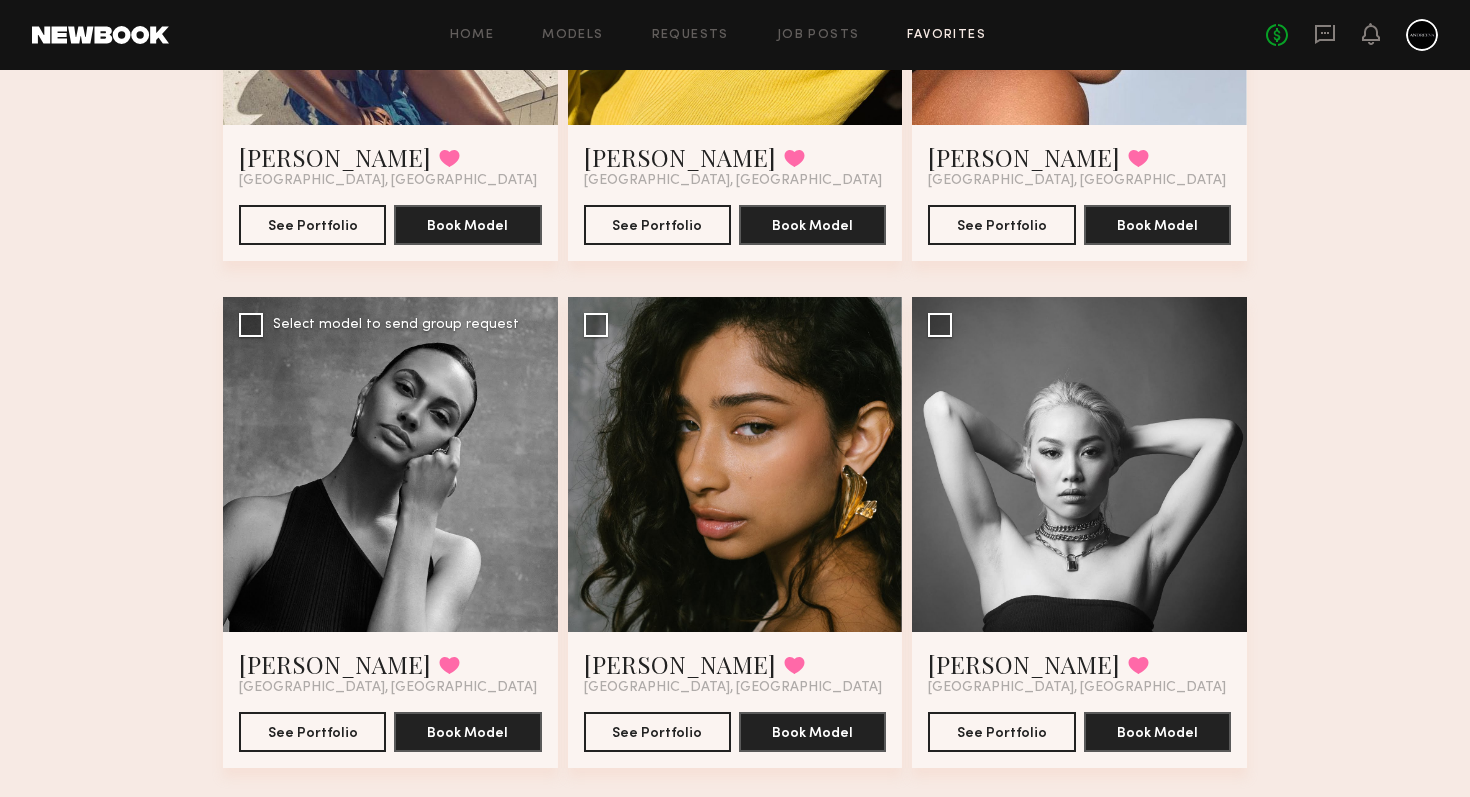 click 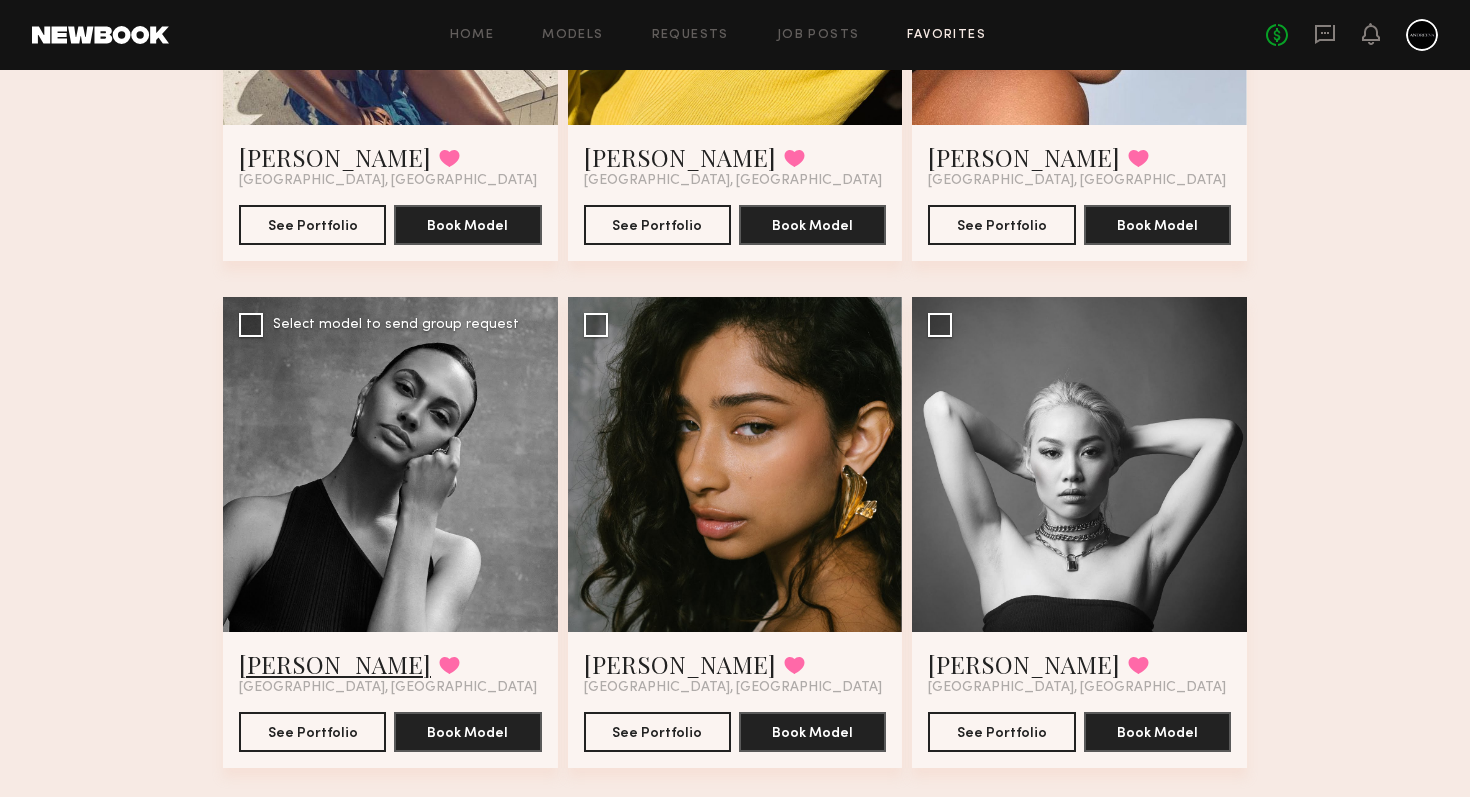 click on "[PERSON_NAME]" 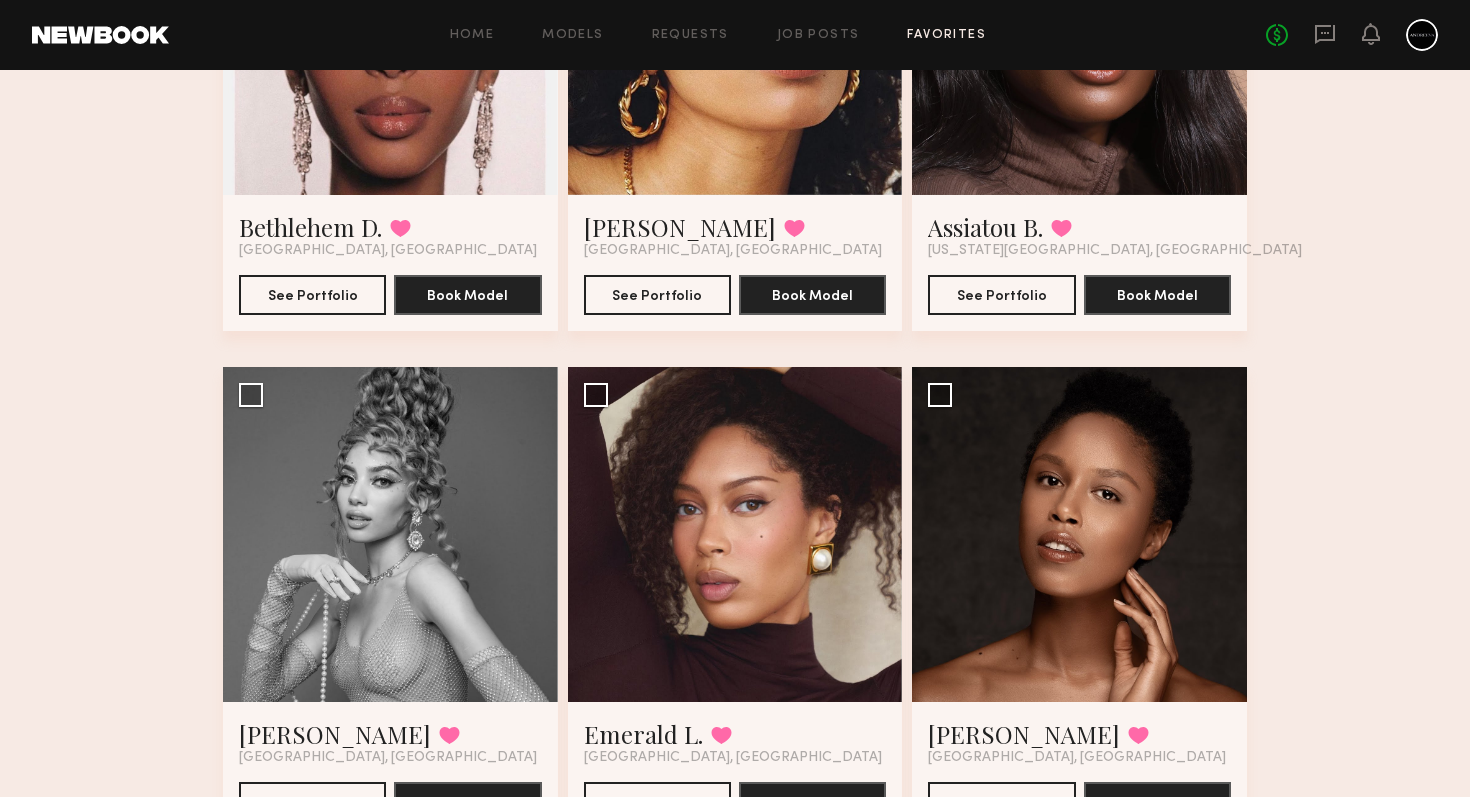 scroll, scrollTop: 2907, scrollLeft: 0, axis: vertical 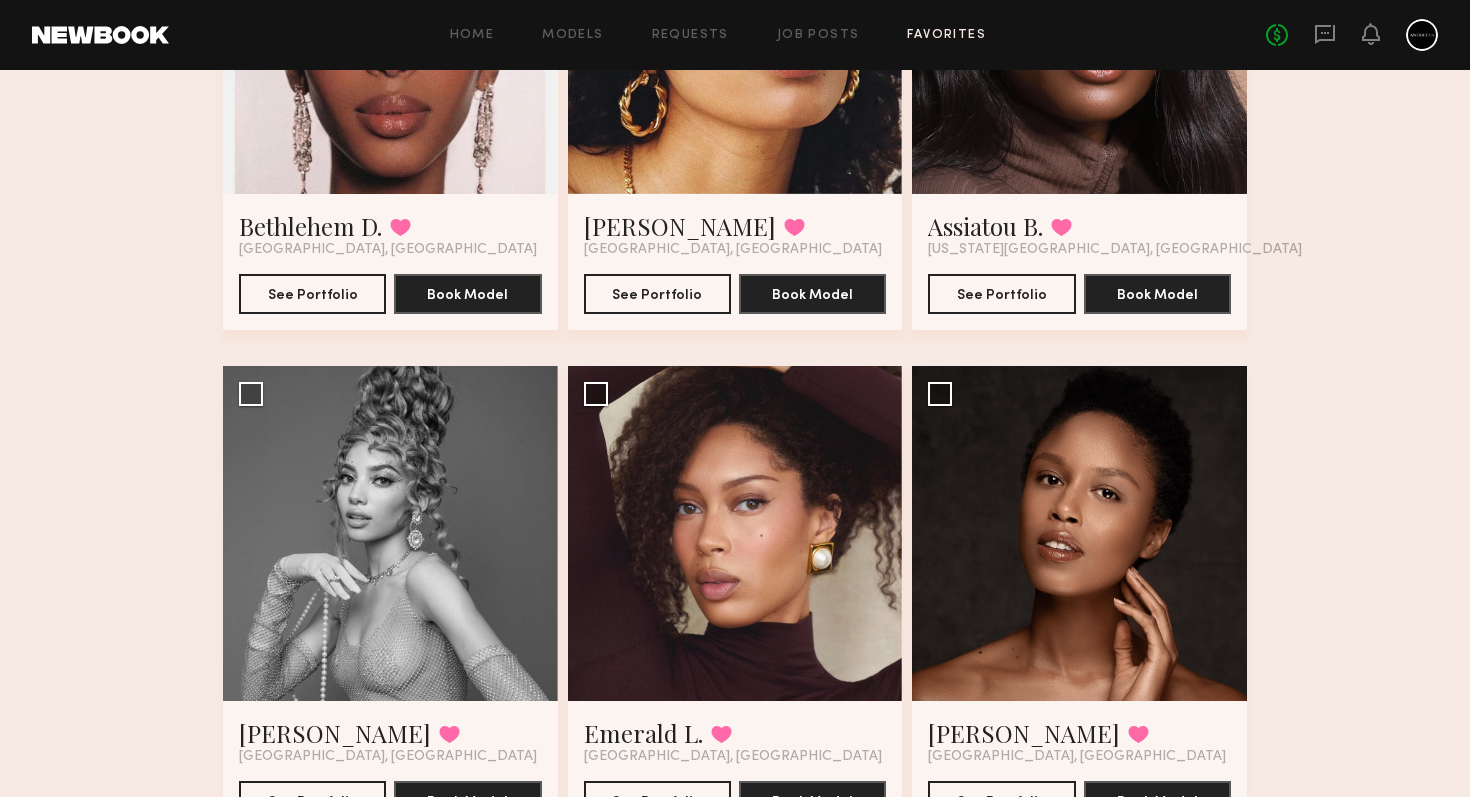 click on "Svetlana Z. Favorited New York City, NY See Portfolio Book Model Select model to send group request Zhangsta (. Favorited Los Angeles, CA See Portfolio Book Model Select model to send group request Sharmin E. Favorited New York City, NY See Portfolio Book Model Select model to send group request Cassandra D. Favorited West Hollywood, CA See Portfolio Book Model Select model to send group request Piyawan C. Favorited Los Angeles, CA See Portfolio Book Model Select model to send group request Latasha H. Favorited Miami, FL See Portfolio Book Model Select model to send group request Jayden R. Favorited Los Angeles, CA See Portfolio Book Model Select model to send group request Valerie B. Favorited Los Angeles, CA See Portfolio Book Model Select model to send group request Catherine P. Favorited Los Angeles, CA See Portfolio Book Model Select model to send group request Brookell B. Favorited Los Angeles, CA See Portfolio Book Model Select model to send group request Amanda L. Favorited Los Angeles, CA" 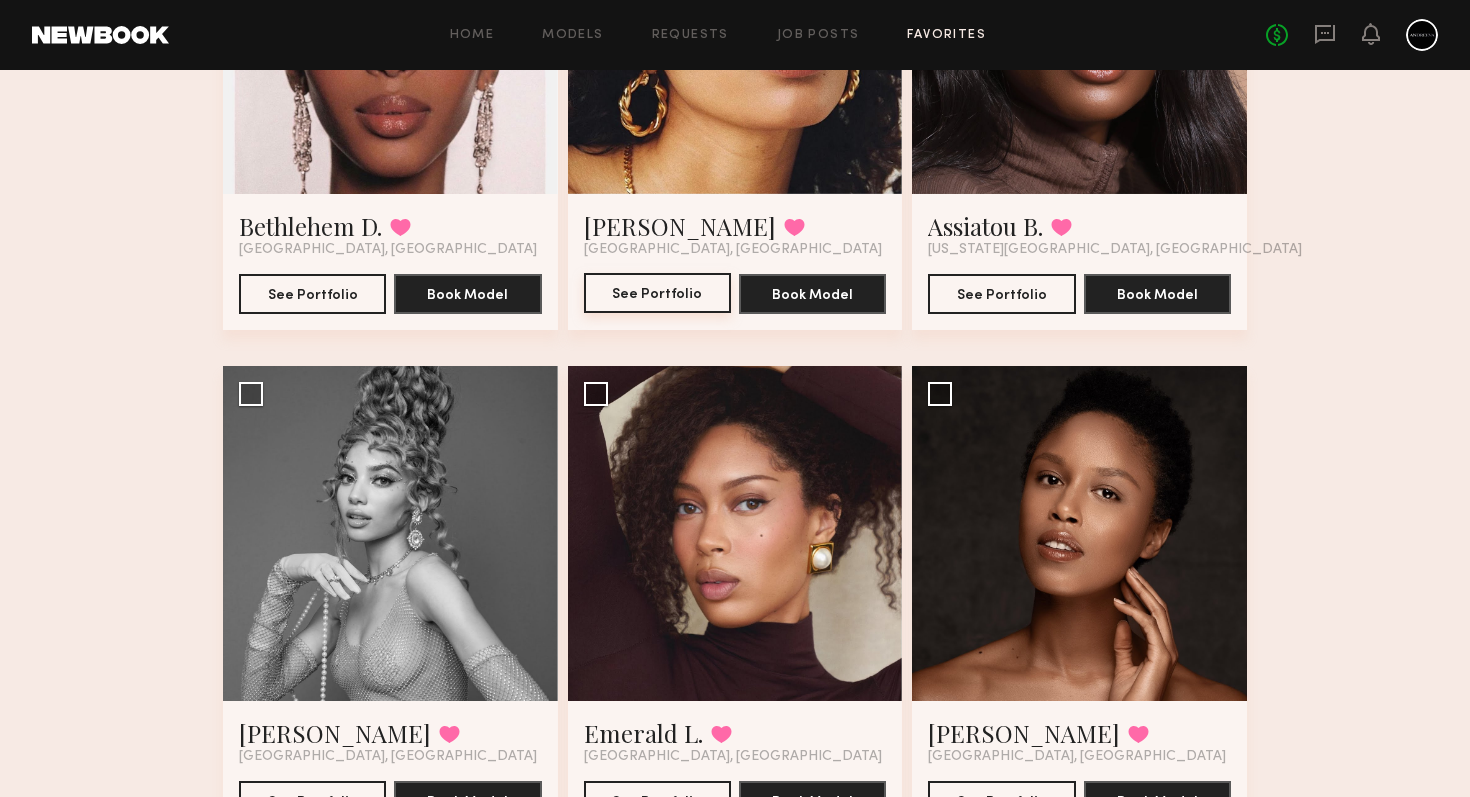 click on "See Portfolio" 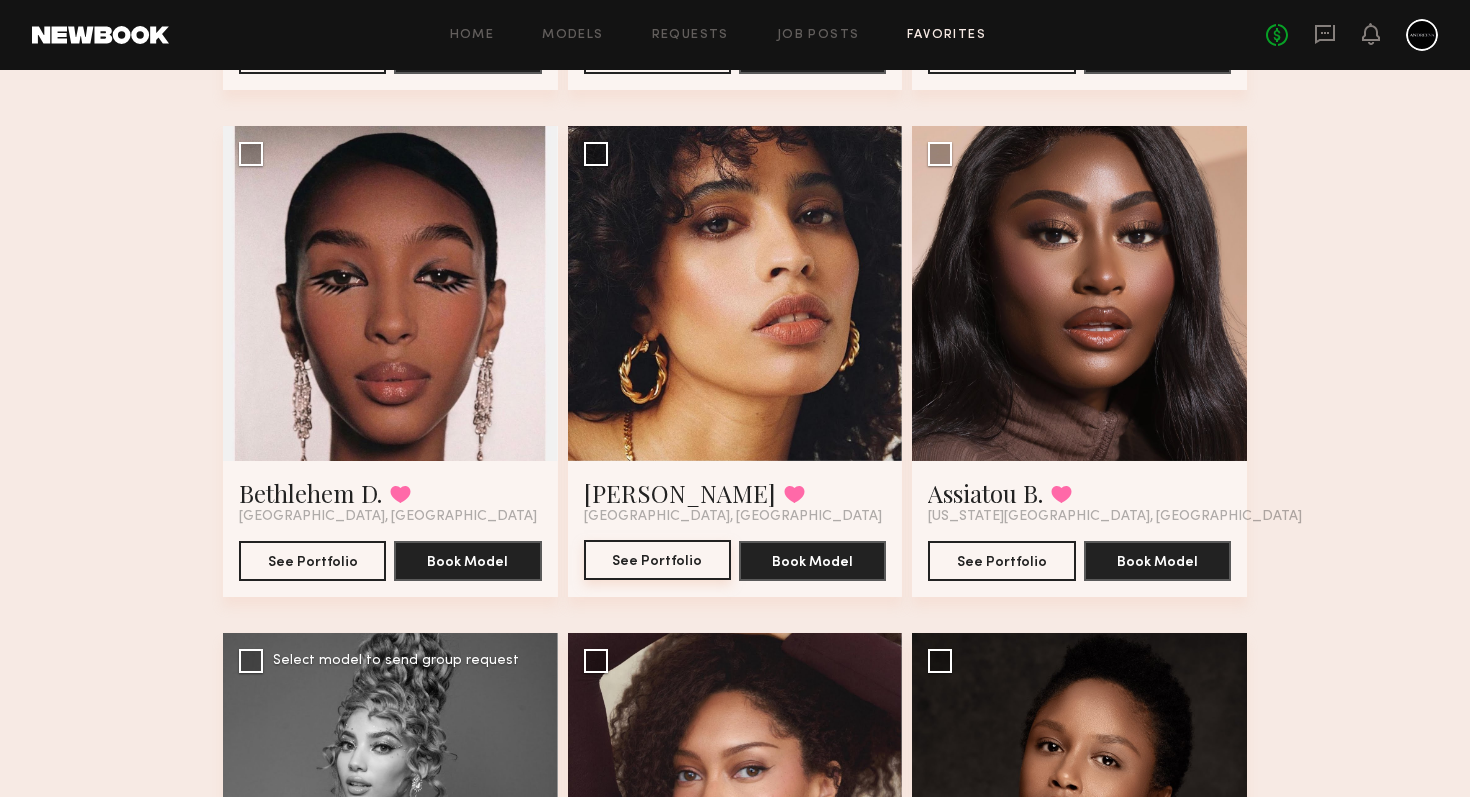 scroll, scrollTop: 2610, scrollLeft: 0, axis: vertical 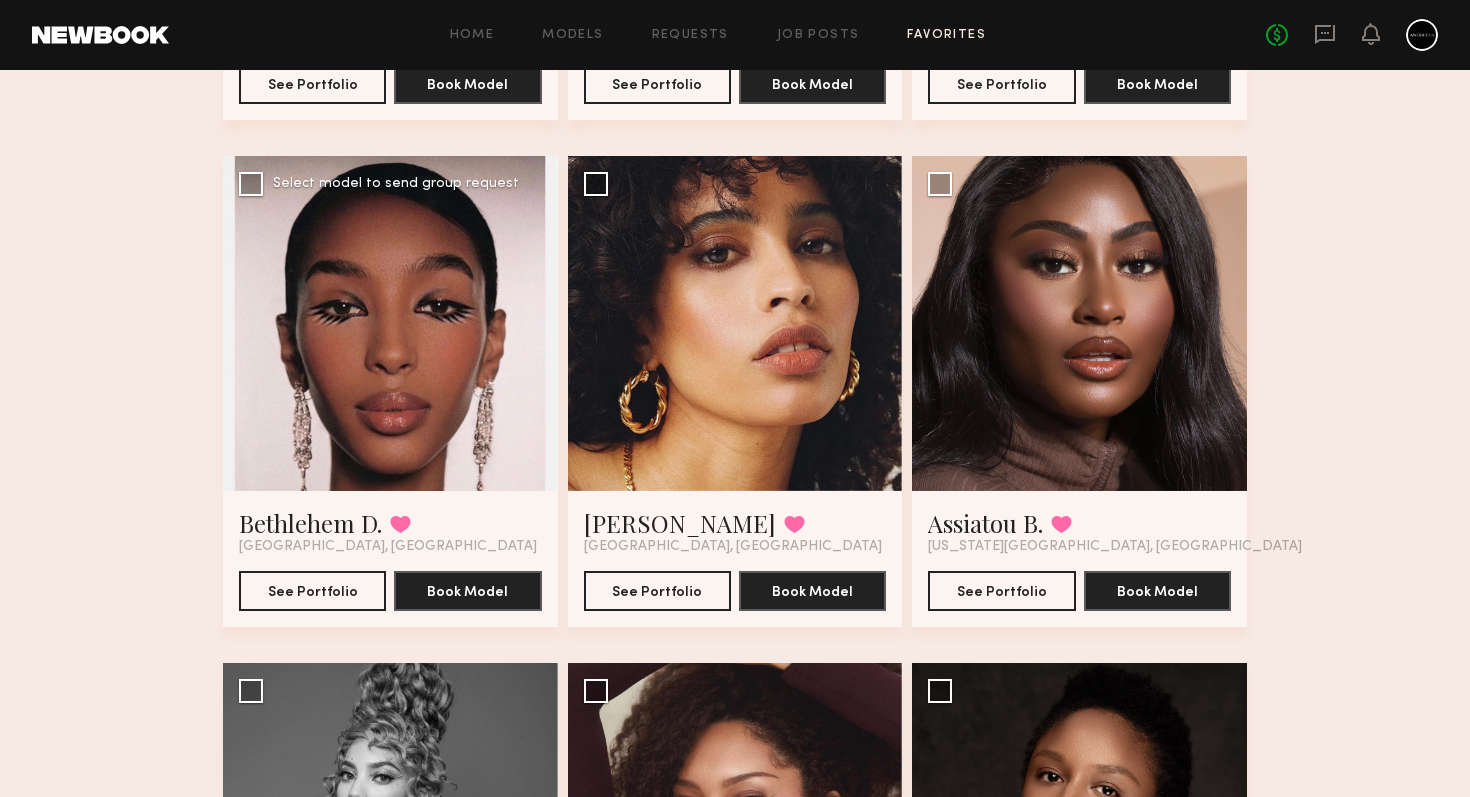 click 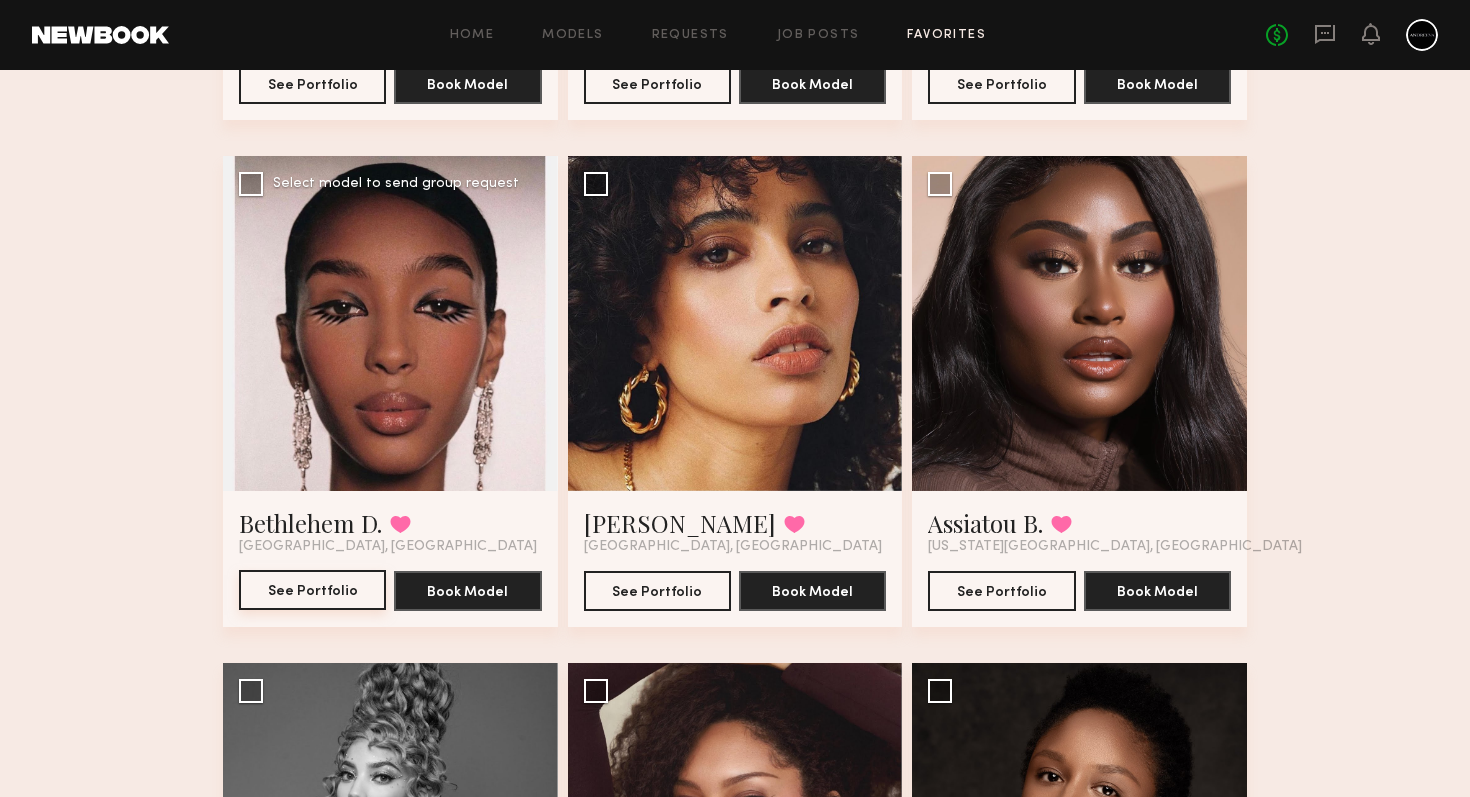 click on "See Portfolio" 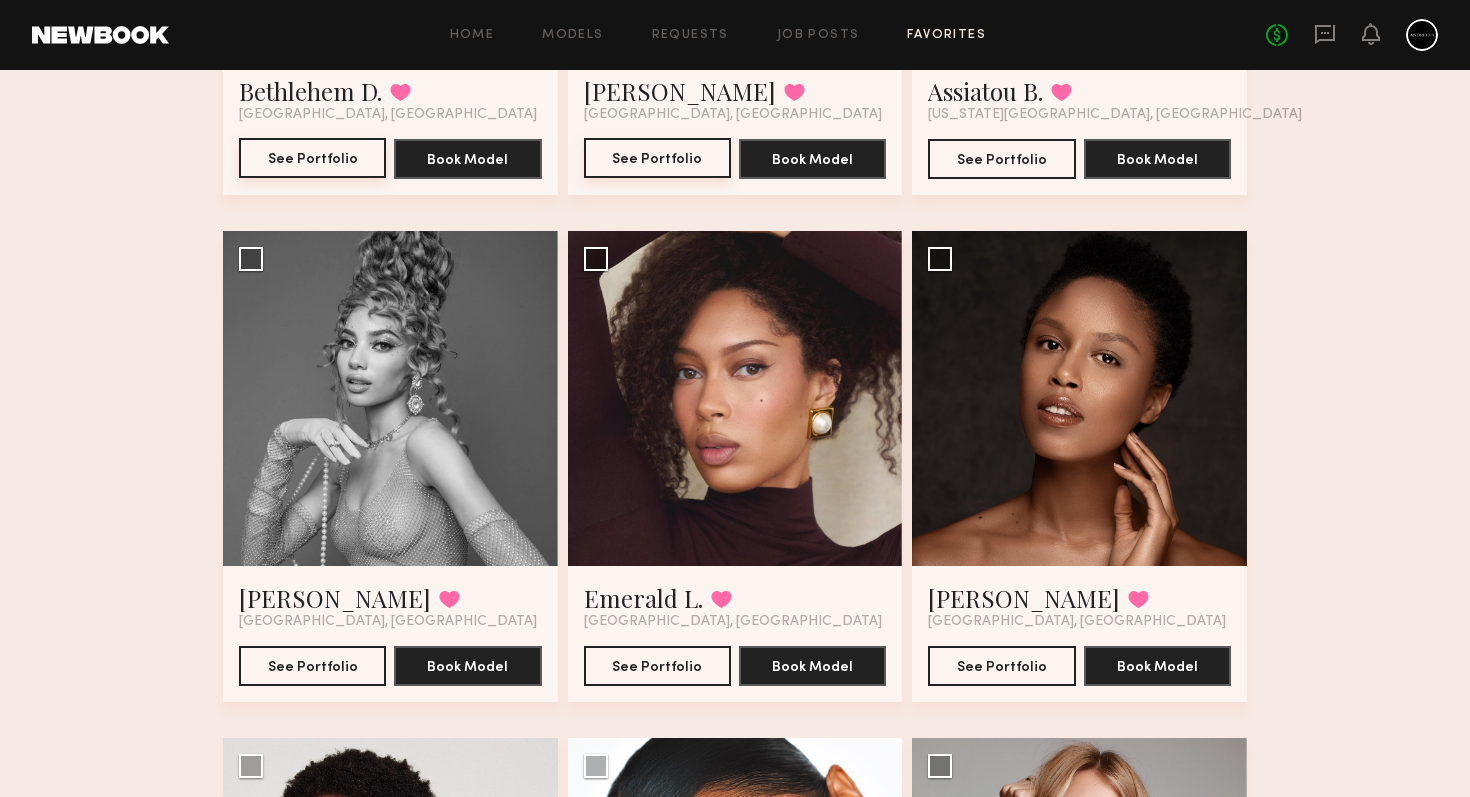 scroll, scrollTop: 3078, scrollLeft: 0, axis: vertical 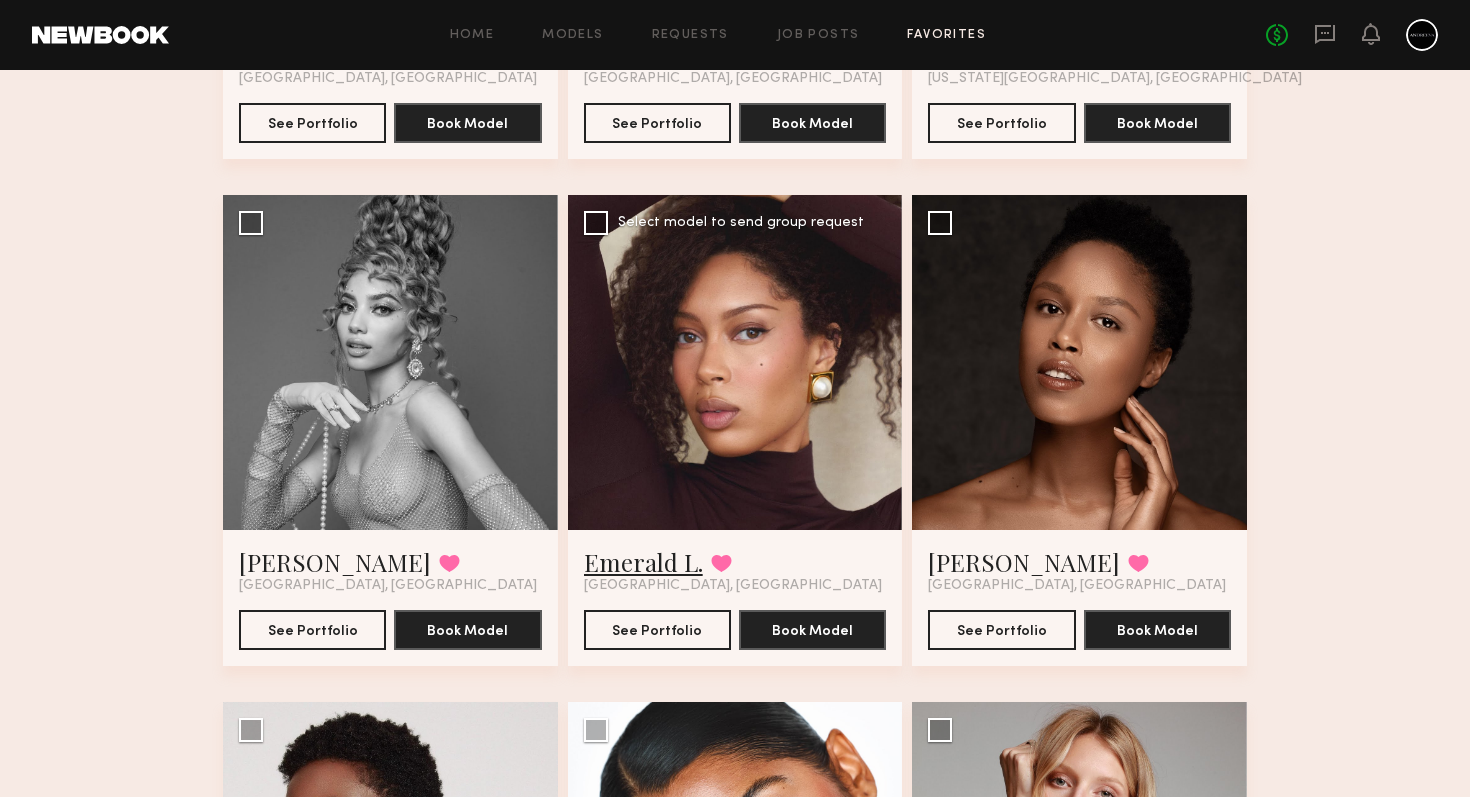click on "Emerald L." 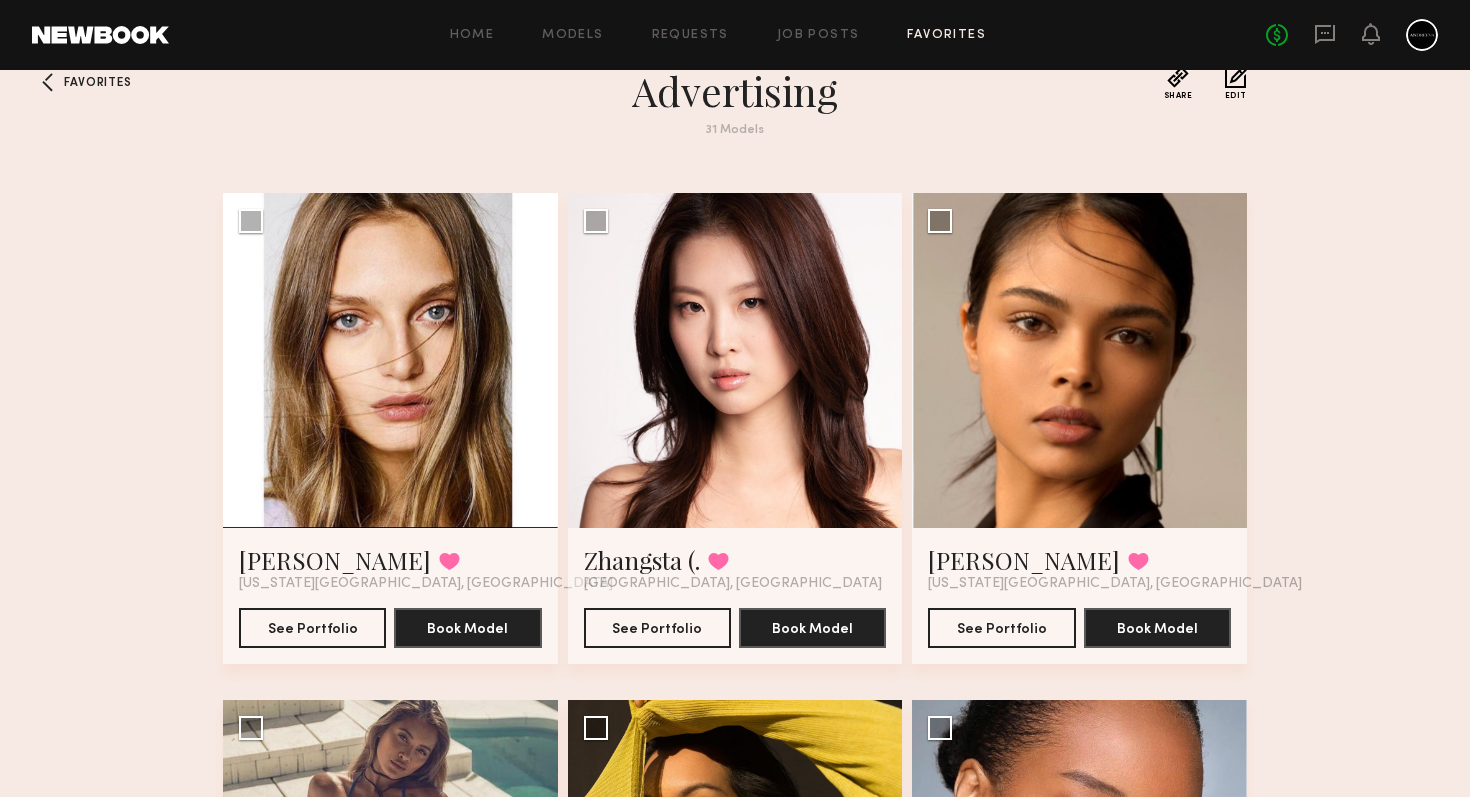 scroll, scrollTop: 0, scrollLeft: 0, axis: both 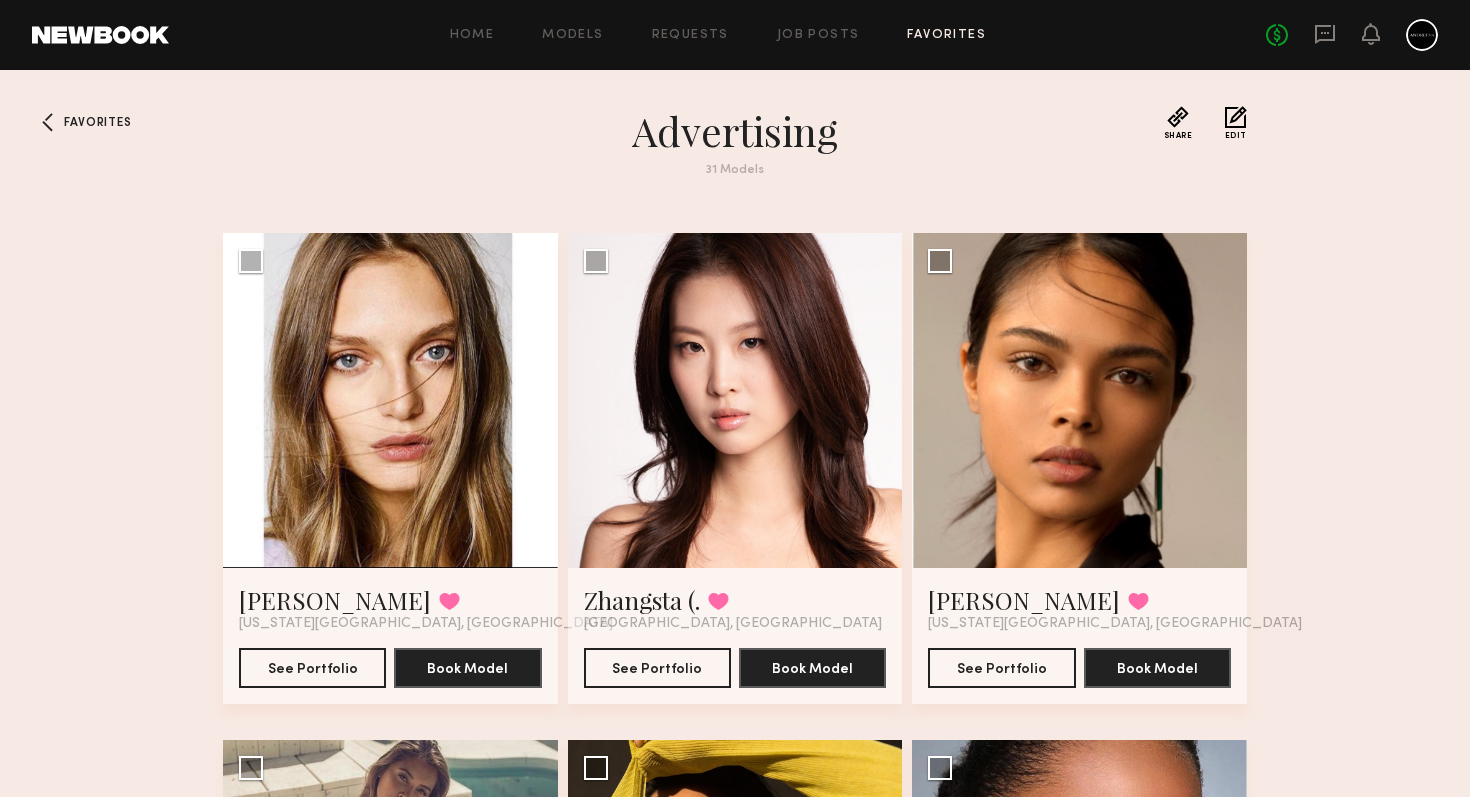 click on "Favorites" 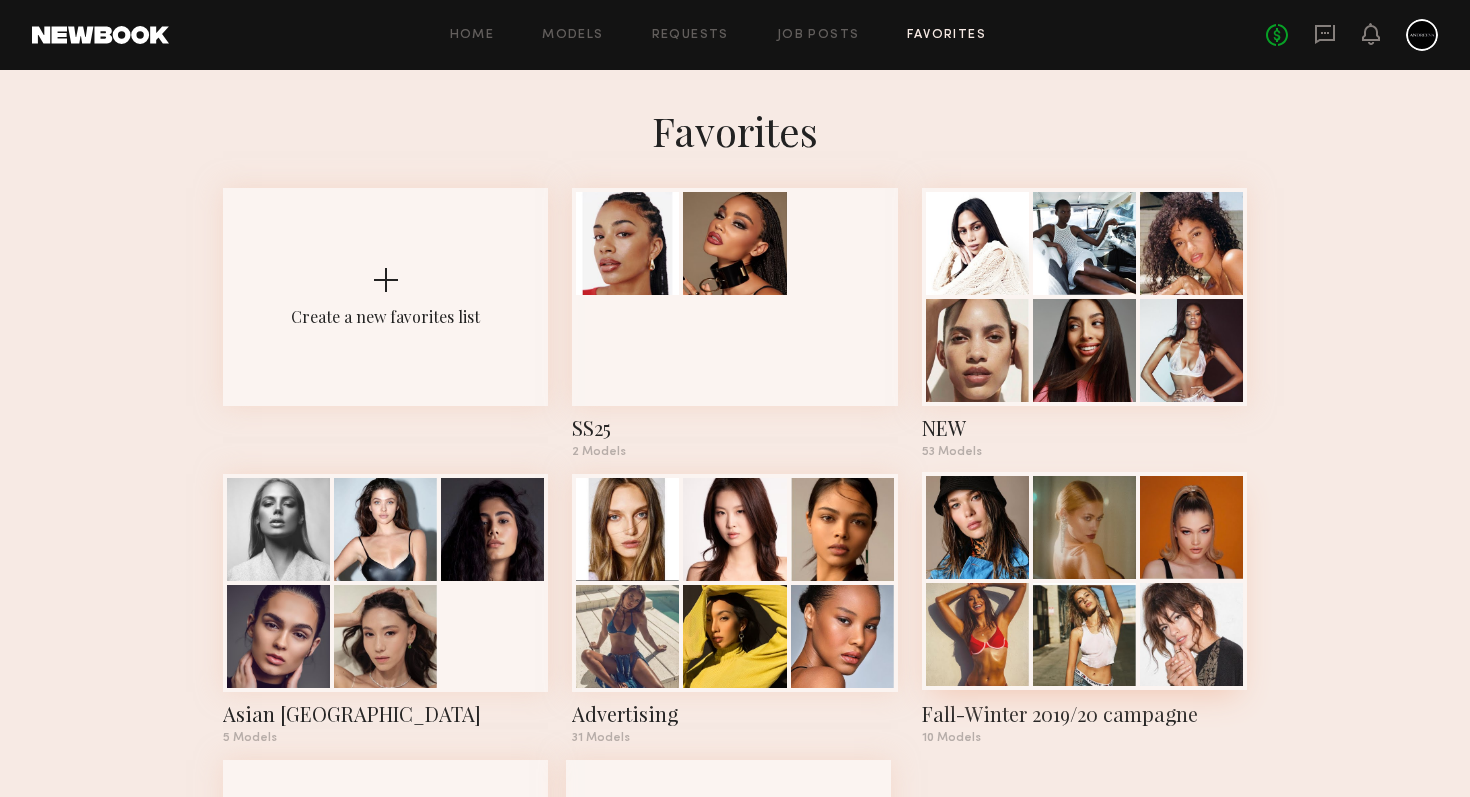 click 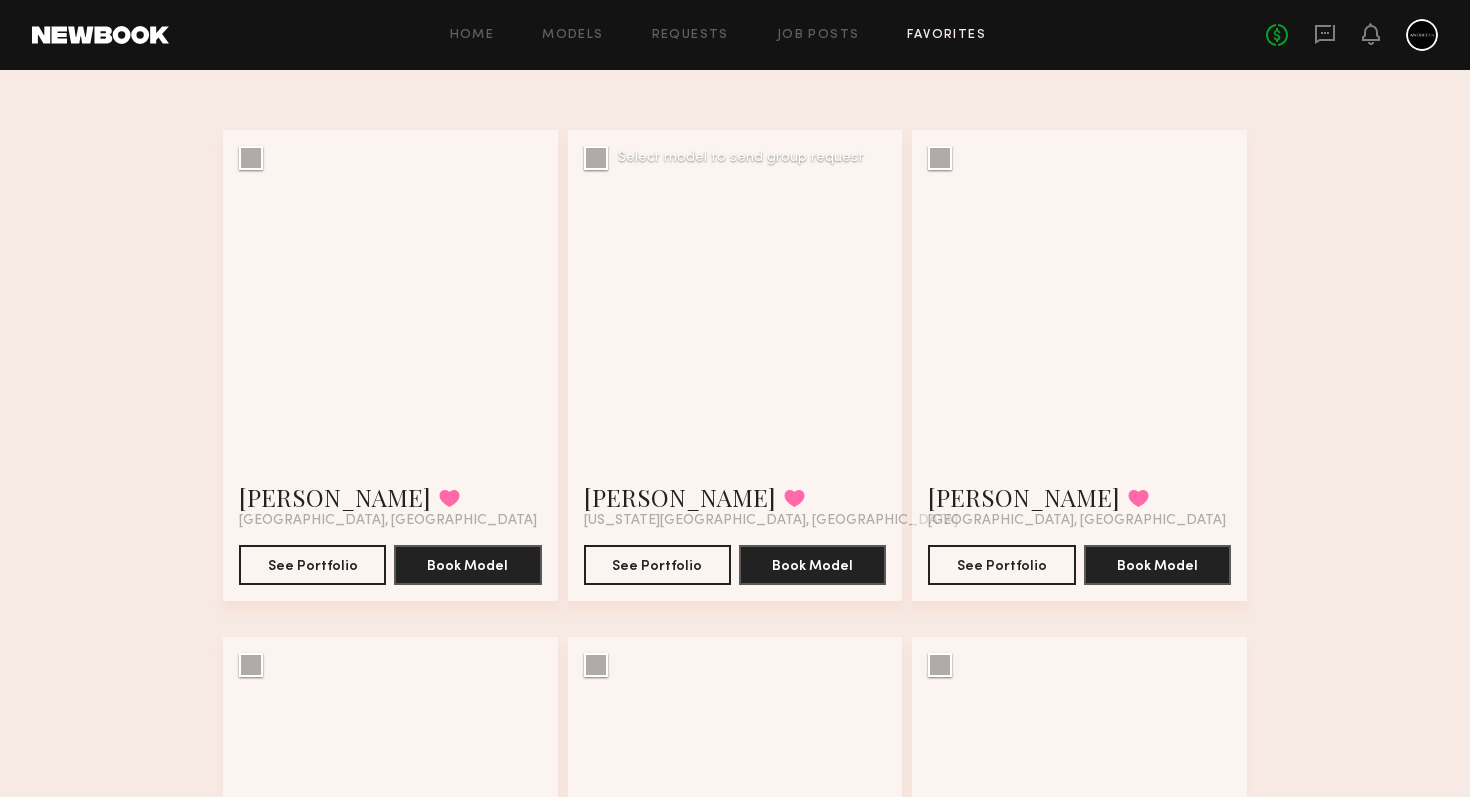 scroll, scrollTop: 0, scrollLeft: 0, axis: both 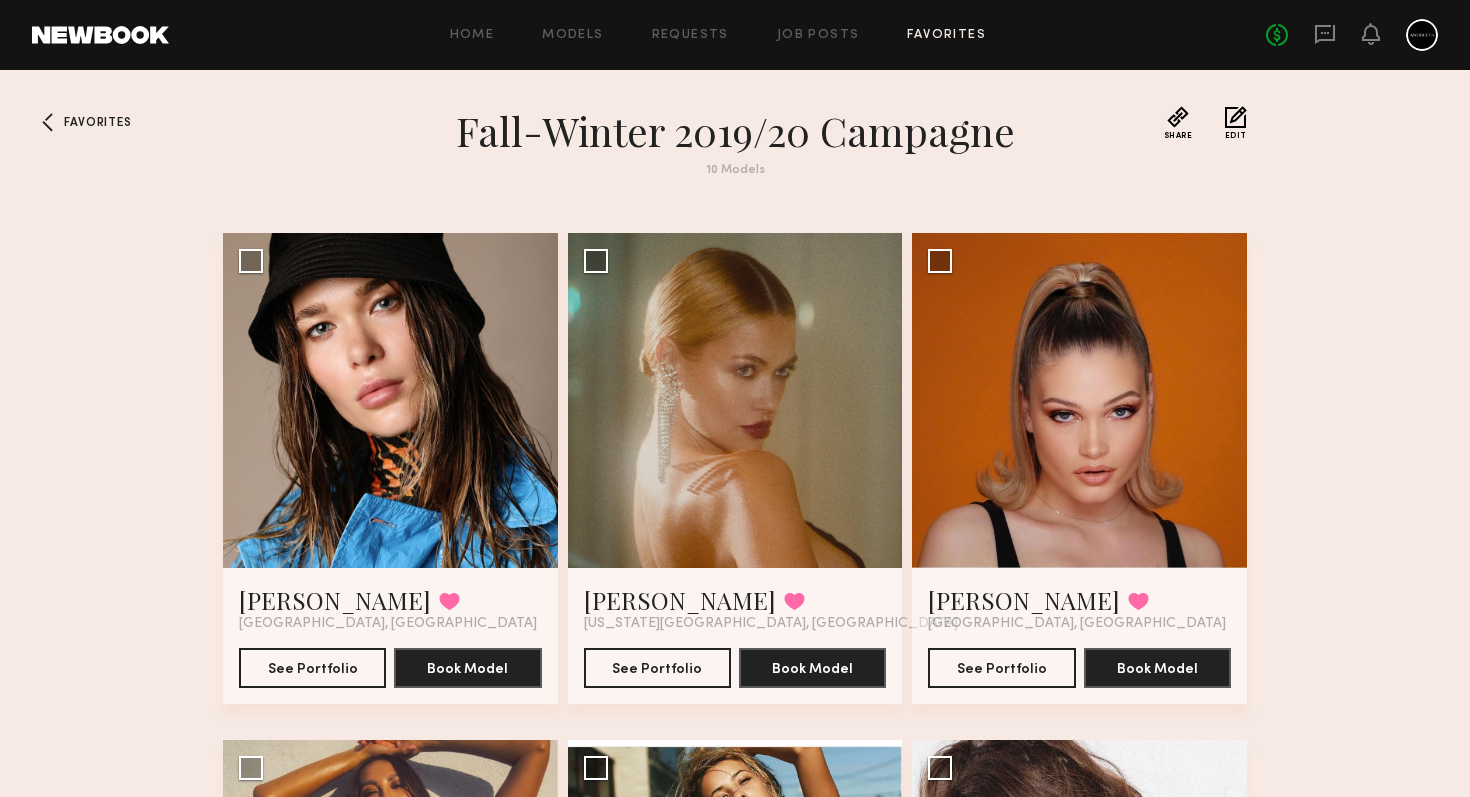 click on "Favorites" 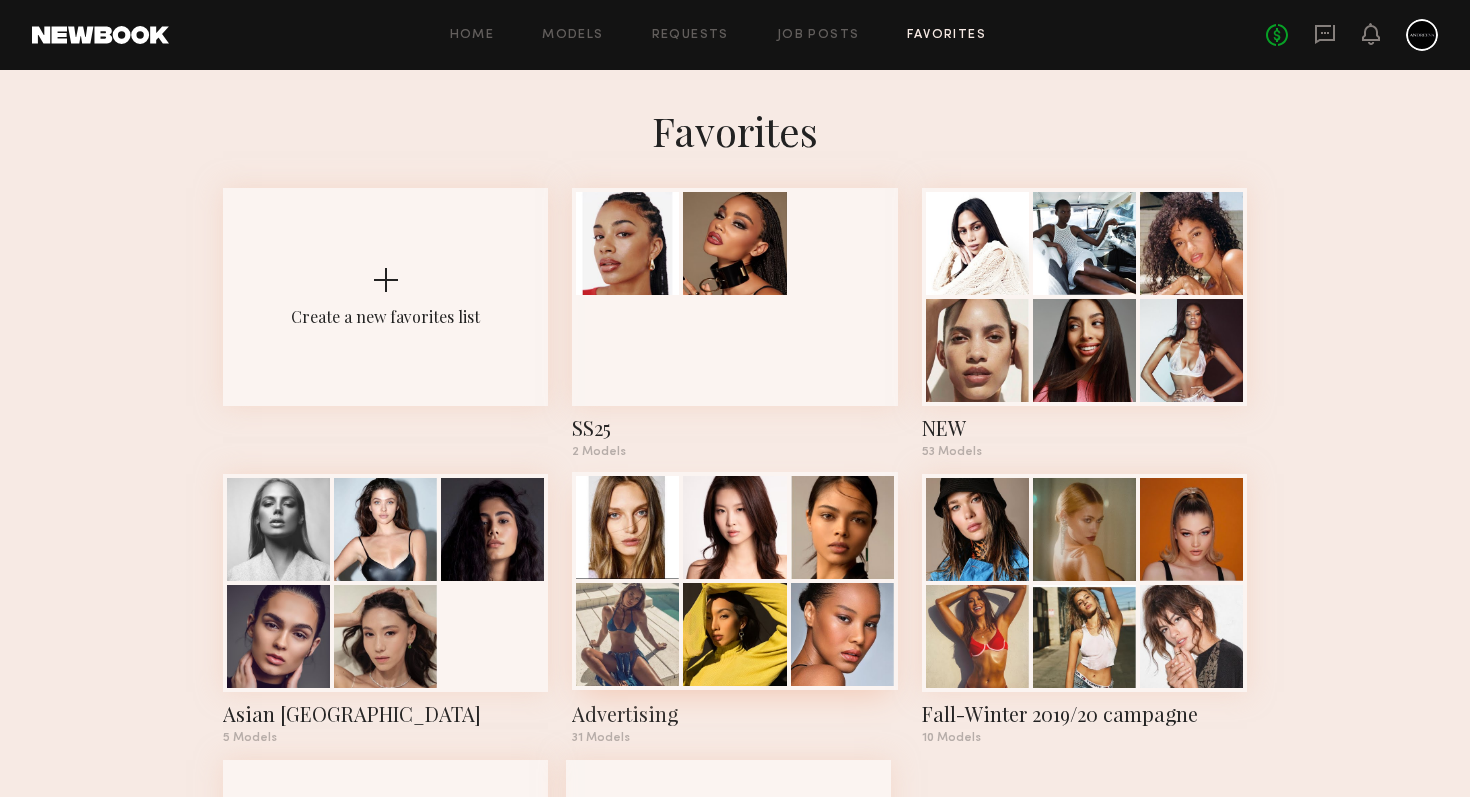 click 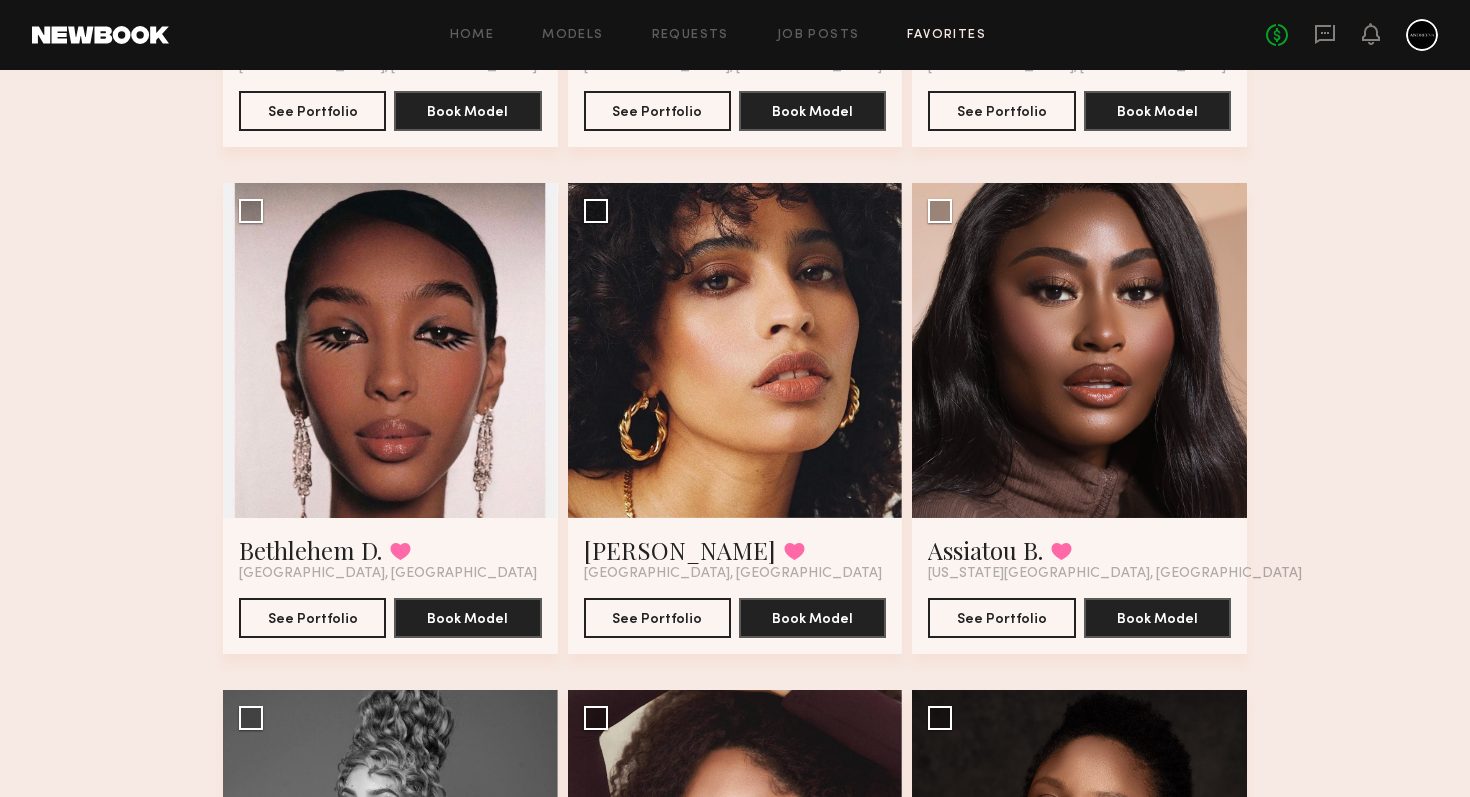 scroll, scrollTop: 2584, scrollLeft: 0, axis: vertical 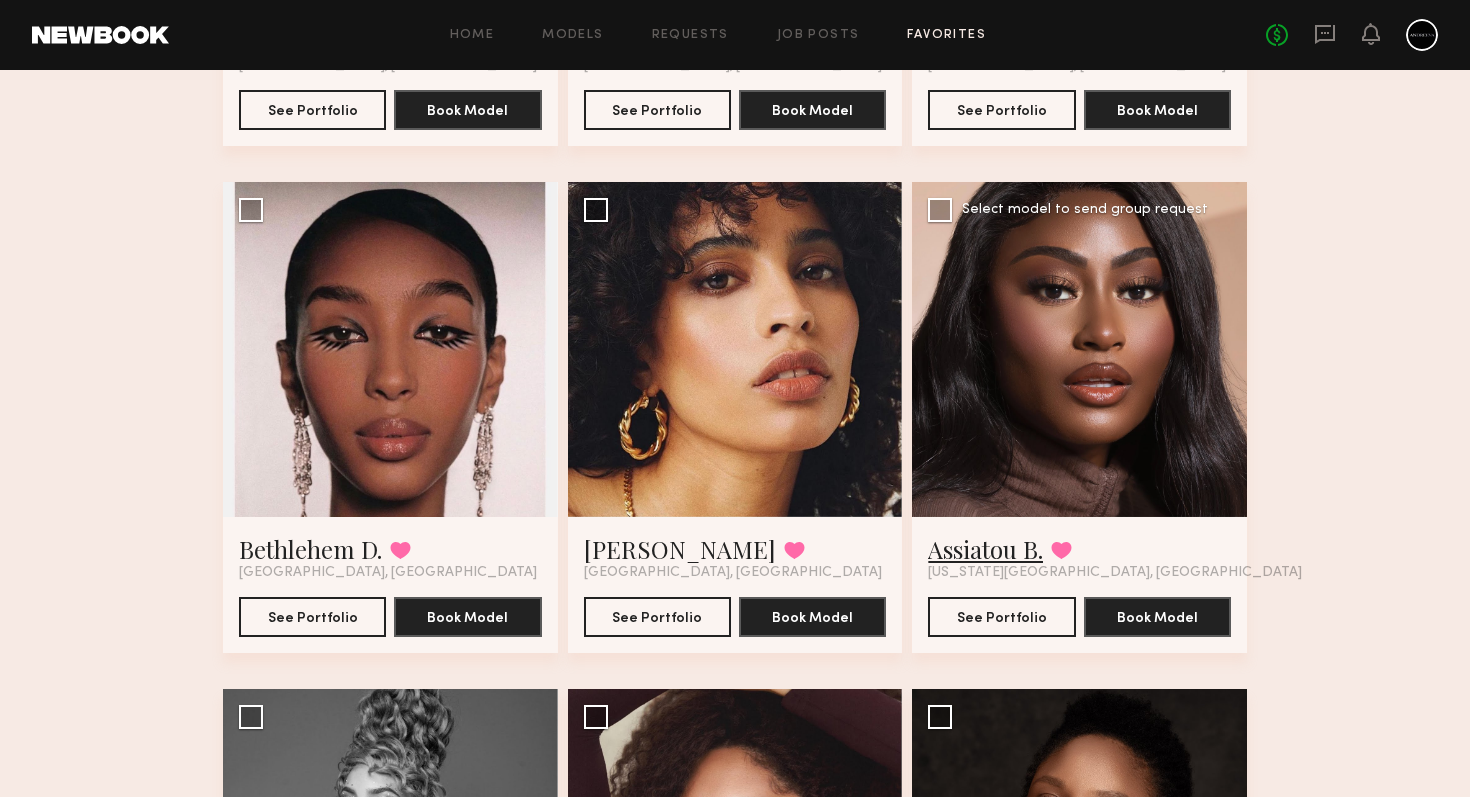 click on "Assiatou B." 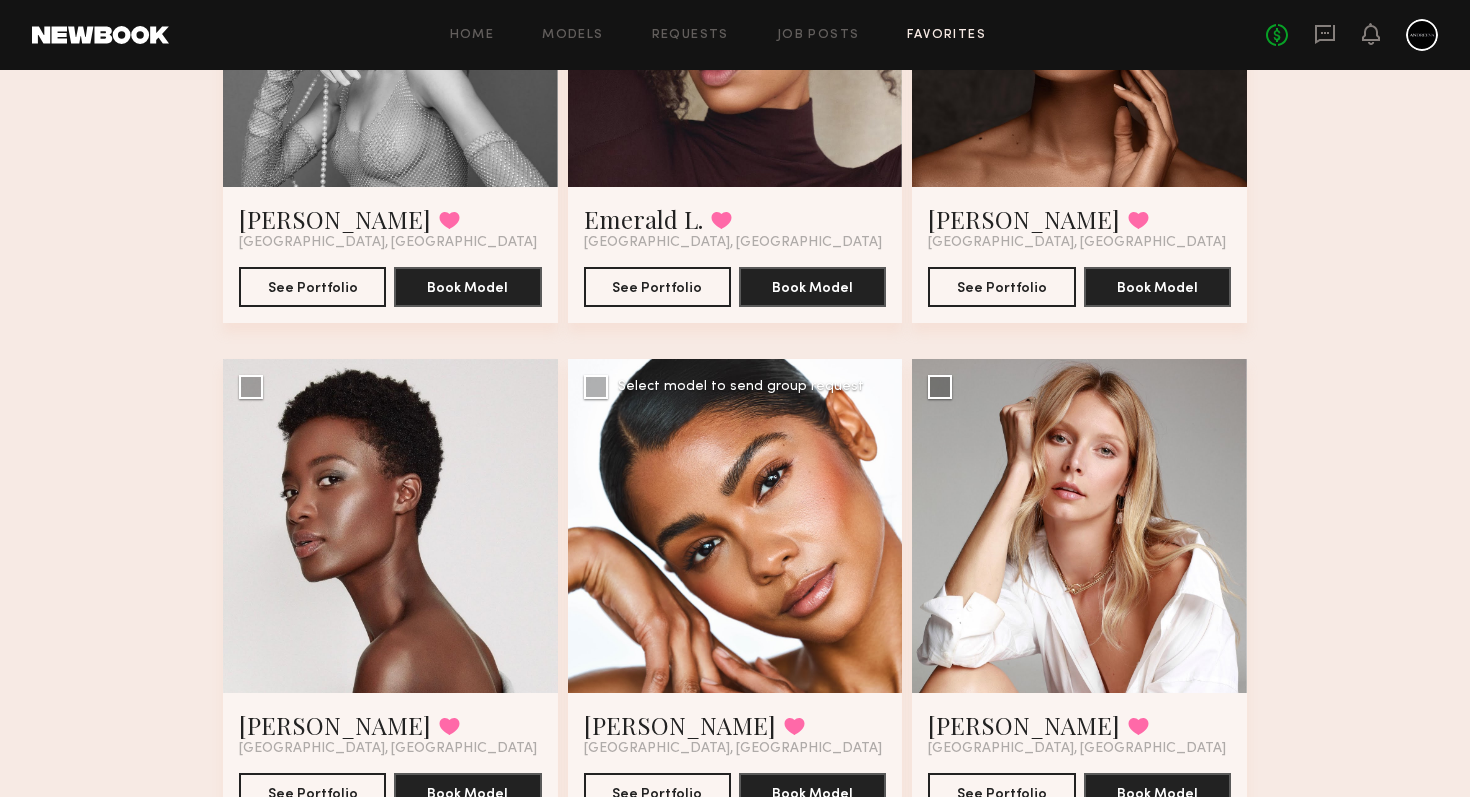 scroll, scrollTop: 3420, scrollLeft: 0, axis: vertical 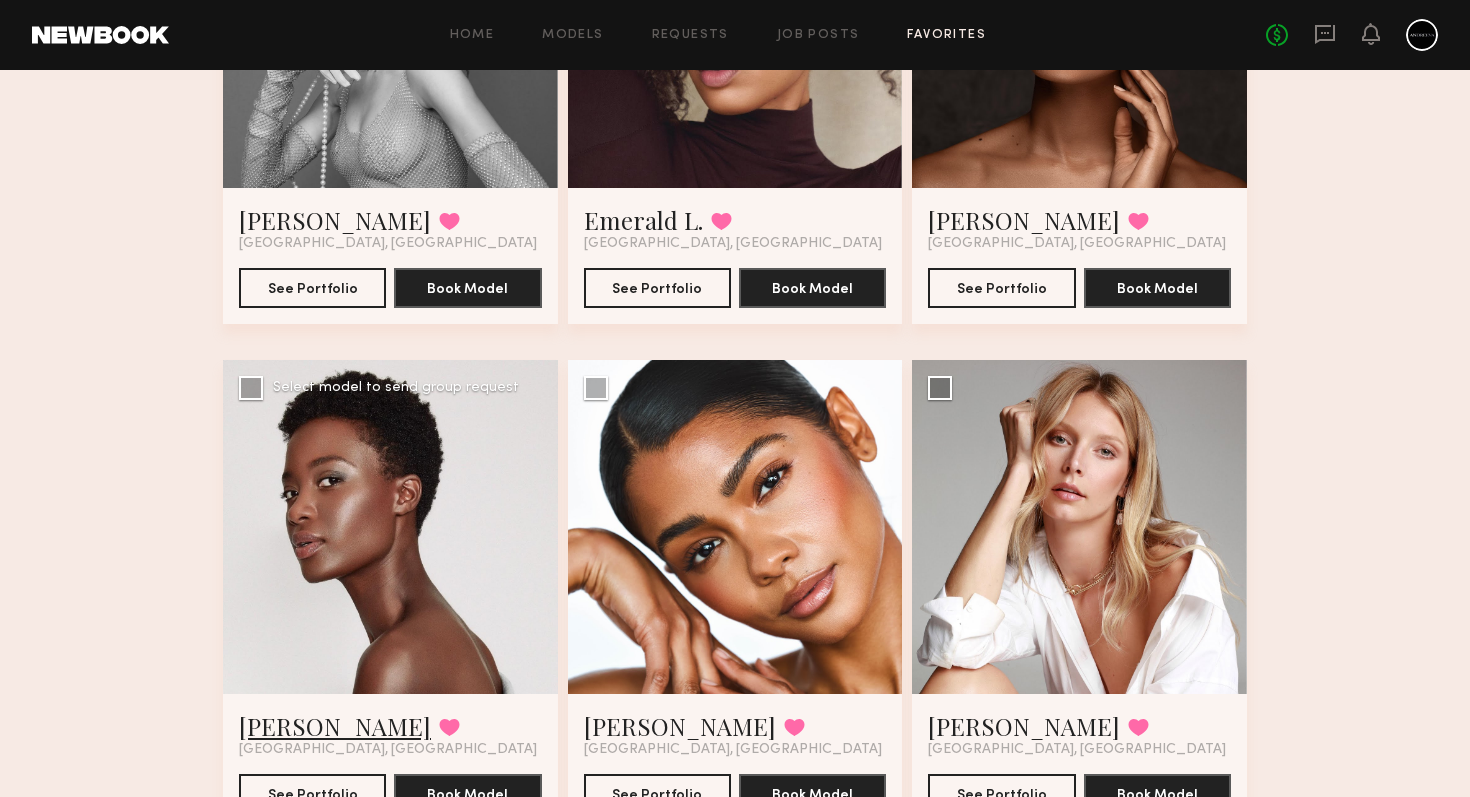 click on "Sarah P." 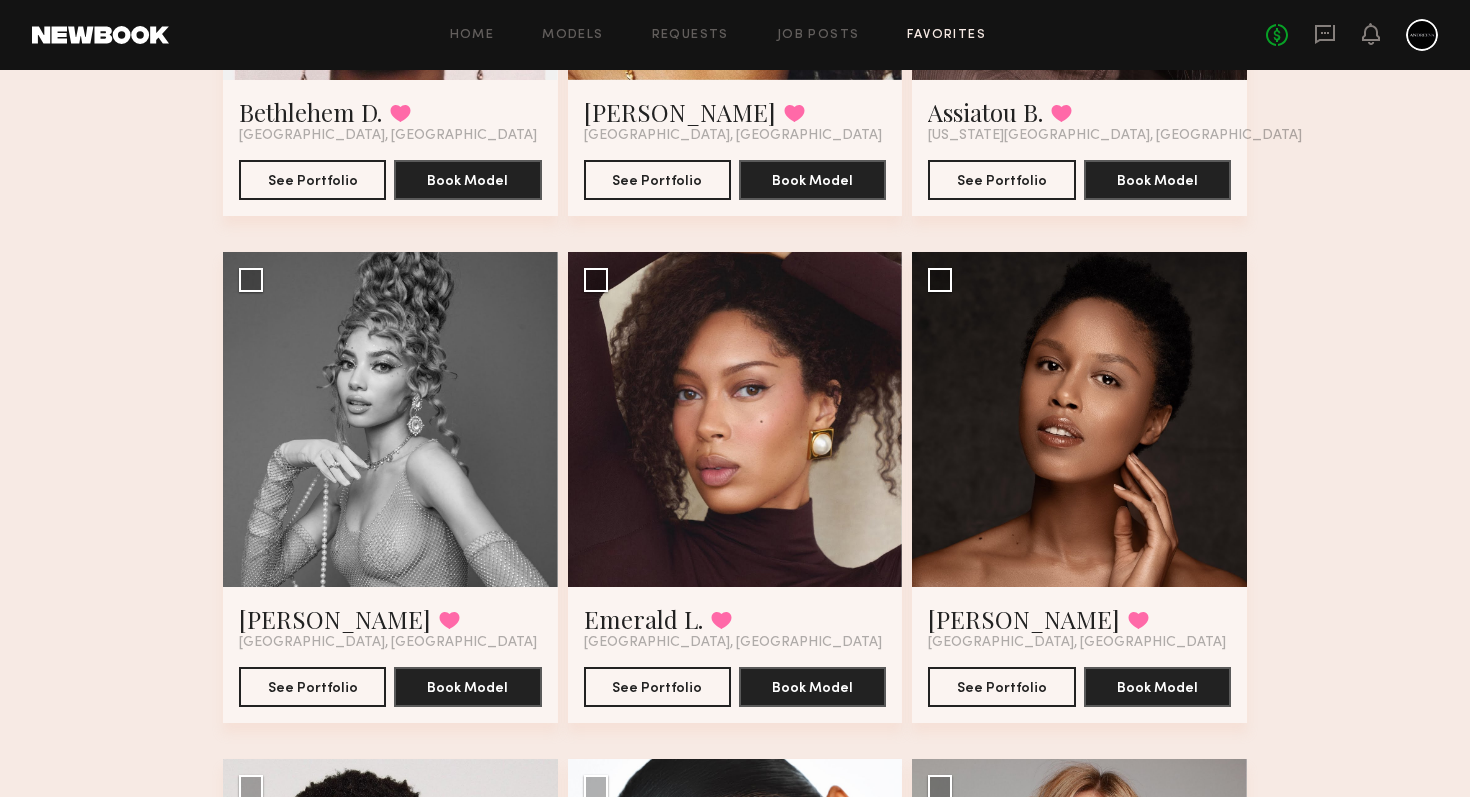 scroll, scrollTop: 2967, scrollLeft: 0, axis: vertical 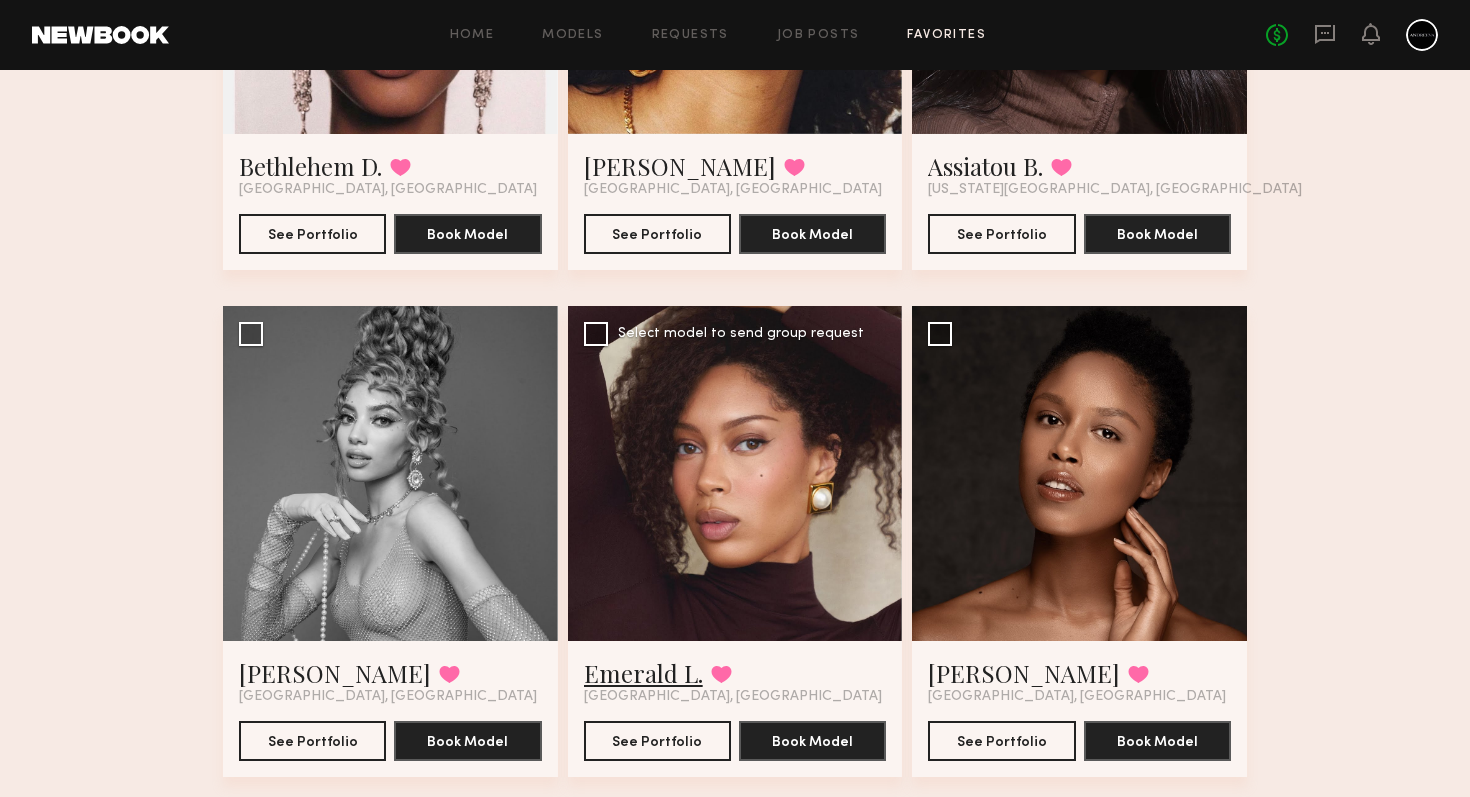 click on "Emerald L." 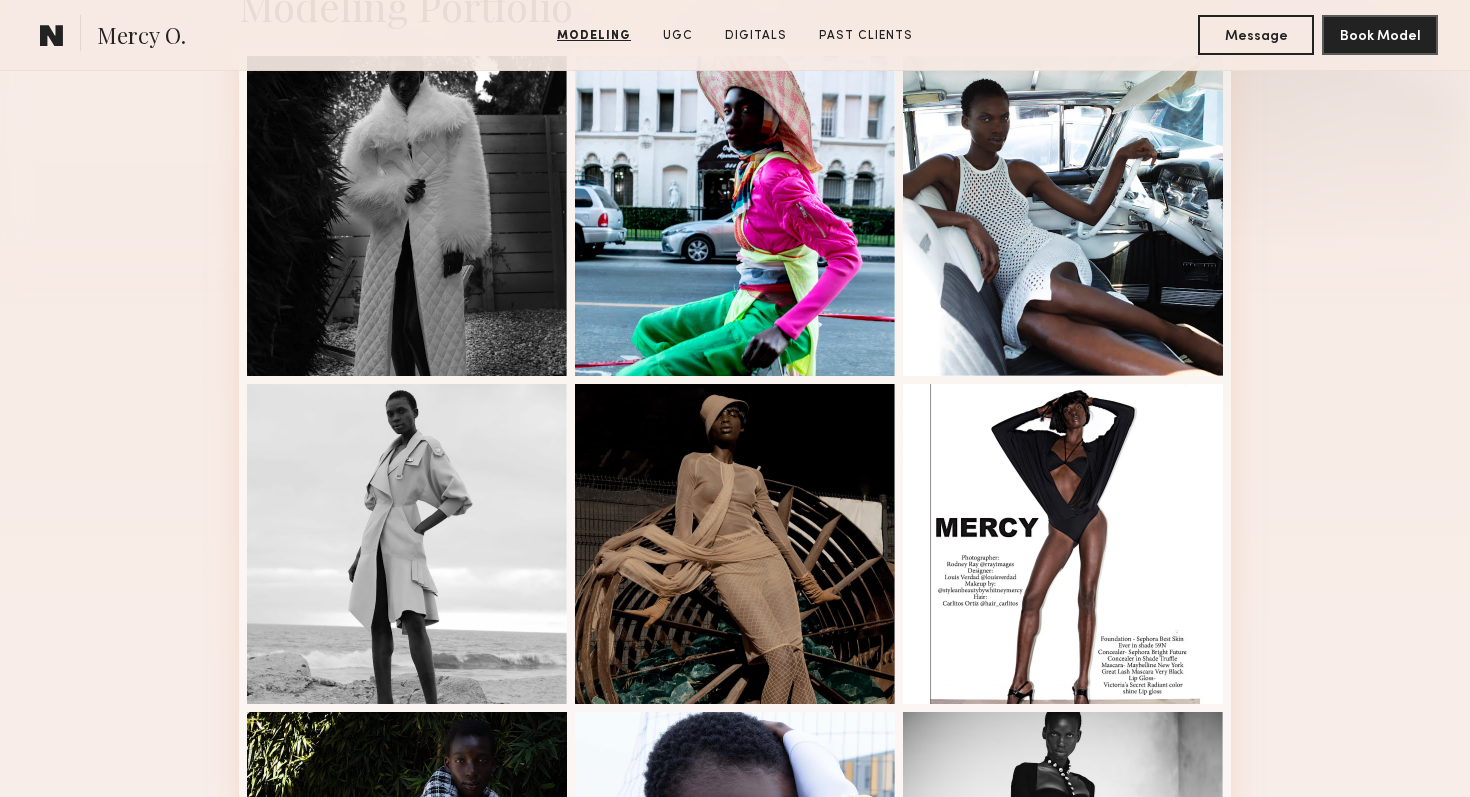 scroll, scrollTop: 534, scrollLeft: 0, axis: vertical 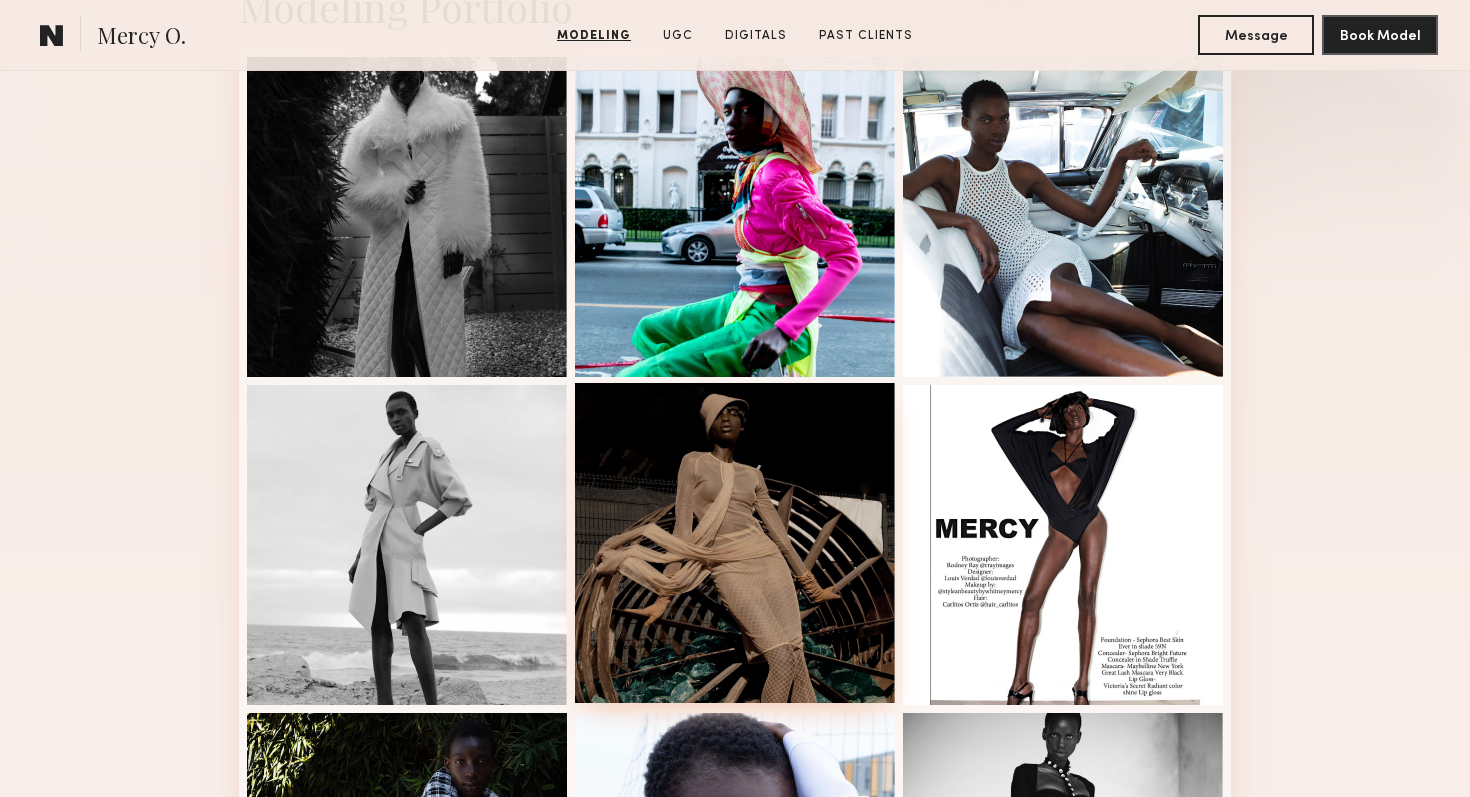 click at bounding box center (735, 543) 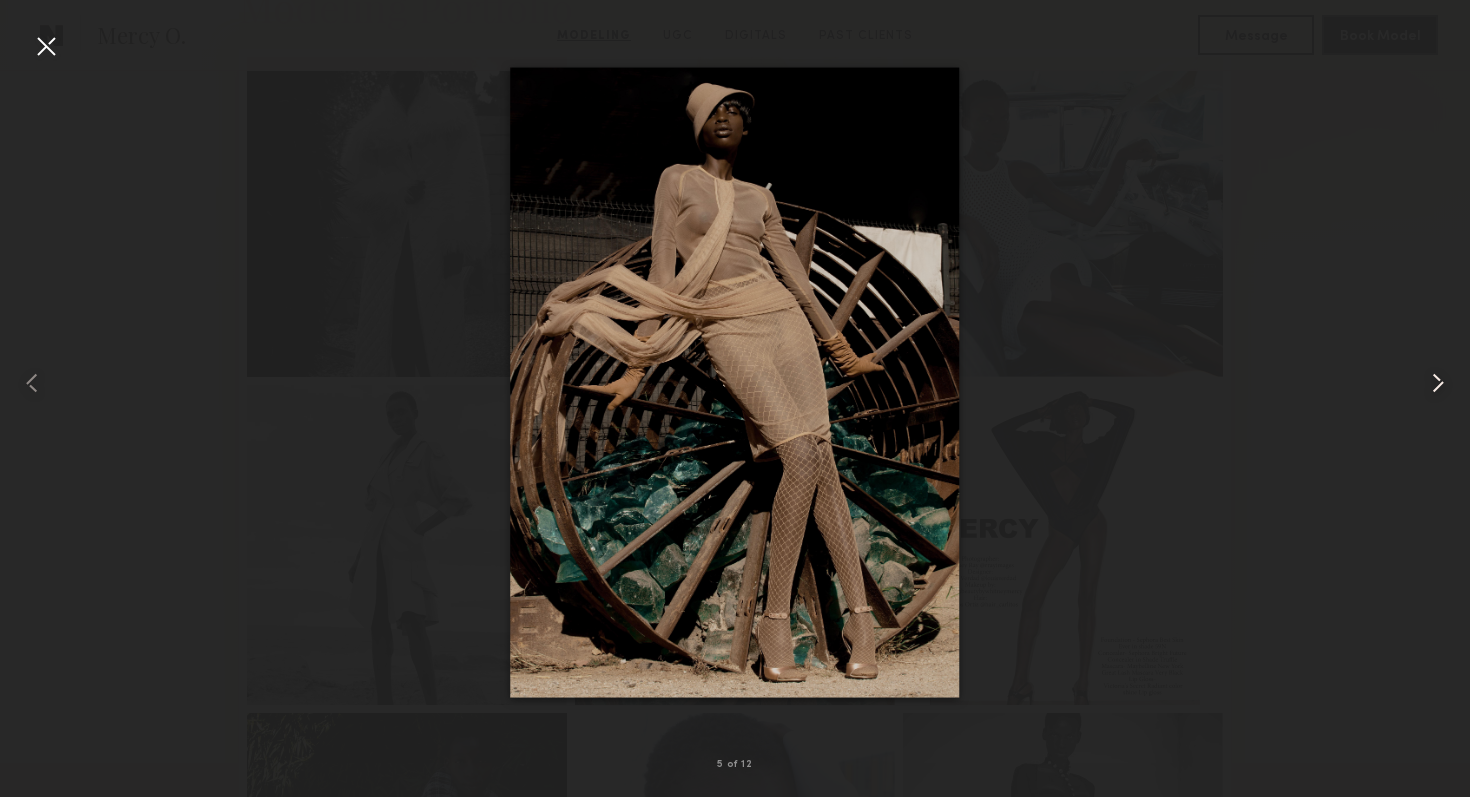 click at bounding box center (1438, 383) 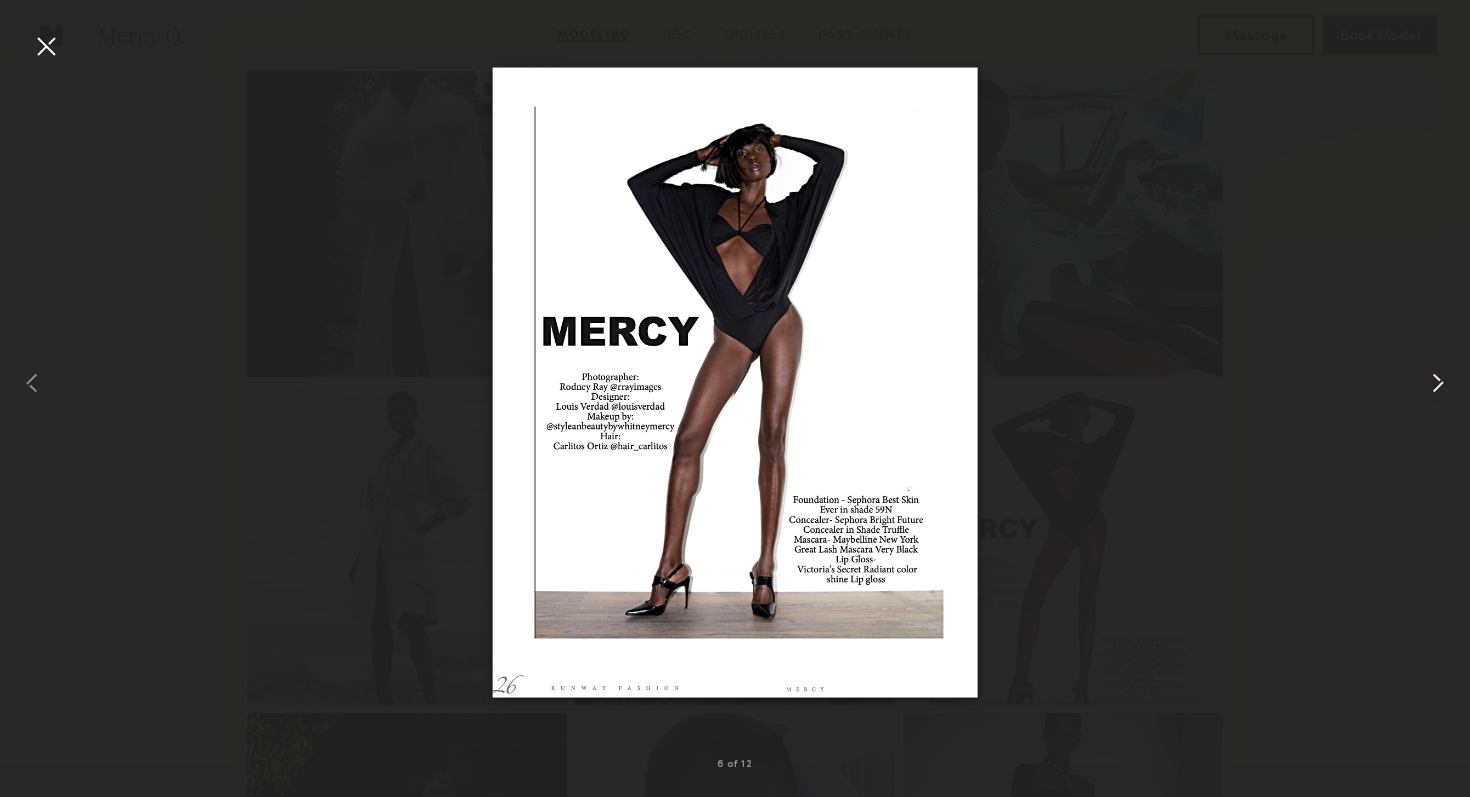 click at bounding box center (1438, 383) 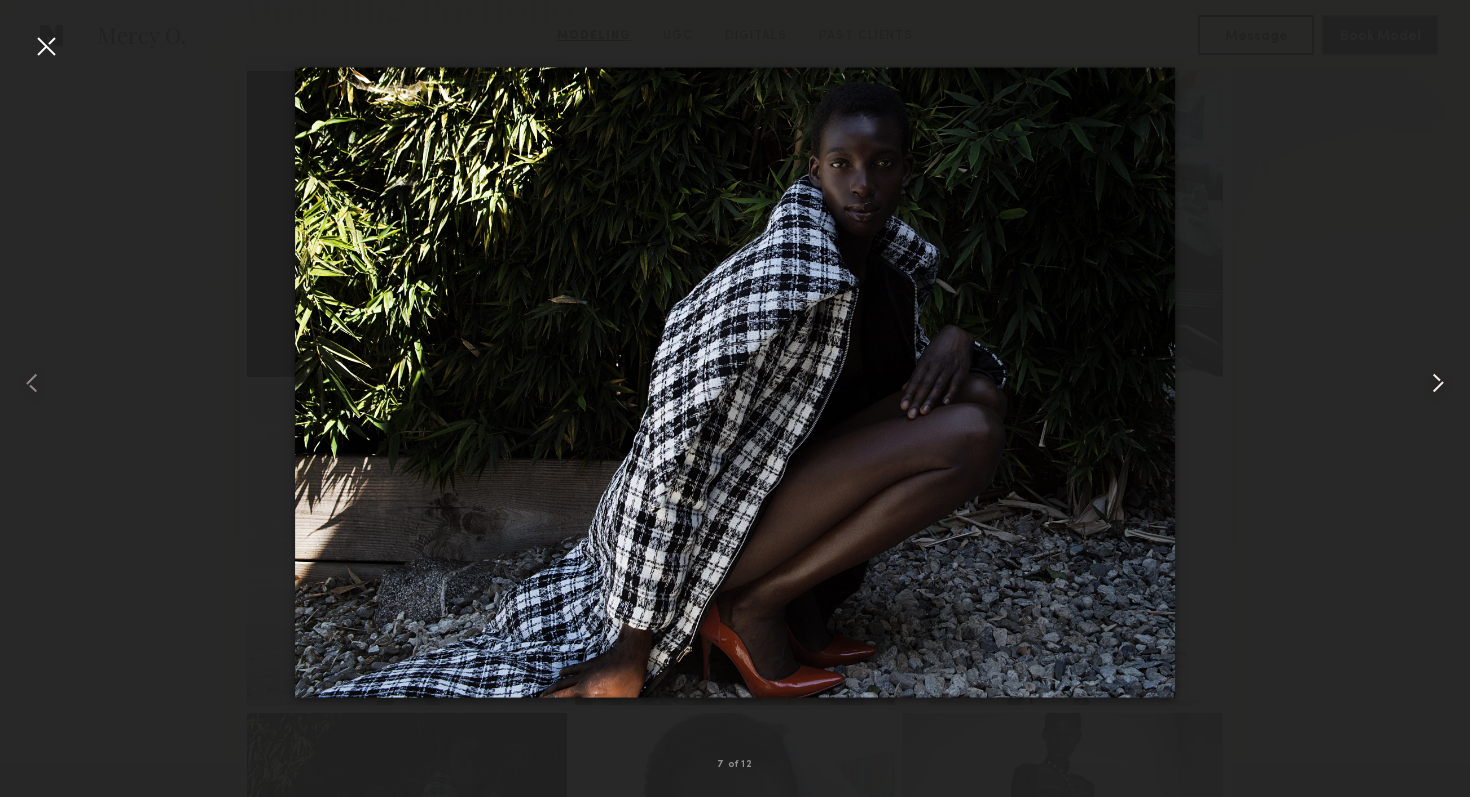 click at bounding box center (1438, 383) 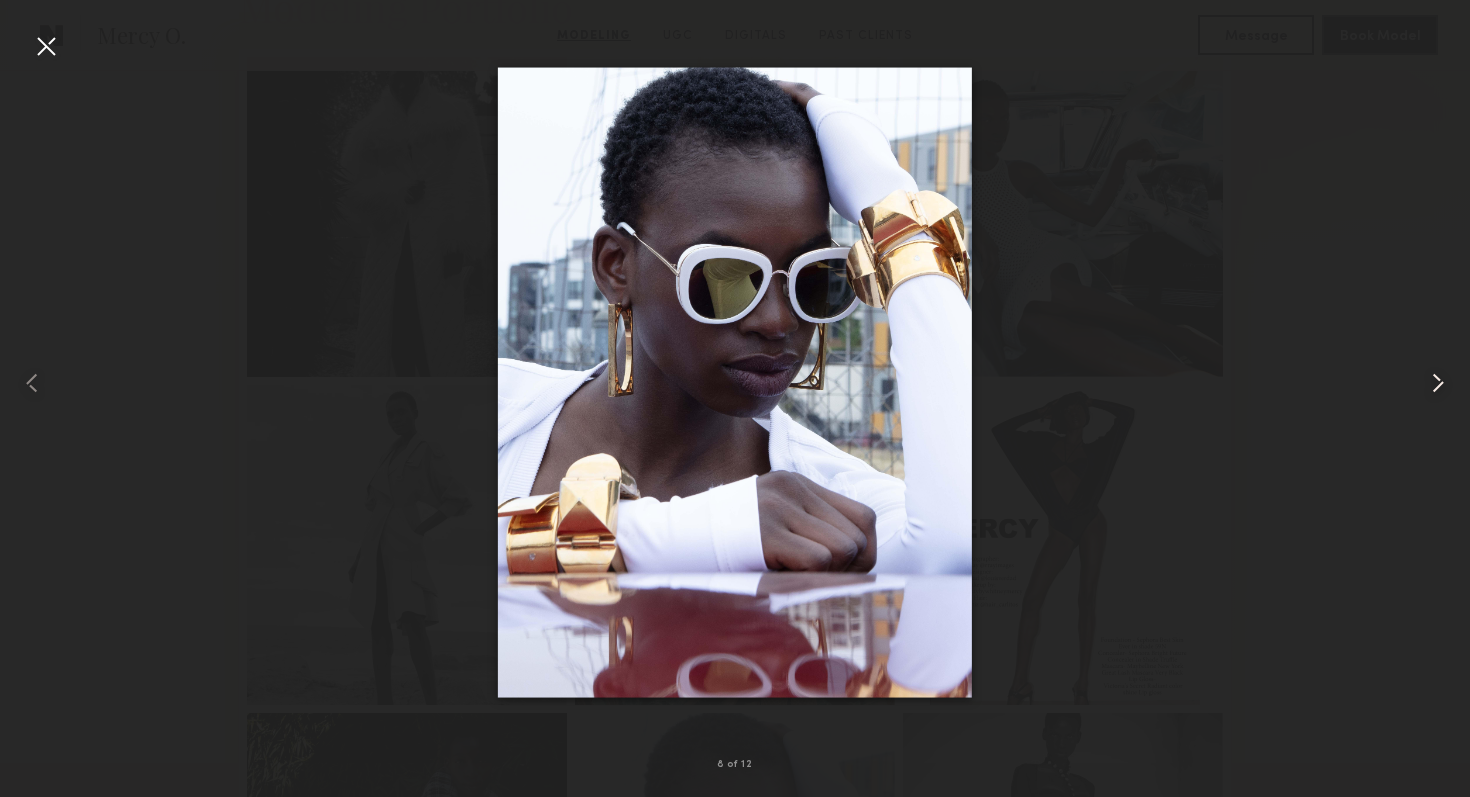 click at bounding box center (1438, 383) 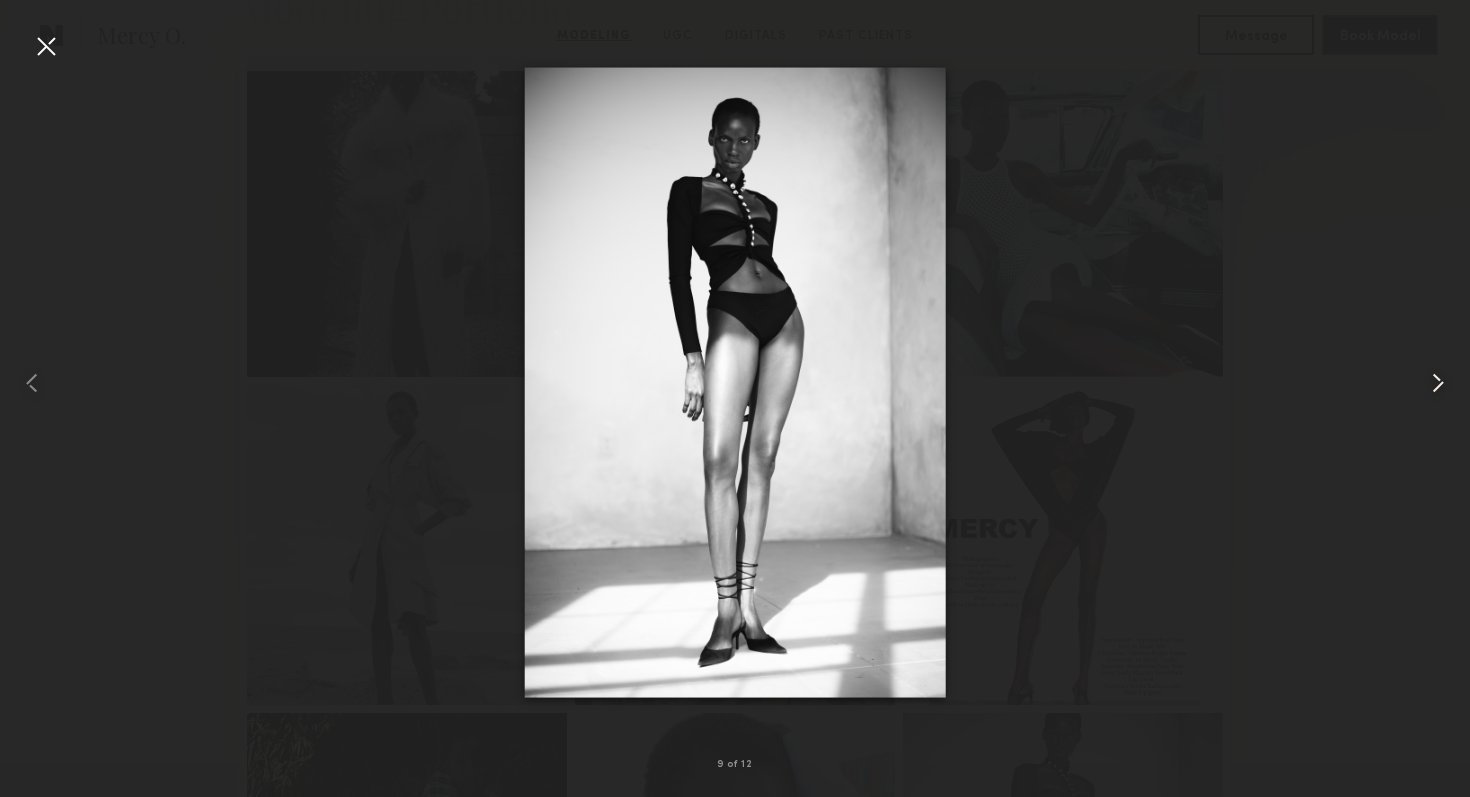 click at bounding box center (1438, 383) 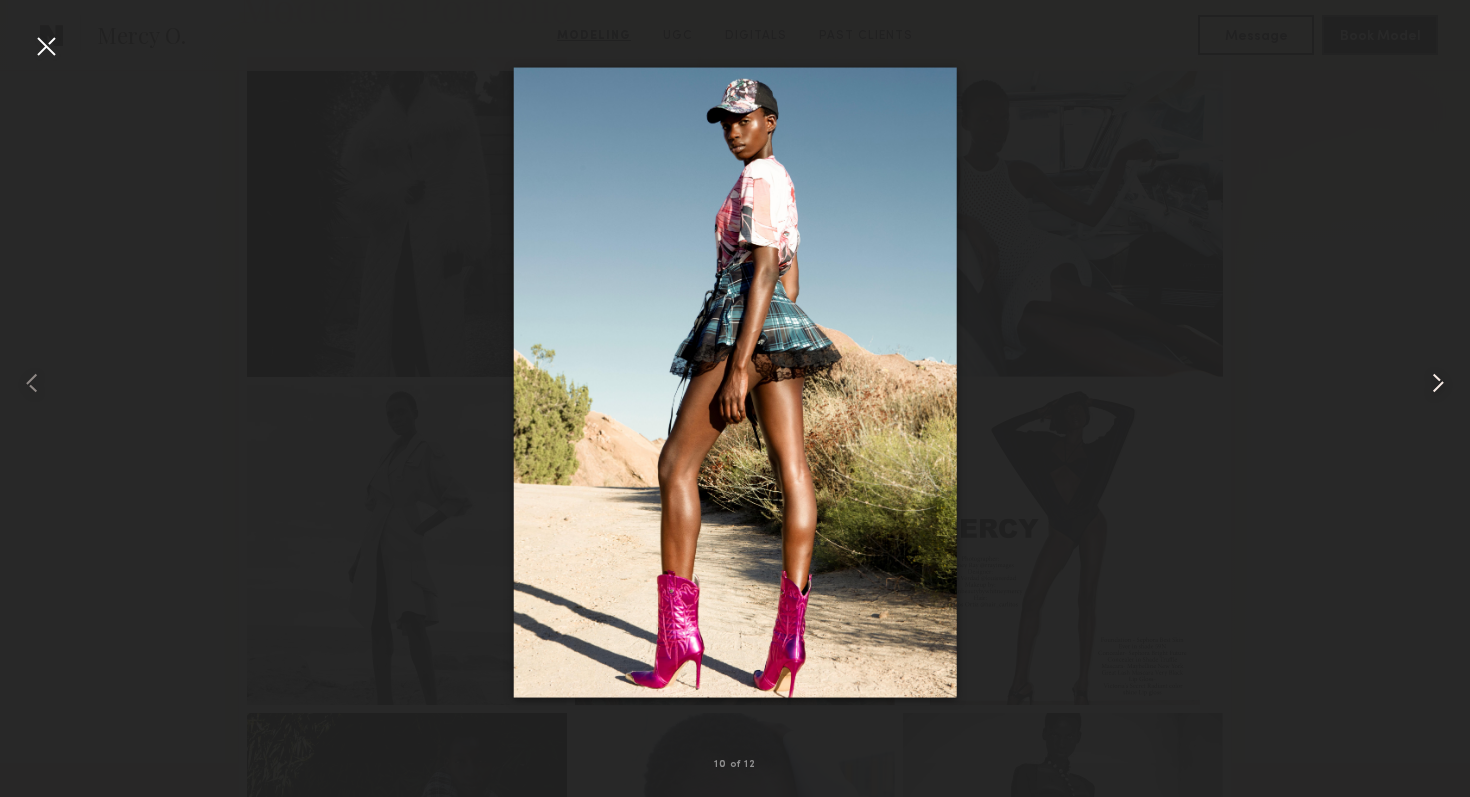 click at bounding box center [1438, 383] 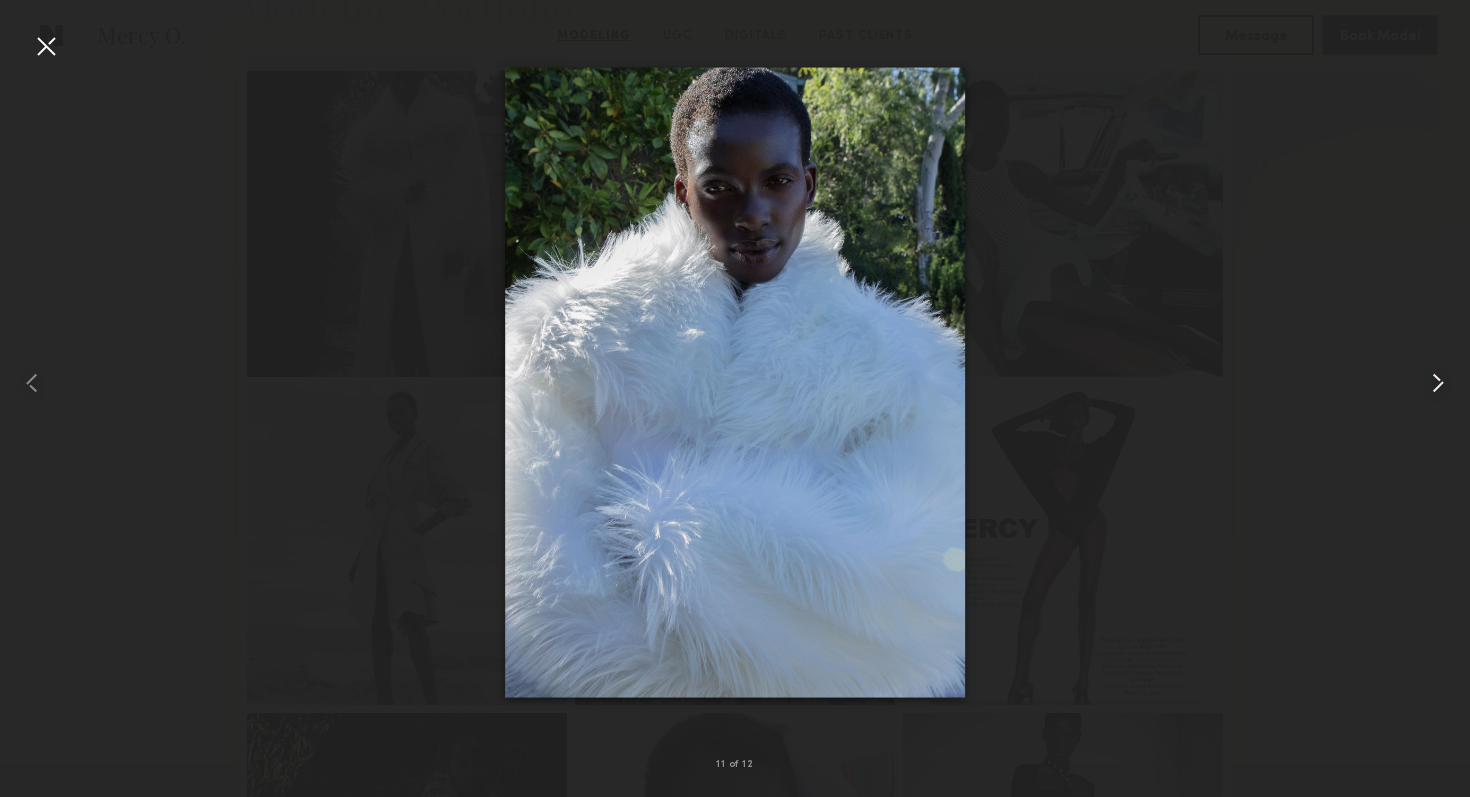 click at bounding box center (1438, 383) 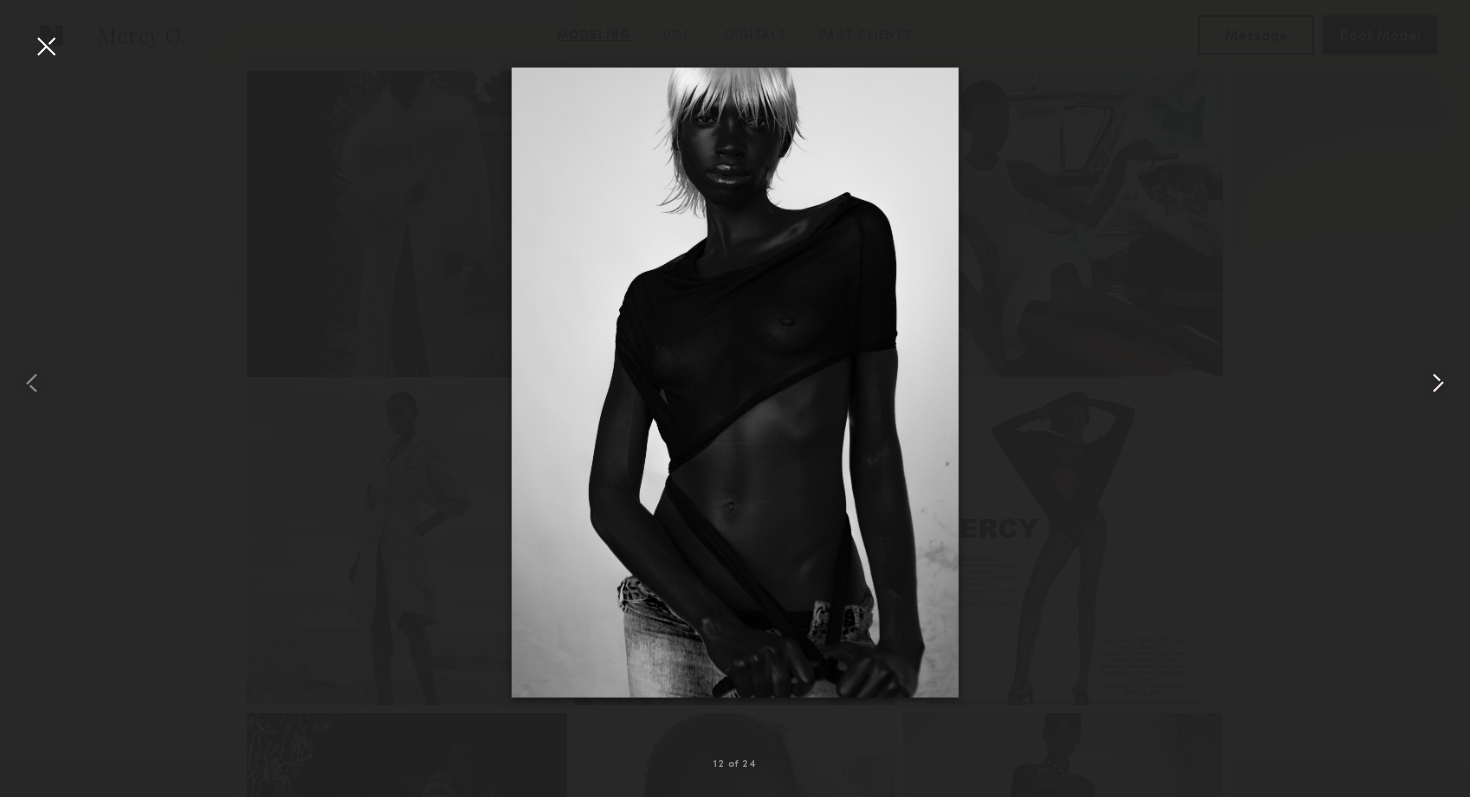 click at bounding box center [1438, 383] 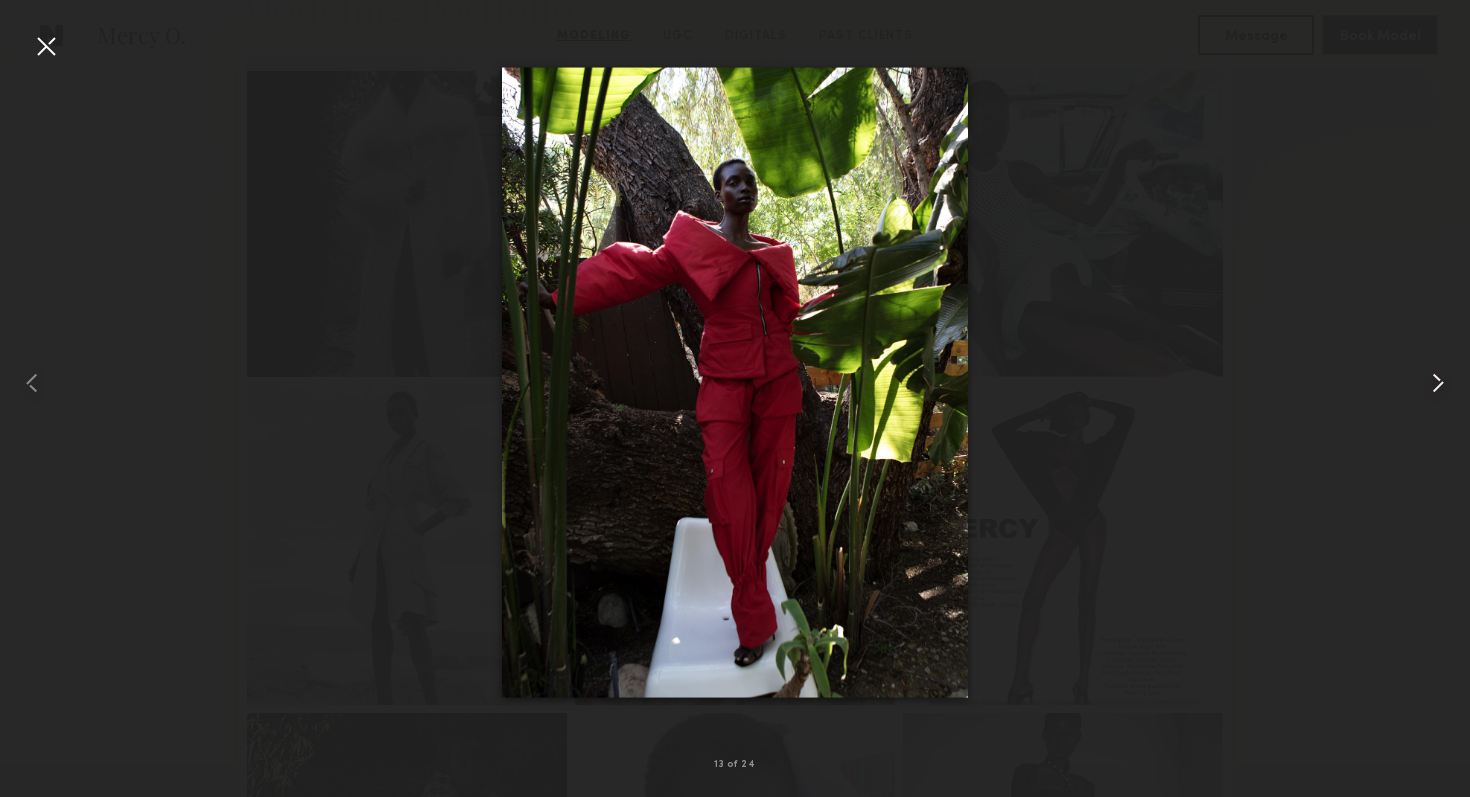 click at bounding box center [1438, 383] 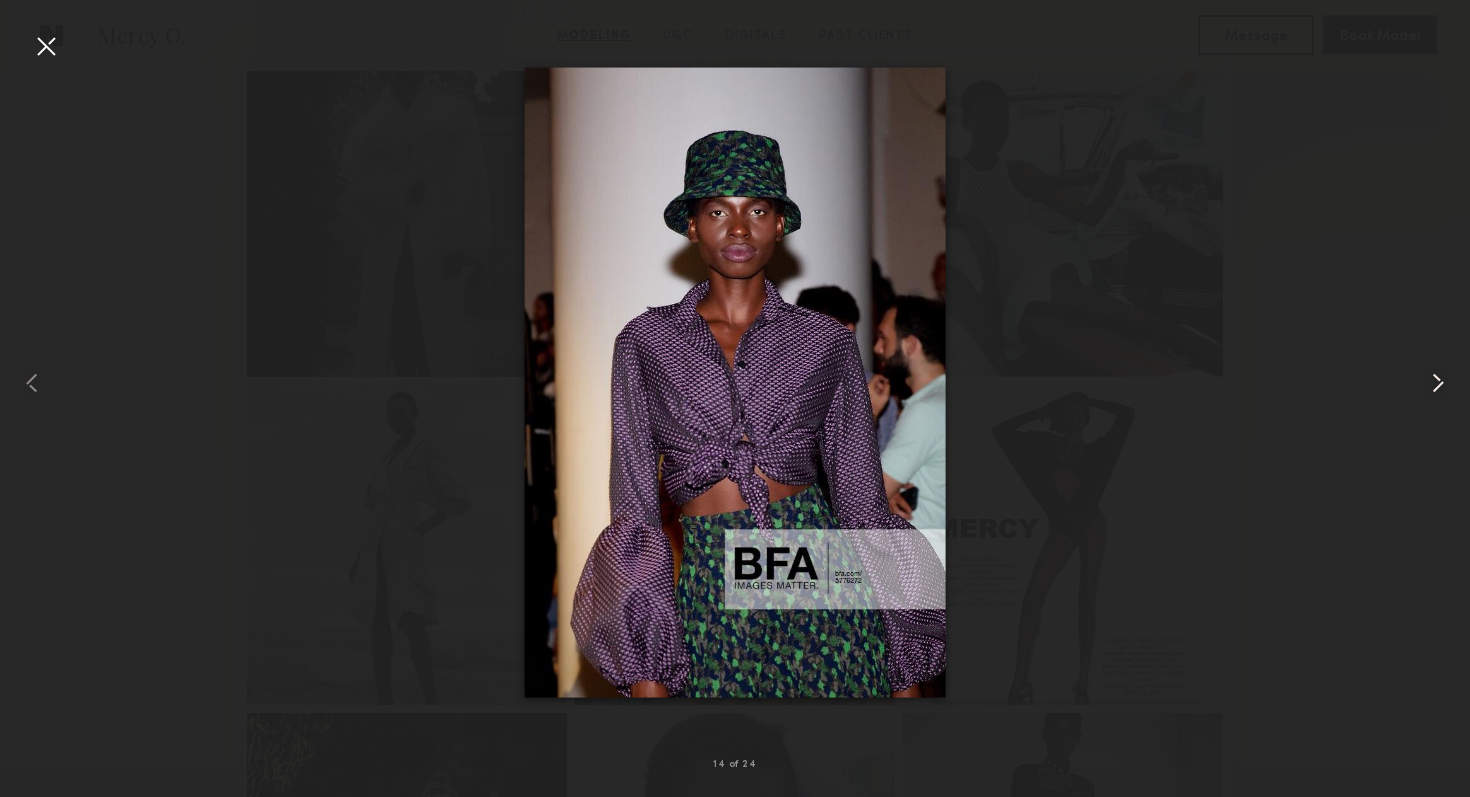 click at bounding box center (1438, 383) 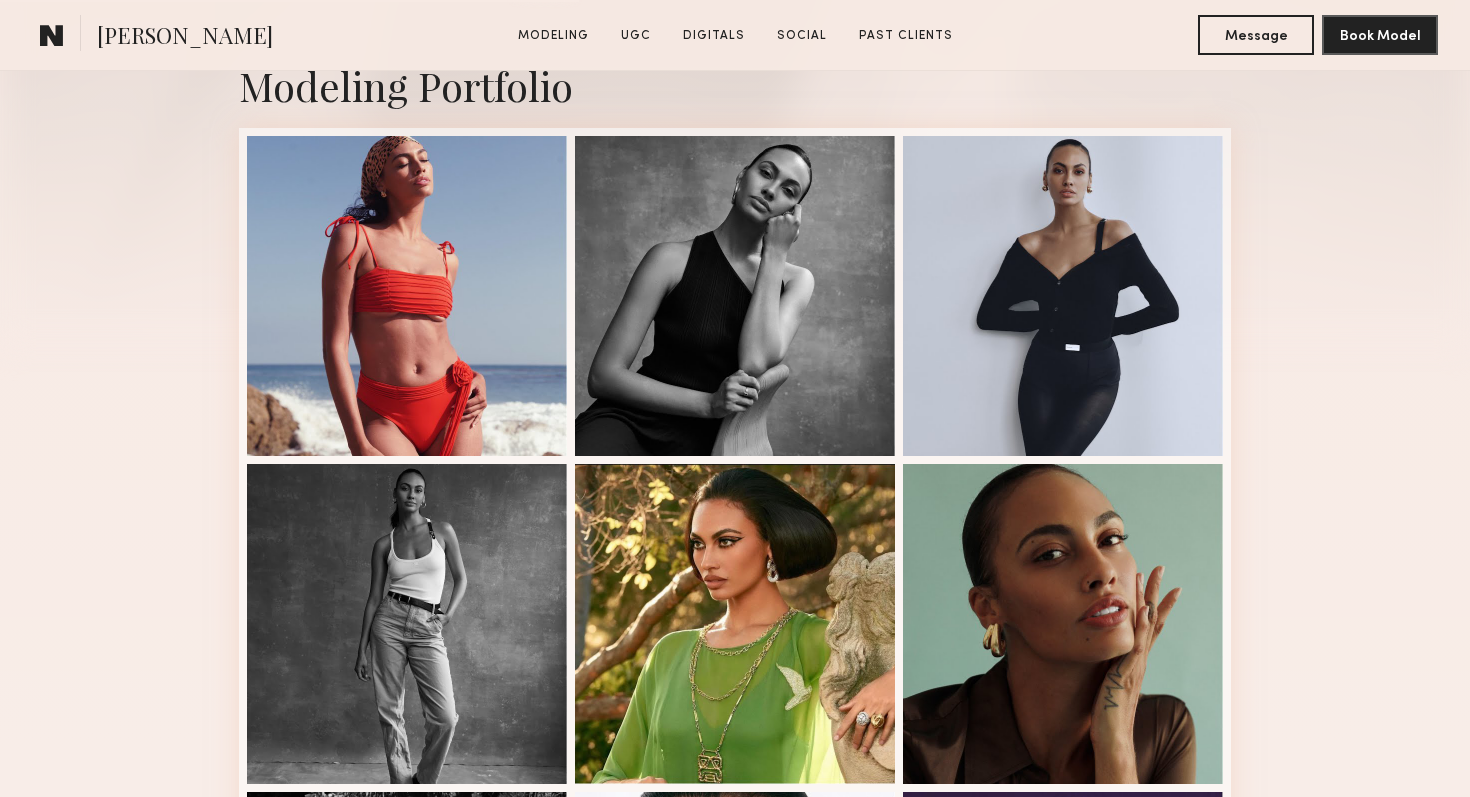 scroll, scrollTop: 461, scrollLeft: 0, axis: vertical 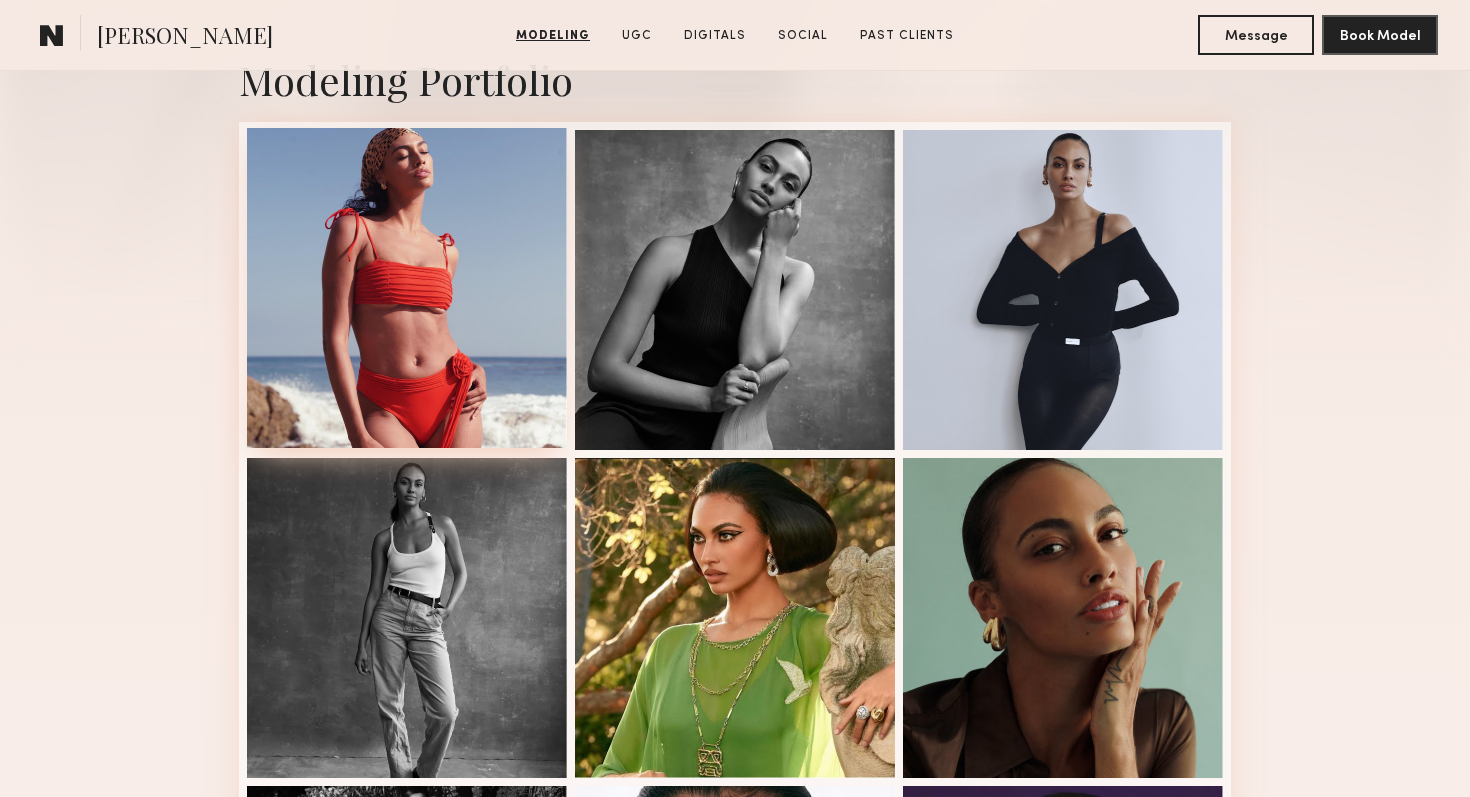 click at bounding box center [407, 288] 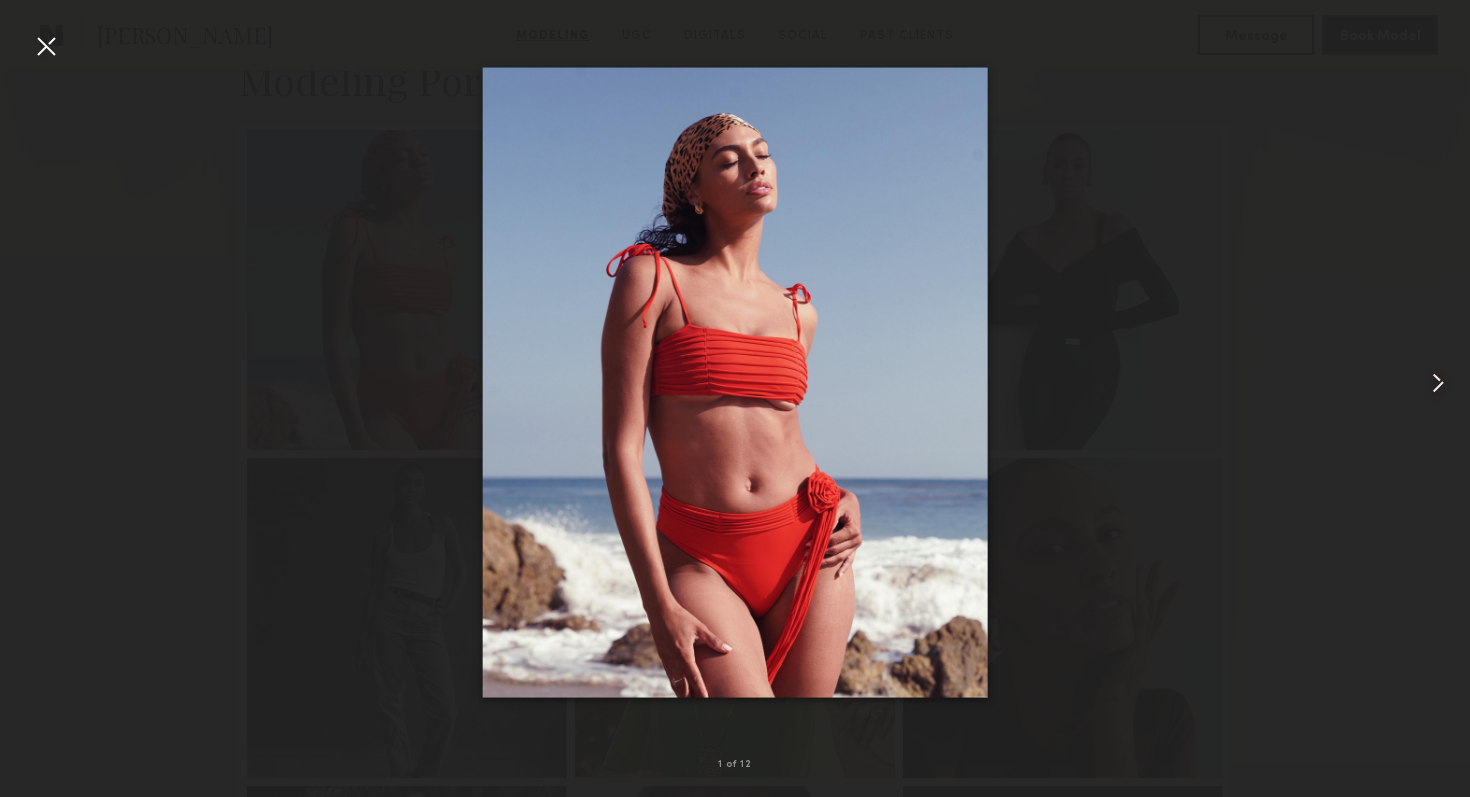 click at bounding box center [1438, 383] 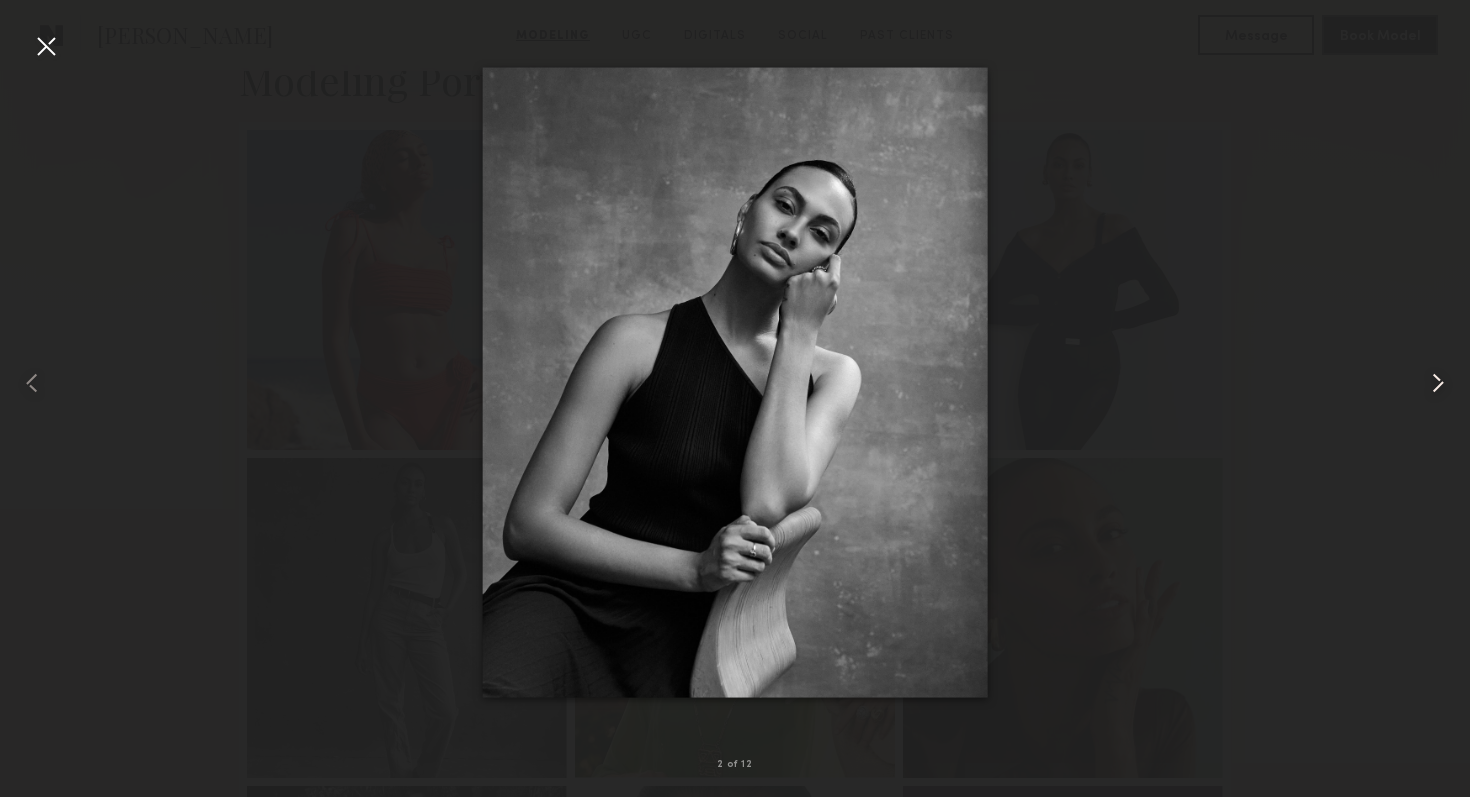 click at bounding box center [1438, 383] 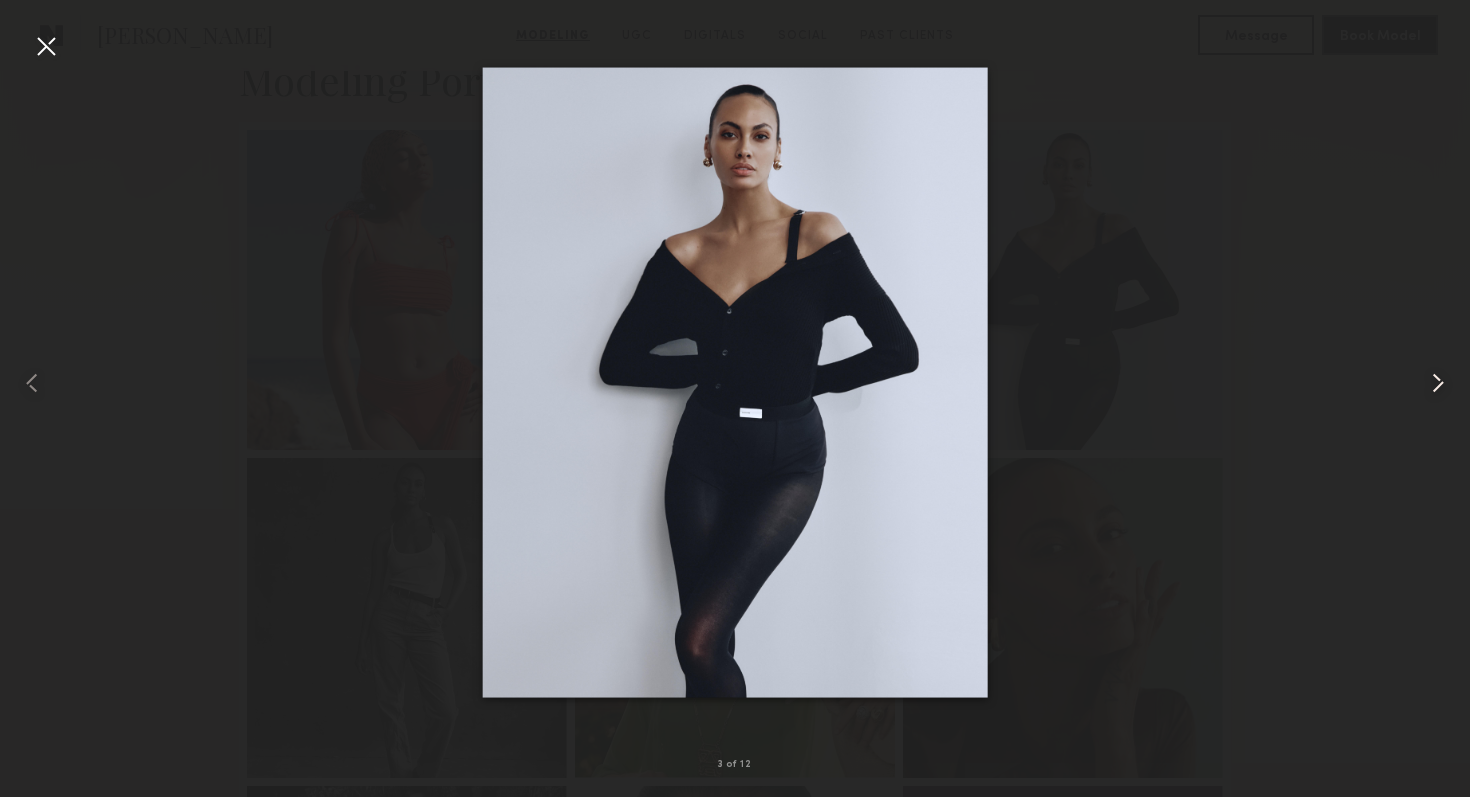 click at bounding box center (1438, 383) 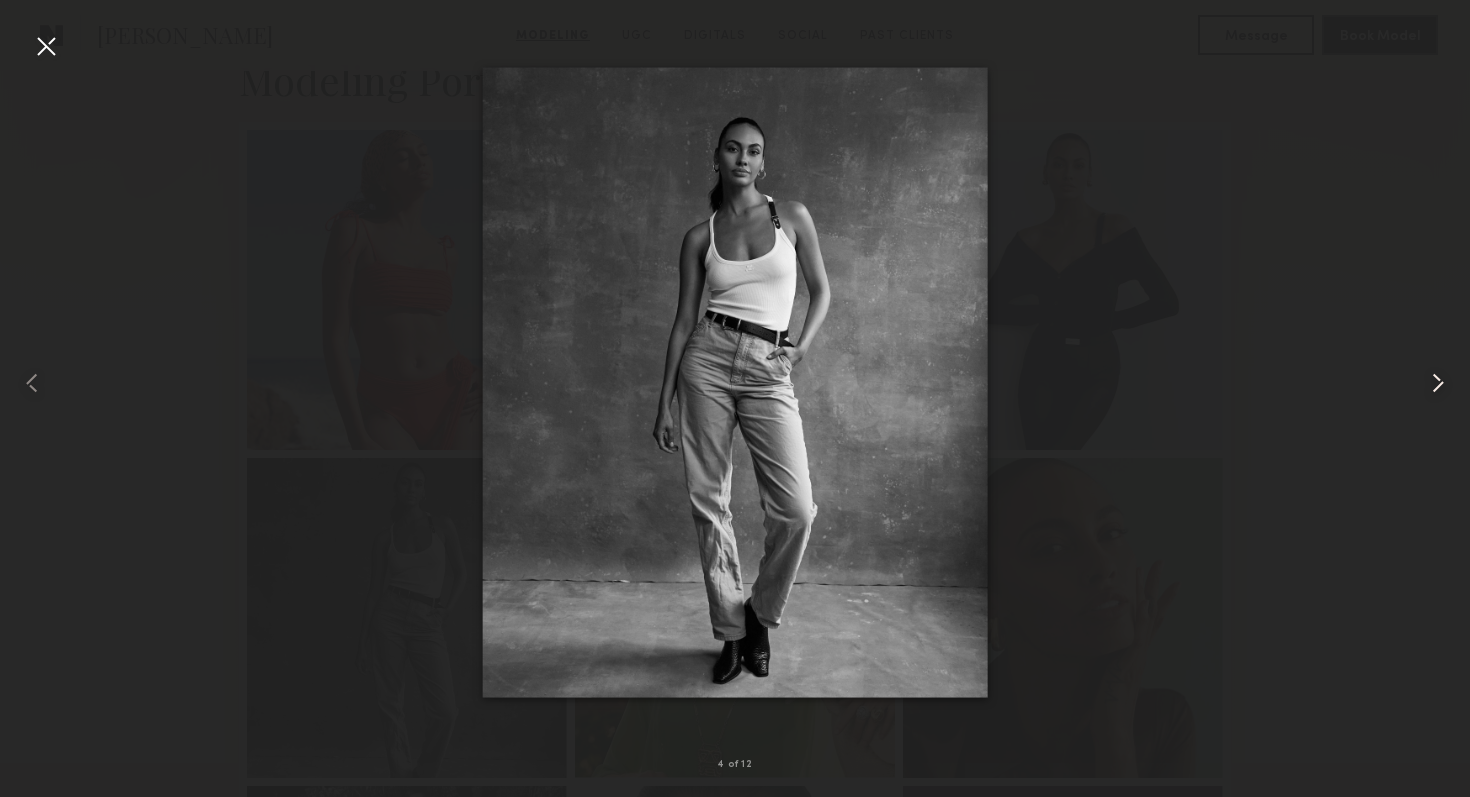 click at bounding box center (1438, 383) 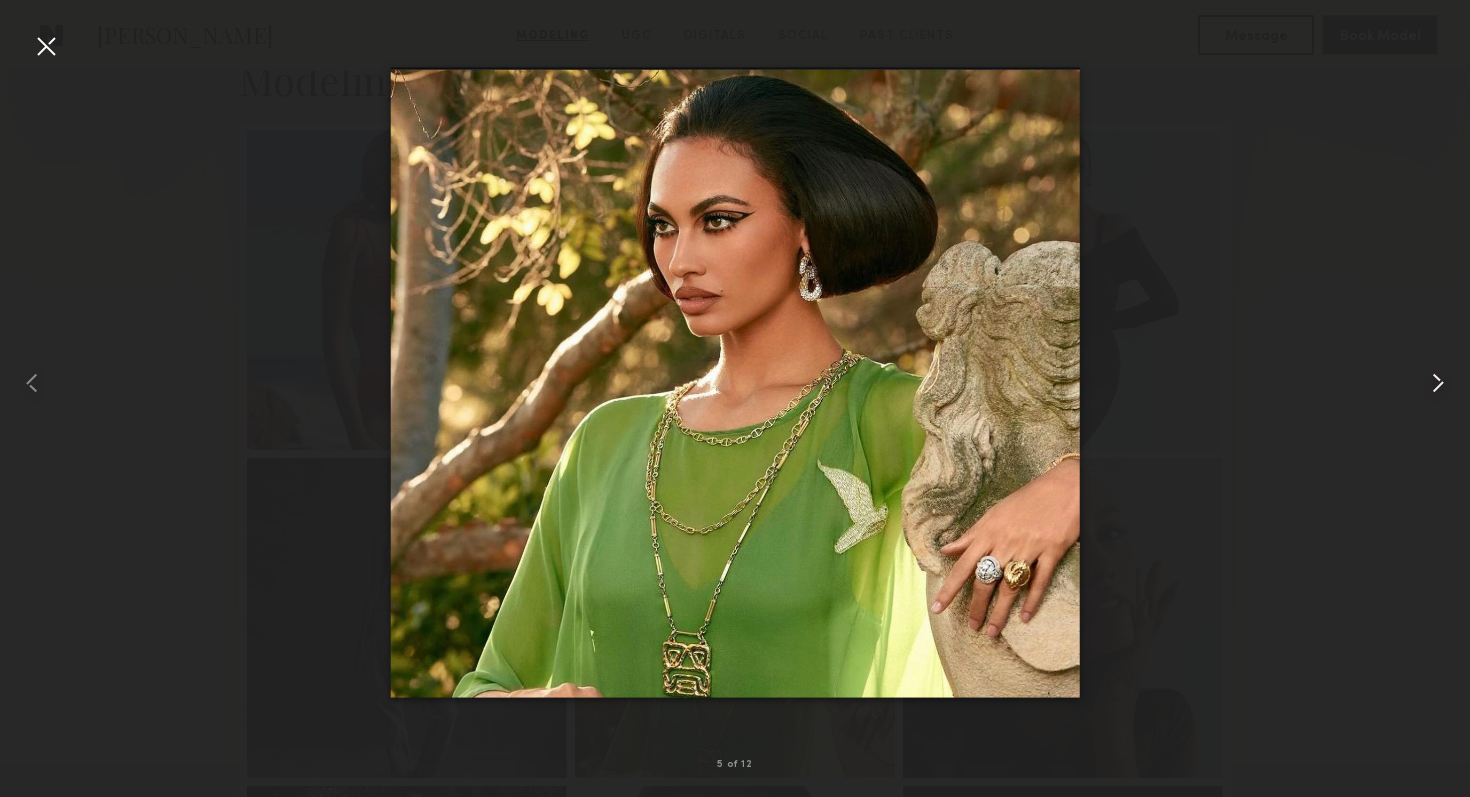 click at bounding box center (1438, 383) 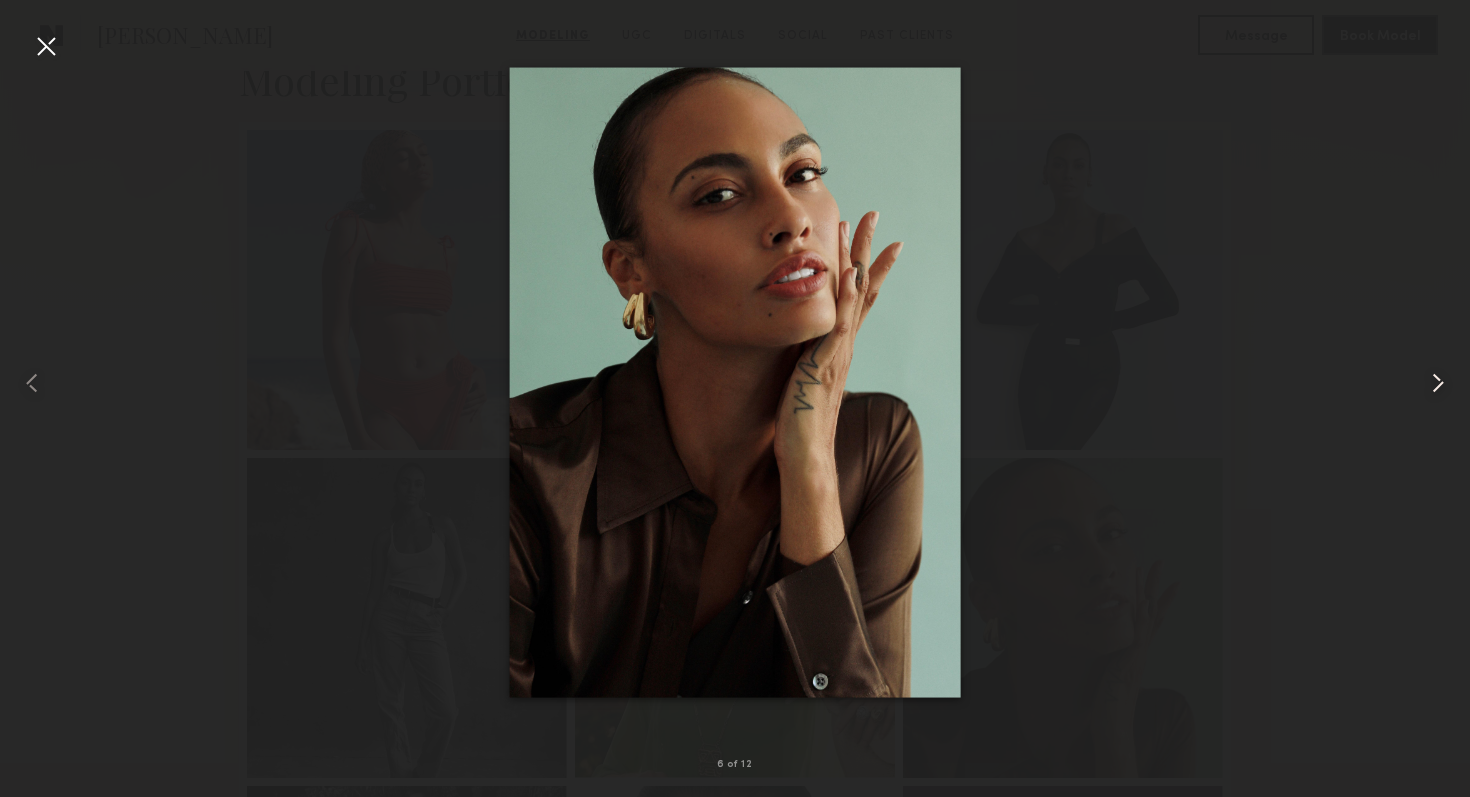 click at bounding box center (1438, 383) 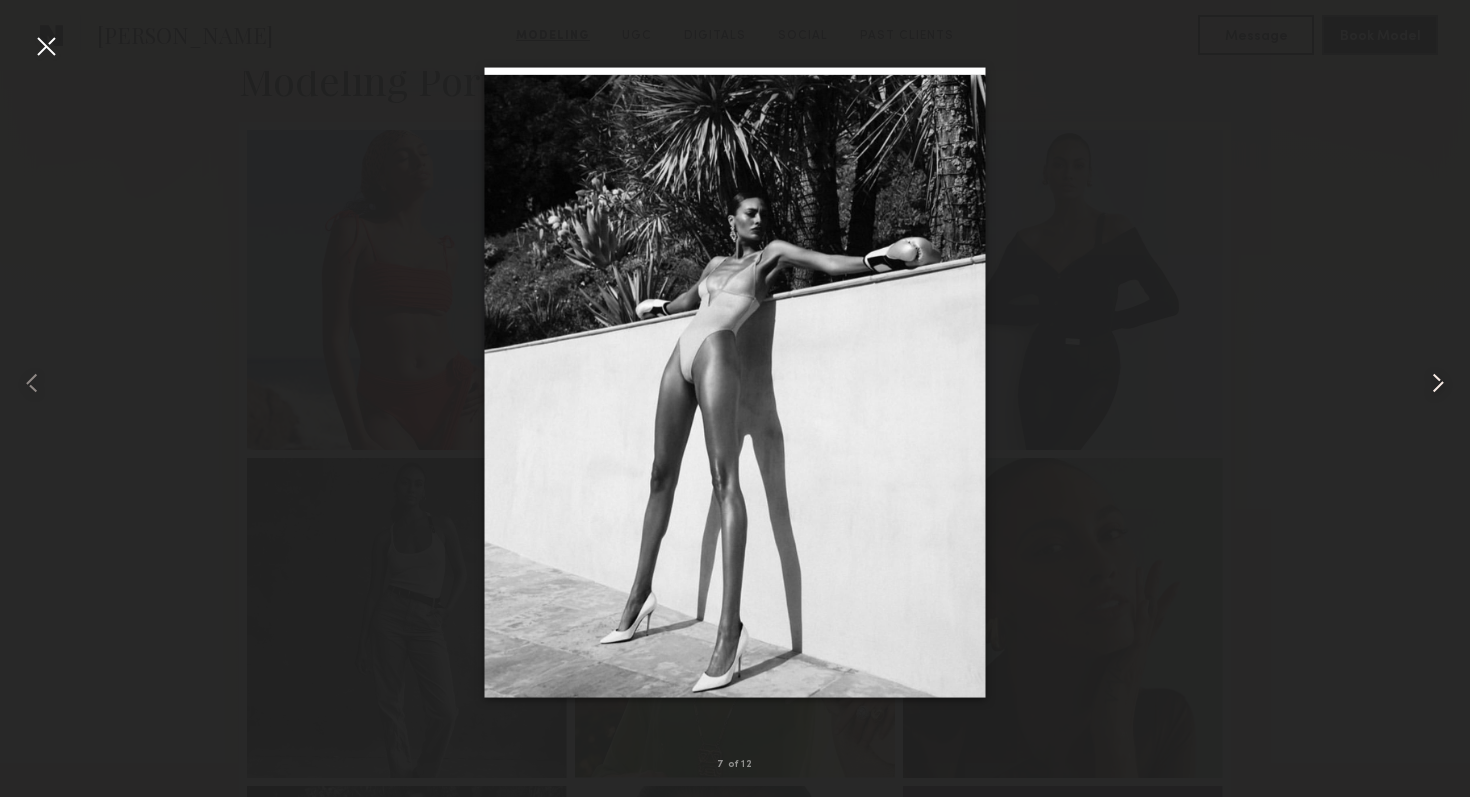 click at bounding box center (1438, 383) 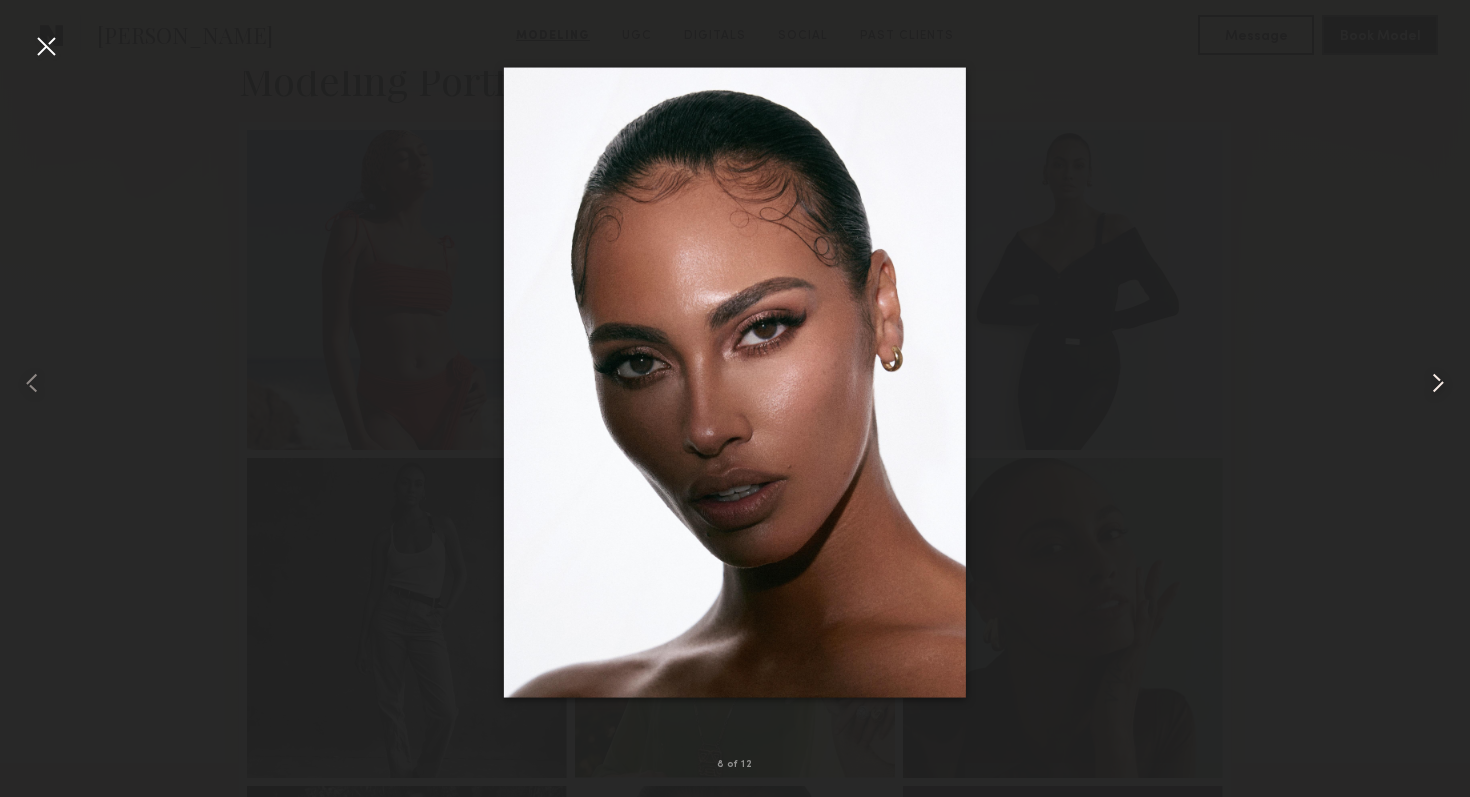 click at bounding box center (1438, 383) 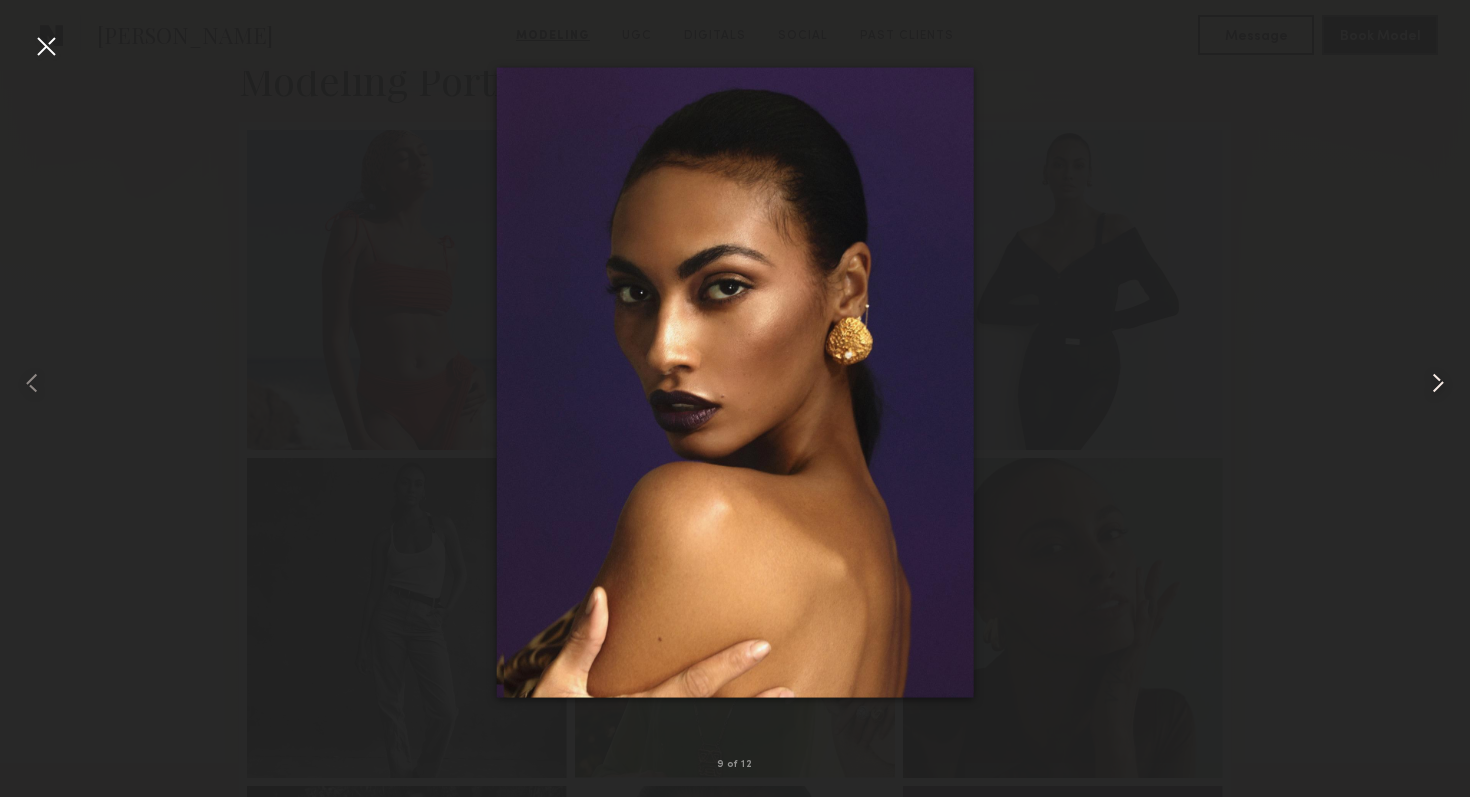 click at bounding box center [1438, 383] 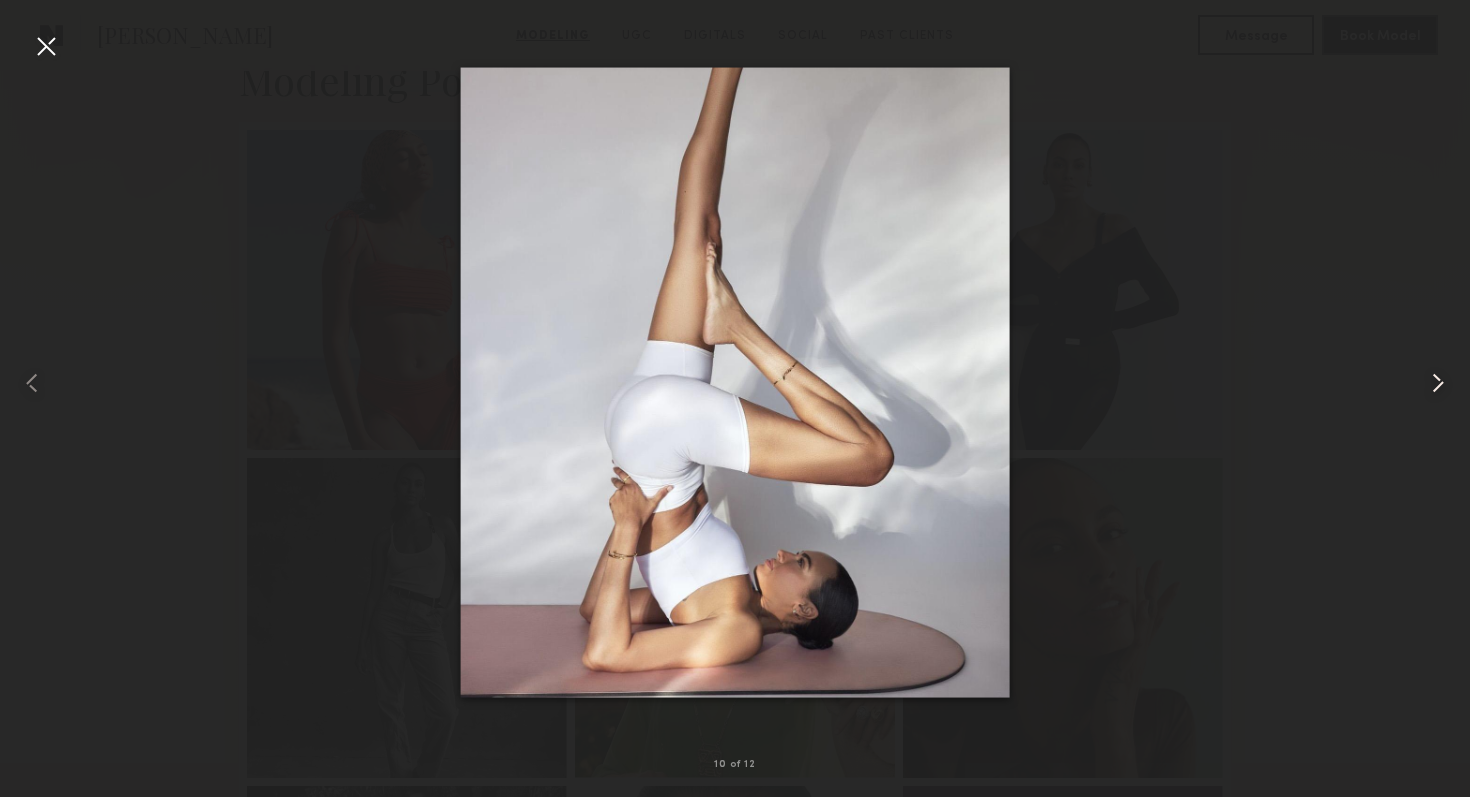 click at bounding box center (1438, 383) 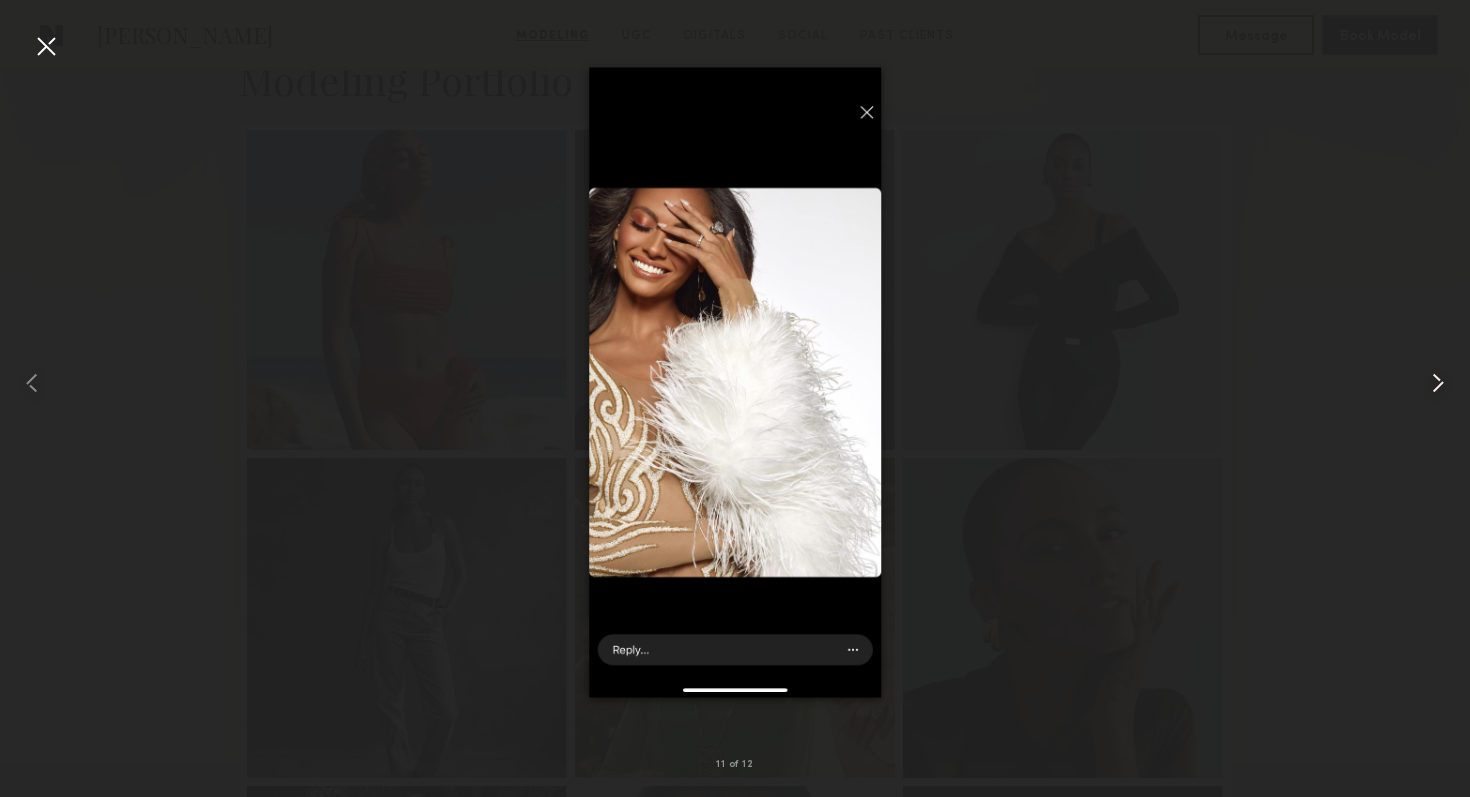 click at bounding box center [1438, 383] 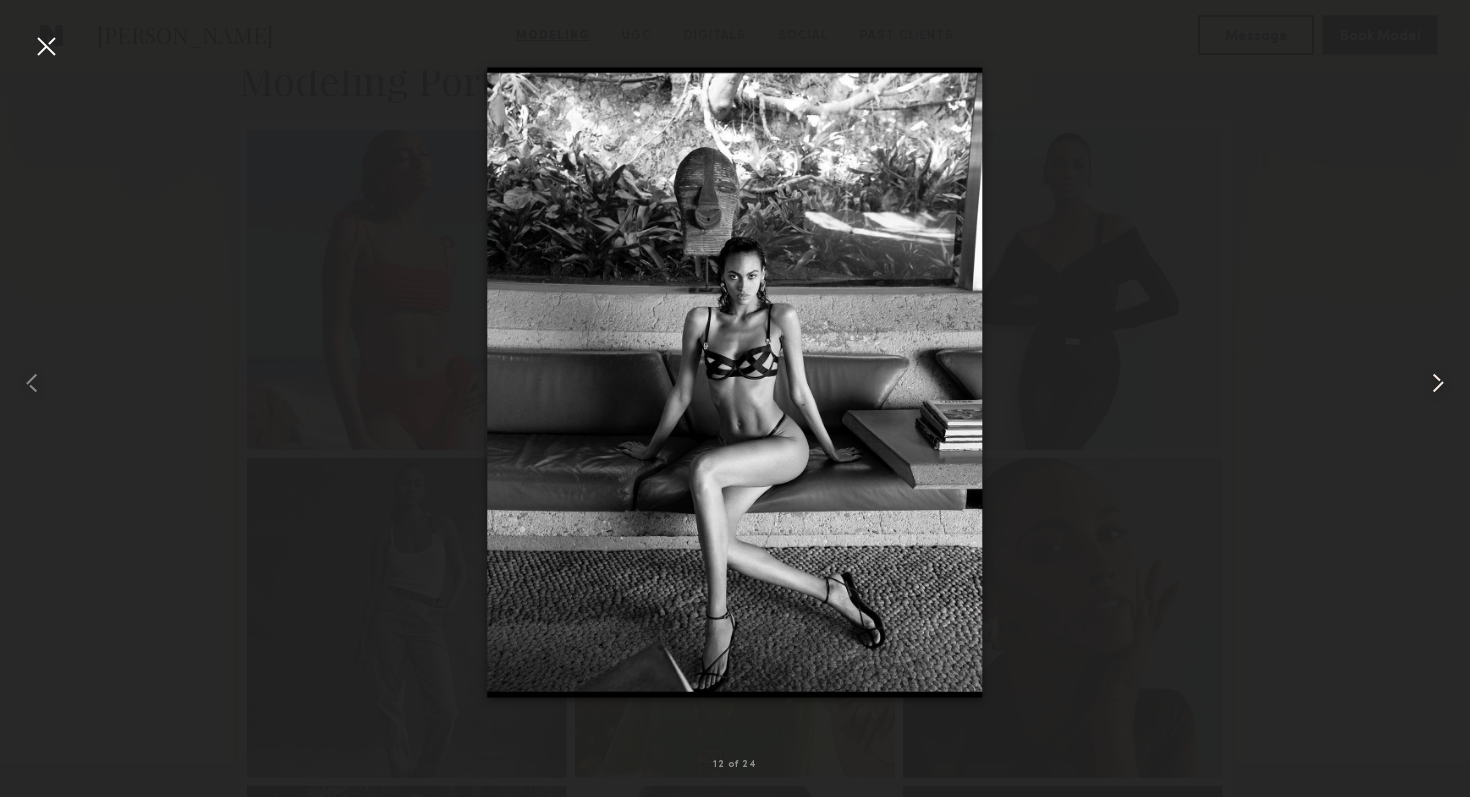 click at bounding box center (1438, 383) 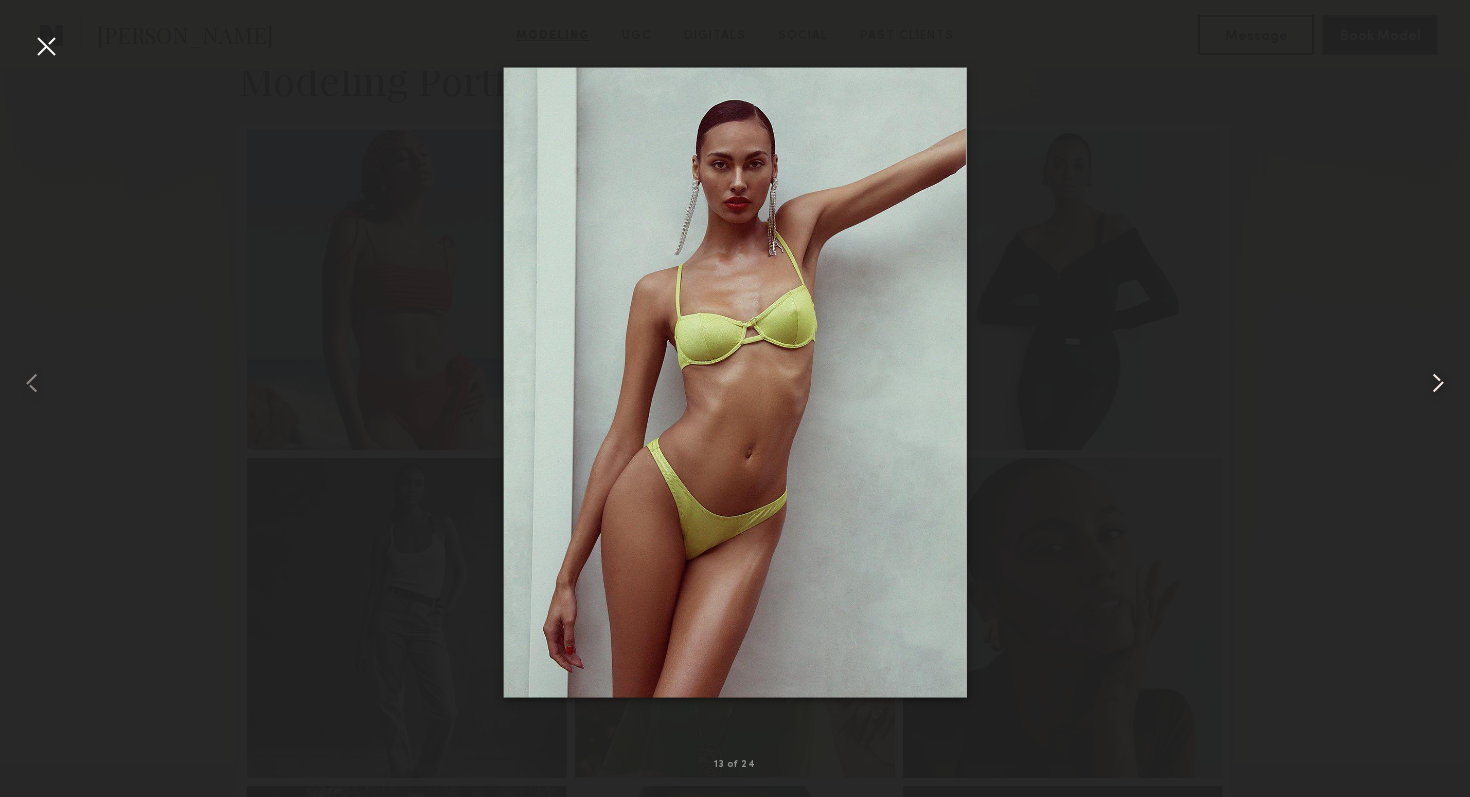 click at bounding box center (1438, 383) 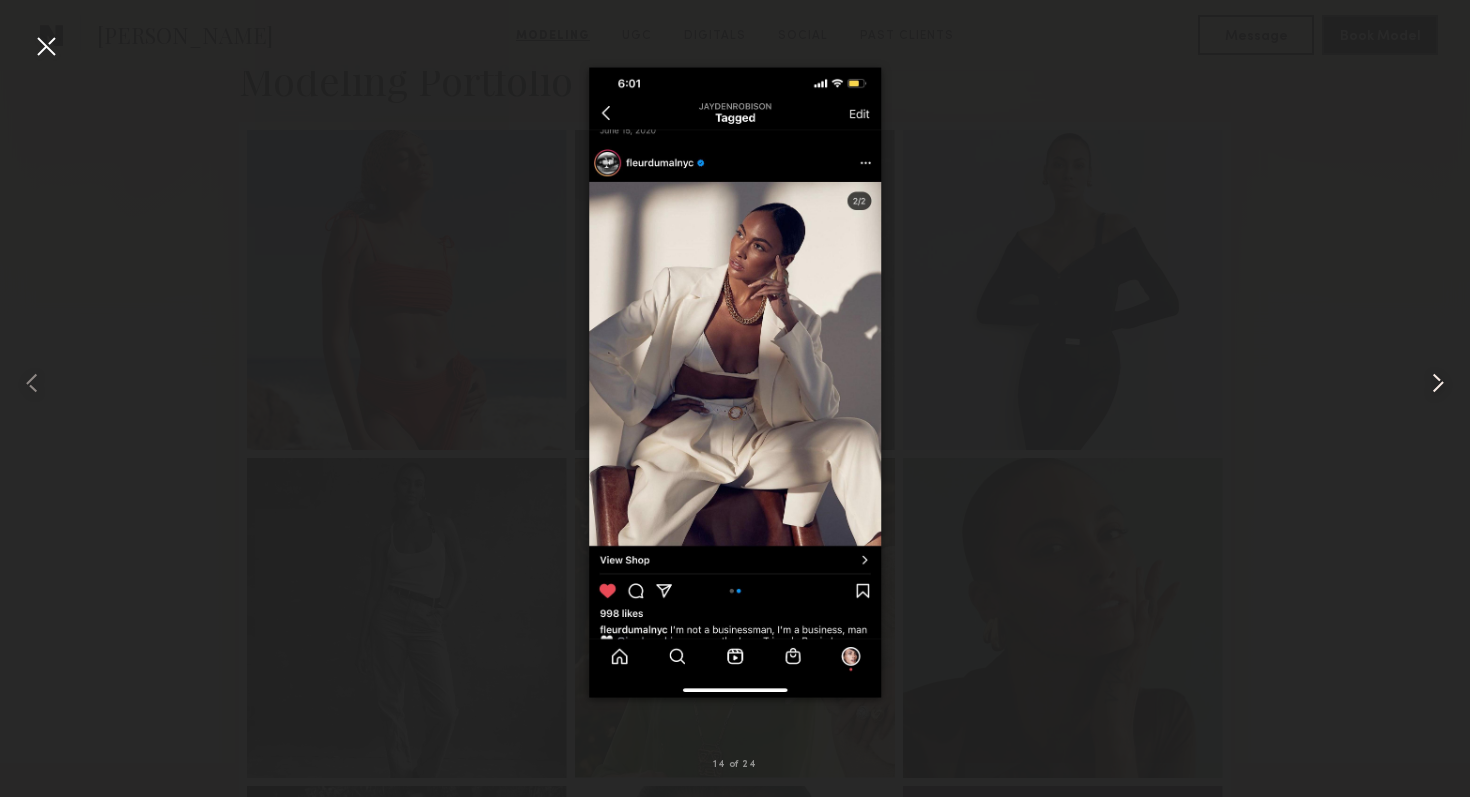 click at bounding box center (1438, 383) 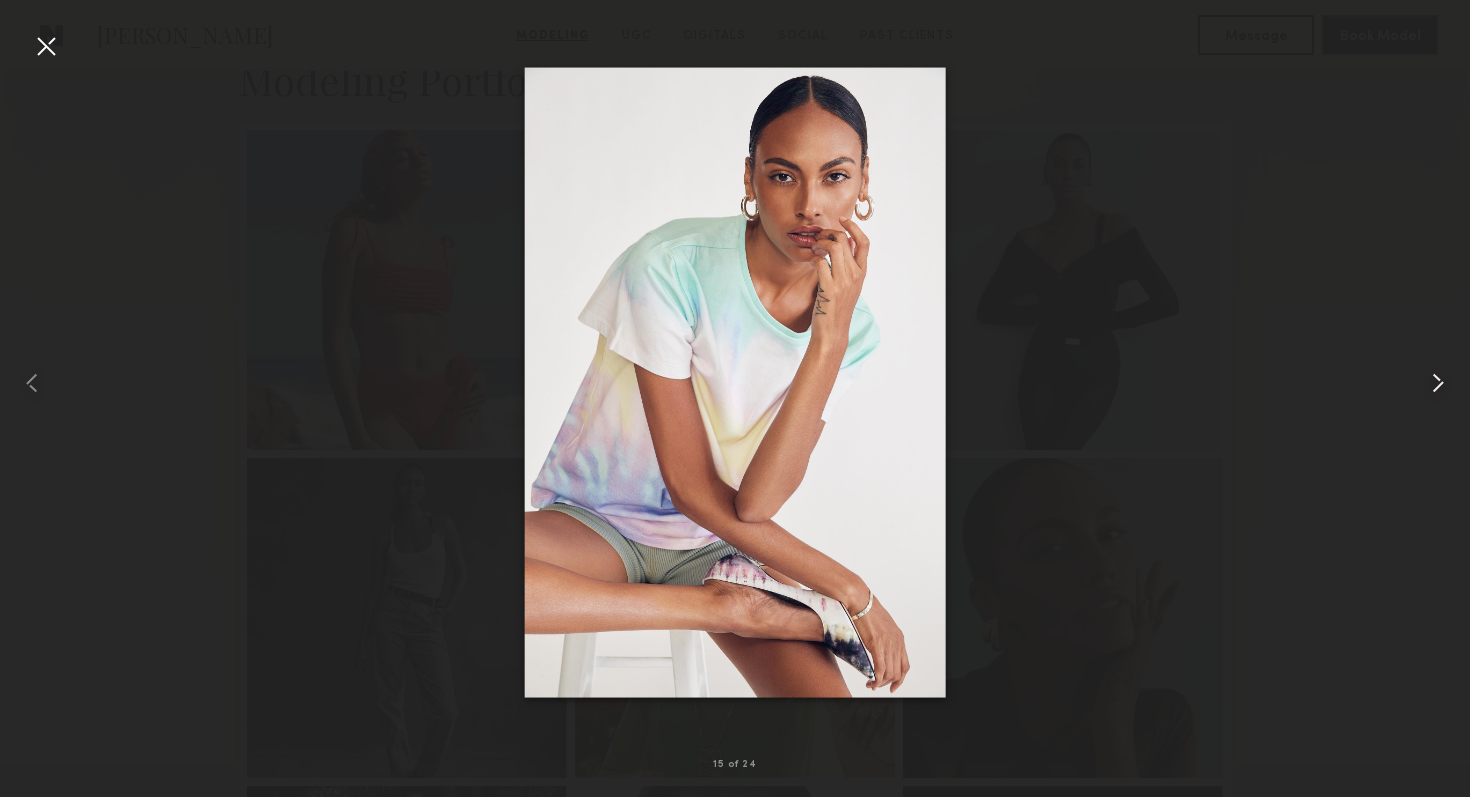 click at bounding box center (1438, 383) 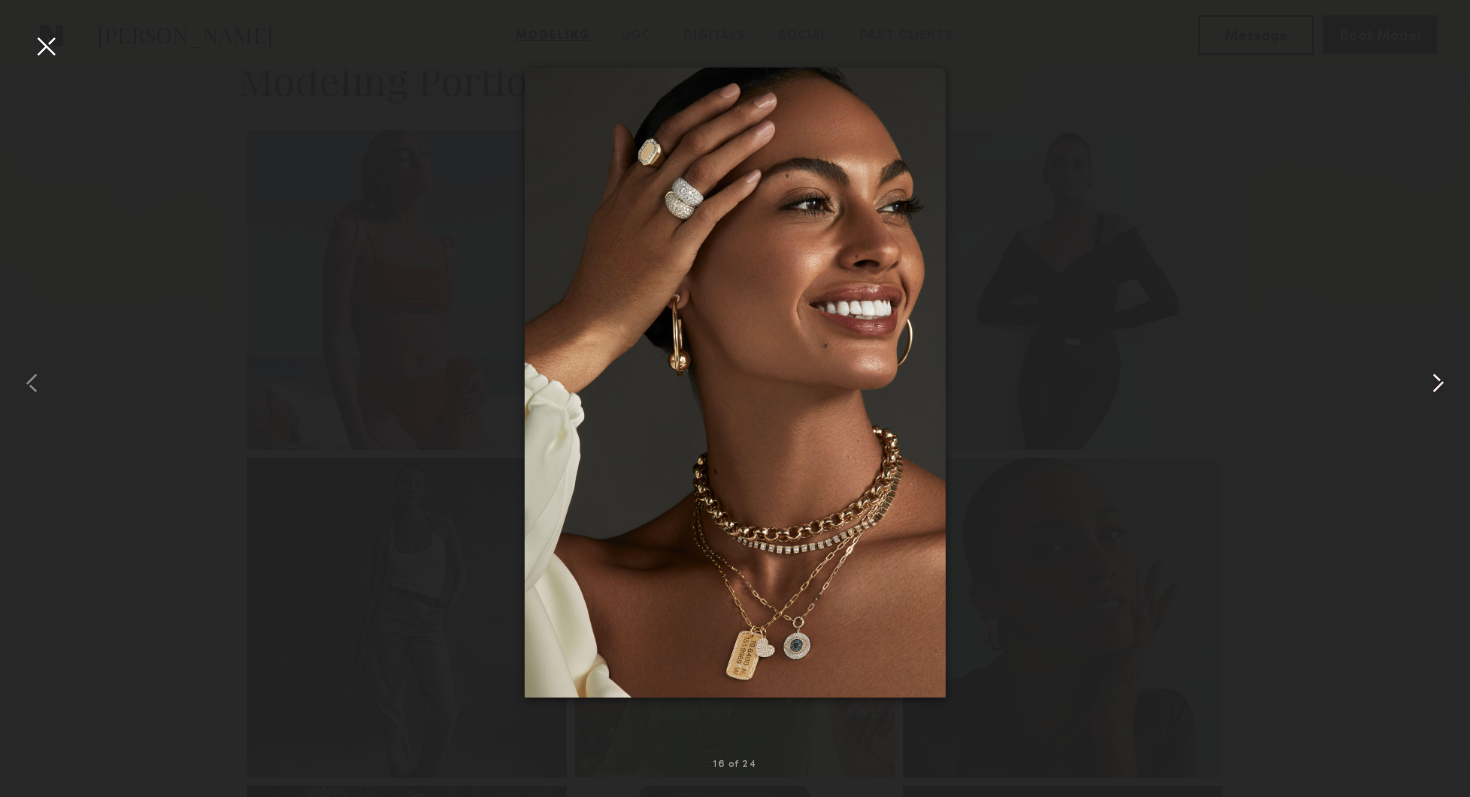 click at bounding box center (1438, 383) 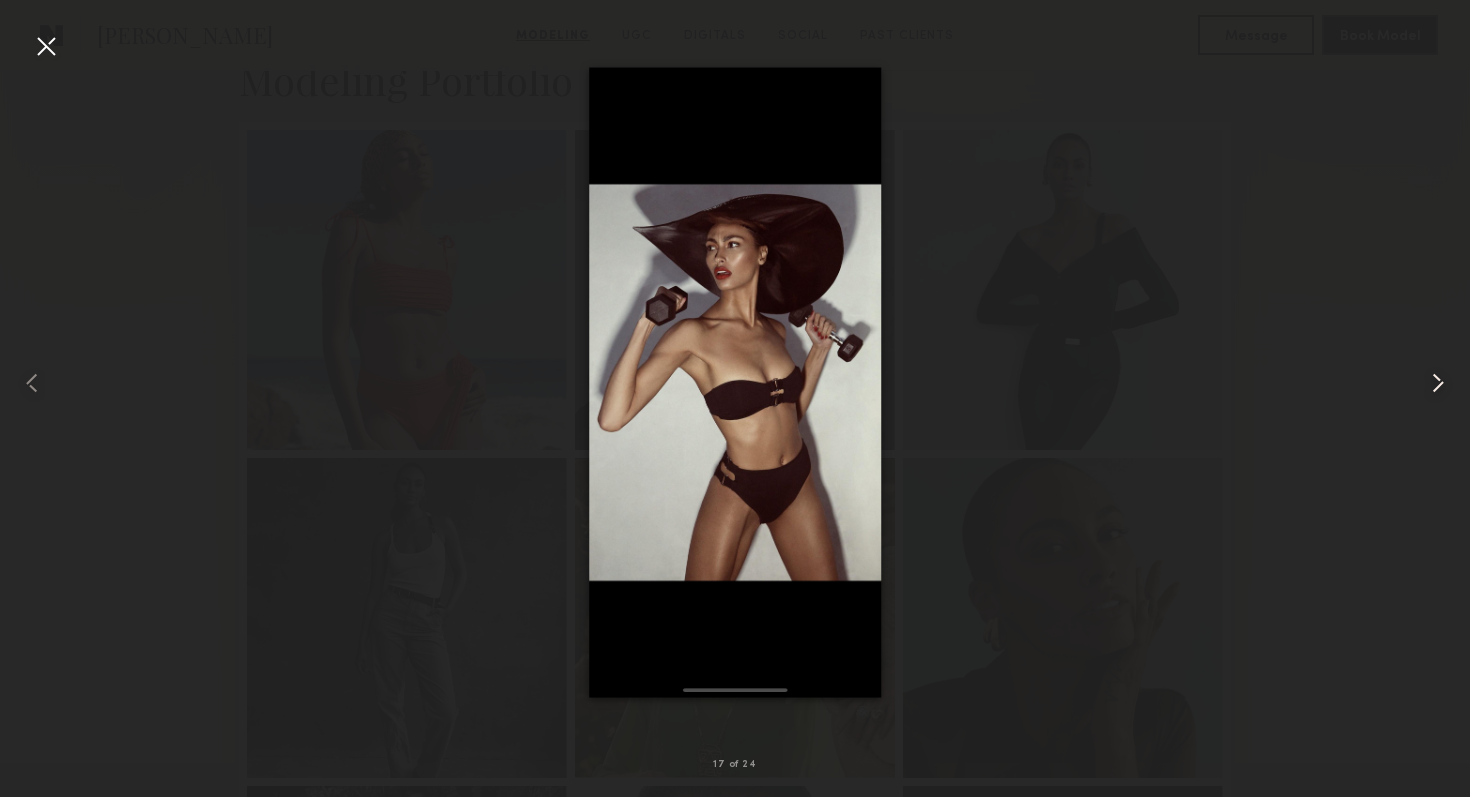 click at bounding box center (1438, 383) 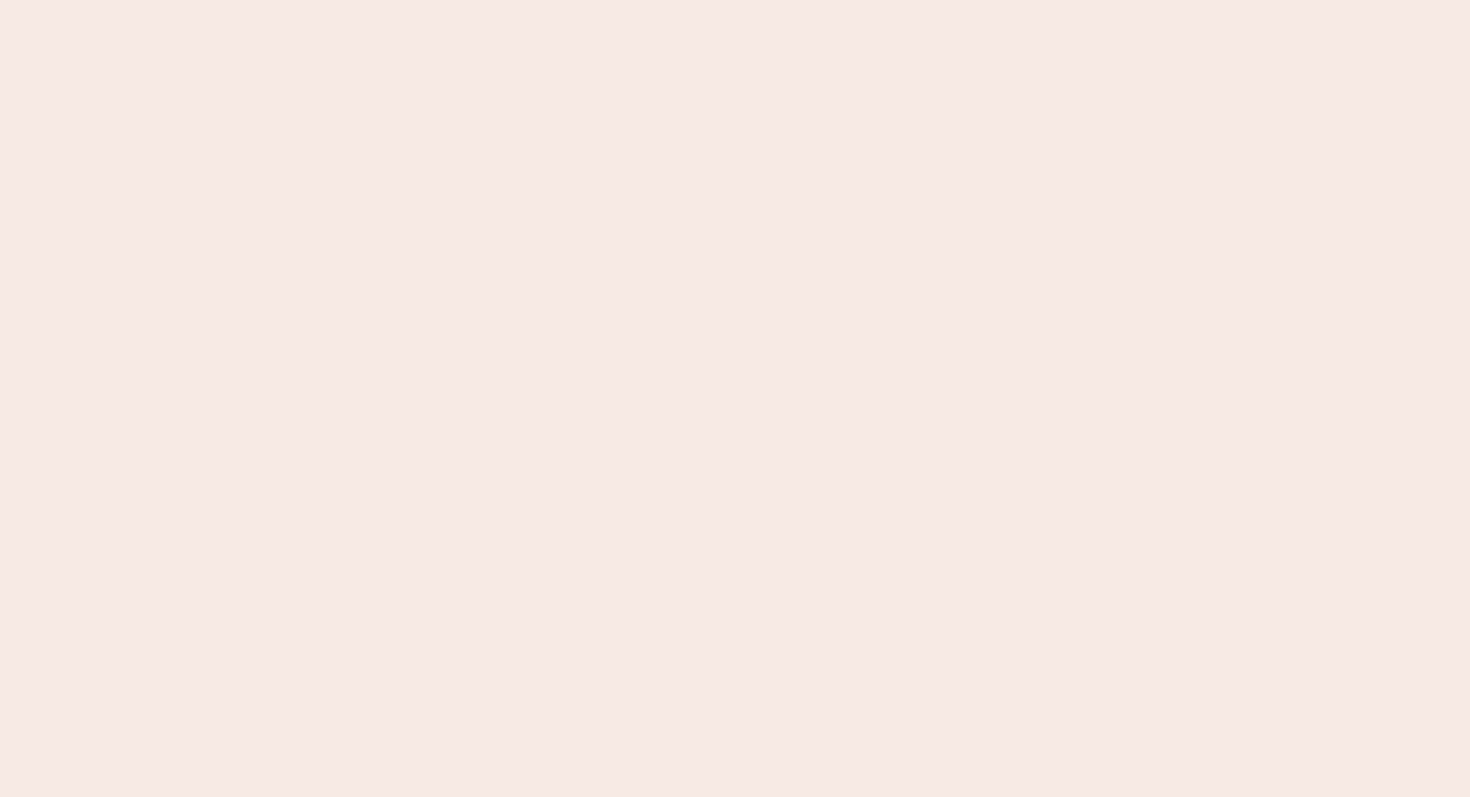 scroll, scrollTop: 0, scrollLeft: 0, axis: both 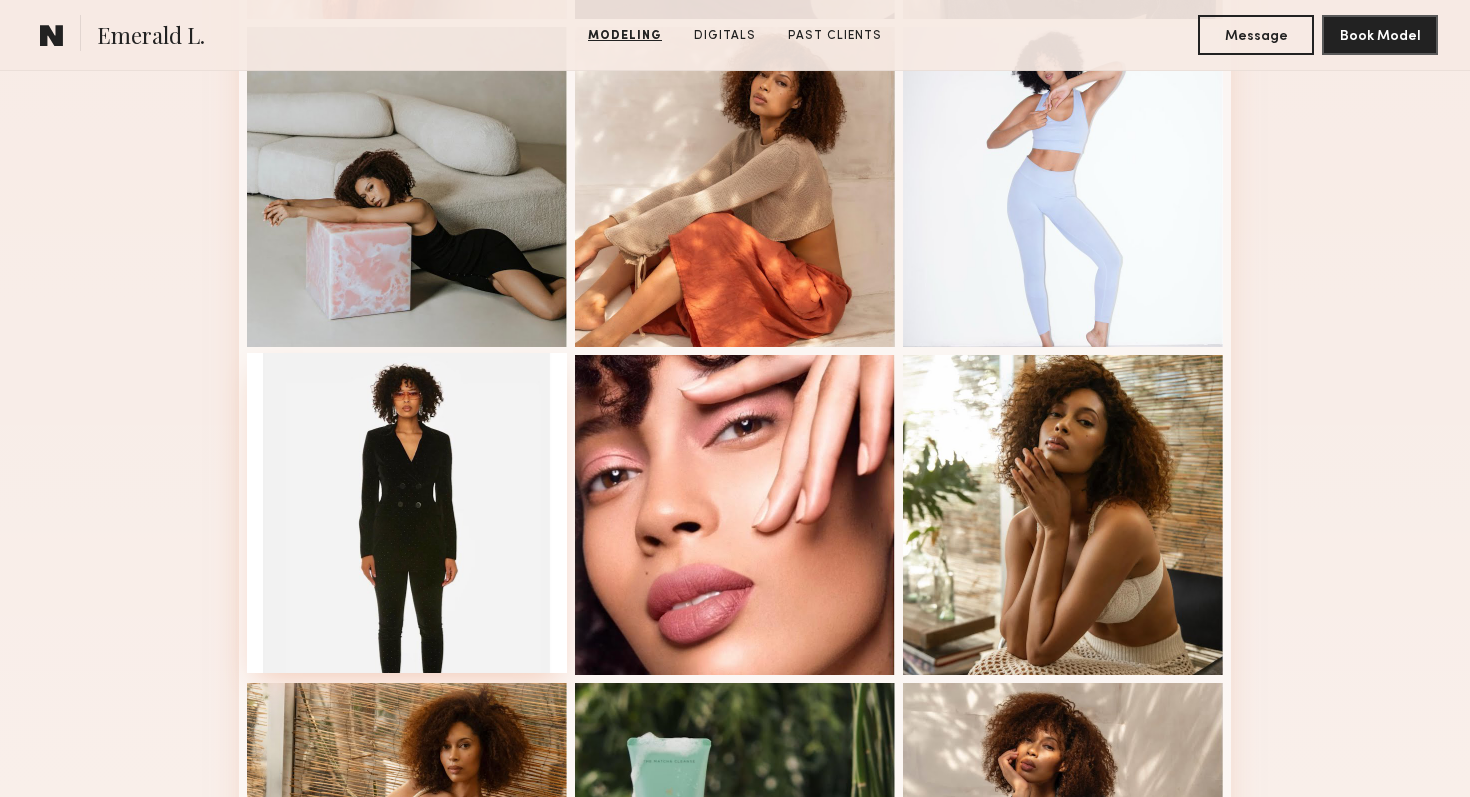click at bounding box center [407, 513] 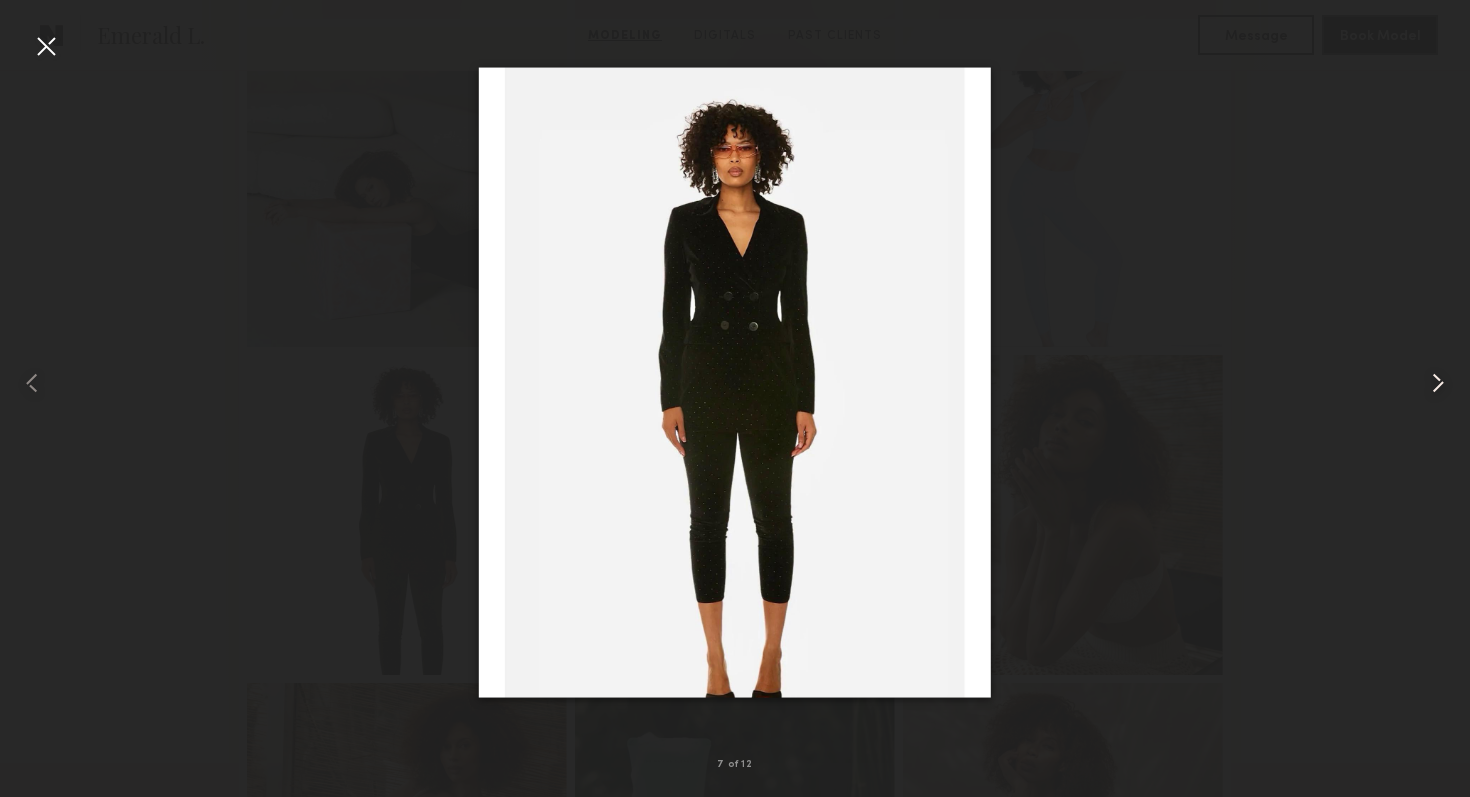 click at bounding box center (1438, 383) 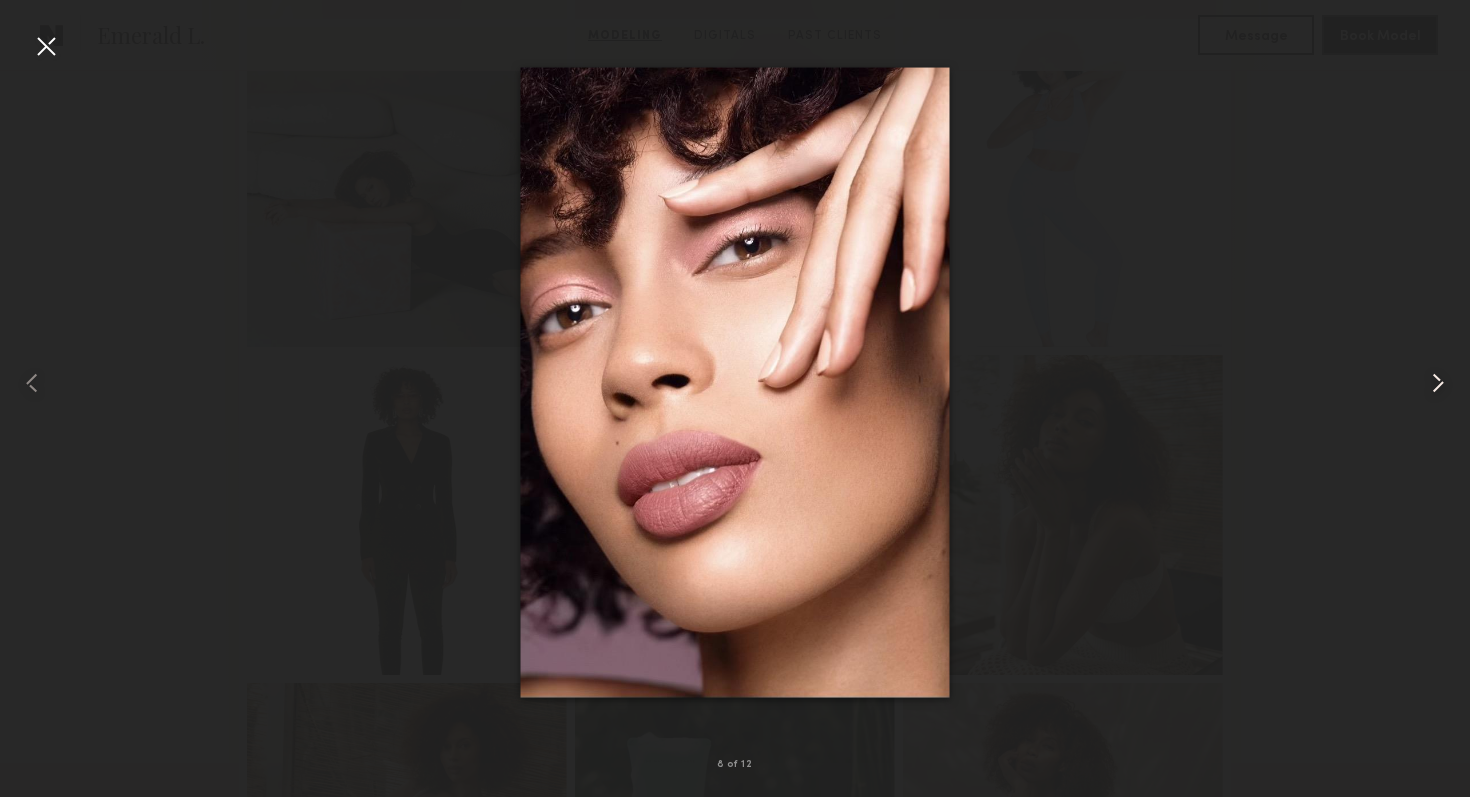 click at bounding box center (1438, 383) 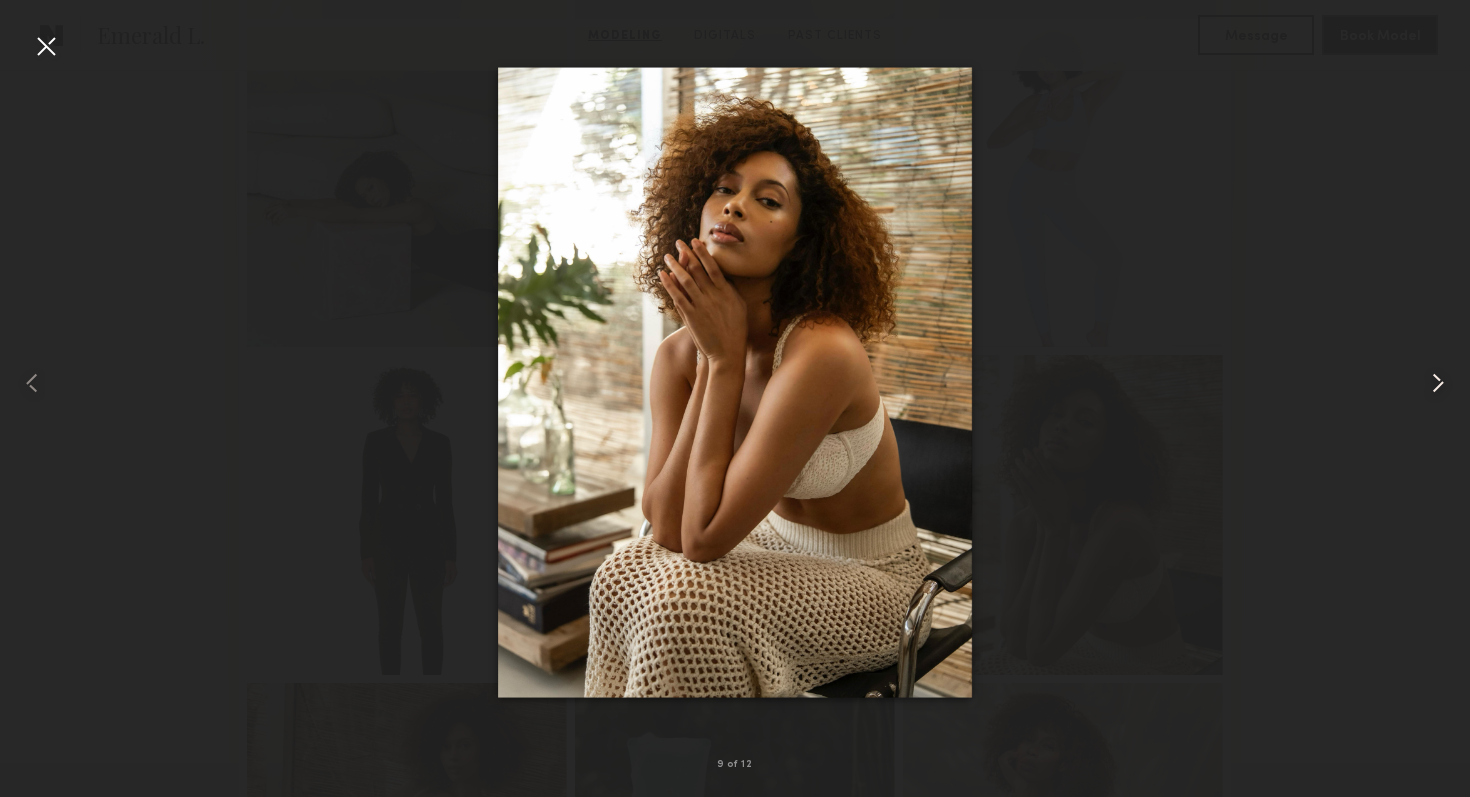 click at bounding box center (1438, 383) 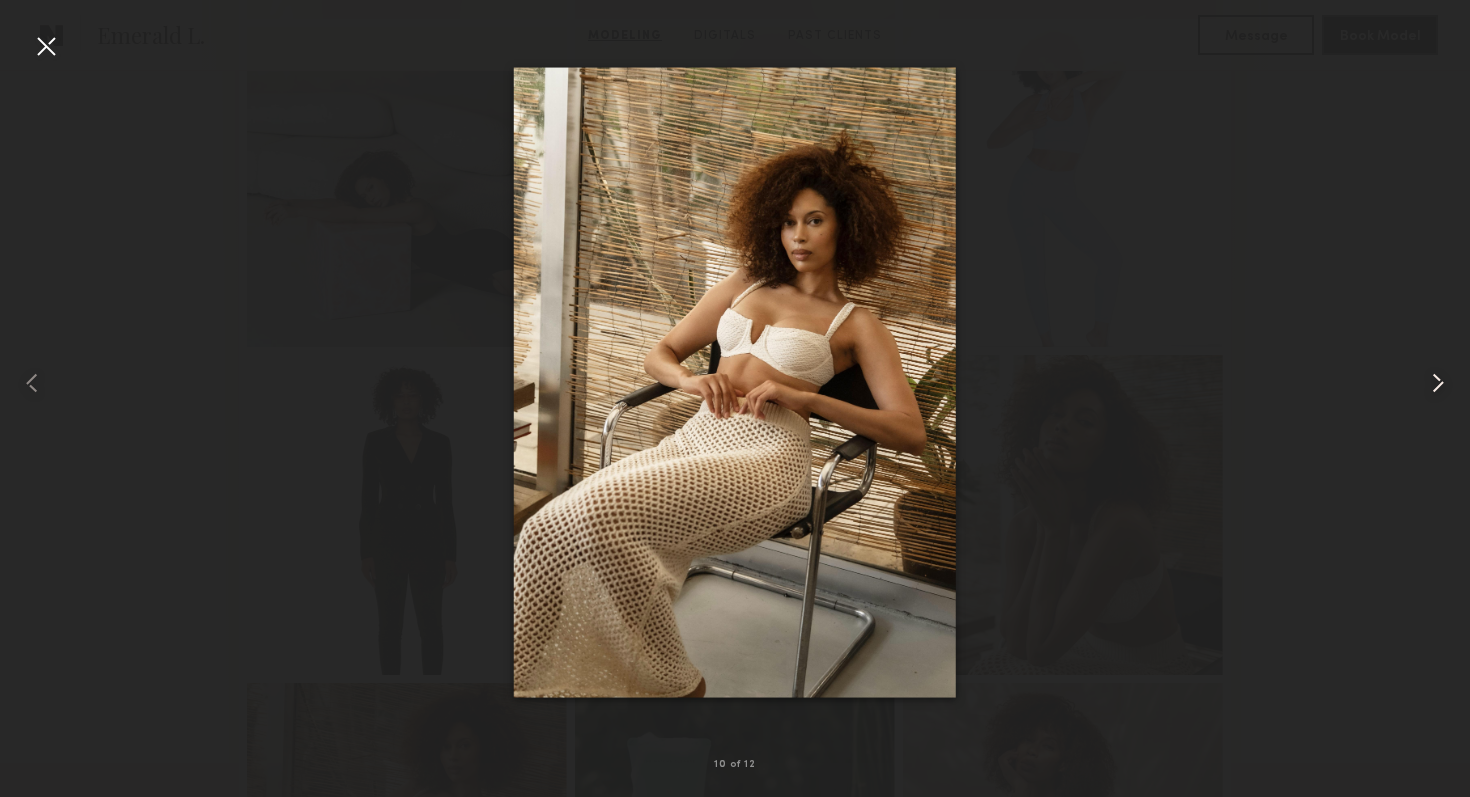 click at bounding box center (1438, 383) 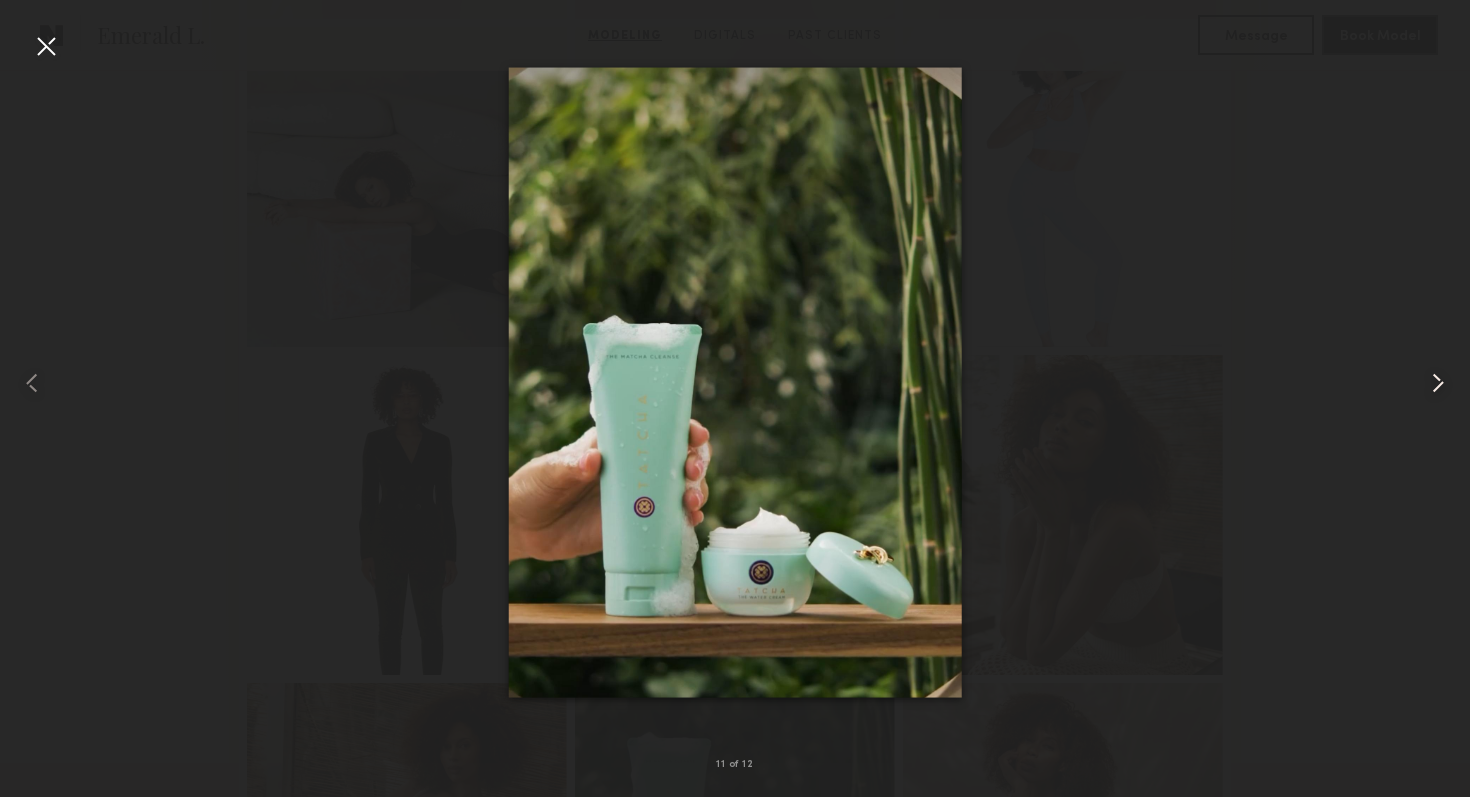 click at bounding box center [1438, 383] 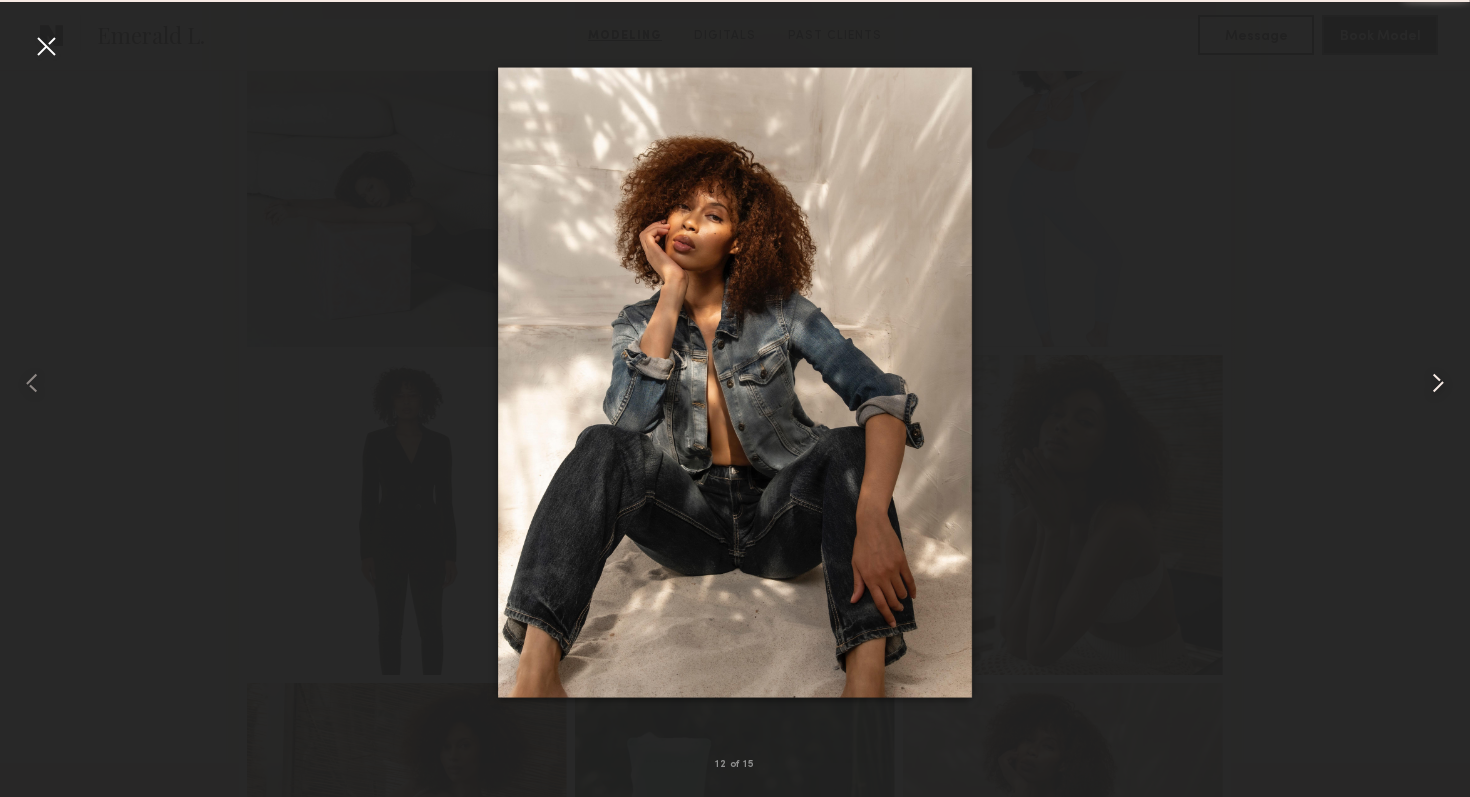 click at bounding box center (1438, 383) 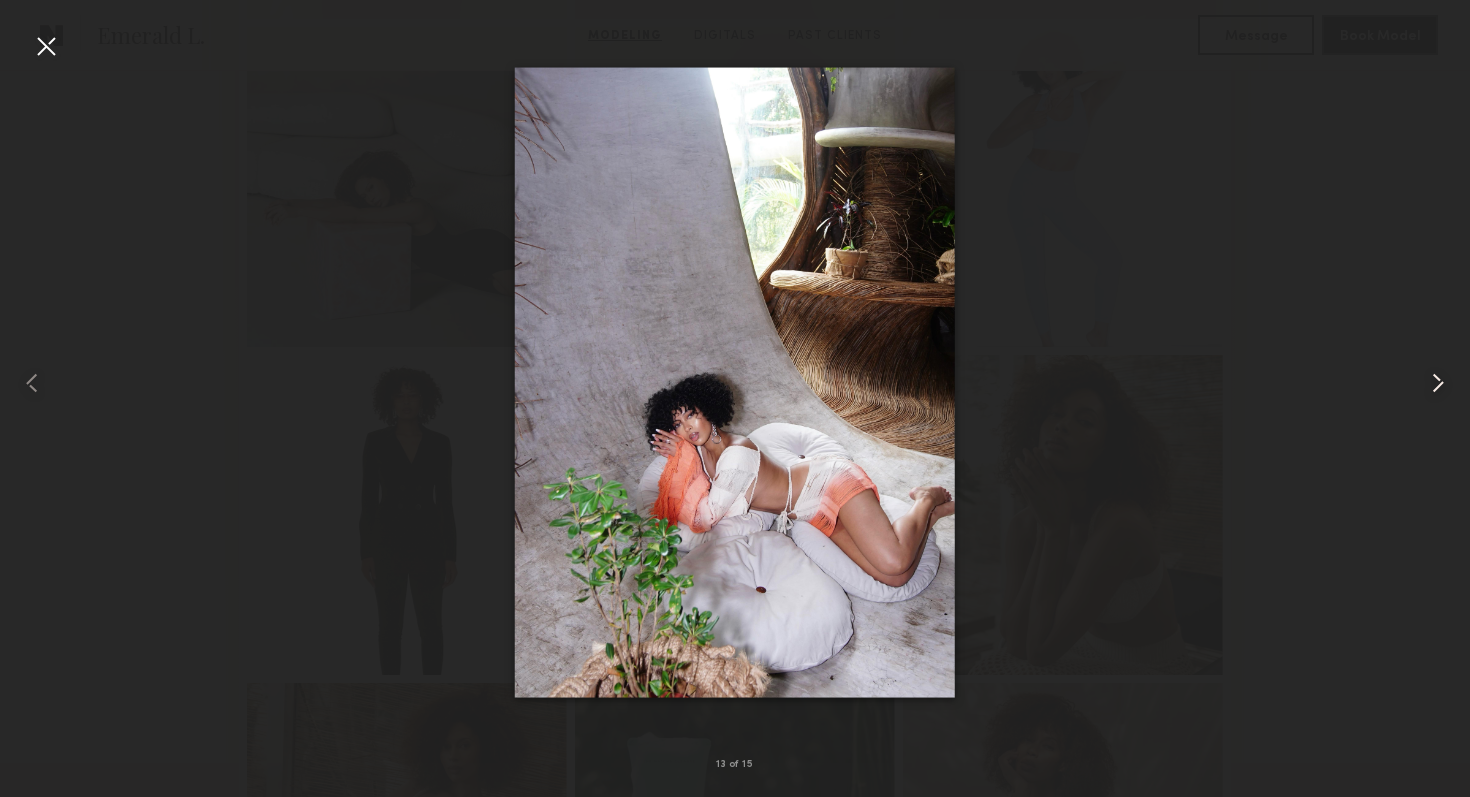 click at bounding box center [1438, 383] 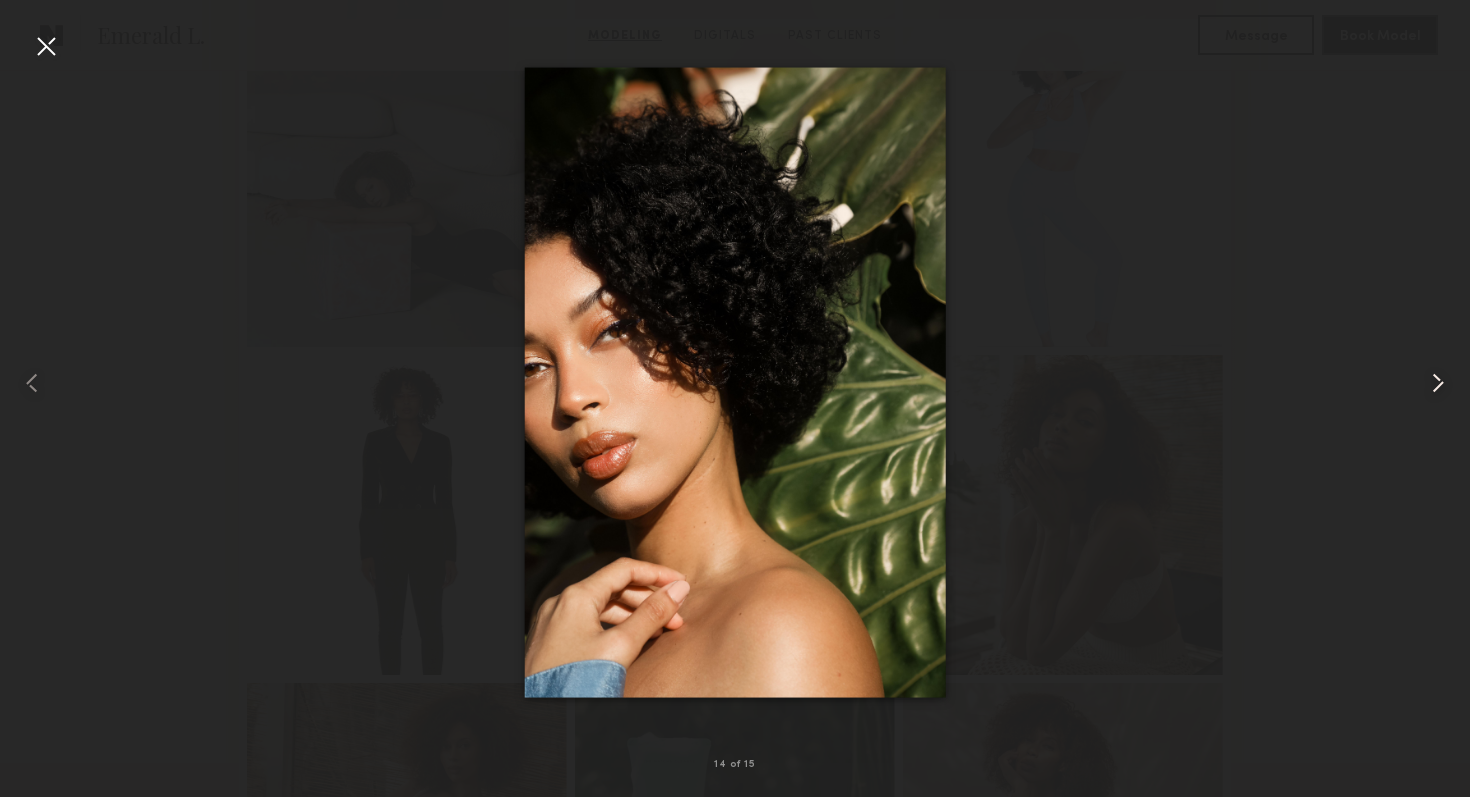 click at bounding box center (1438, 383) 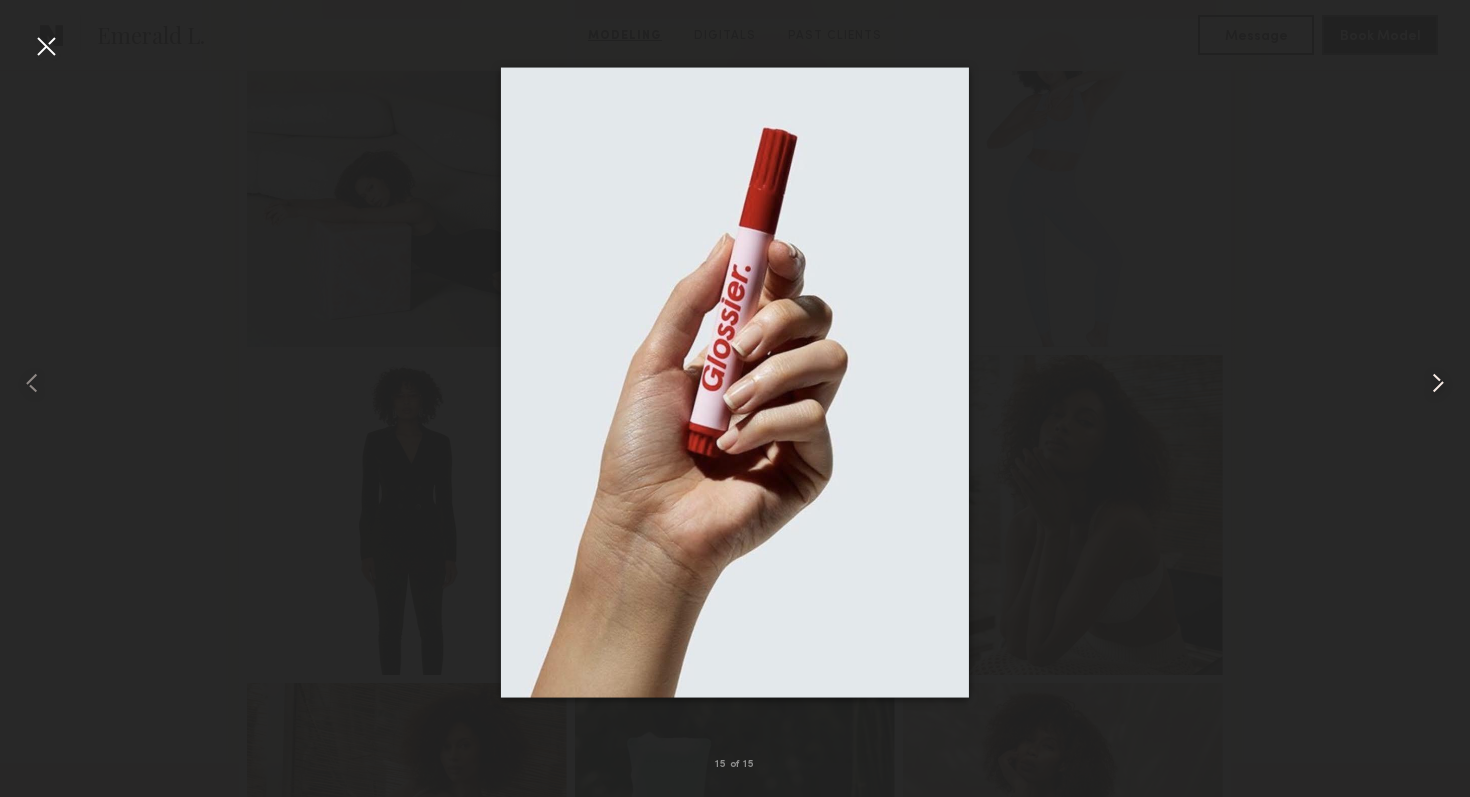 click at bounding box center [1438, 383] 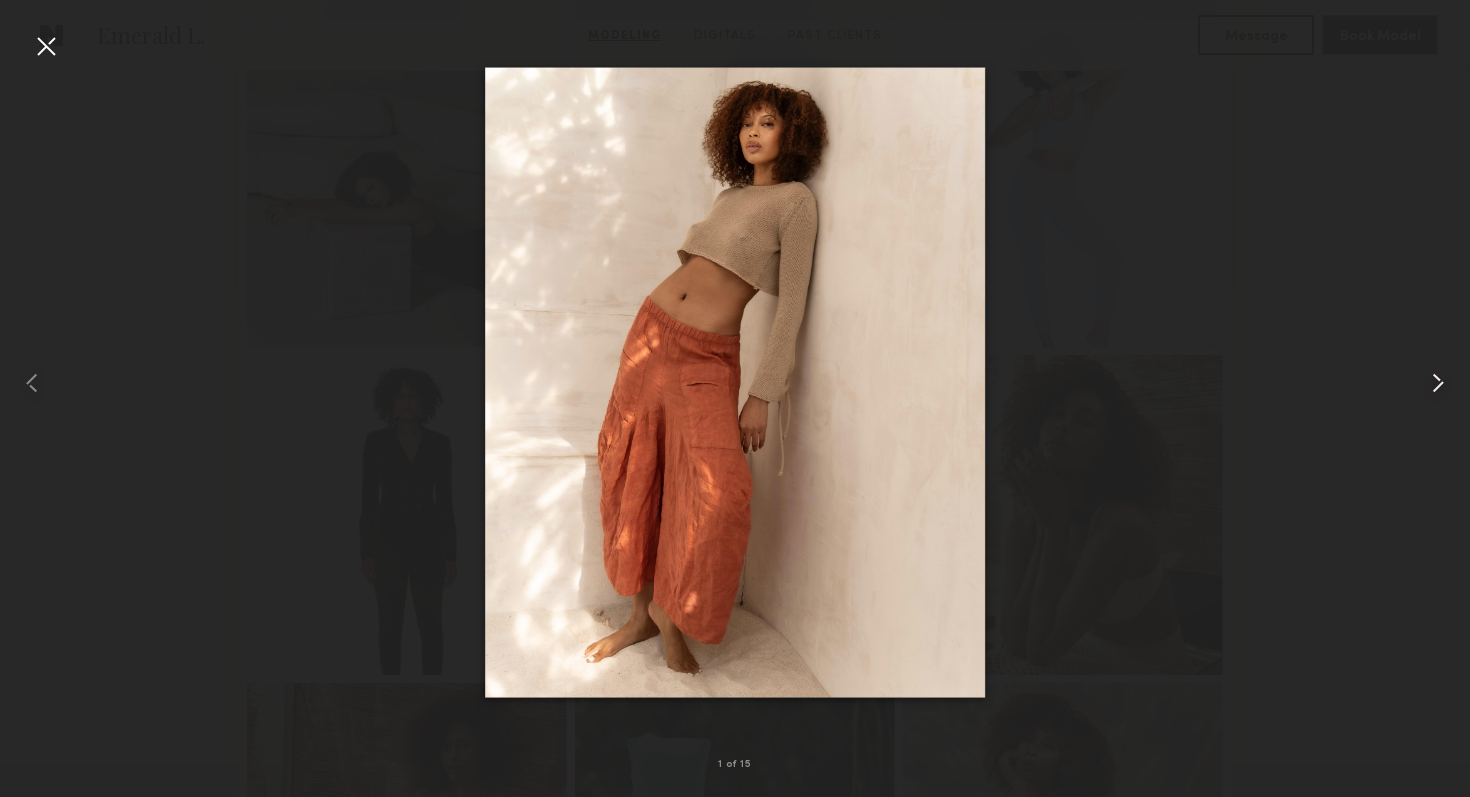 click at bounding box center [1438, 383] 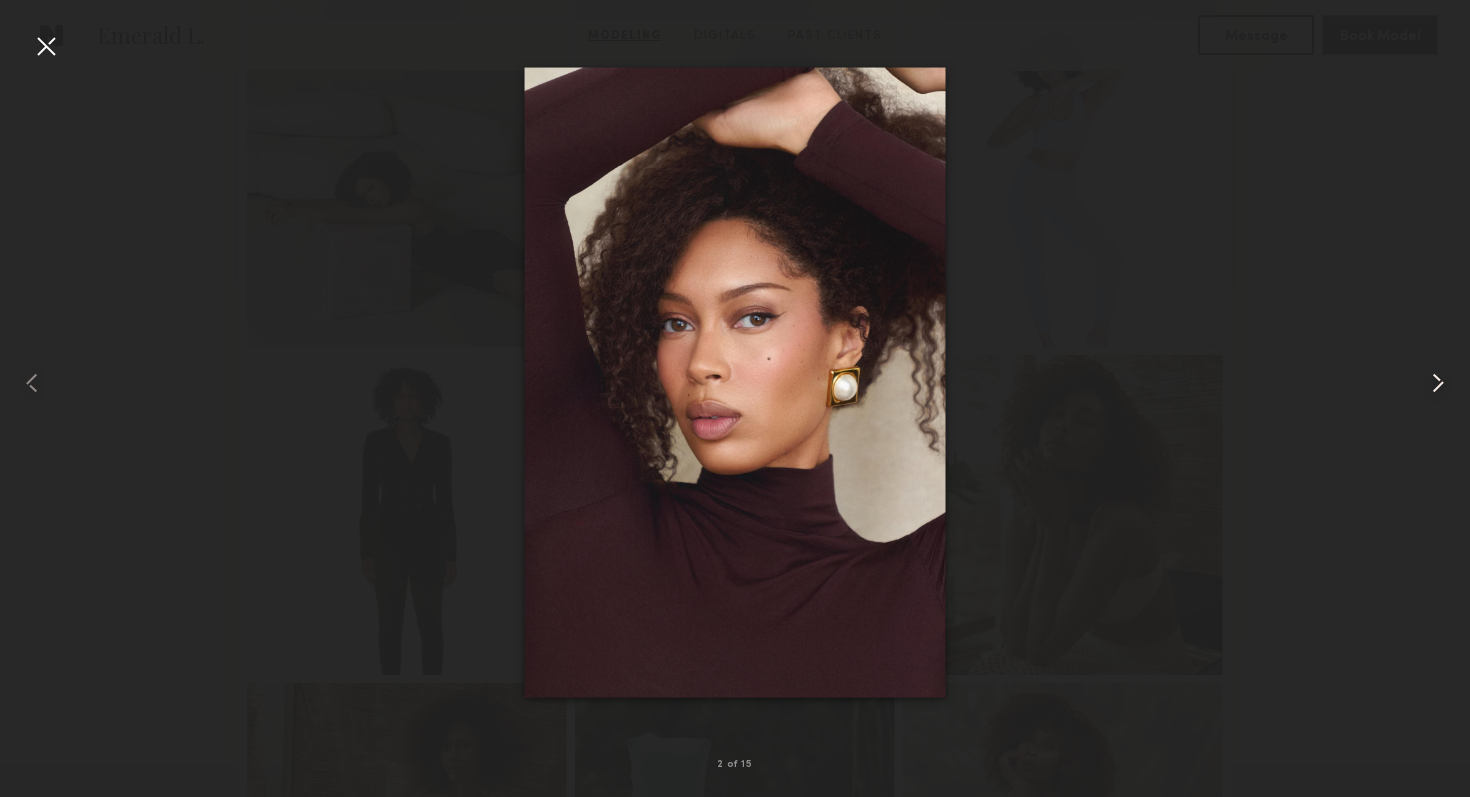 click at bounding box center [1438, 383] 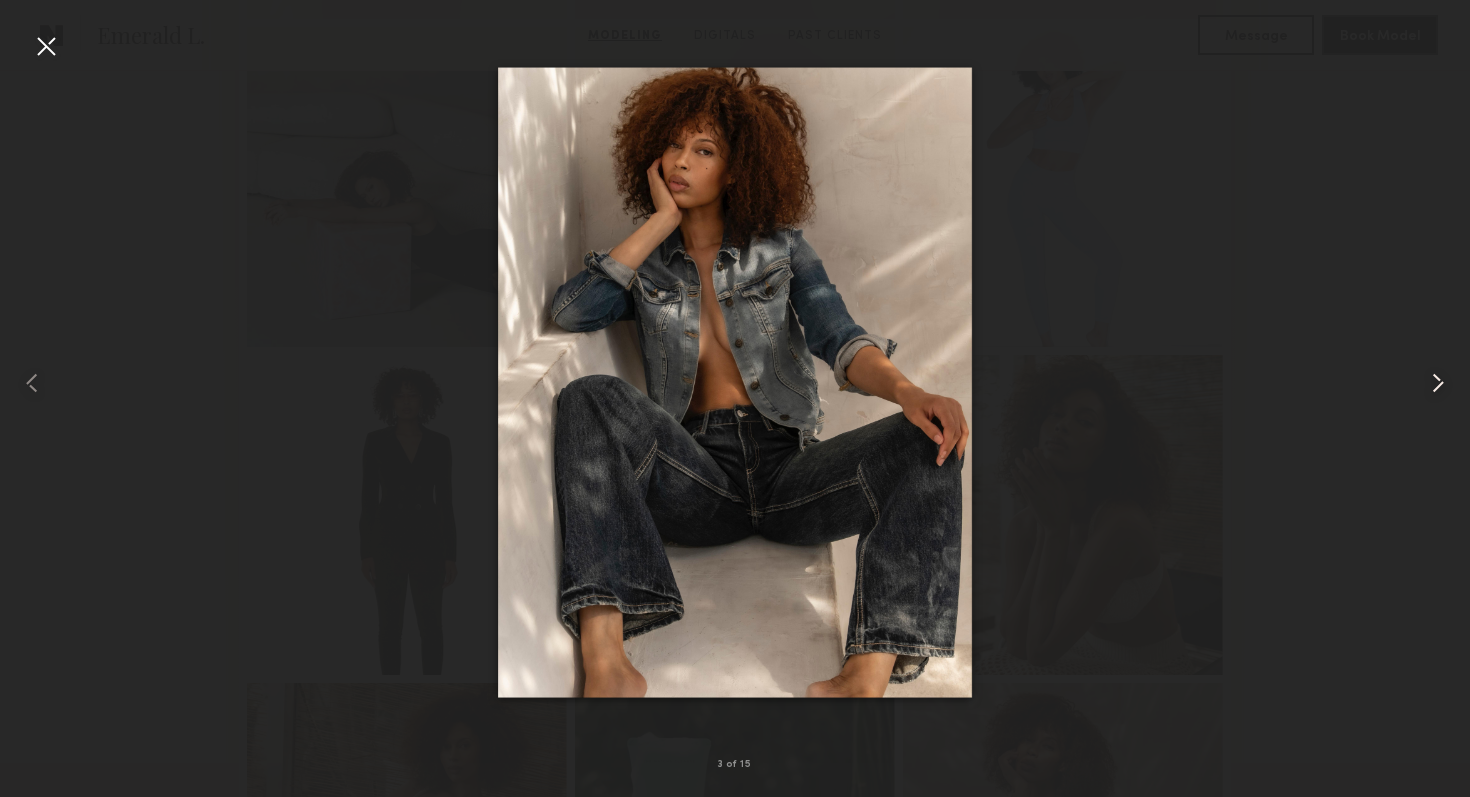 click at bounding box center [1438, 383] 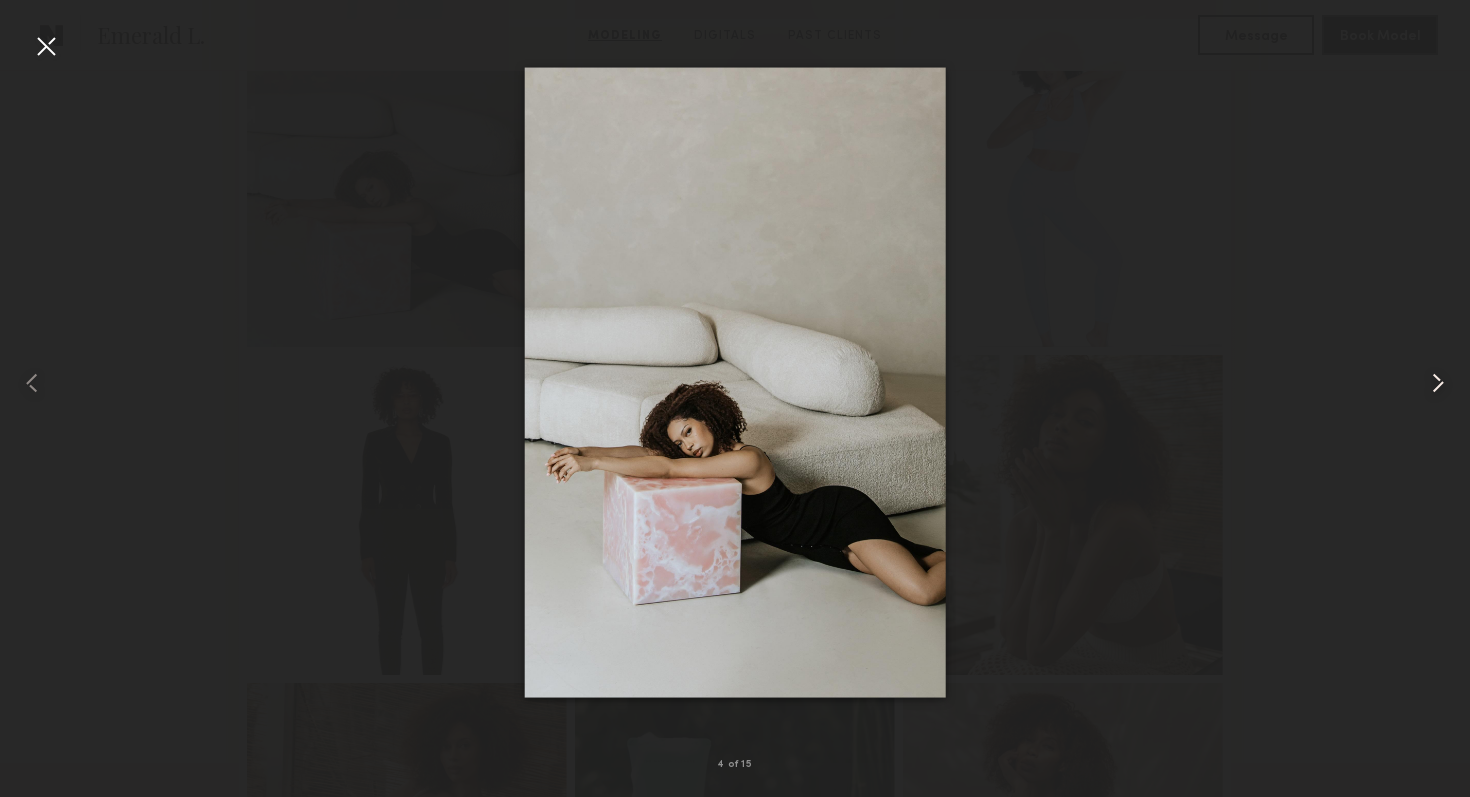 click at bounding box center (1438, 383) 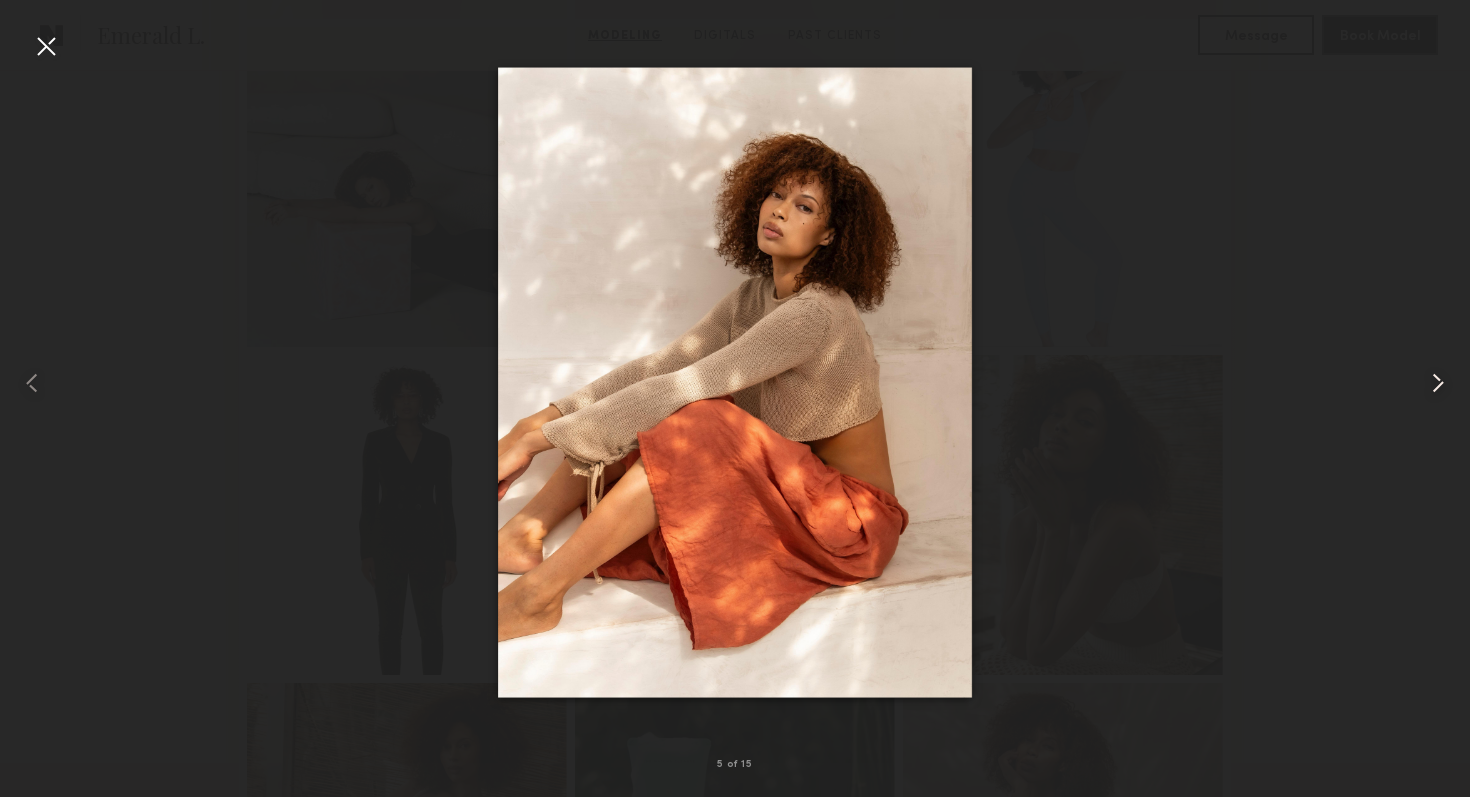 click at bounding box center [1438, 383] 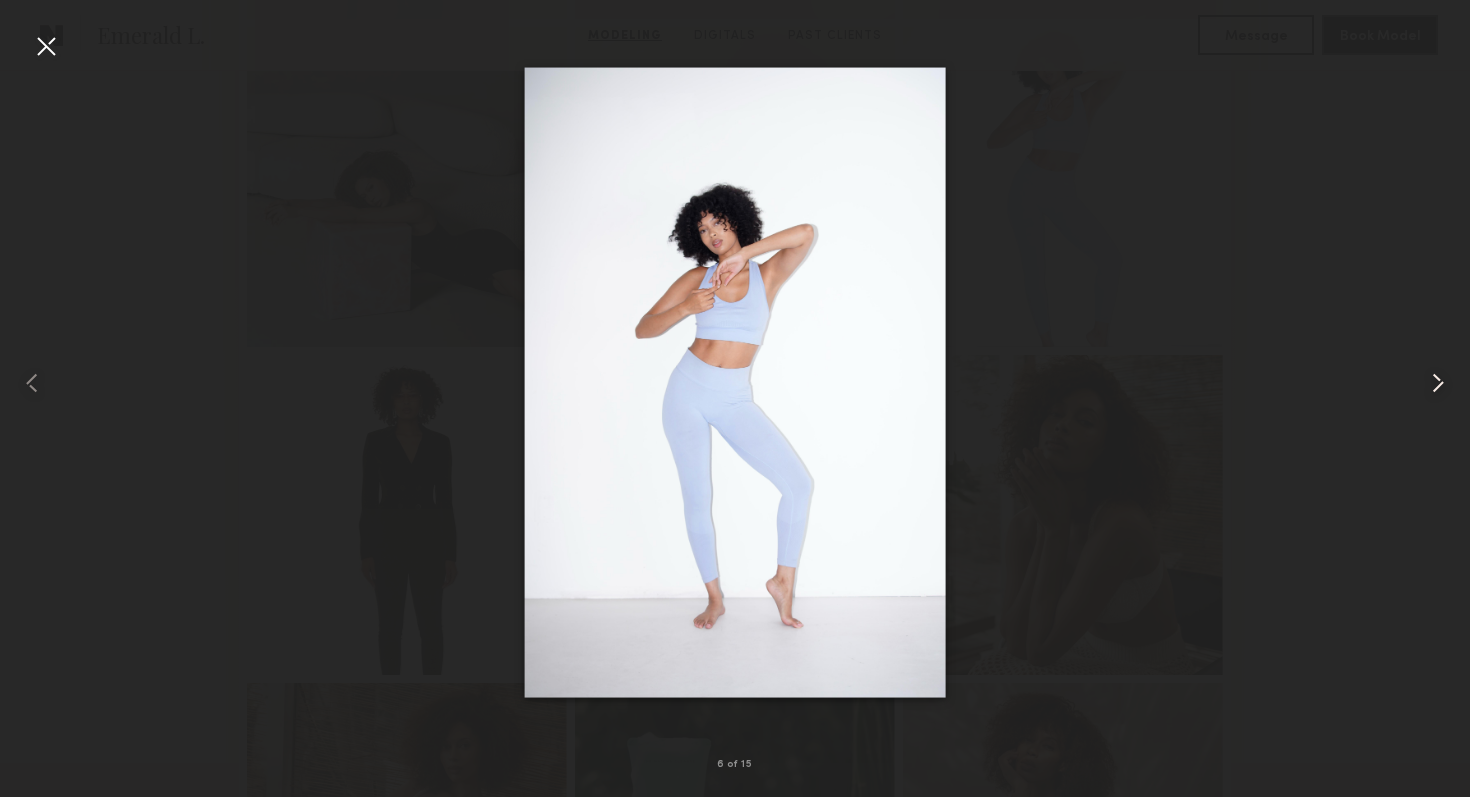 click at bounding box center [1438, 383] 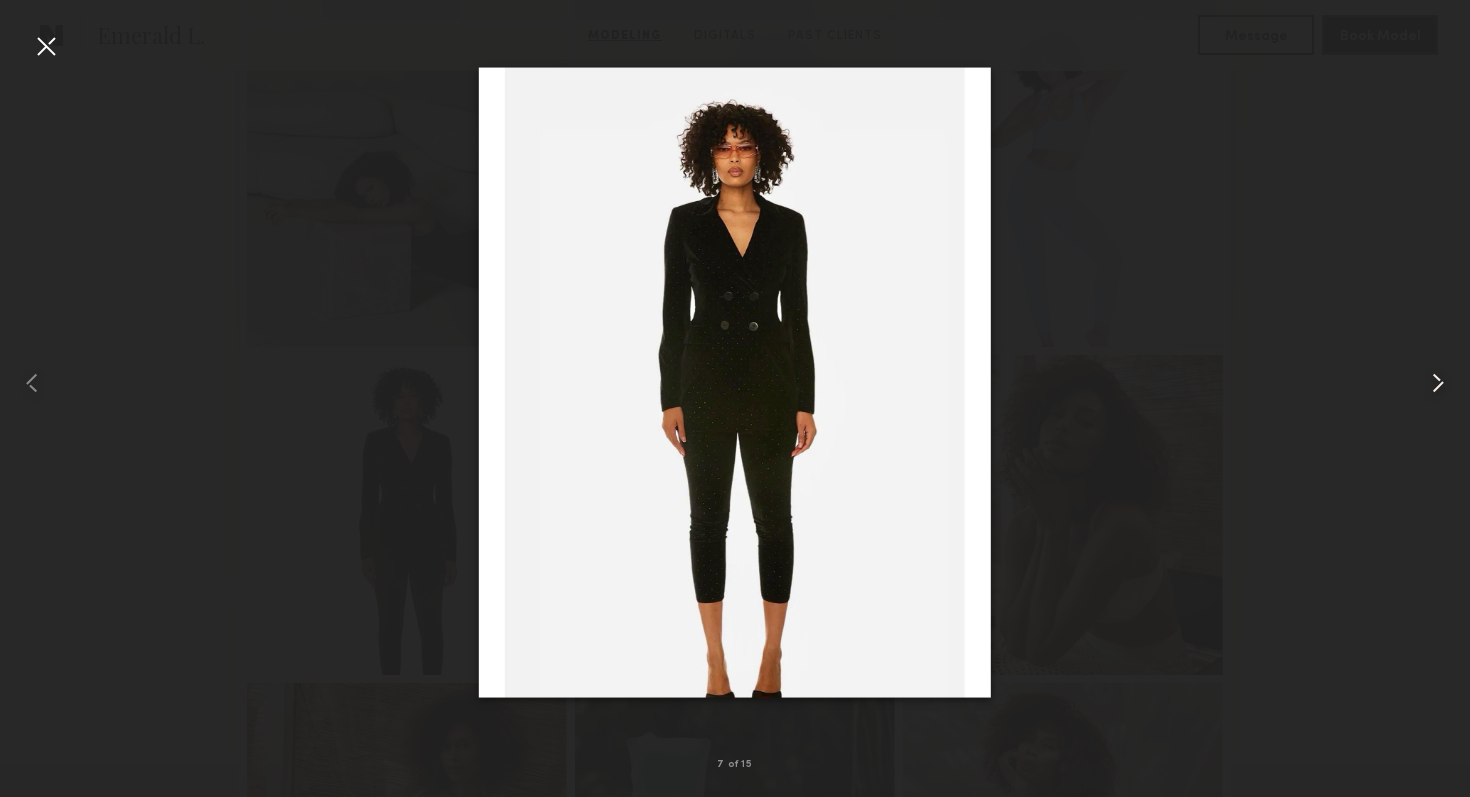 click at bounding box center [1438, 383] 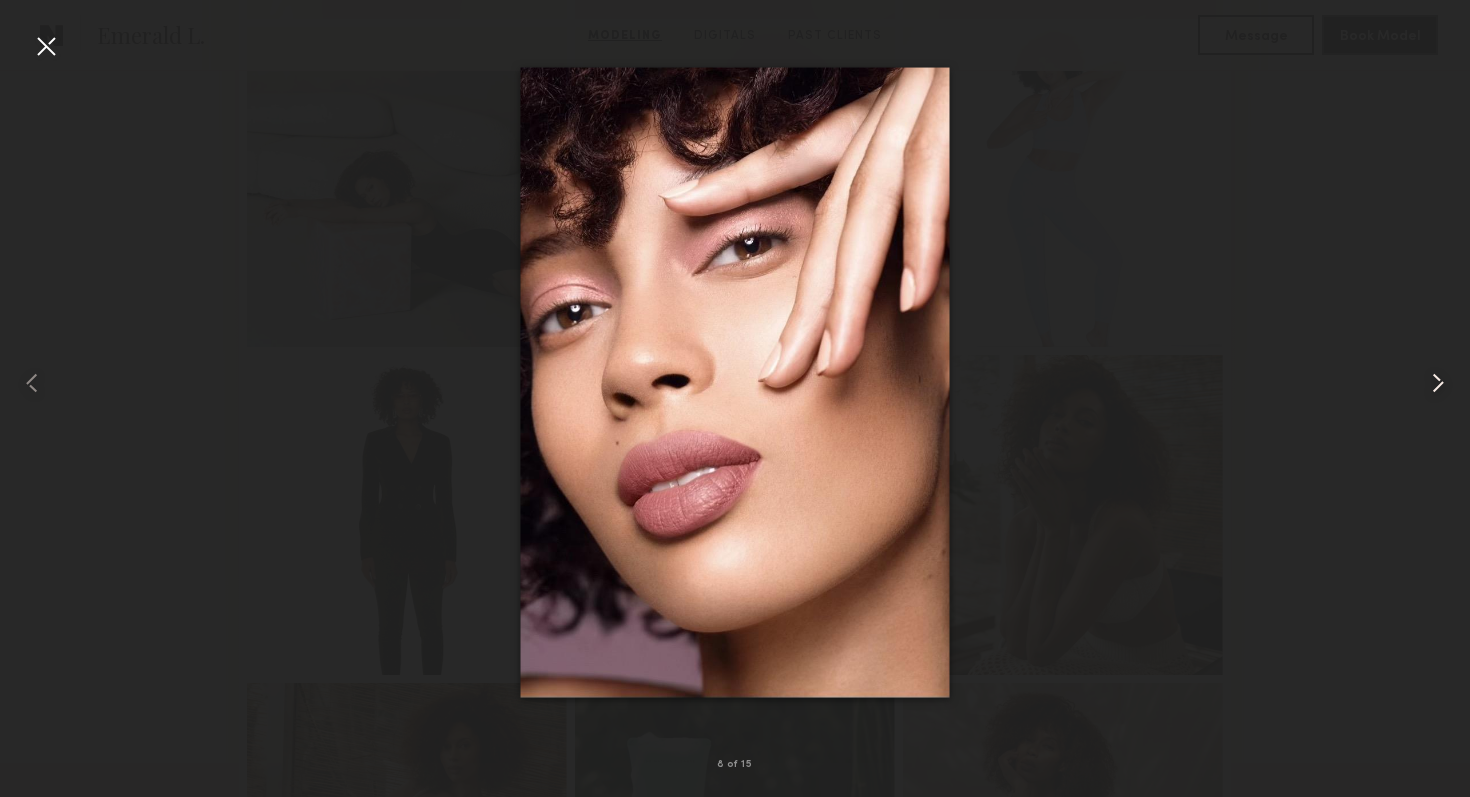click at bounding box center [1438, 383] 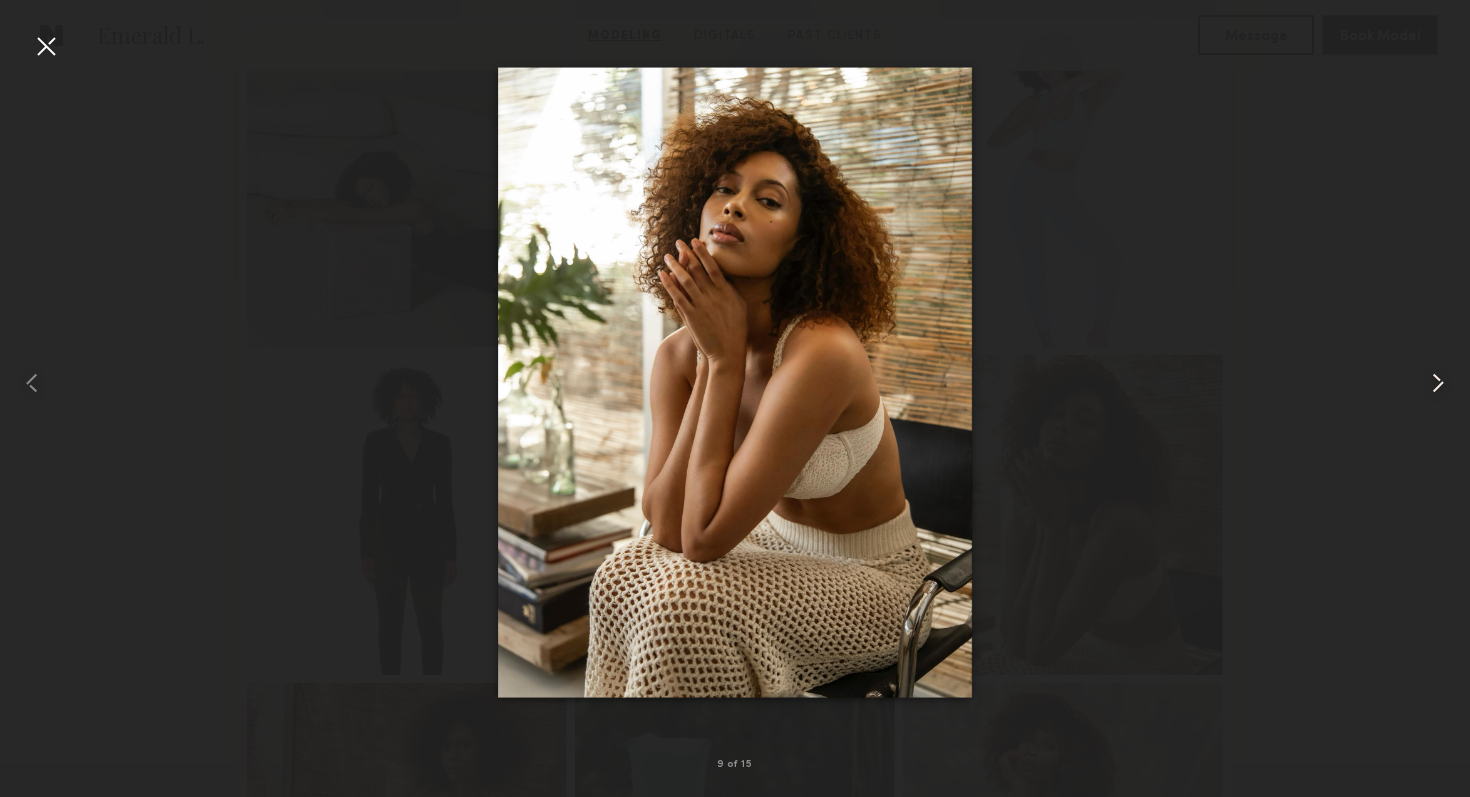click at bounding box center (1438, 383) 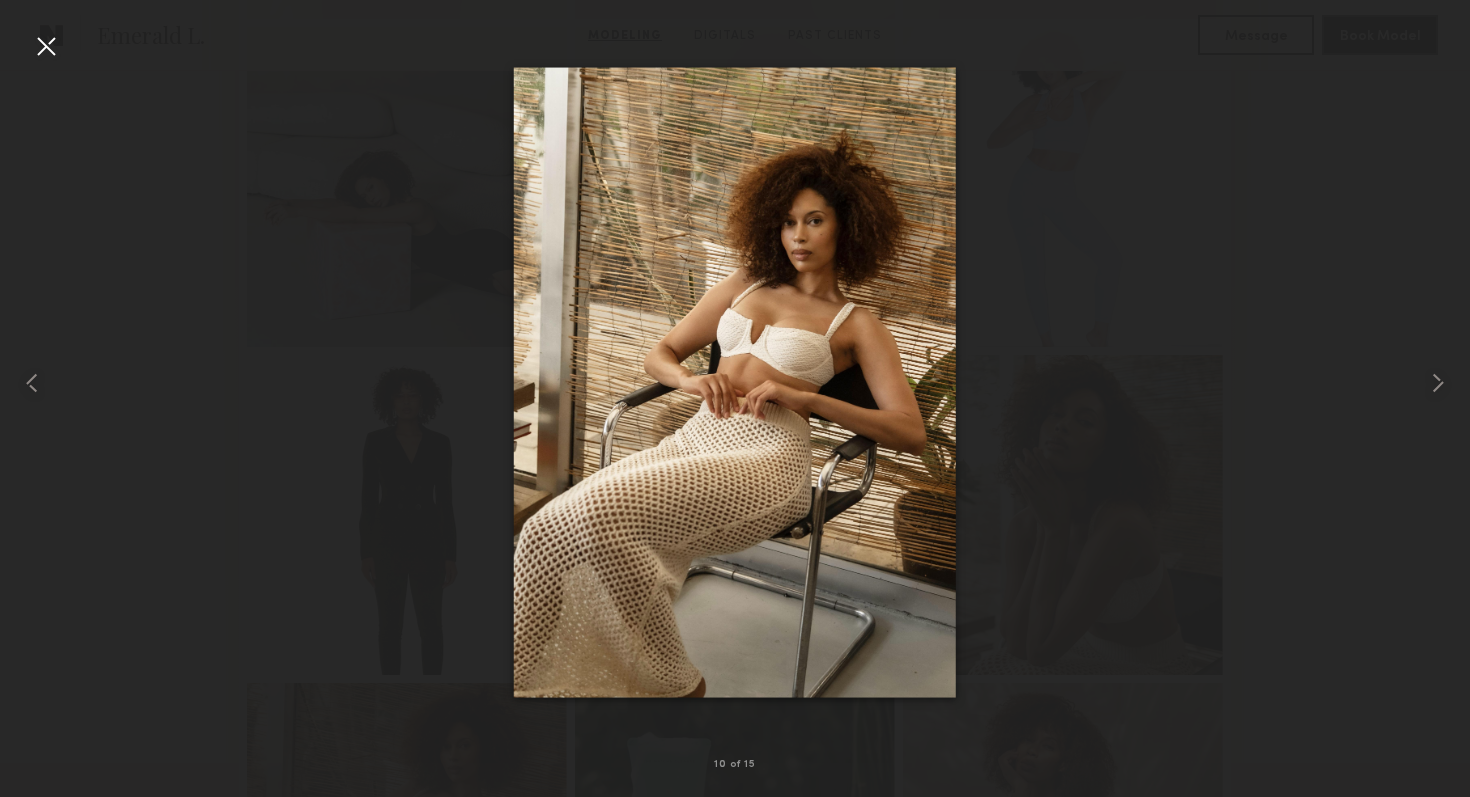 click at bounding box center [46, 46] 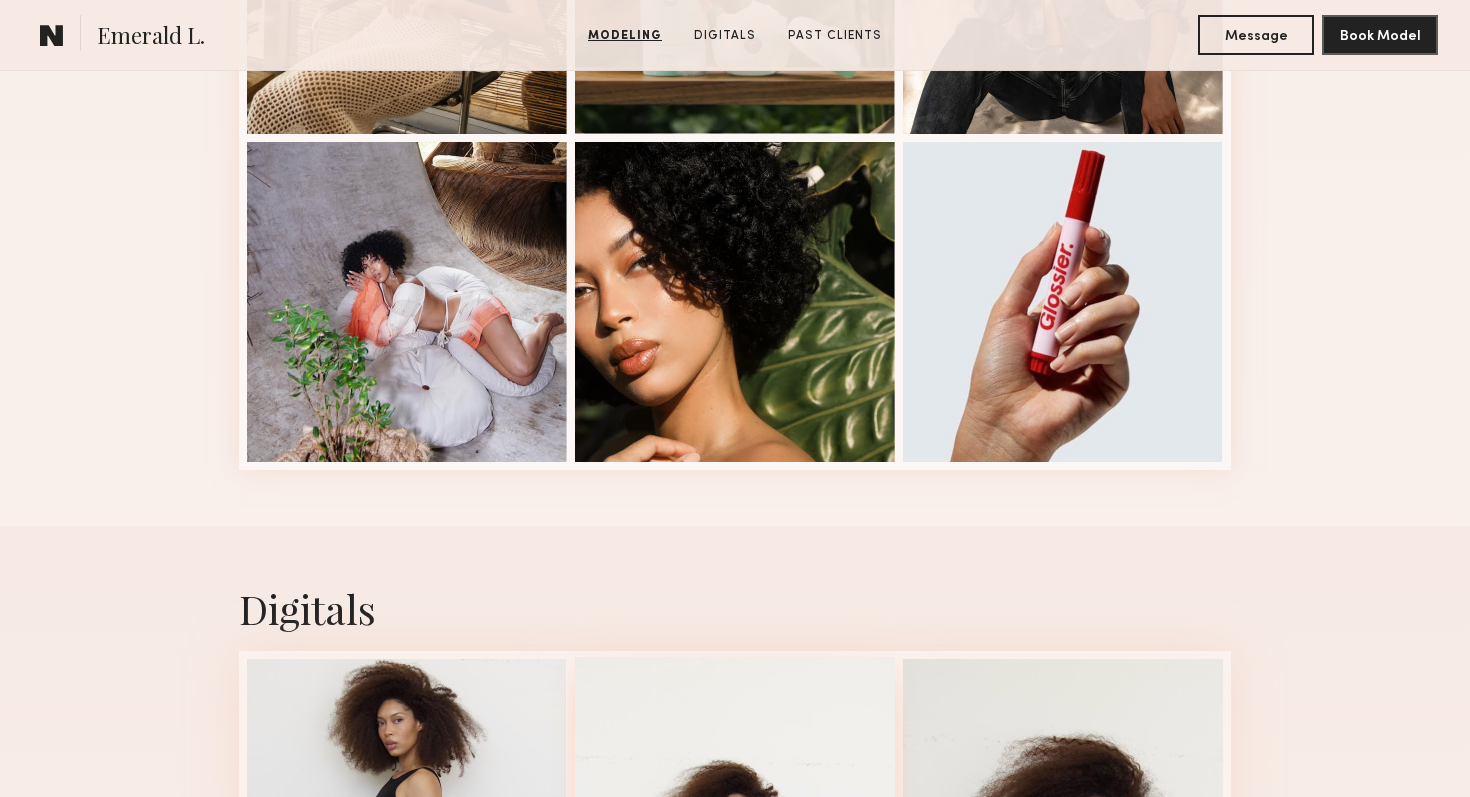 scroll, scrollTop: 1764, scrollLeft: 0, axis: vertical 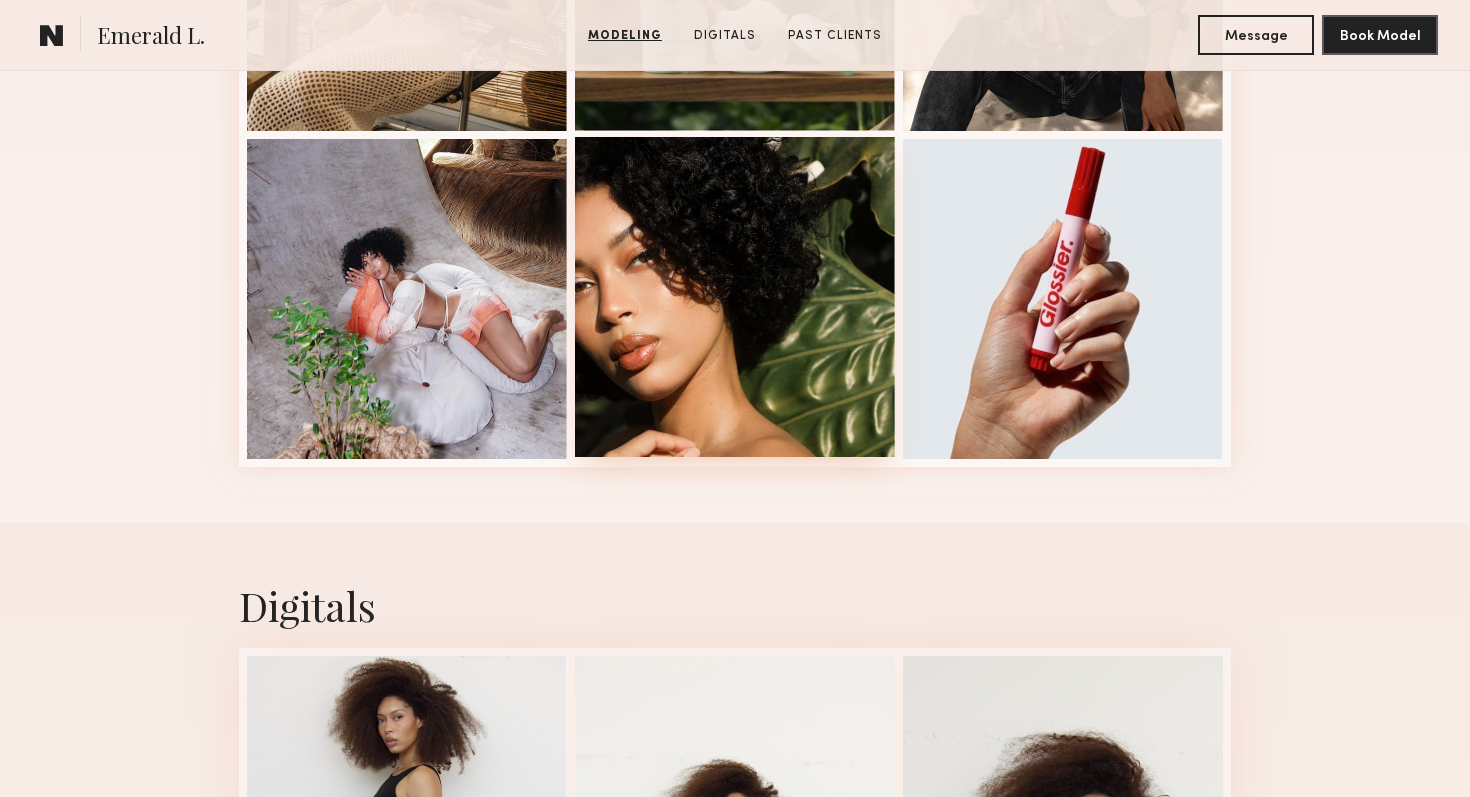 click at bounding box center (735, 297) 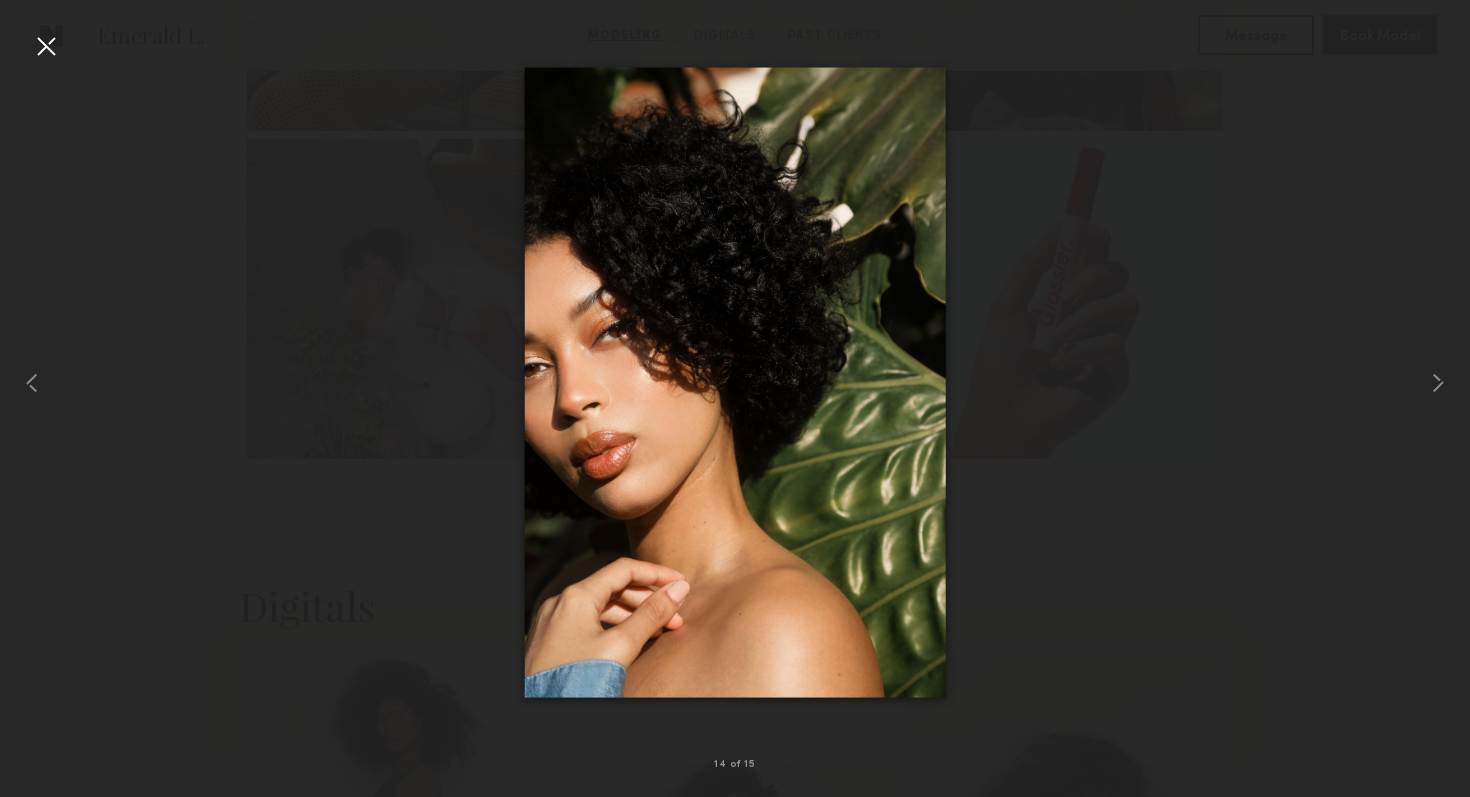 click at bounding box center [46, 46] 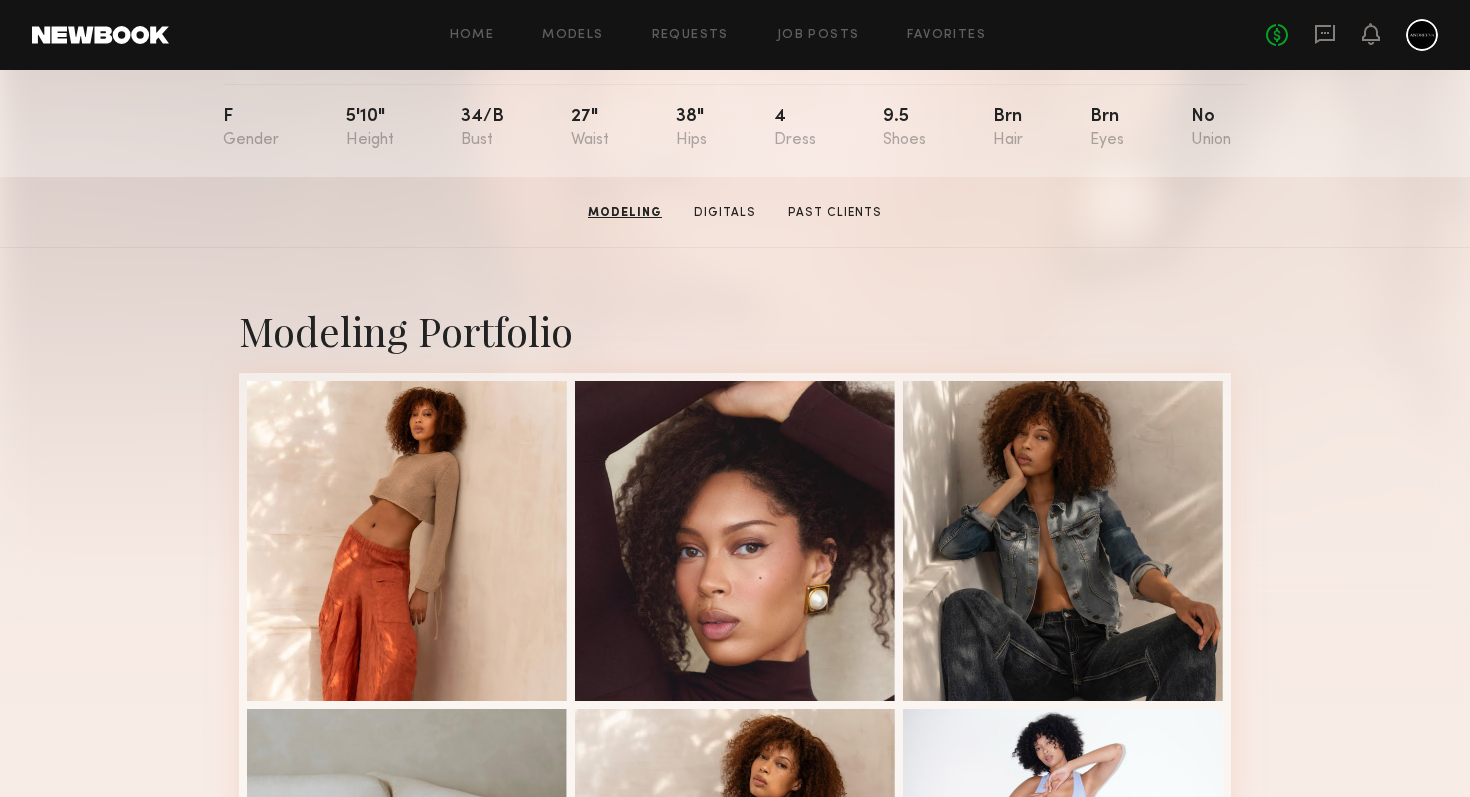 scroll, scrollTop: 71, scrollLeft: 0, axis: vertical 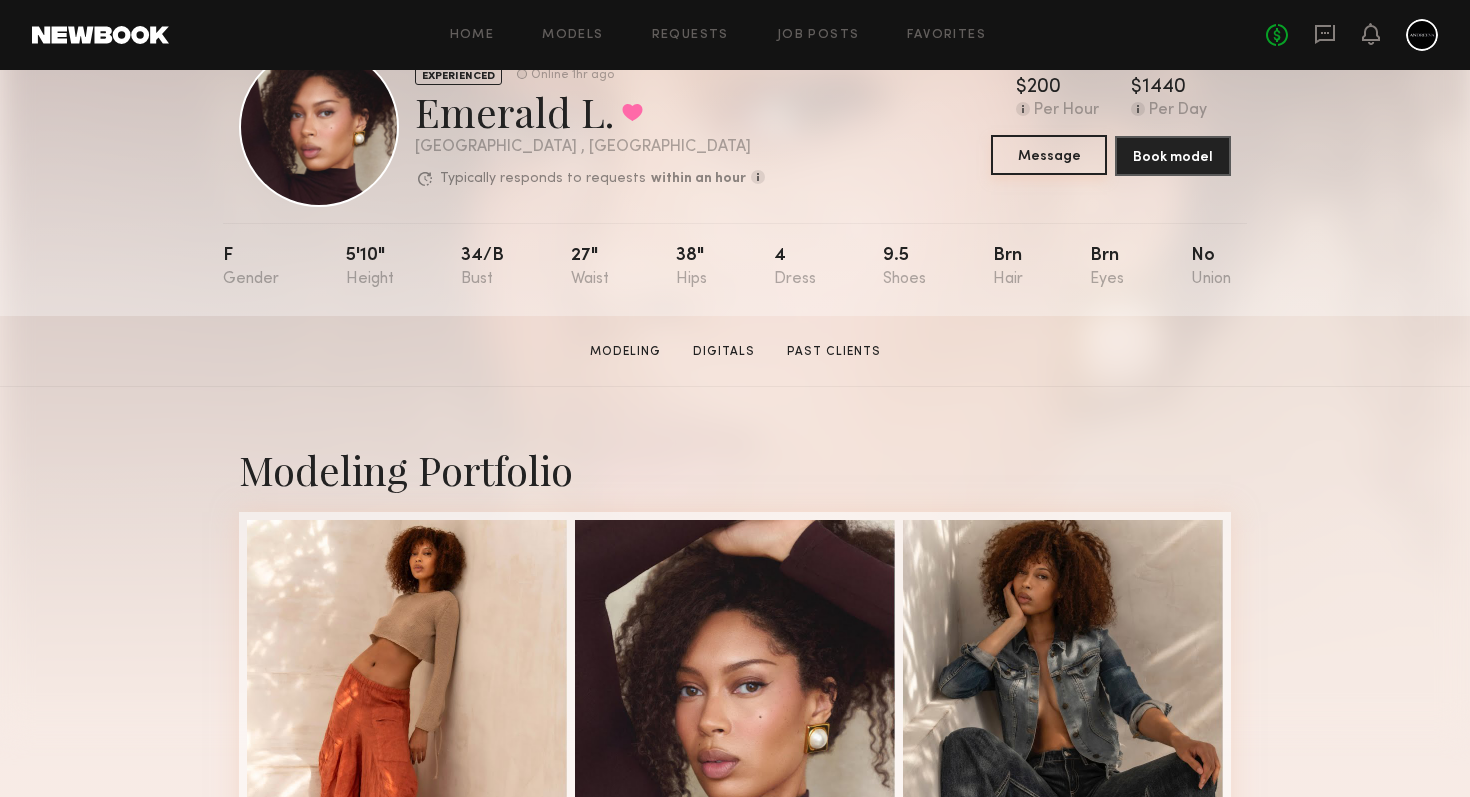click on "Message" 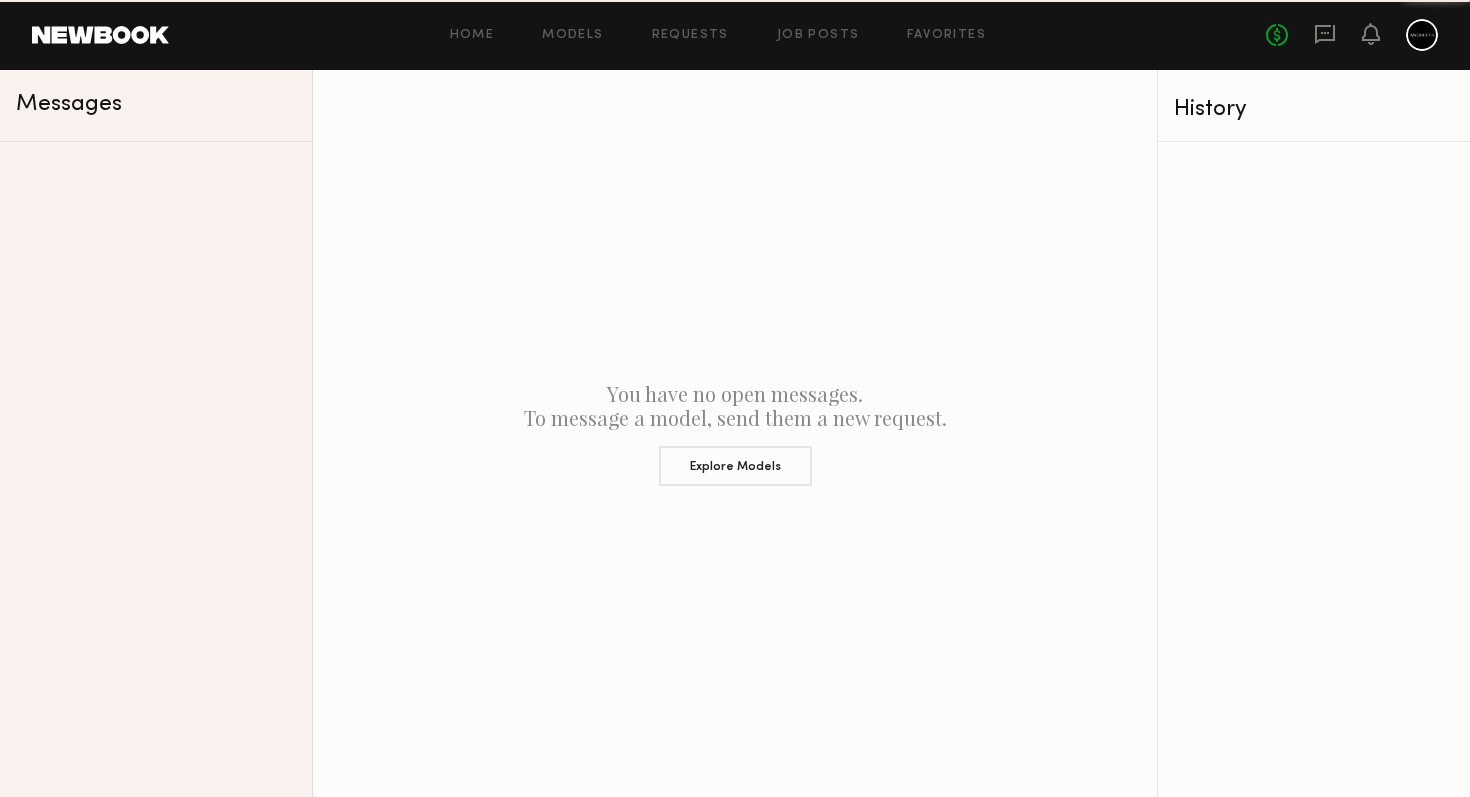 scroll, scrollTop: 0, scrollLeft: 0, axis: both 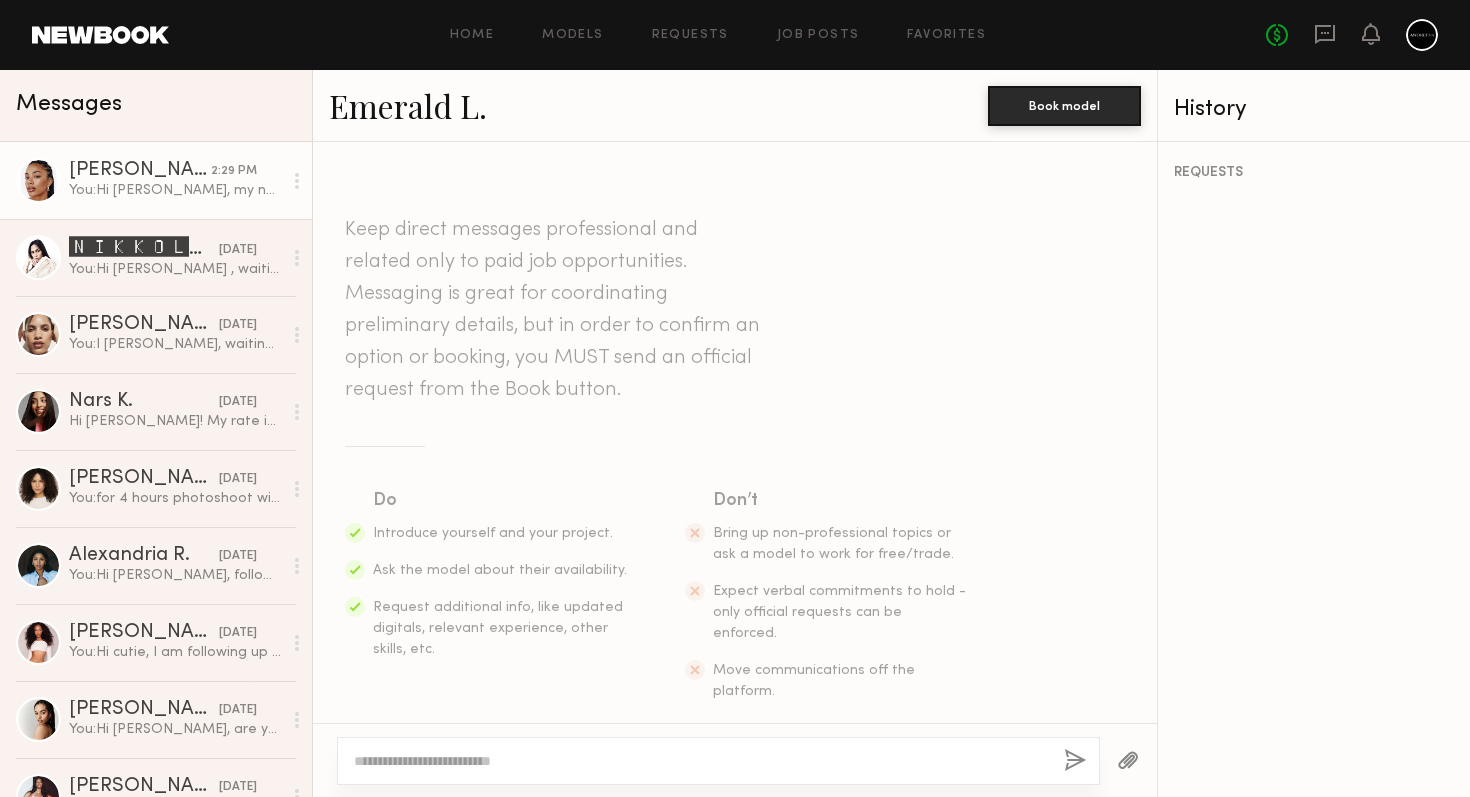 click on "You:  Hi Chloe, my name is Marina and we are looking model for upcoming photoshoot in mid August in LA for the brand ANDREEVA www.andreeva-online.com Will you be in town?" 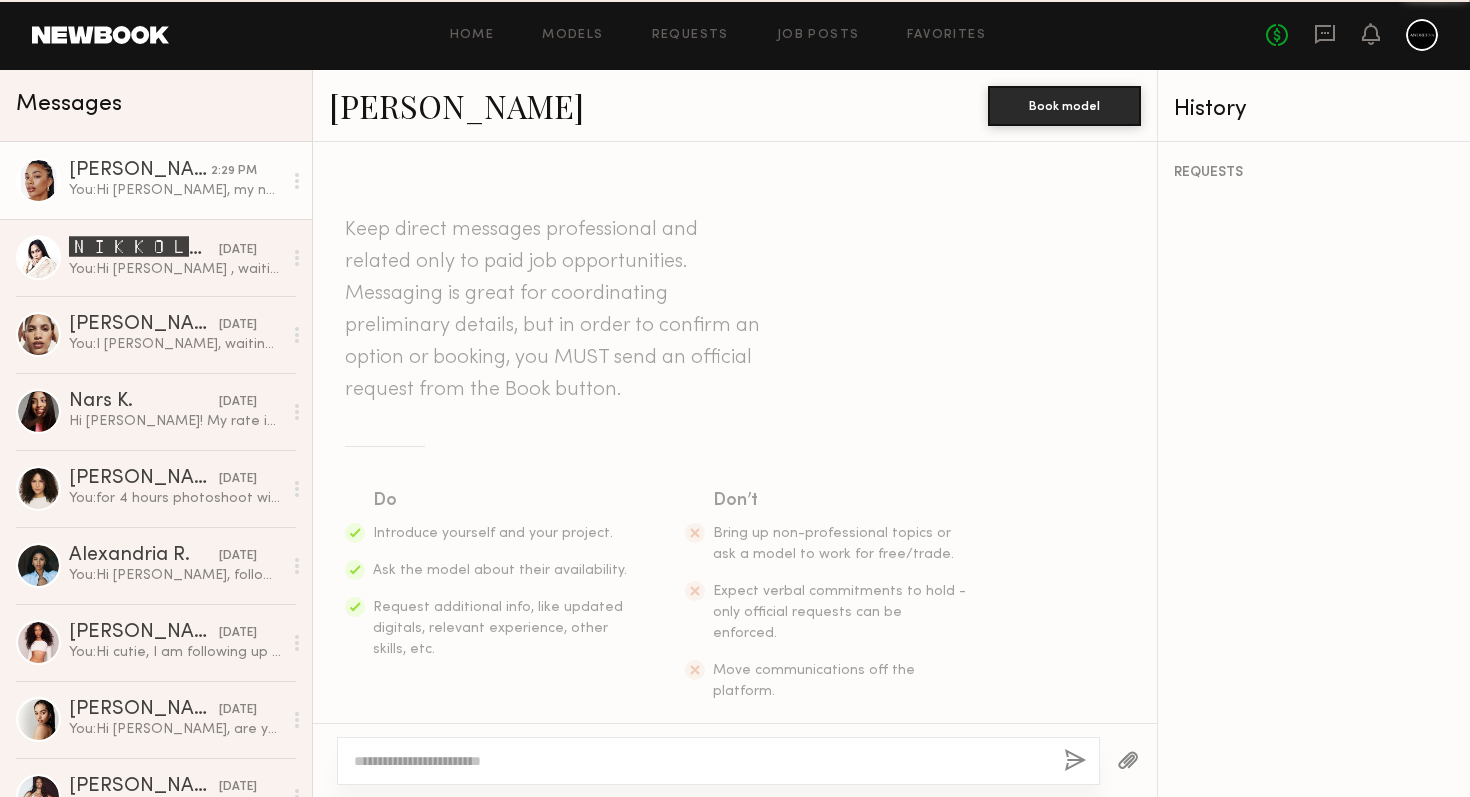scroll, scrollTop: 306, scrollLeft: 0, axis: vertical 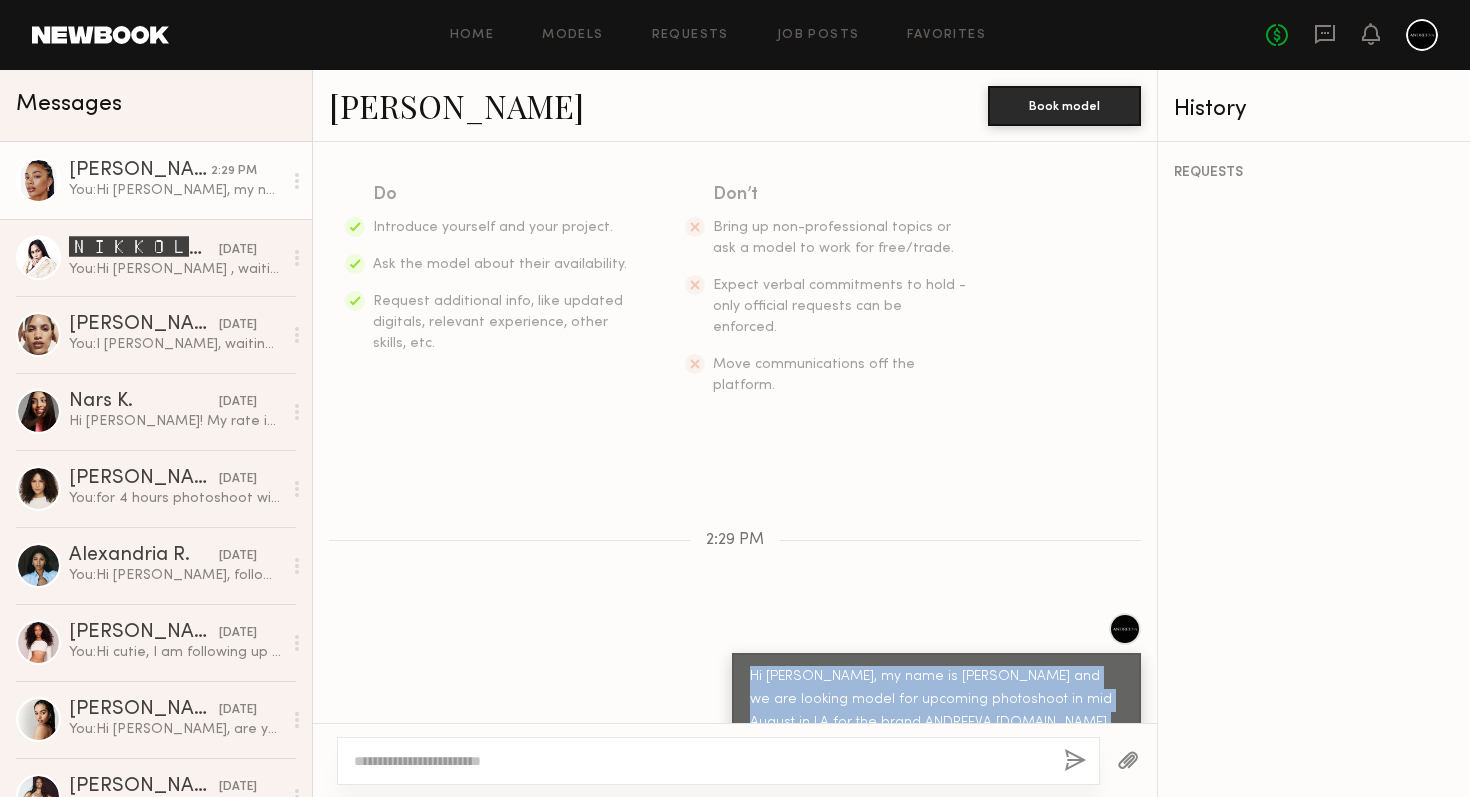 drag, startPoint x: 1127, startPoint y: 682, endPoint x: 734, endPoint y: 631, distance: 396.29535 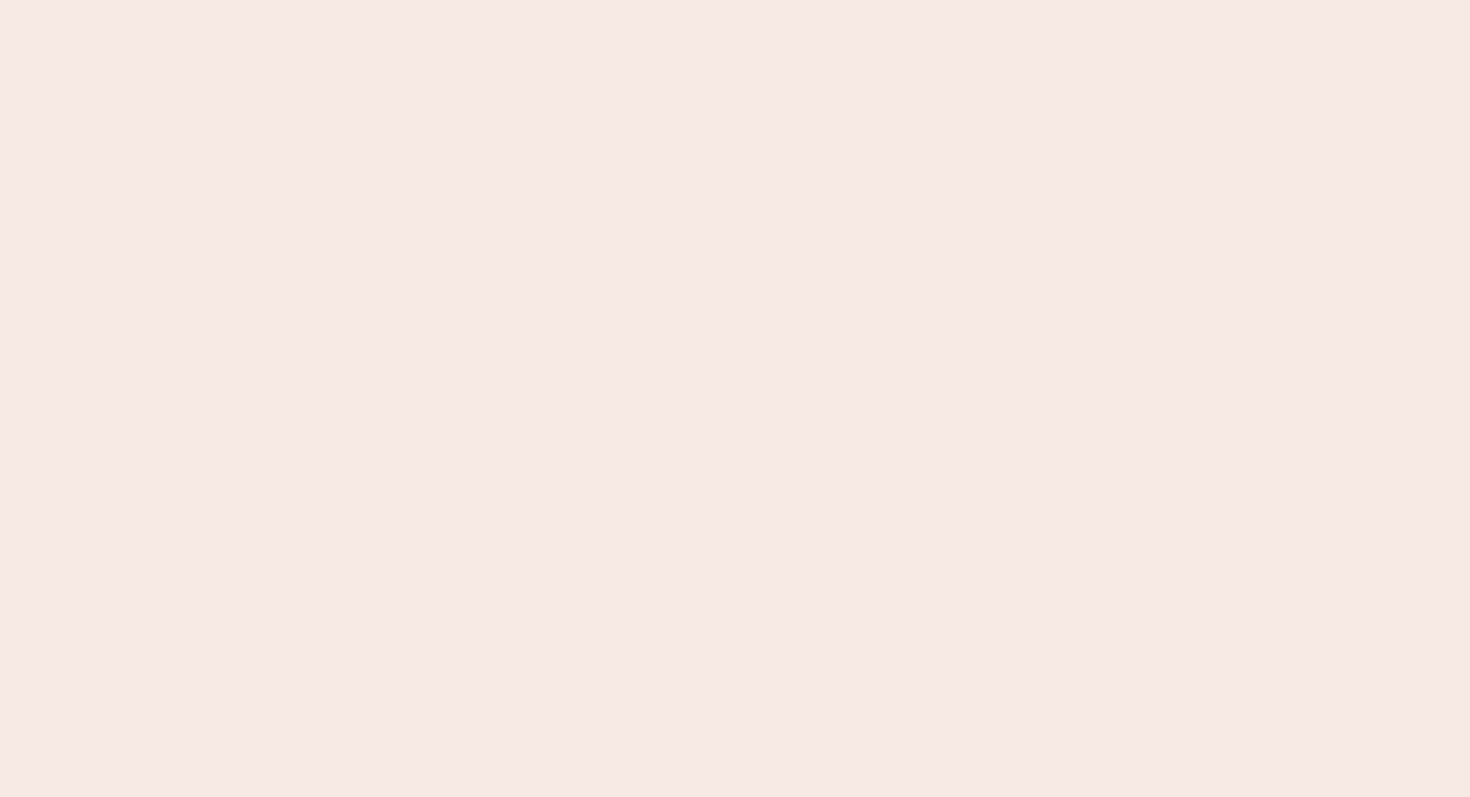 scroll, scrollTop: 0, scrollLeft: 0, axis: both 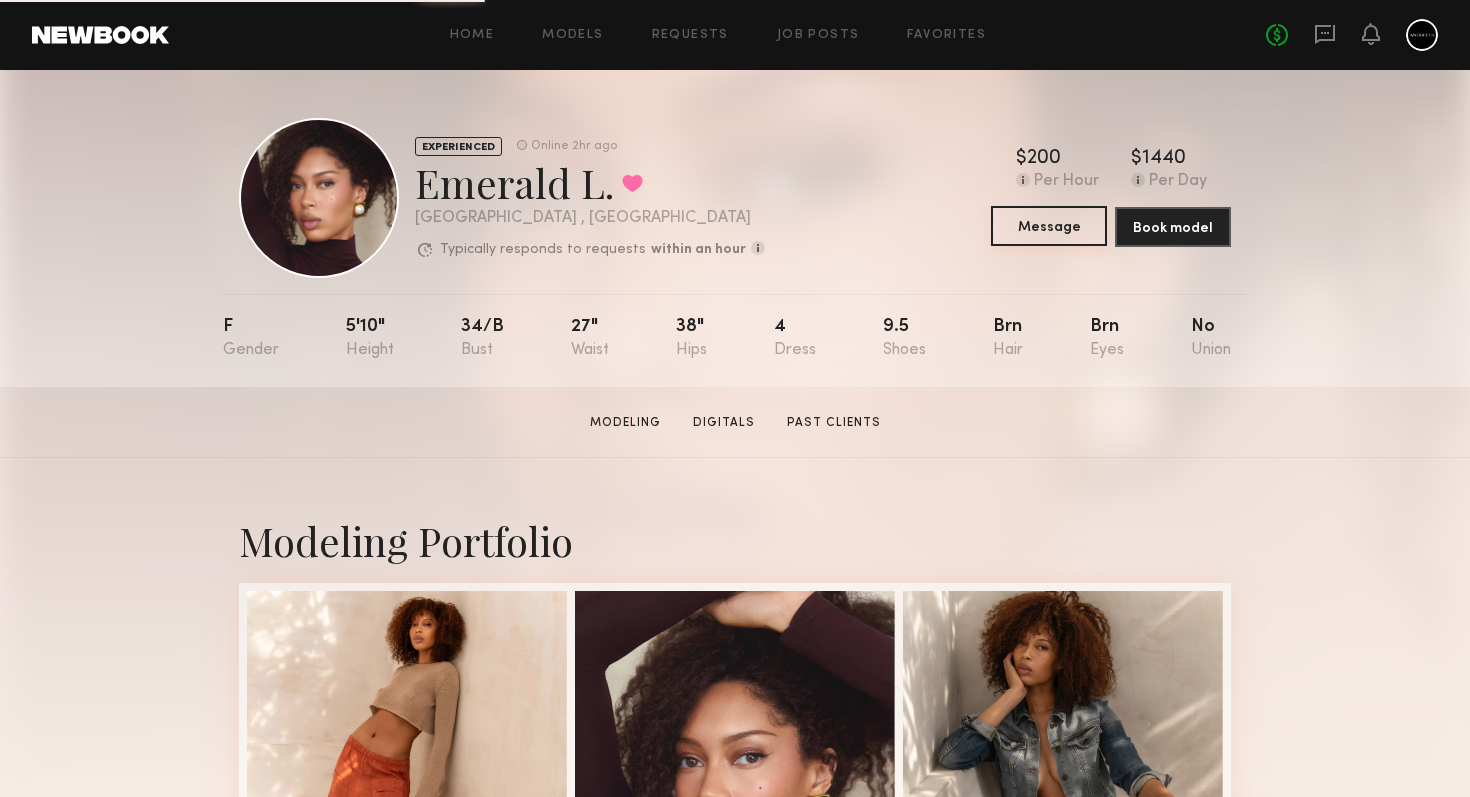 click on "Message" 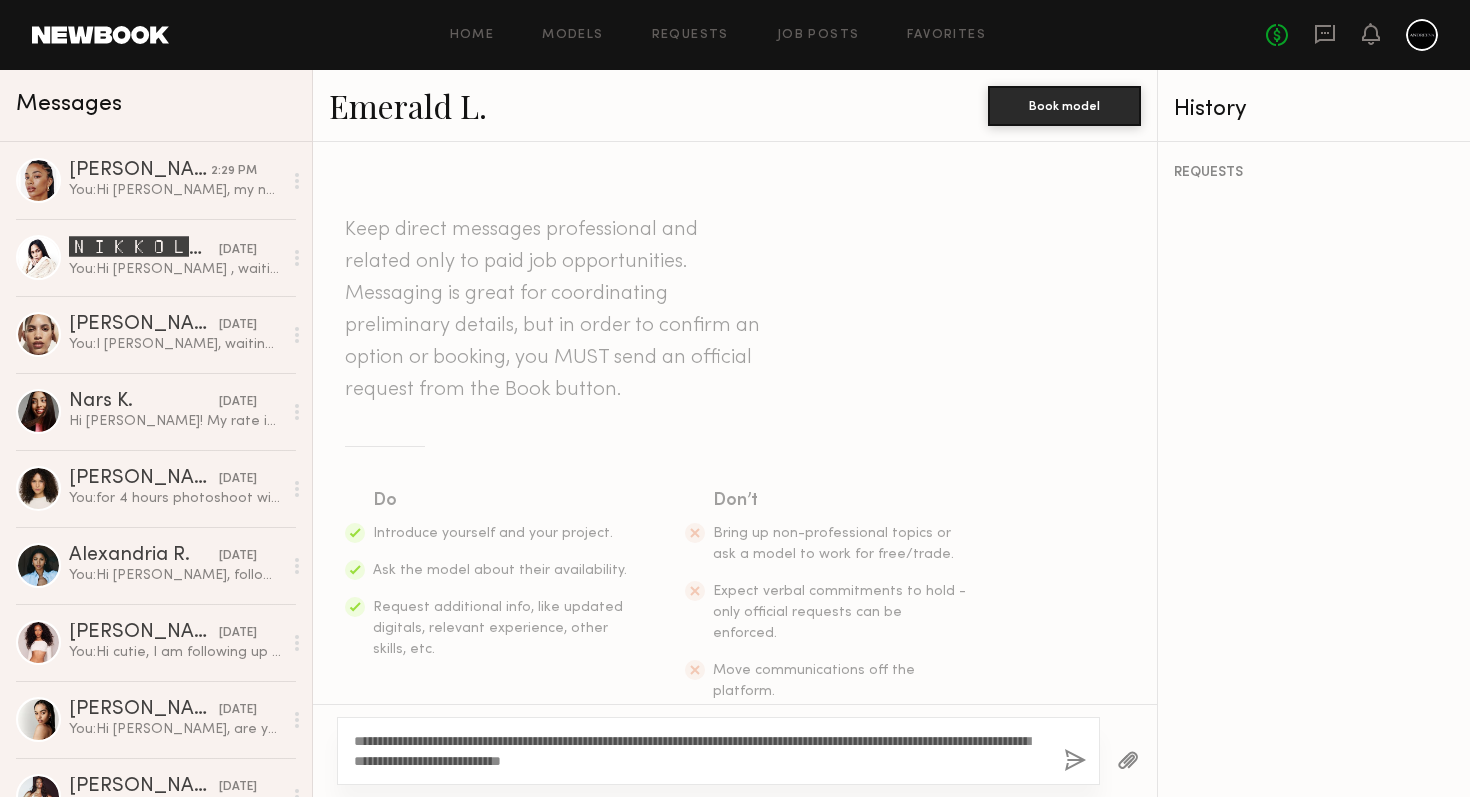 click on "**********" 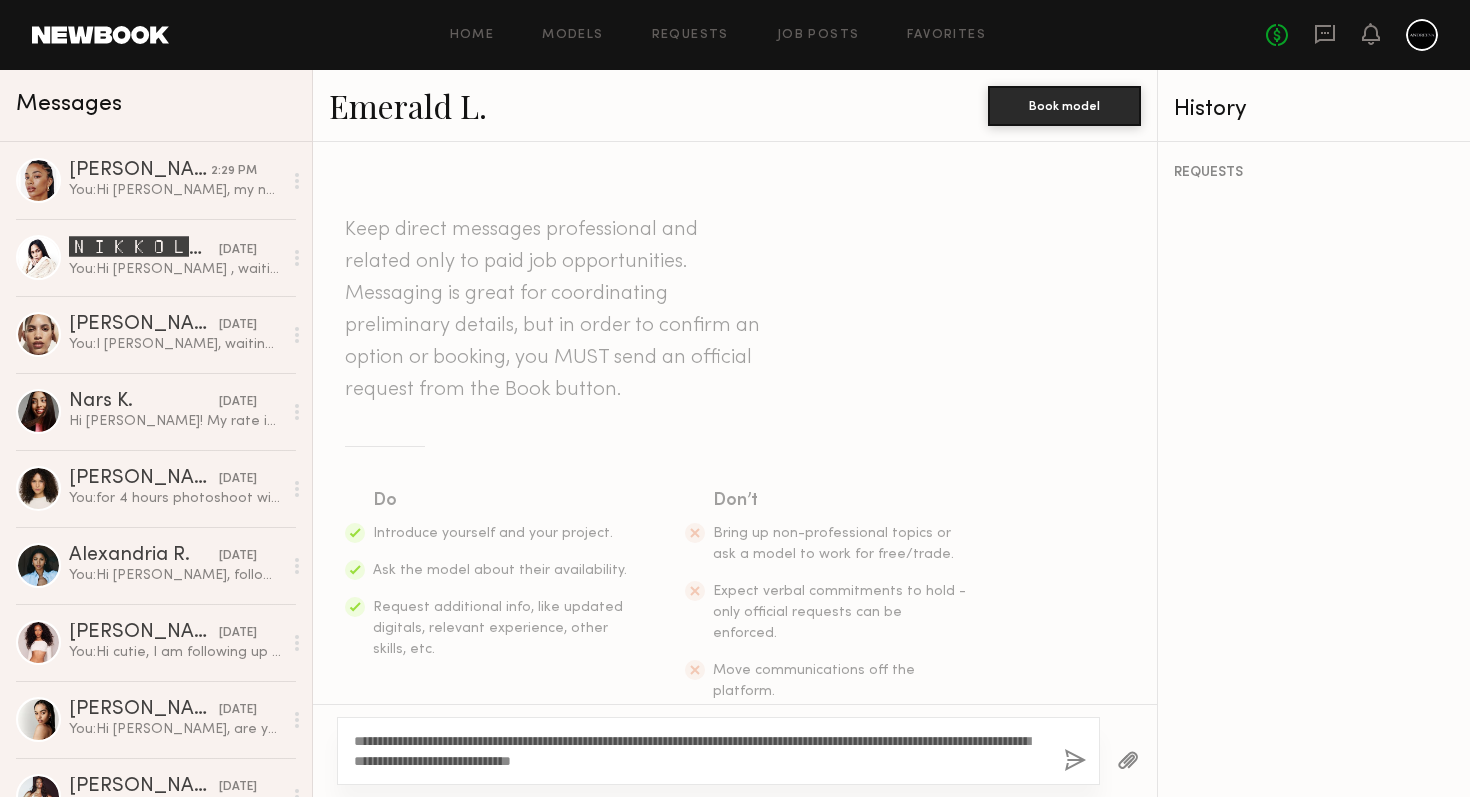 type on "**********" 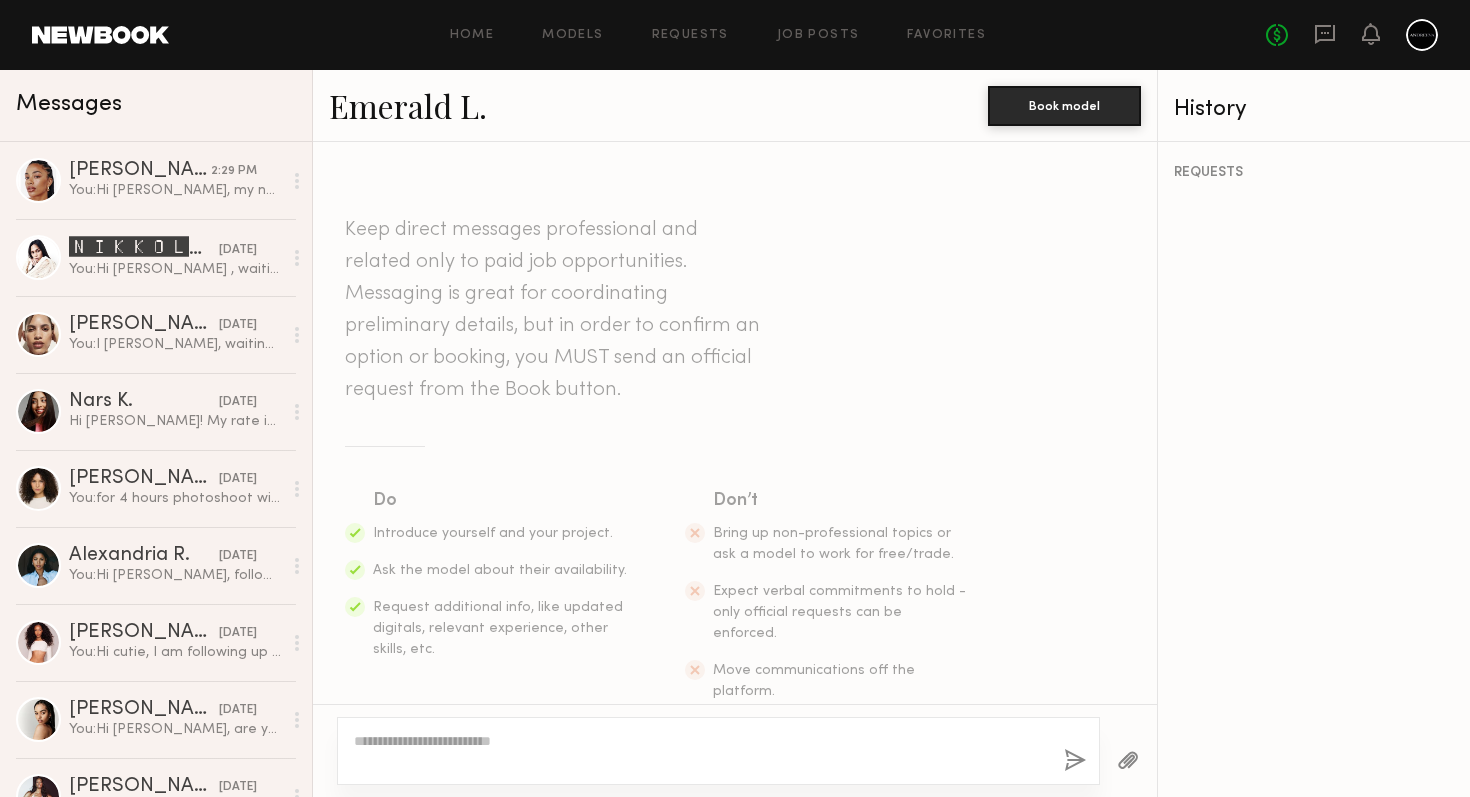 scroll, scrollTop: 306, scrollLeft: 0, axis: vertical 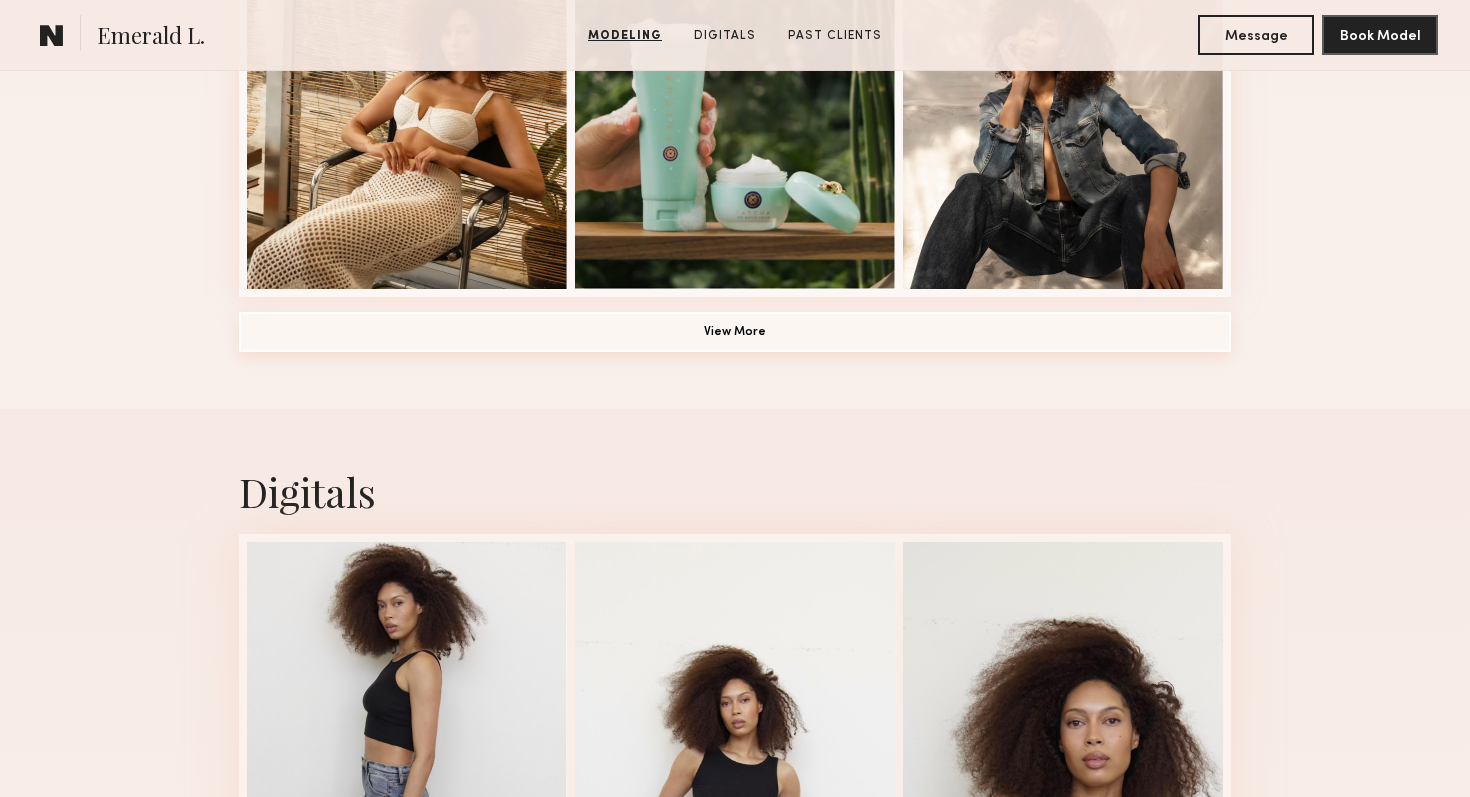 click on "View More" 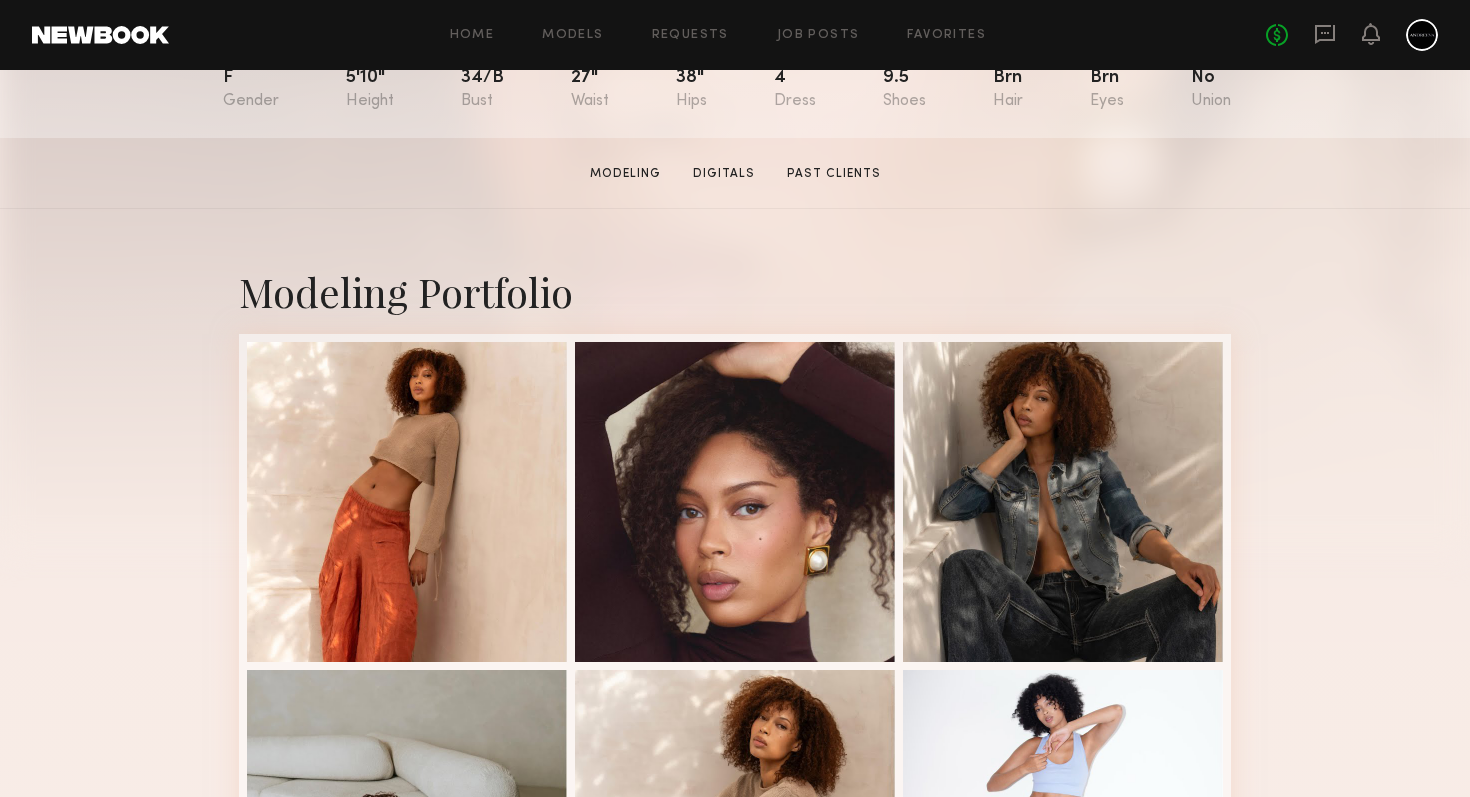 scroll, scrollTop: 260, scrollLeft: 0, axis: vertical 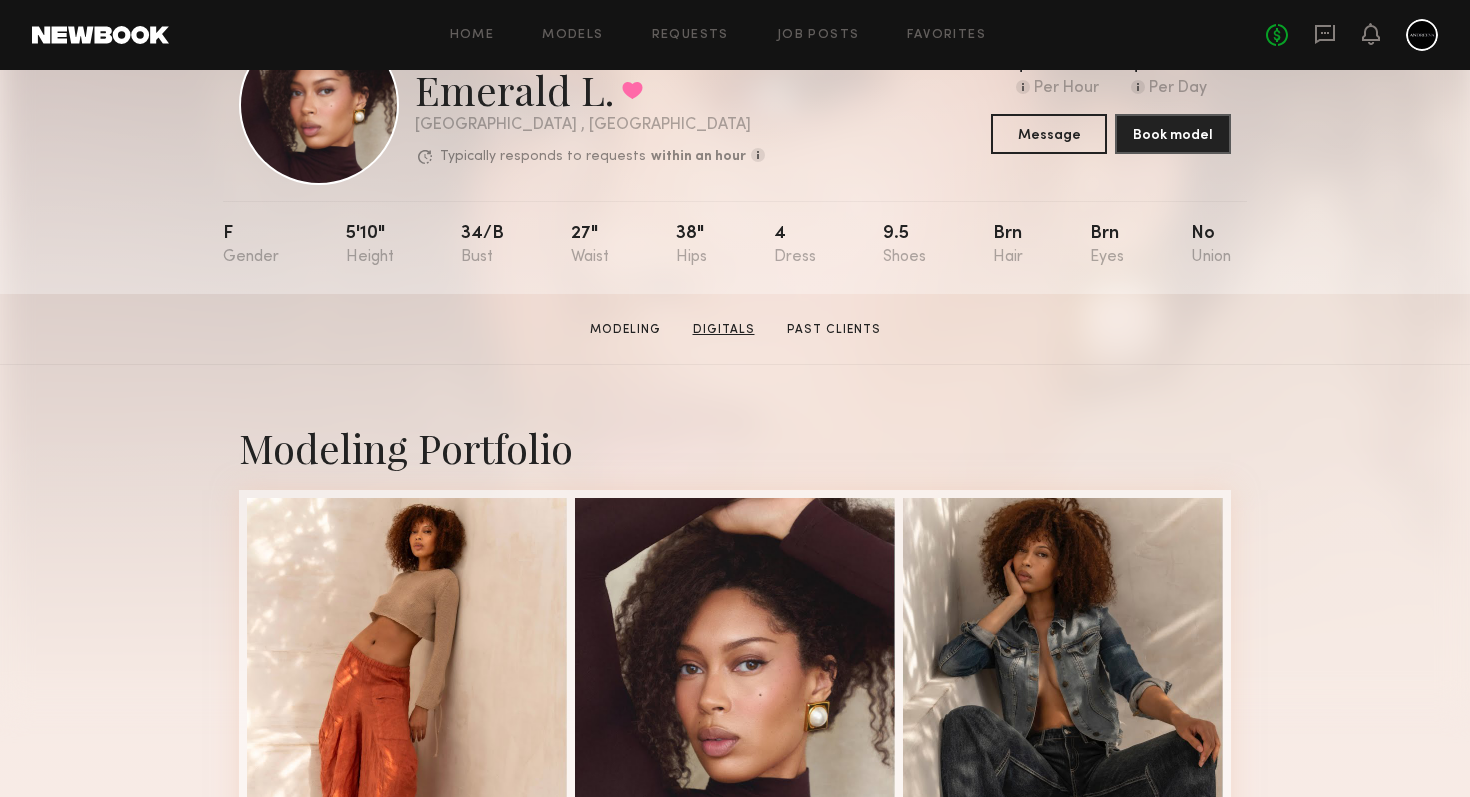 click on "Digitals" 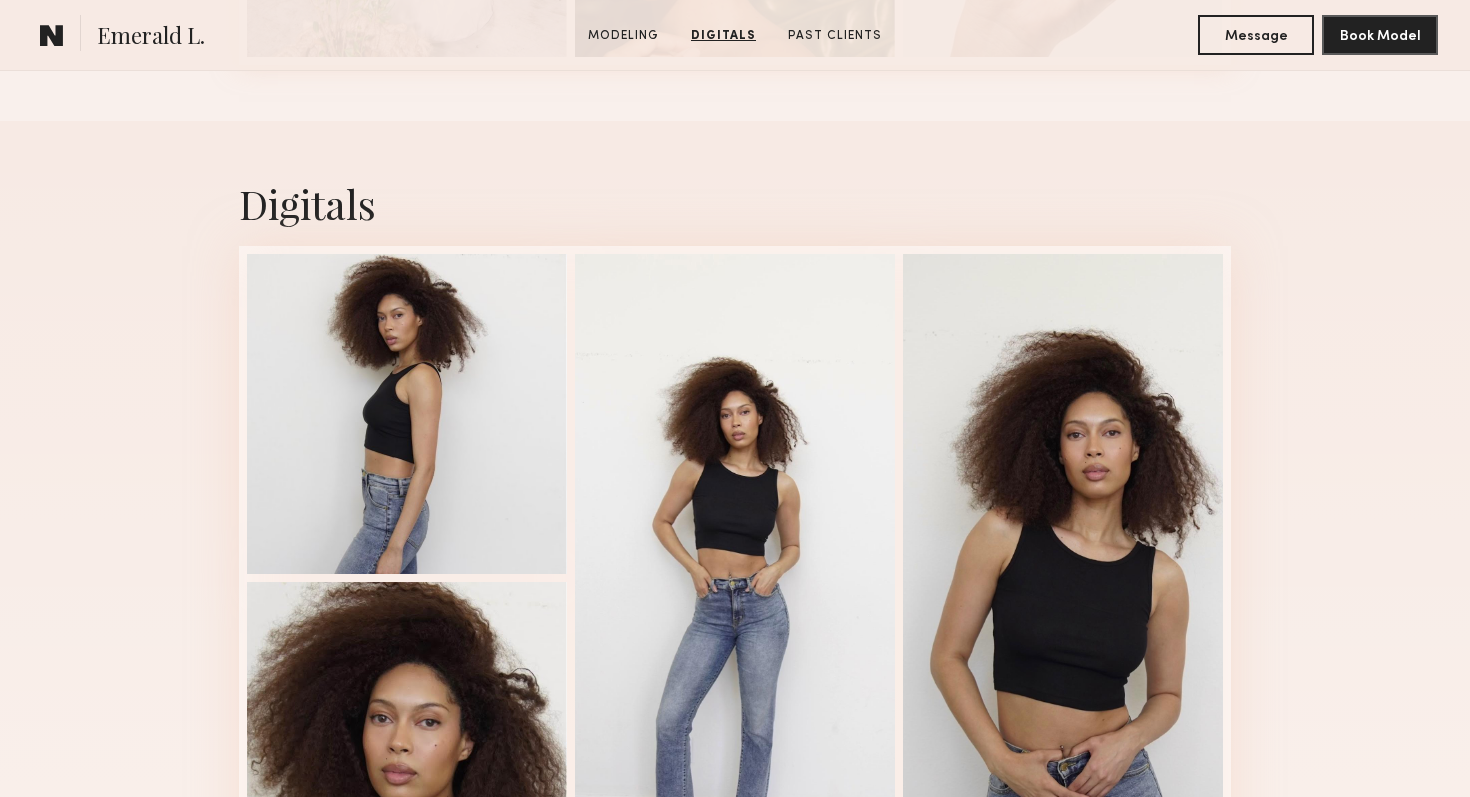 scroll, scrollTop: 1949, scrollLeft: 0, axis: vertical 